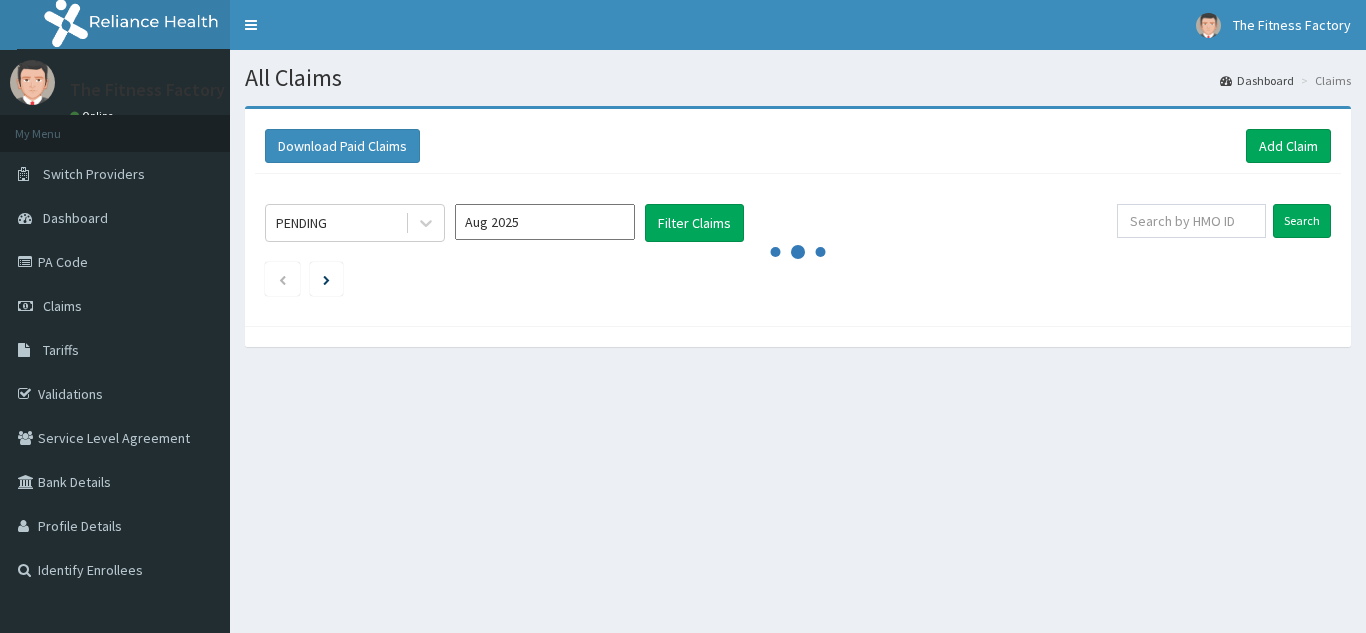 scroll, scrollTop: 0, scrollLeft: 0, axis: both 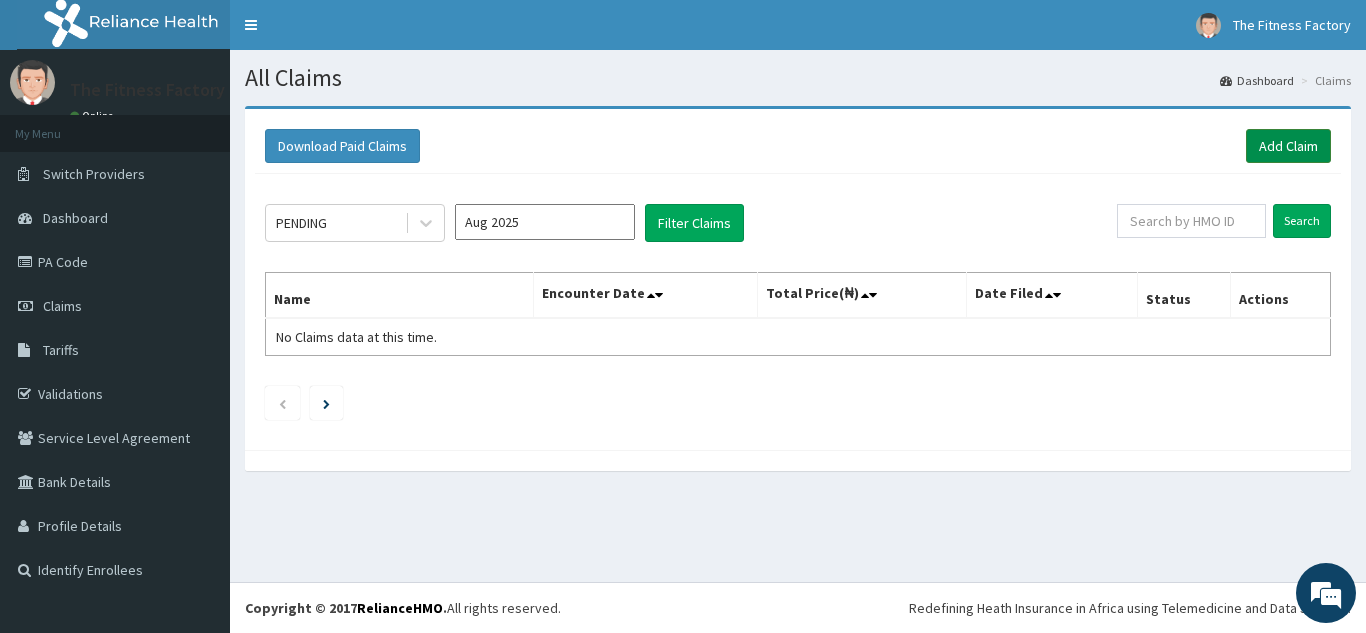 click on "Add Claim" at bounding box center (1288, 146) 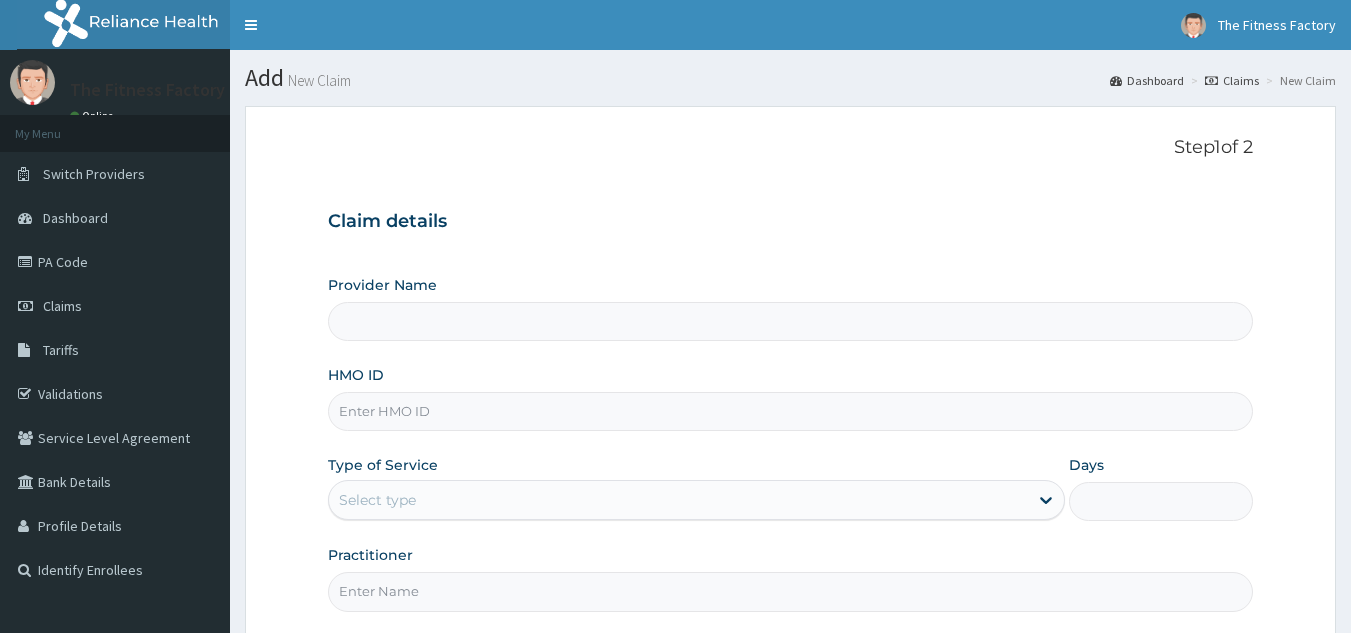 scroll, scrollTop: 0, scrollLeft: 0, axis: both 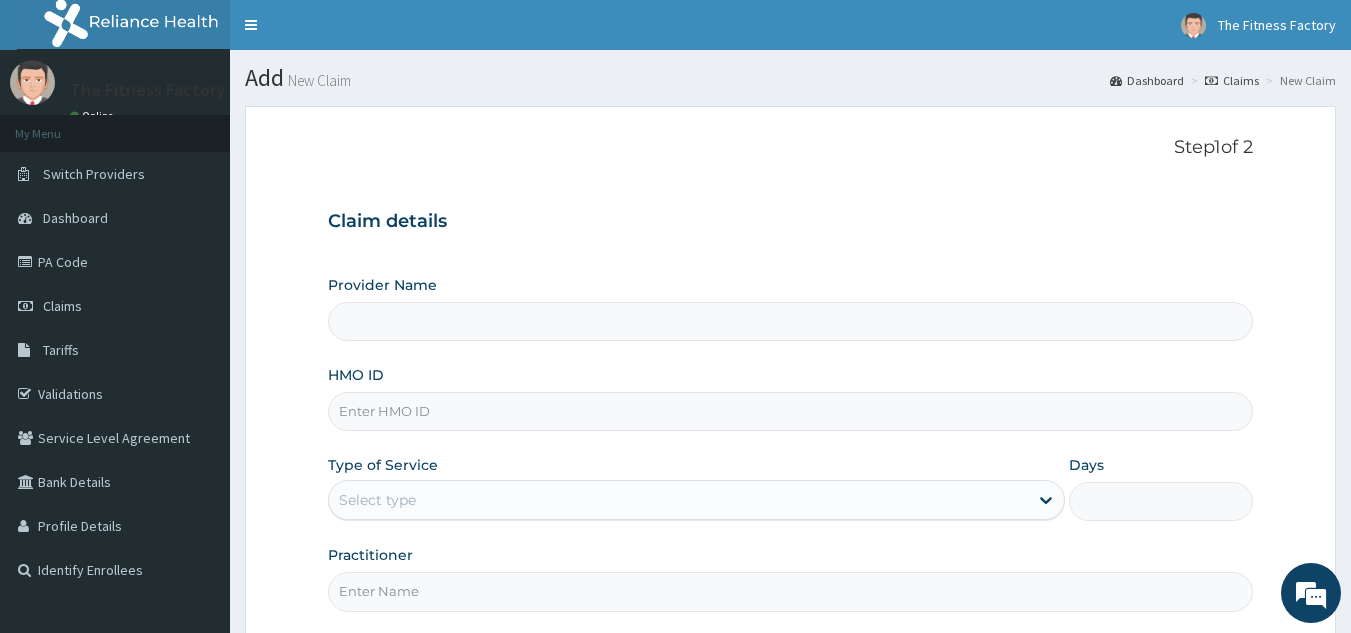 type on "Fitness Factory Ltd" 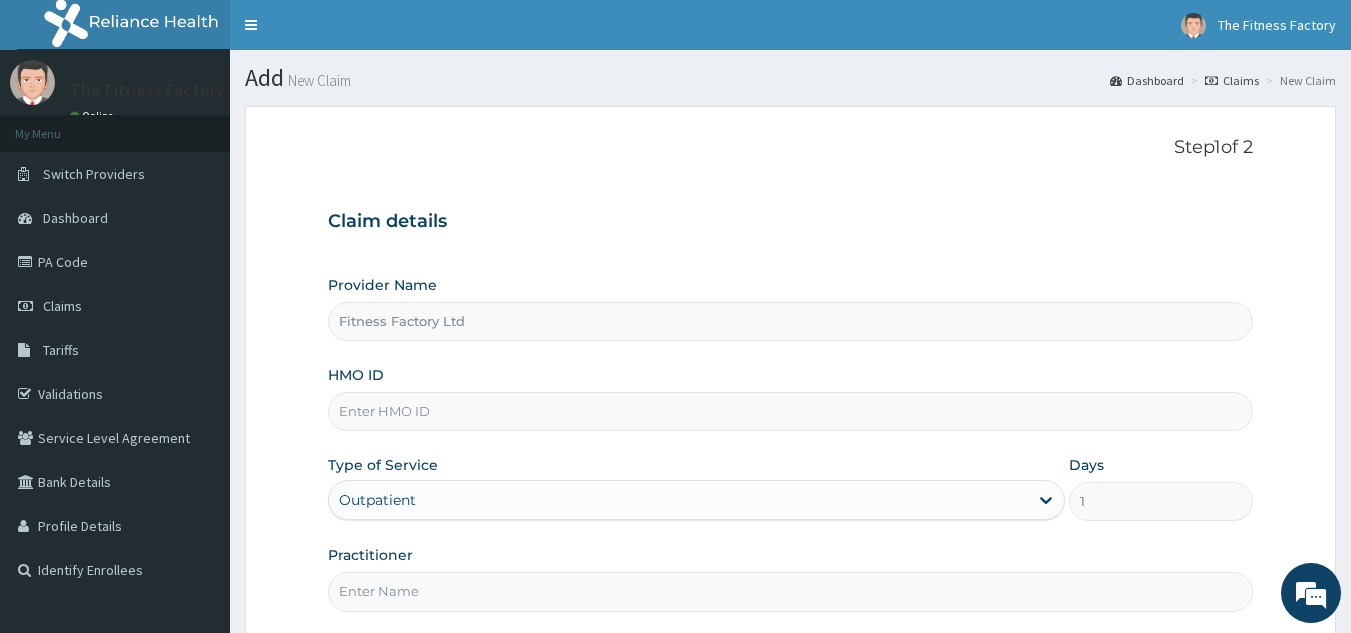 scroll, scrollTop: 0, scrollLeft: 0, axis: both 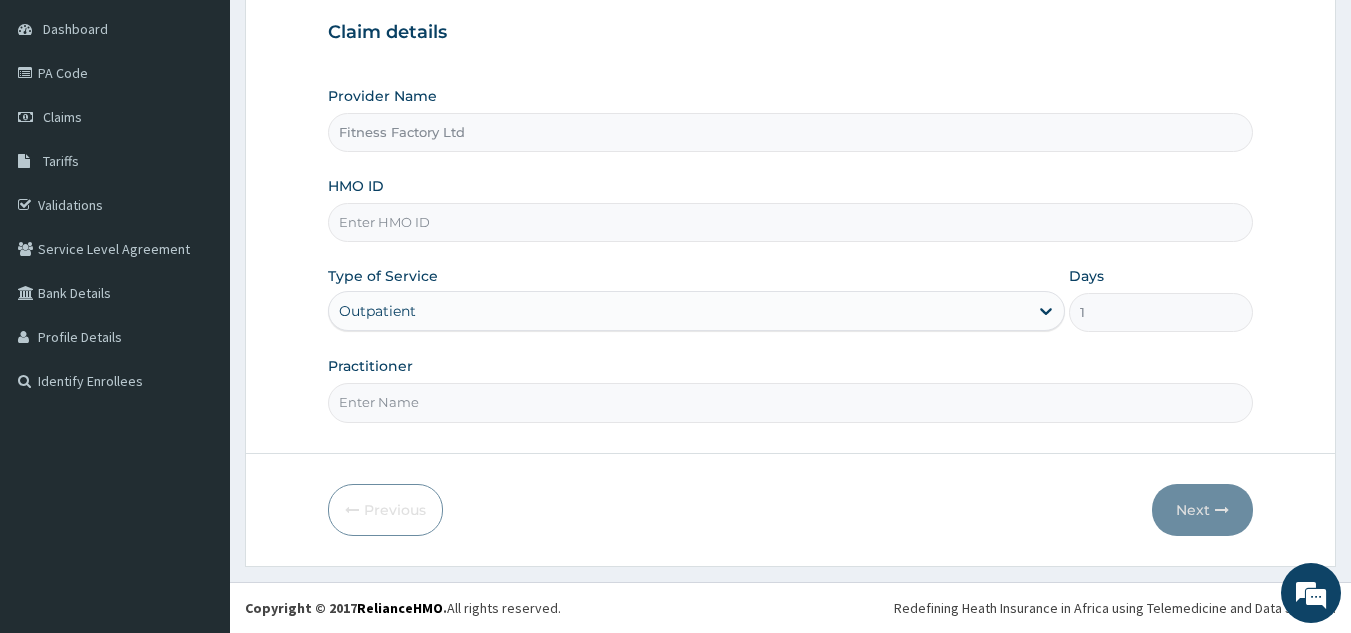 click on "HMO ID" at bounding box center (791, 209) 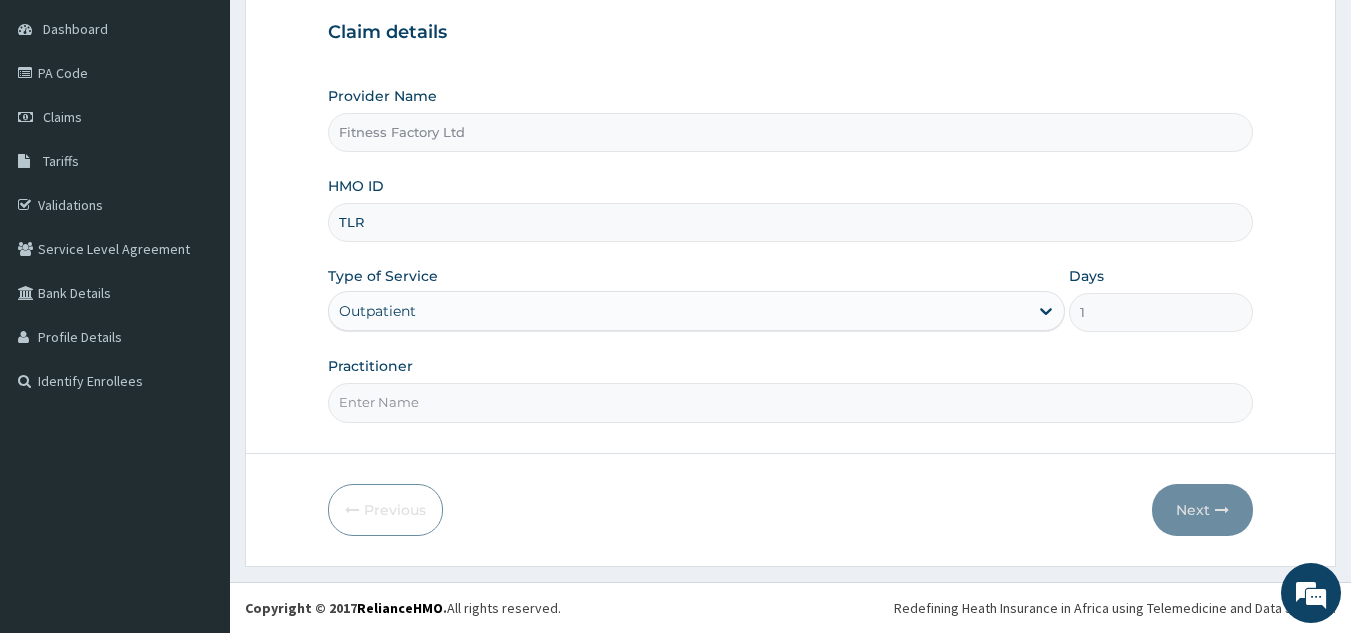 type on "TLR/10105/A" 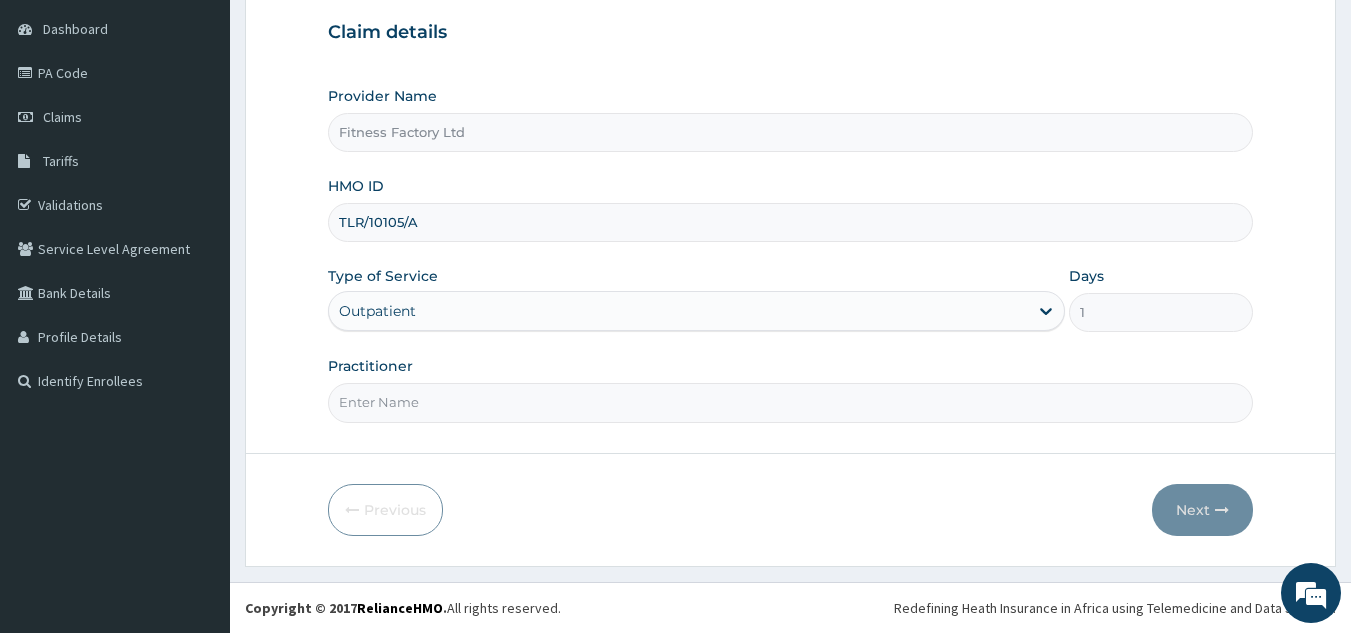 click on "Practitioner" at bounding box center [791, 402] 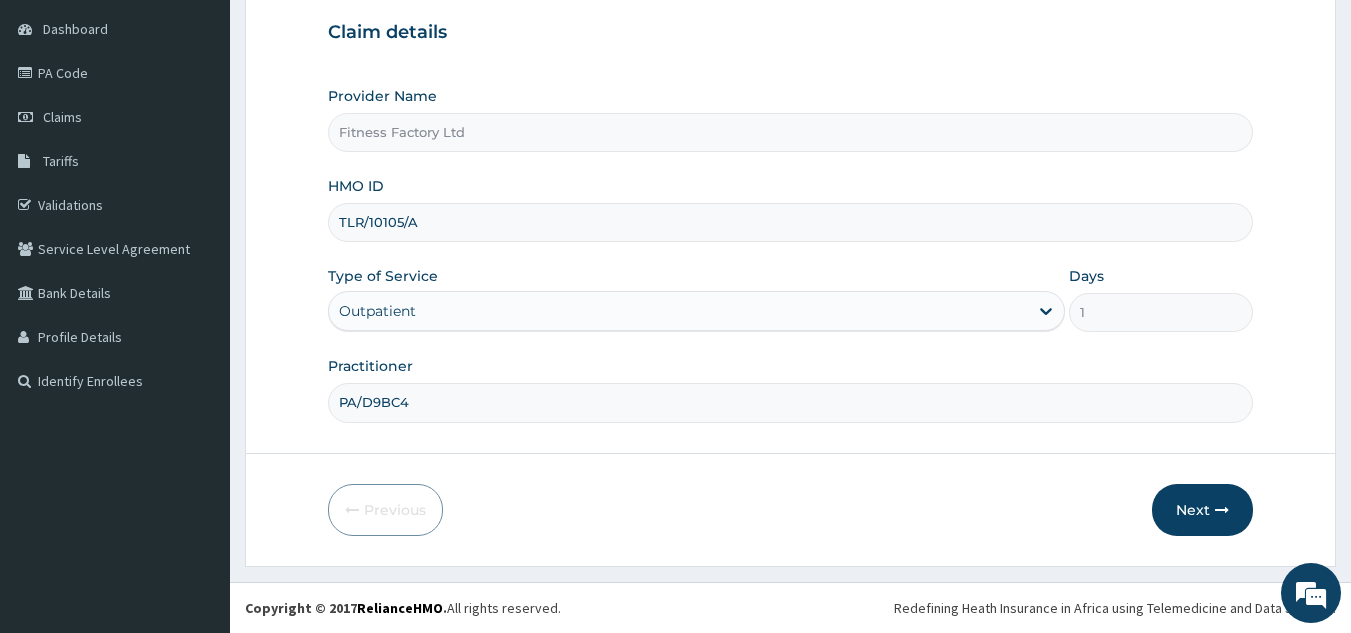 type on "PA/D9BC45" 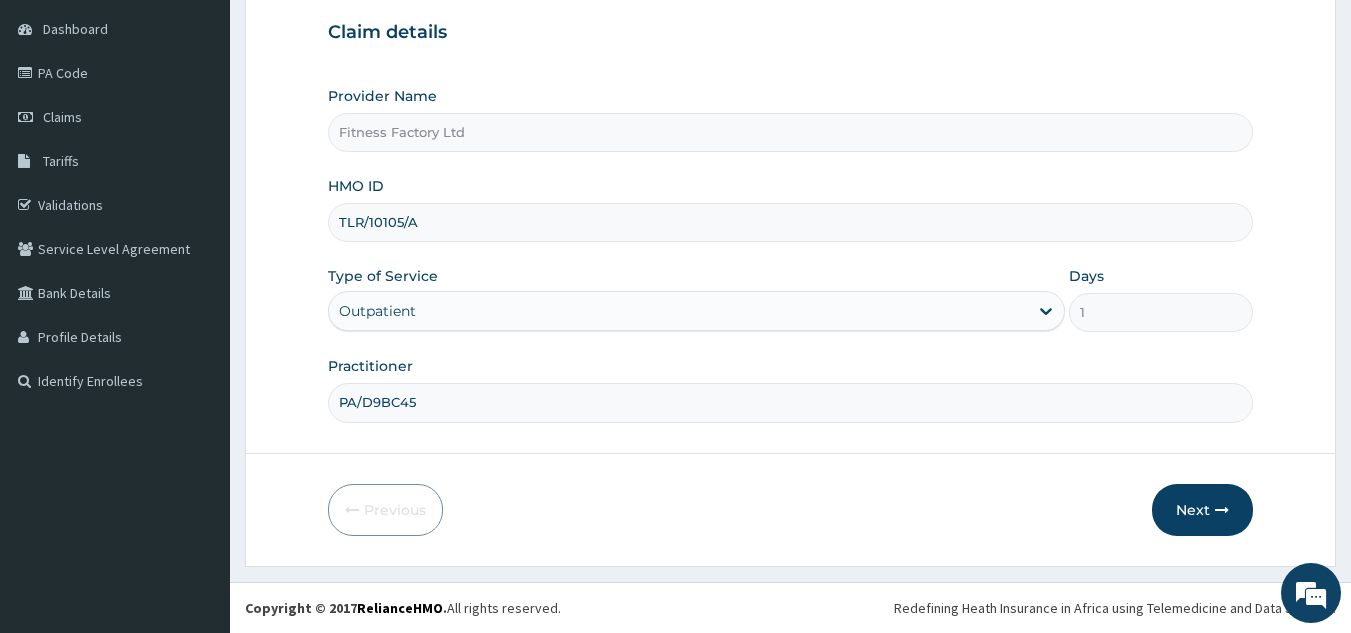 drag, startPoint x: 334, startPoint y: 402, endPoint x: 420, endPoint y: 410, distance: 86.37129 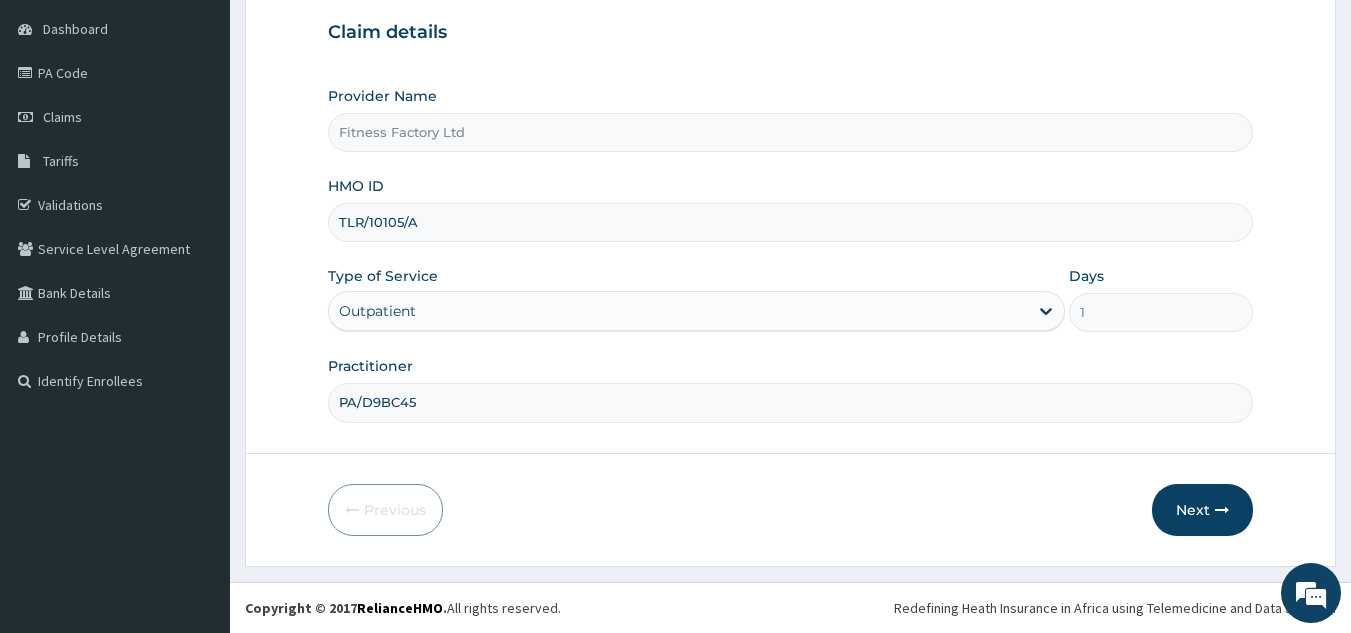 click on "PA/D9BC45" at bounding box center (791, 402) 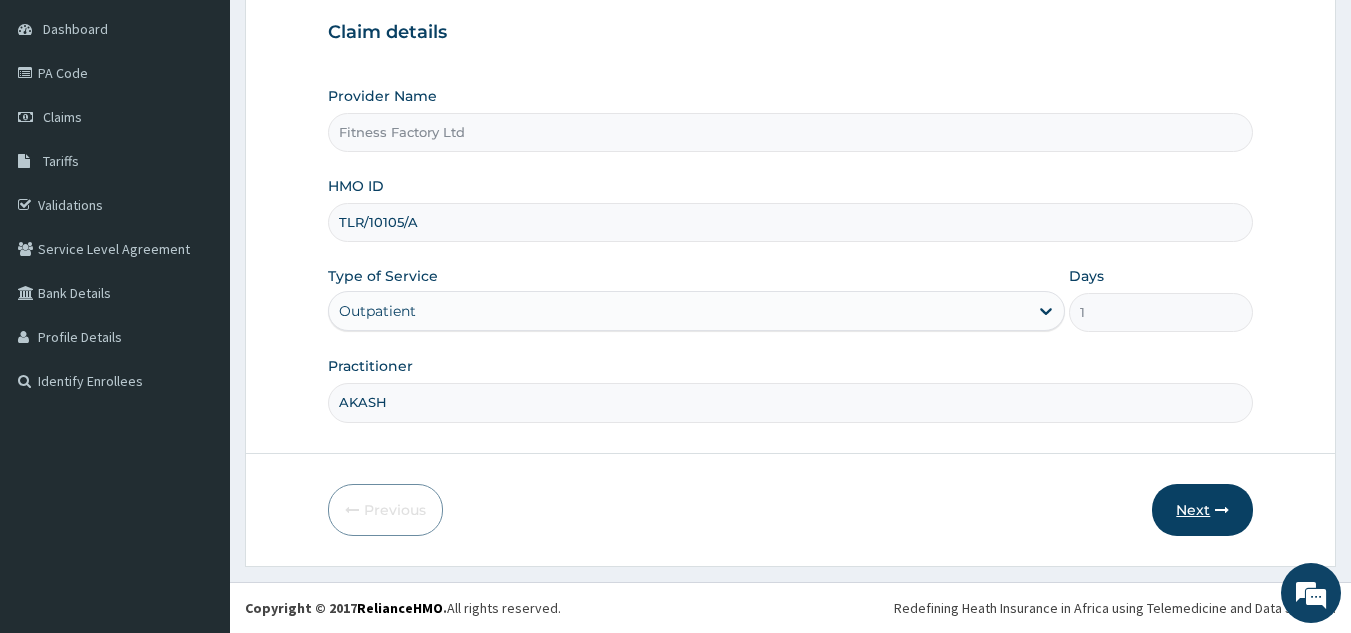 type on "AKASH" 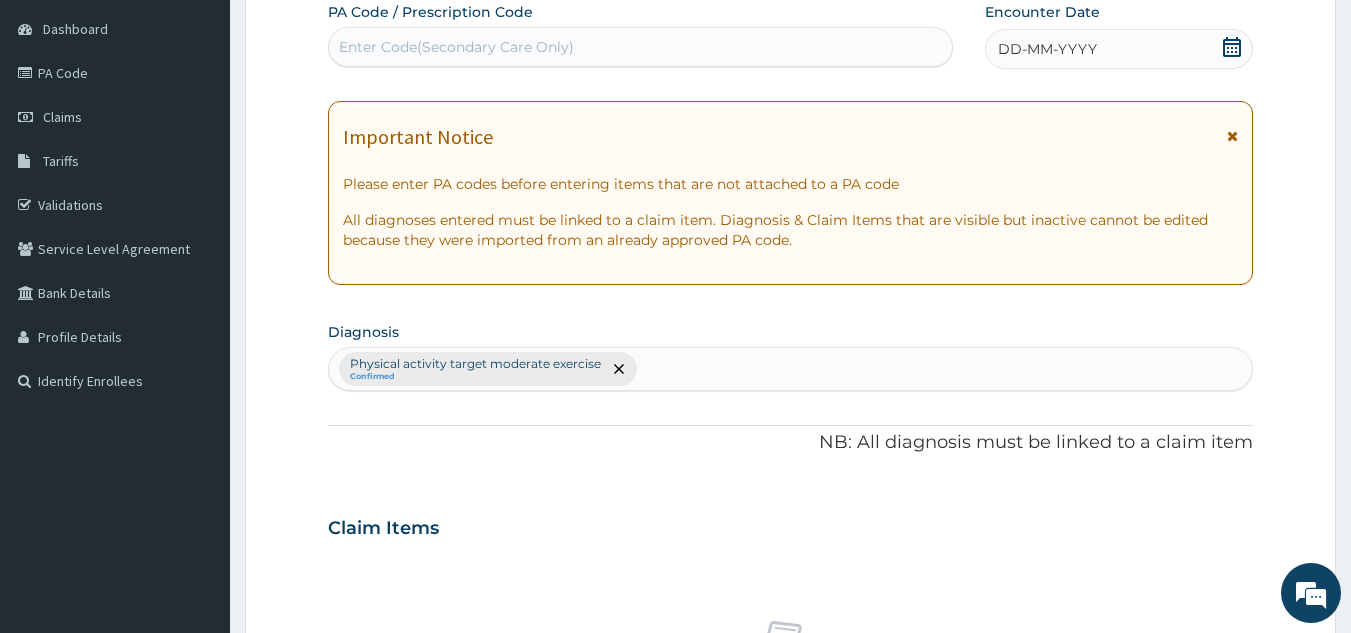 click on "Enter Code(Secondary Care Only)" at bounding box center (456, 47) 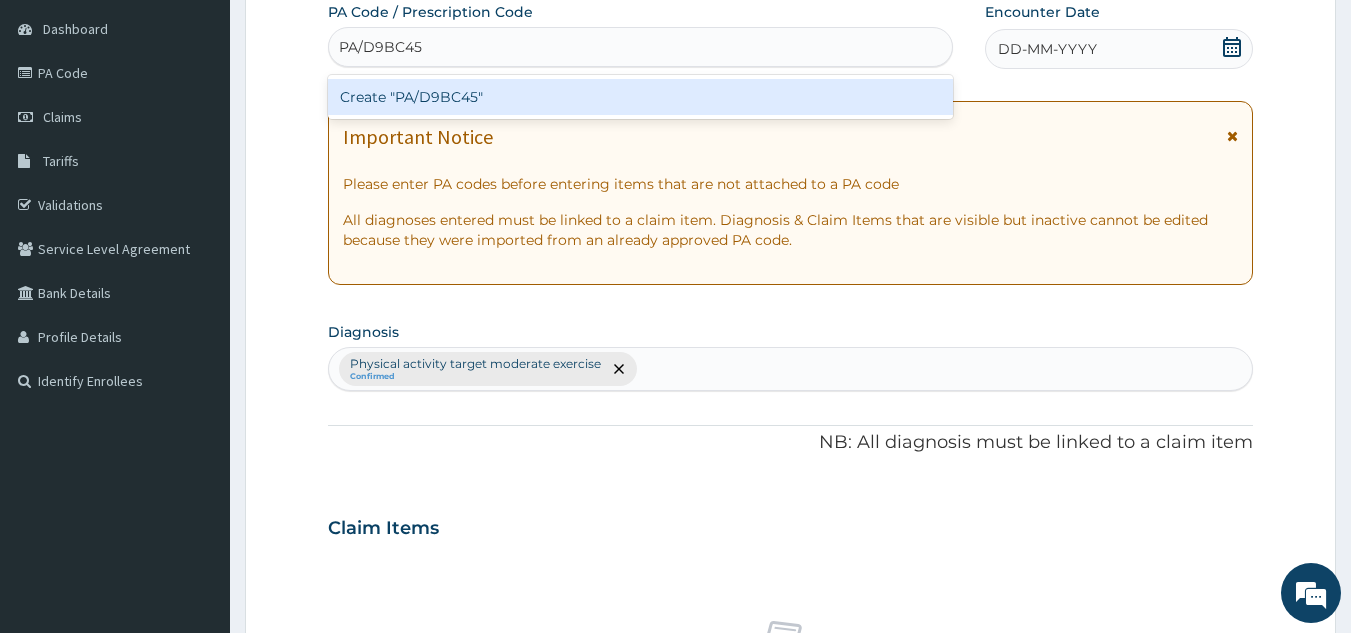 click on "Create "PA/D9BC45"" at bounding box center [641, 97] 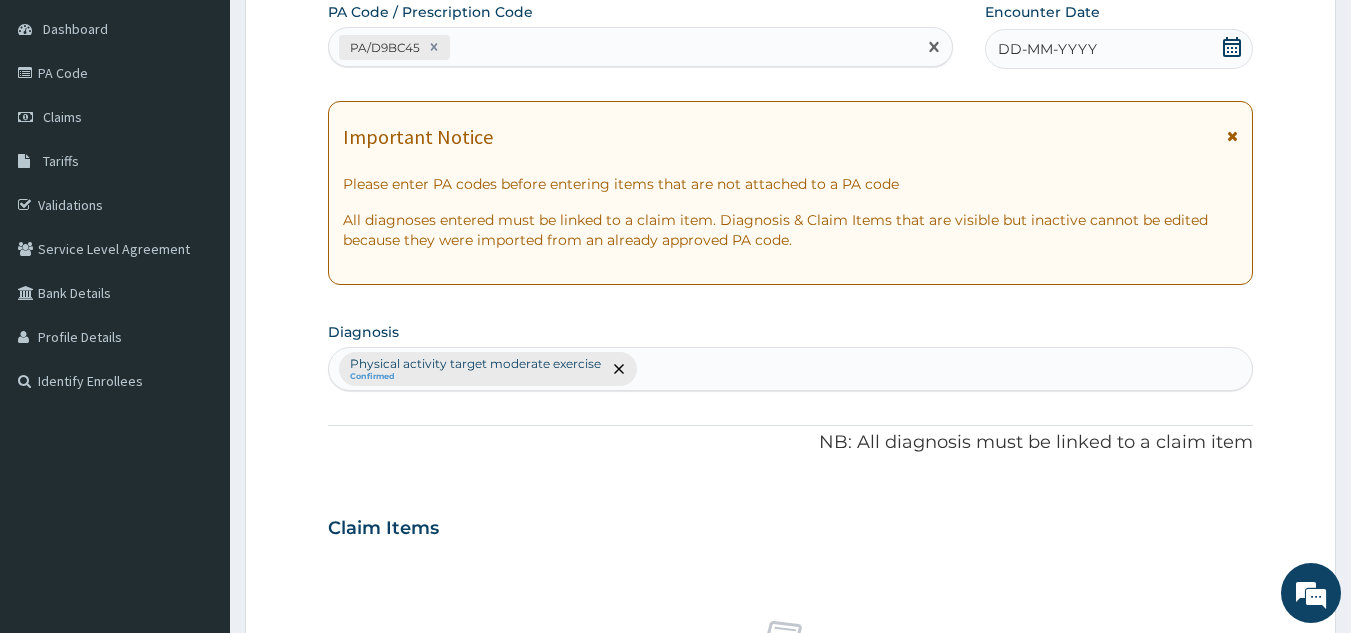 click 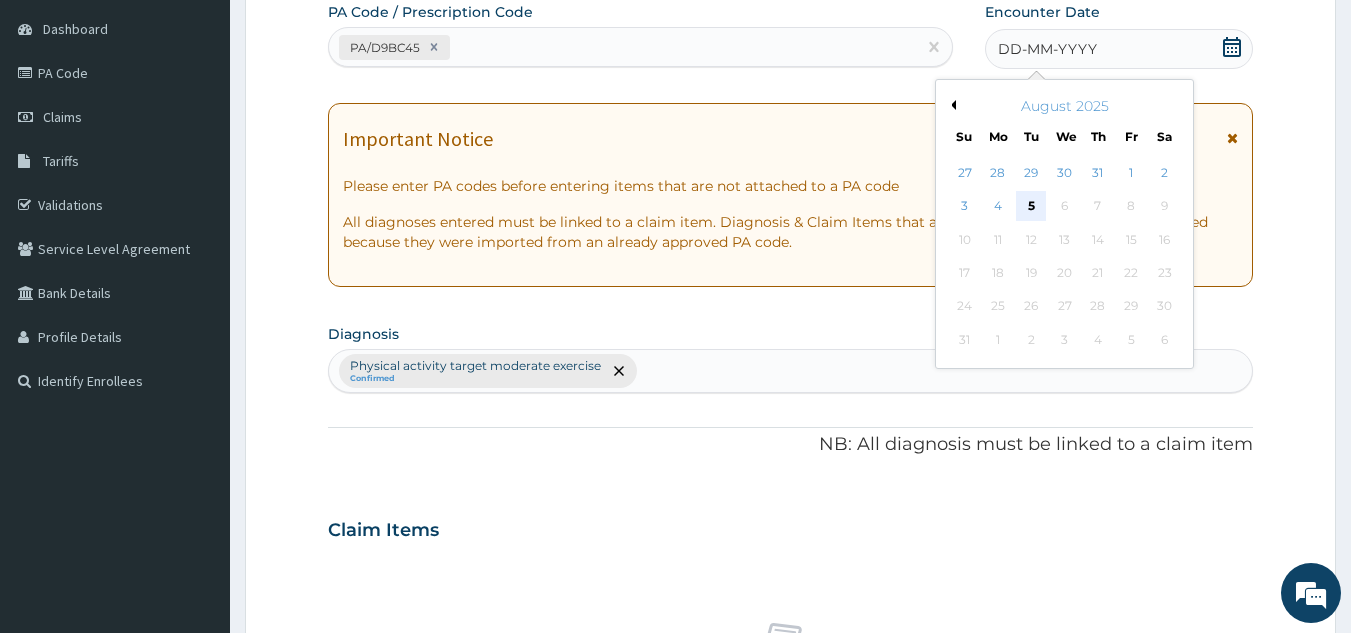 click on "5" at bounding box center (1032, 207) 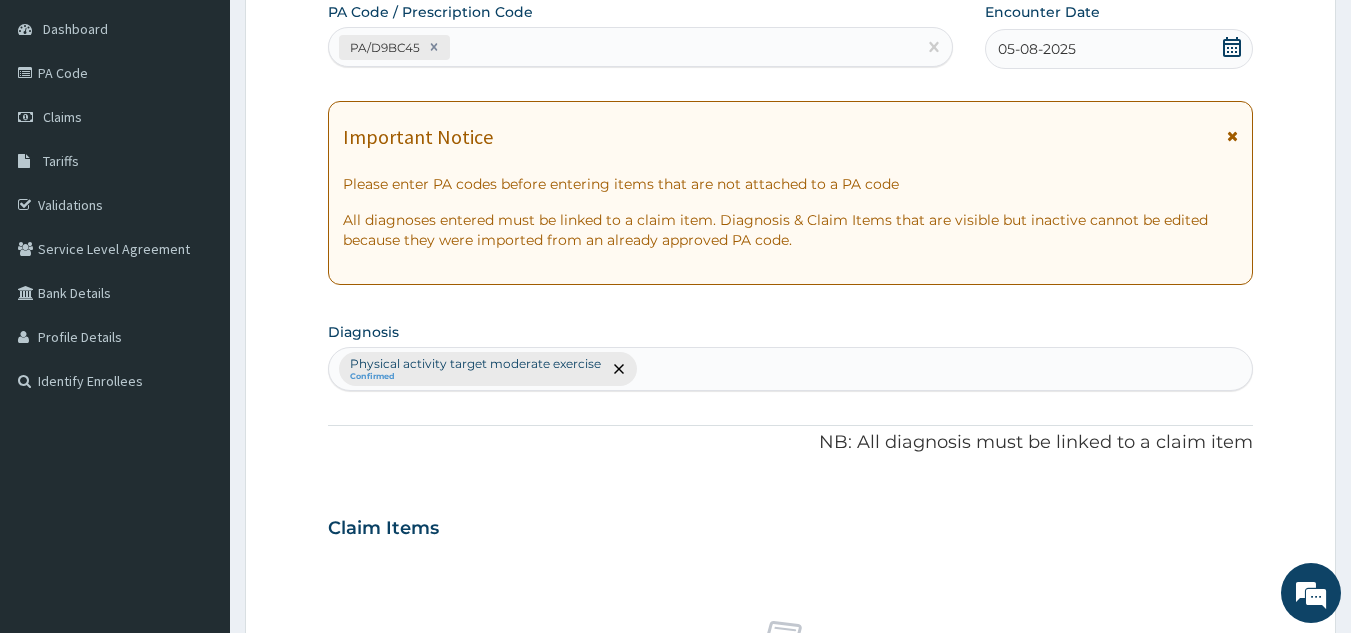 click 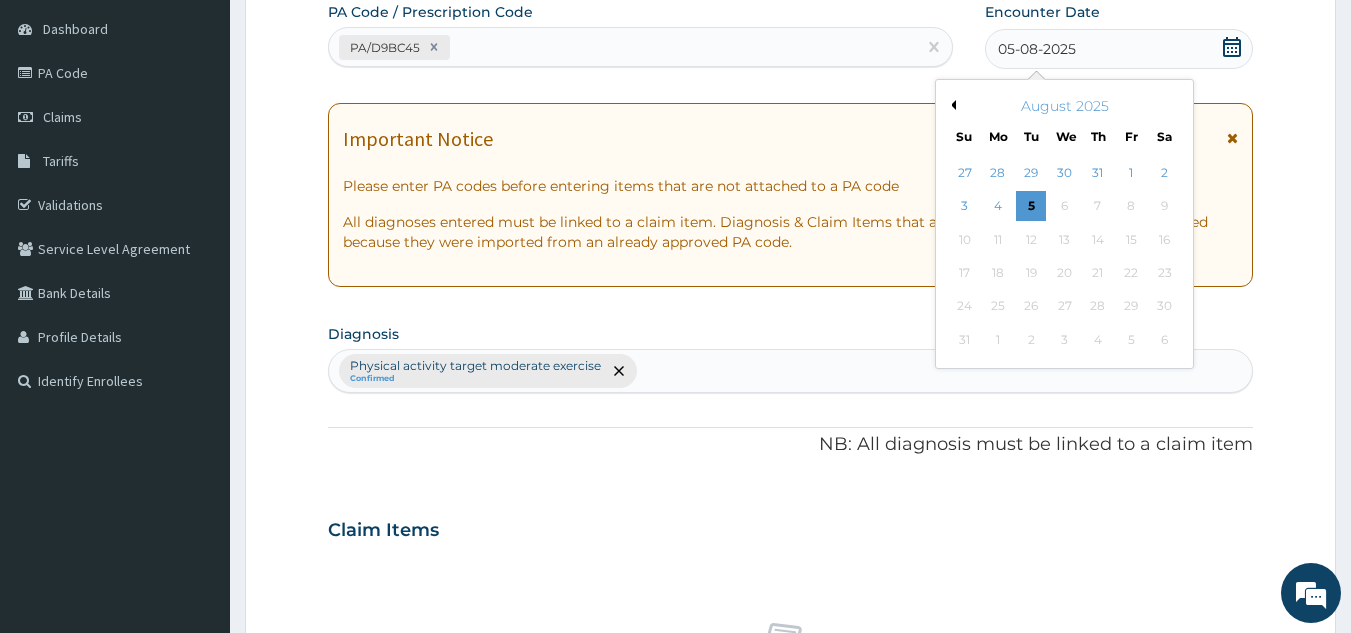 click on "August 2025" at bounding box center [1064, 106] 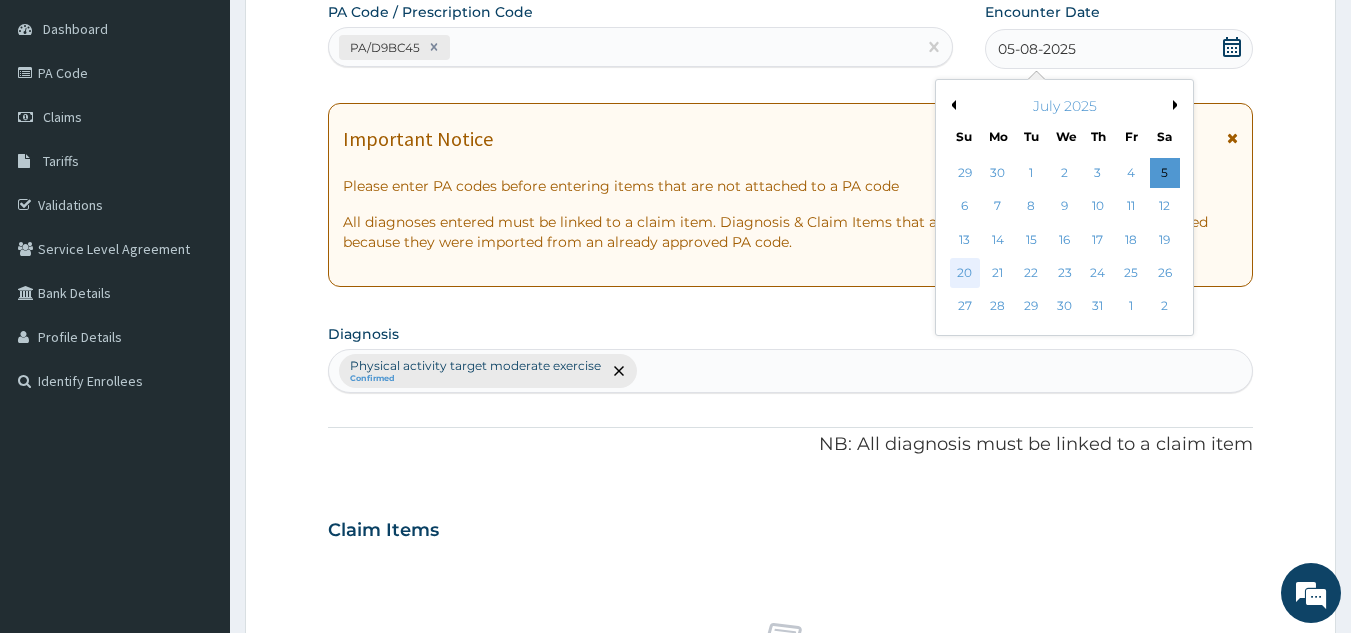 click on "20" at bounding box center (965, 273) 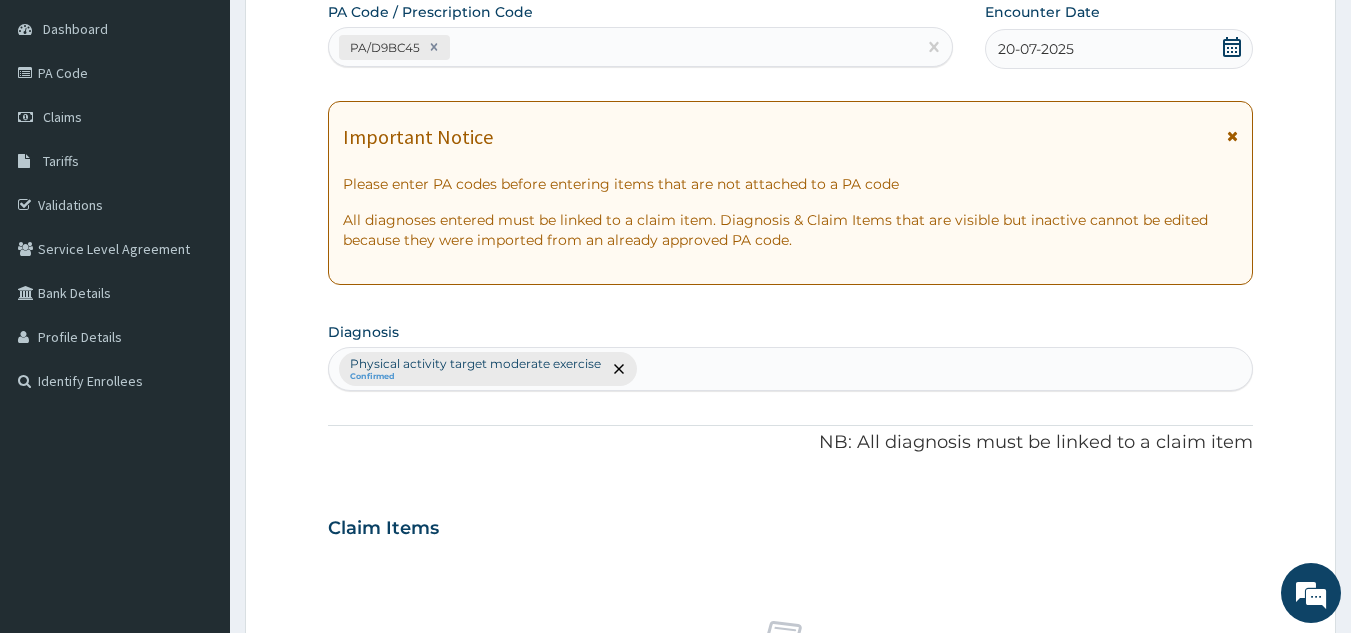 scroll, scrollTop: 809, scrollLeft: 0, axis: vertical 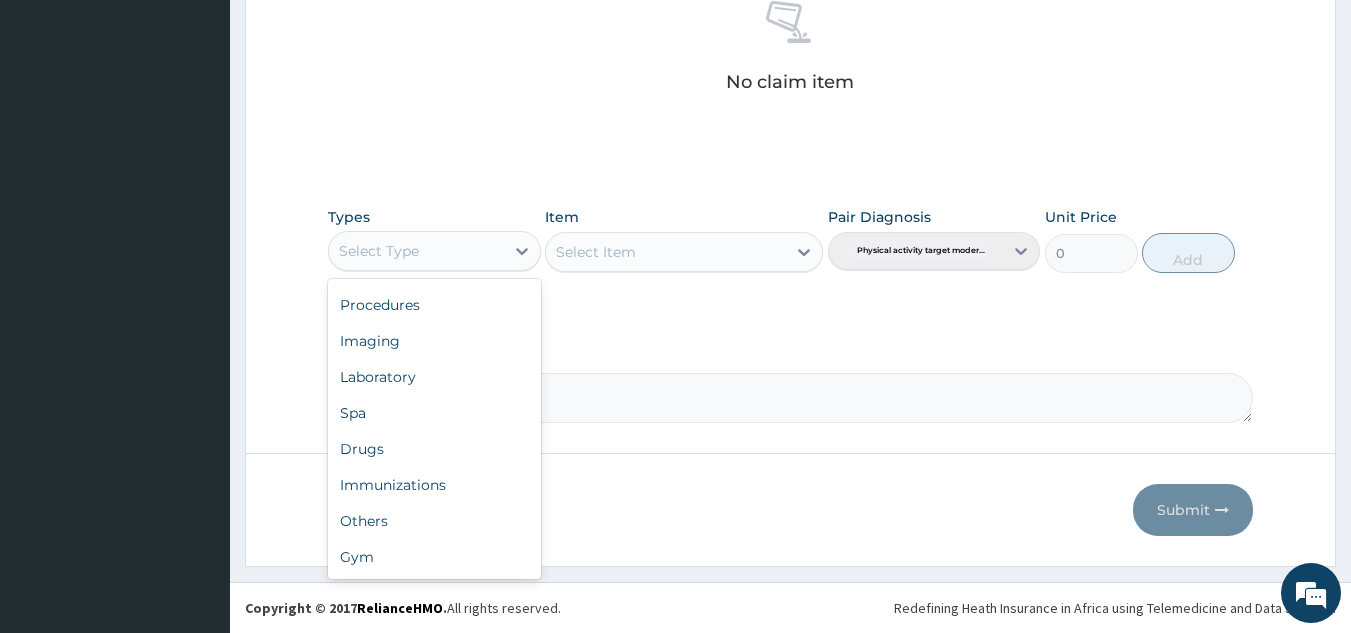 click on "Gym" at bounding box center (434, 557) 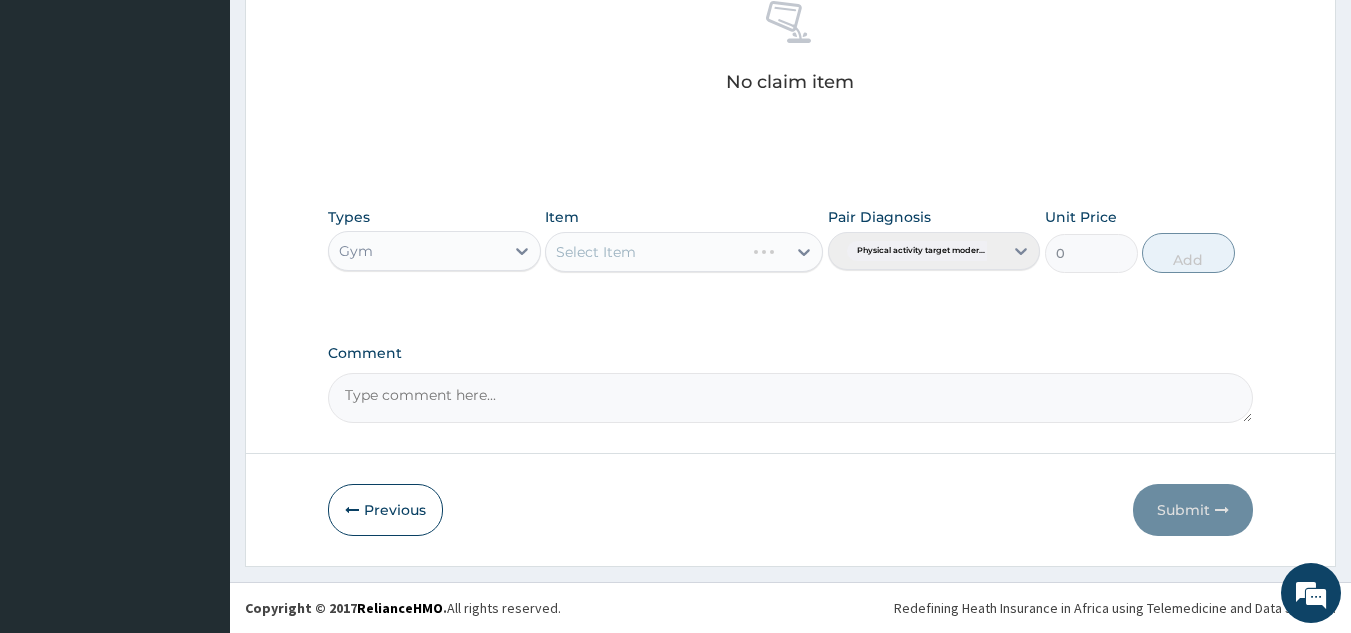 click on "Select Item" at bounding box center (684, 252) 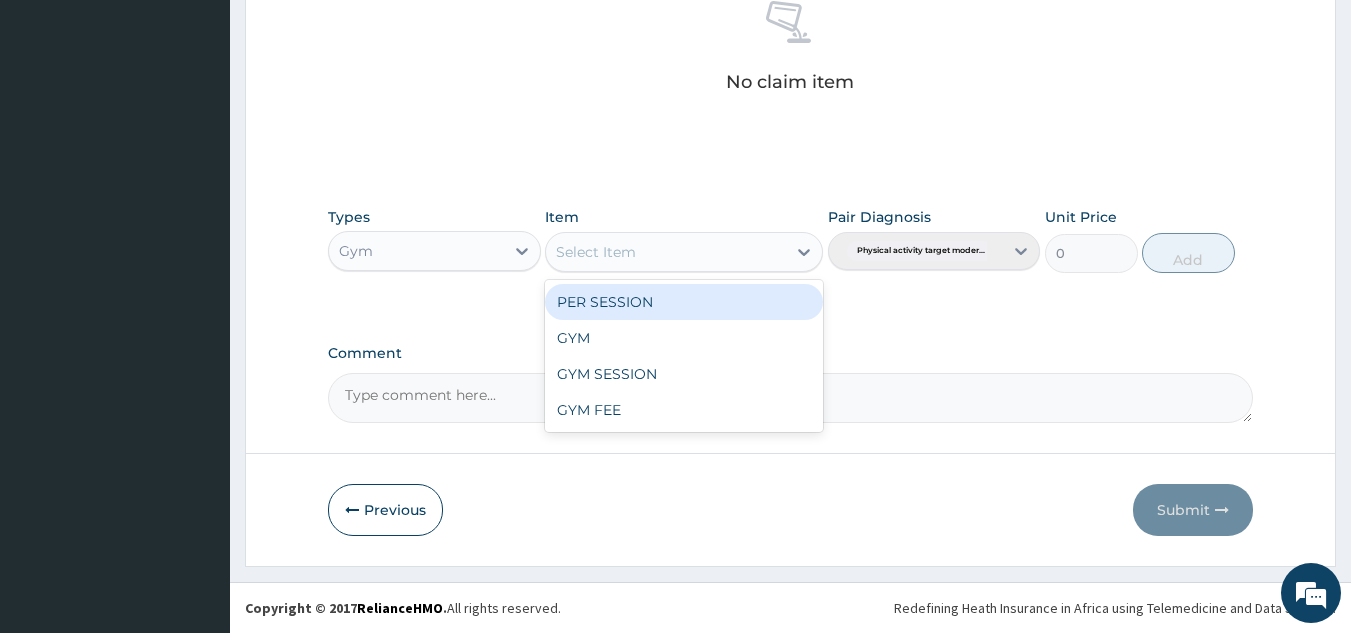 click on "GYM" at bounding box center [684, 338] 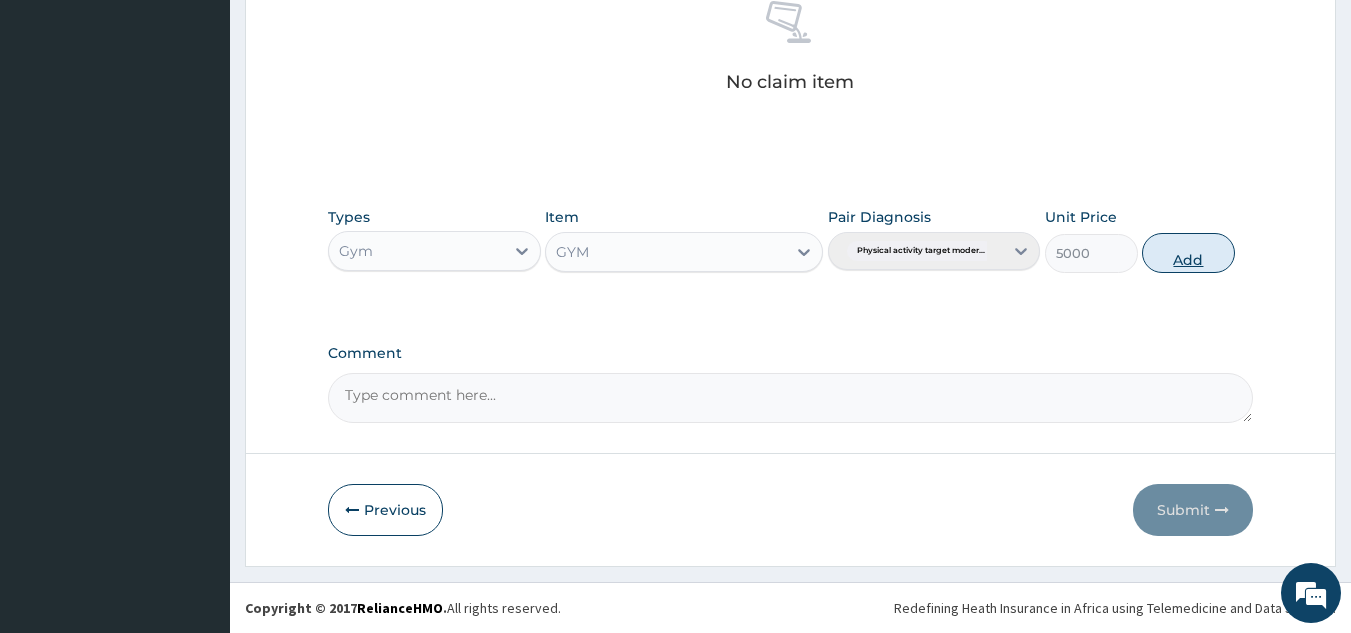 click on "Add" at bounding box center (1188, 253) 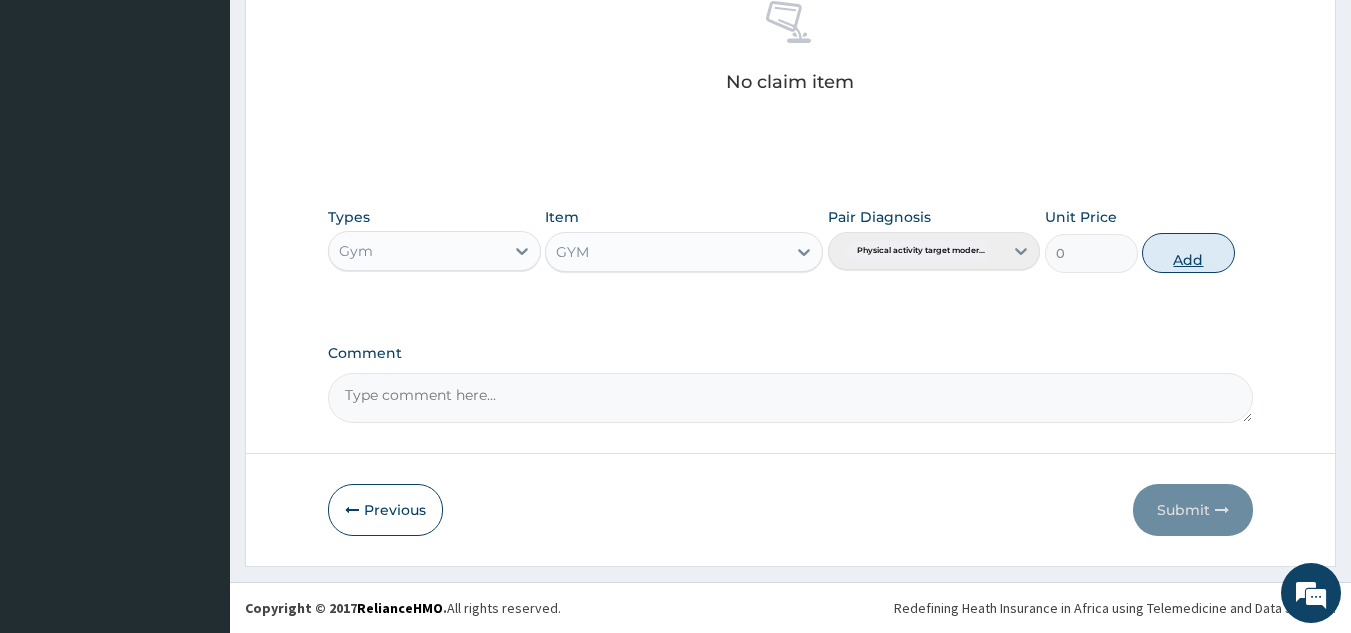 scroll, scrollTop: 729, scrollLeft: 0, axis: vertical 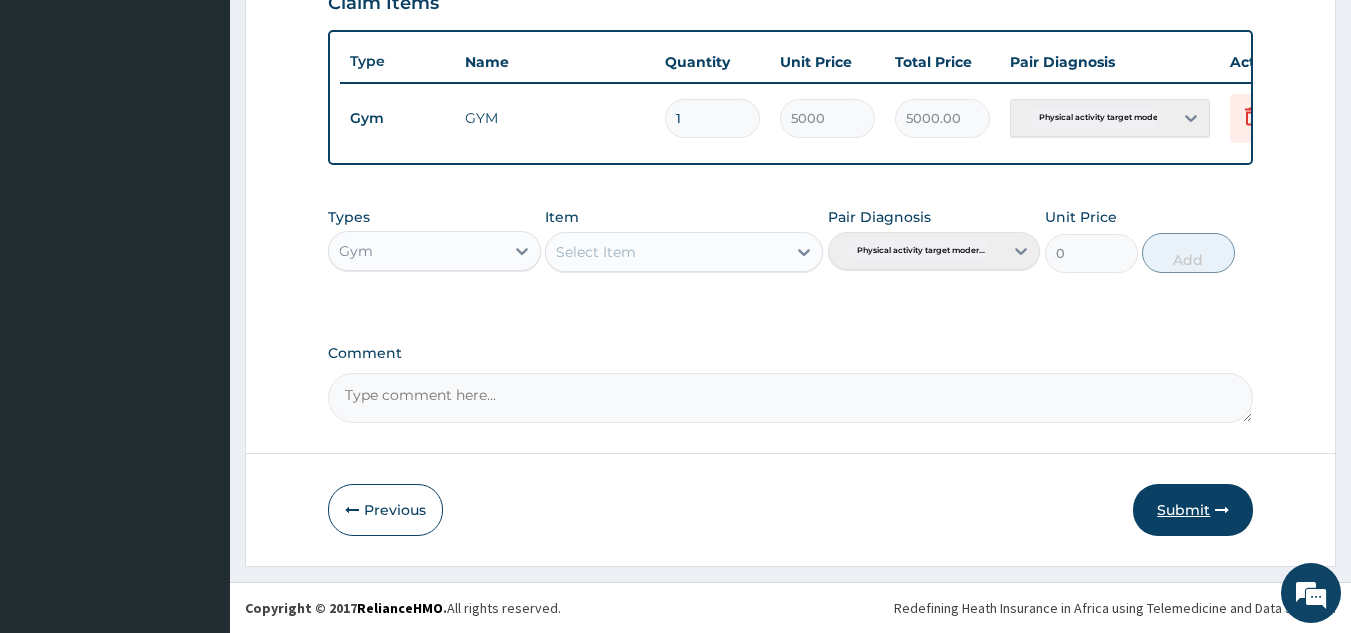 click on "Submit" at bounding box center (1193, 510) 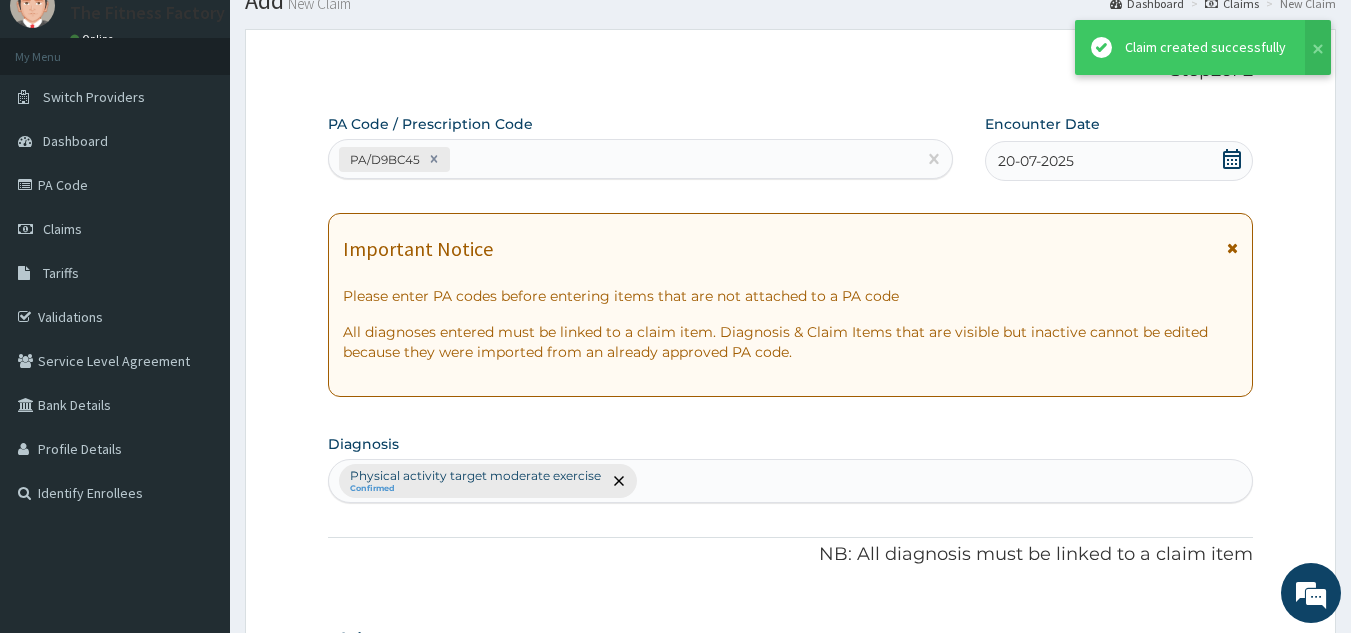 scroll, scrollTop: 729, scrollLeft: 0, axis: vertical 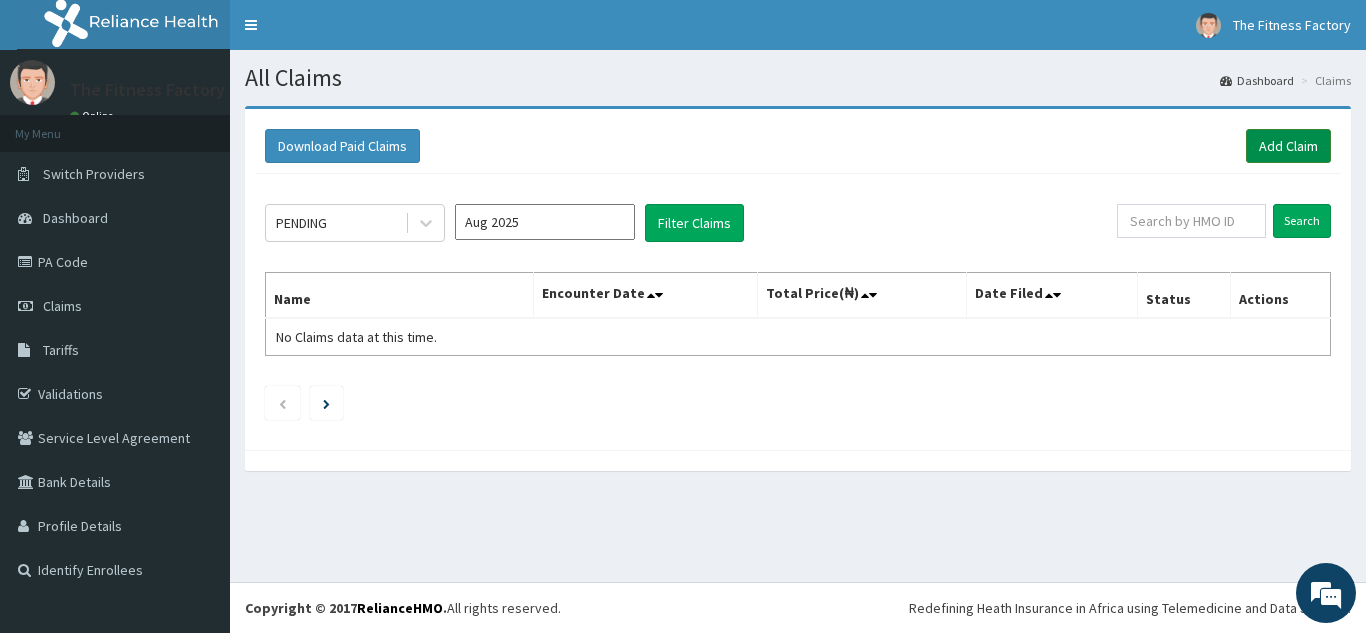 click on "Add Claim" at bounding box center [1288, 146] 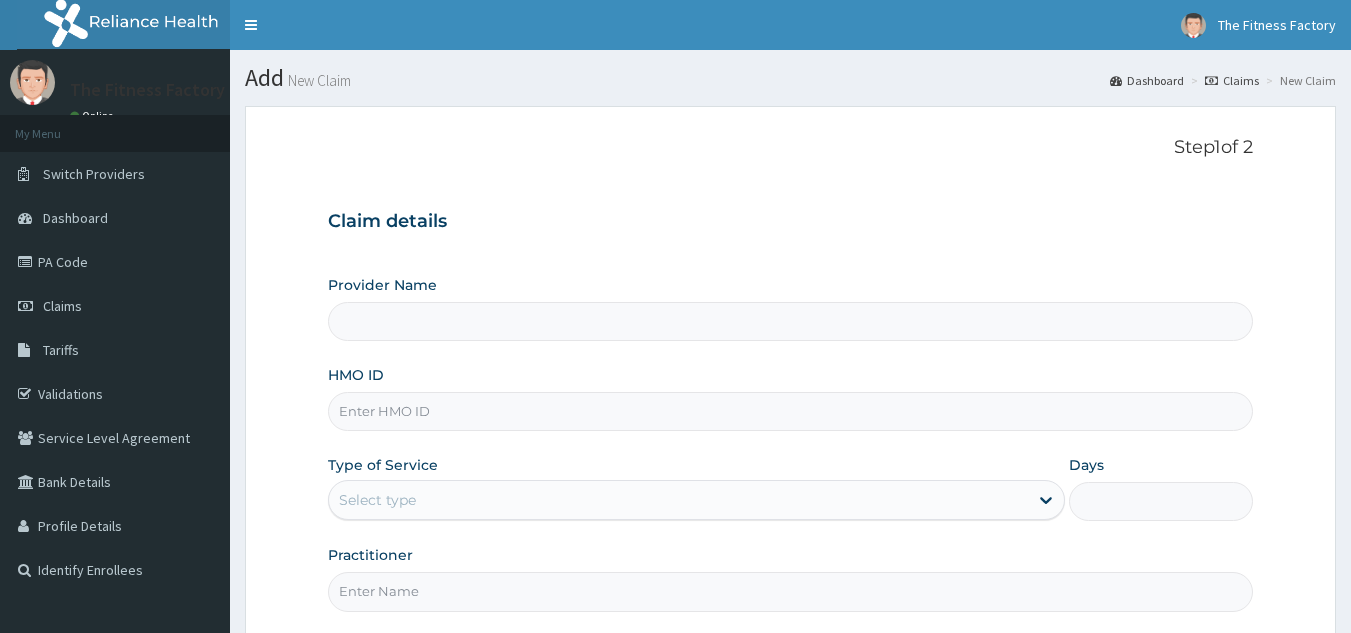 scroll, scrollTop: 0, scrollLeft: 0, axis: both 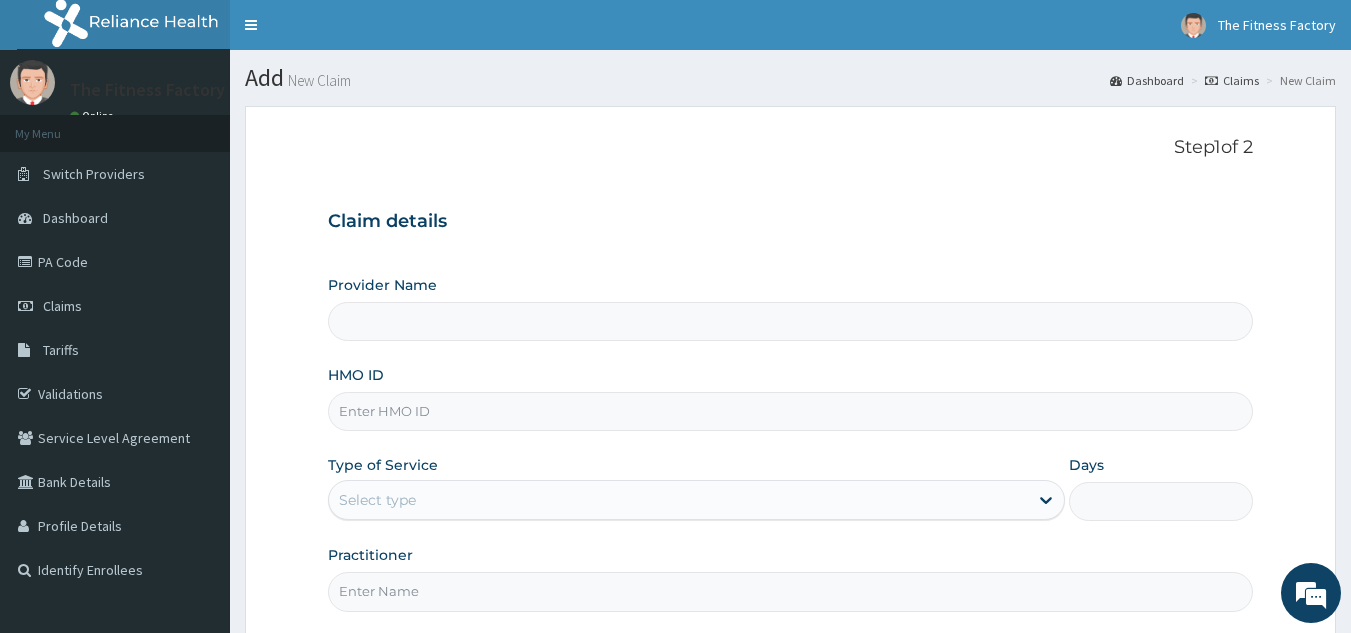 type on "Fitness Factory Ltd" 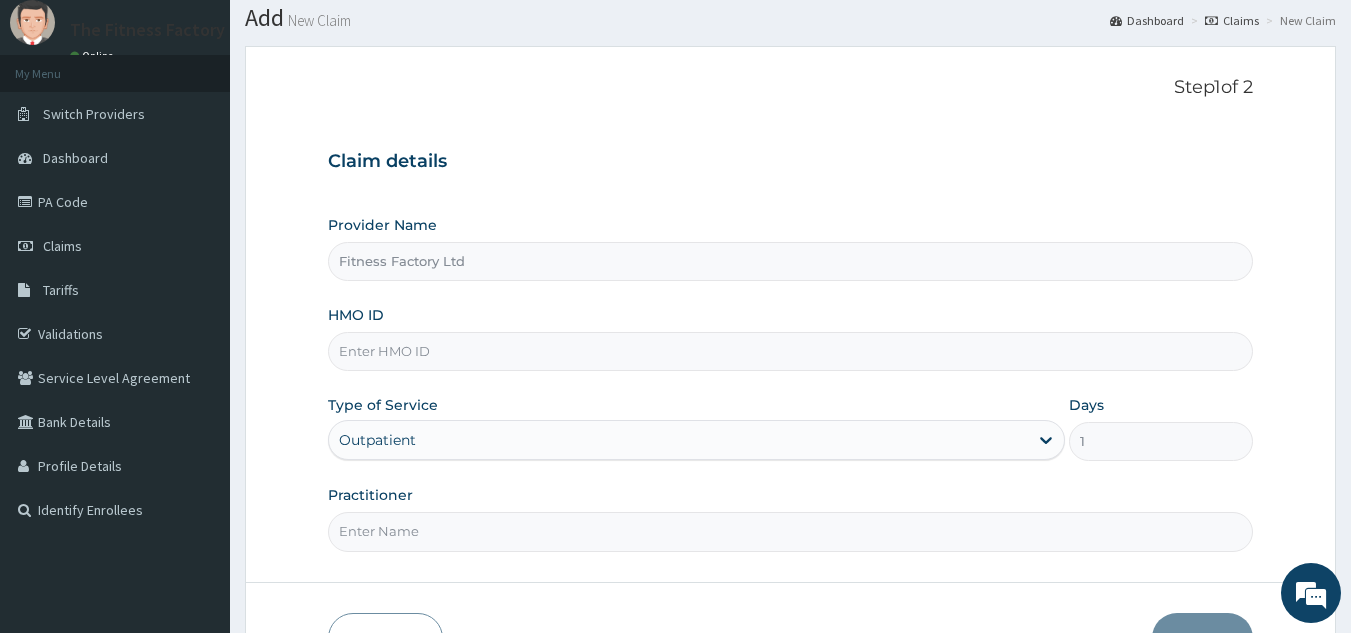scroll, scrollTop: 189, scrollLeft: 0, axis: vertical 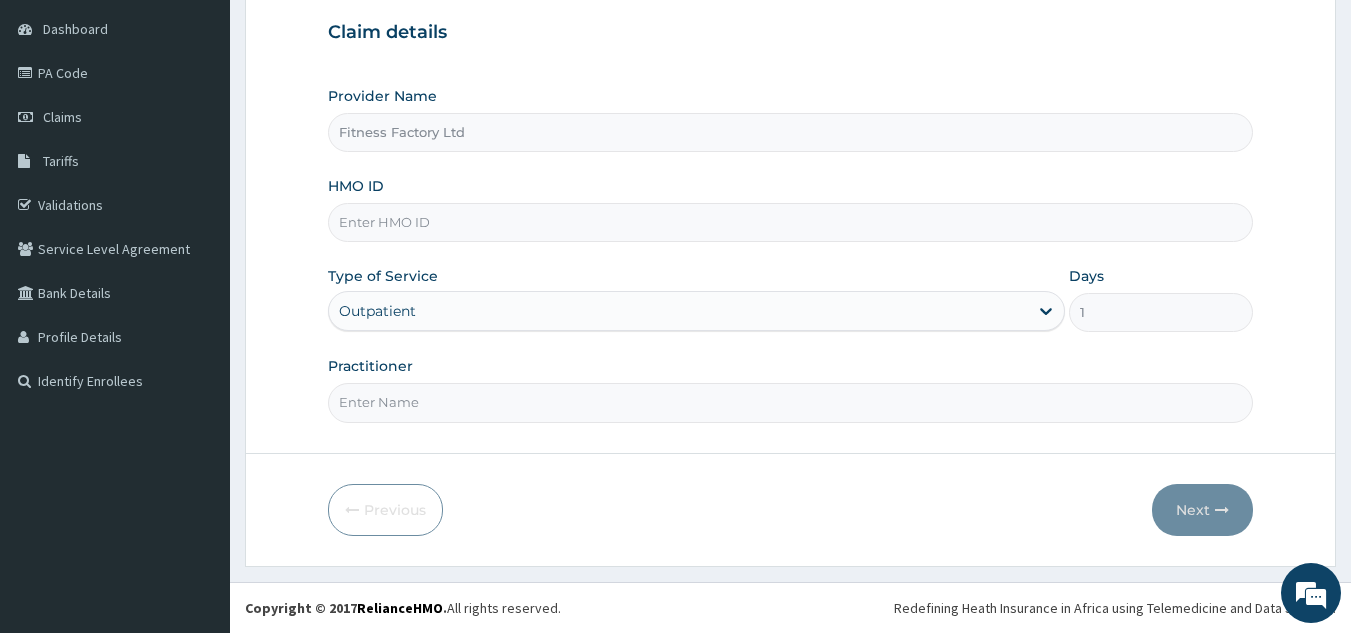 click on "HMO ID" at bounding box center [791, 222] 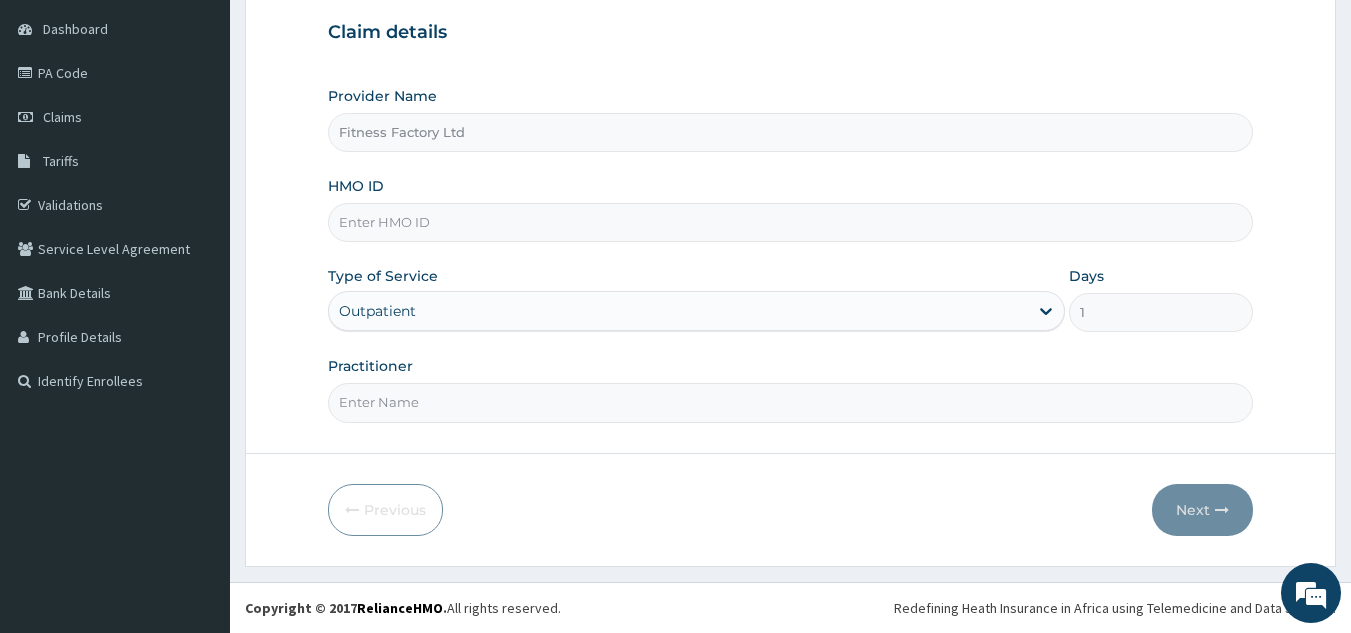 scroll, scrollTop: 0, scrollLeft: 0, axis: both 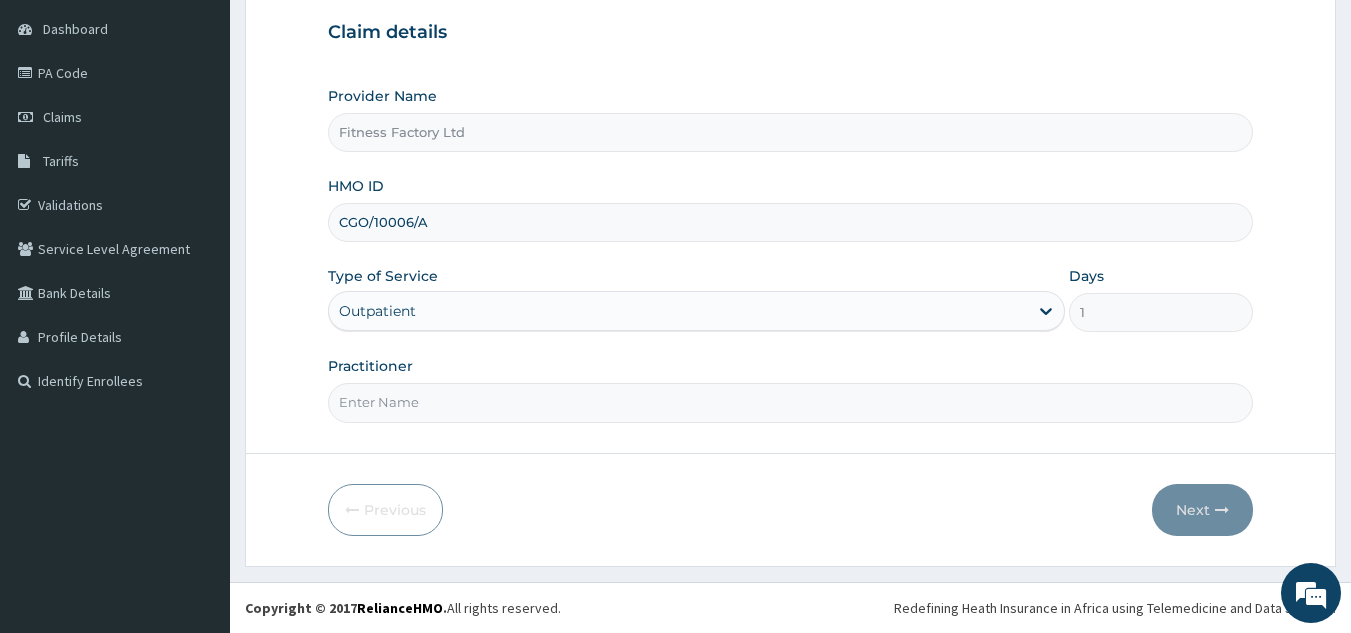 type on "CGO/10006/A" 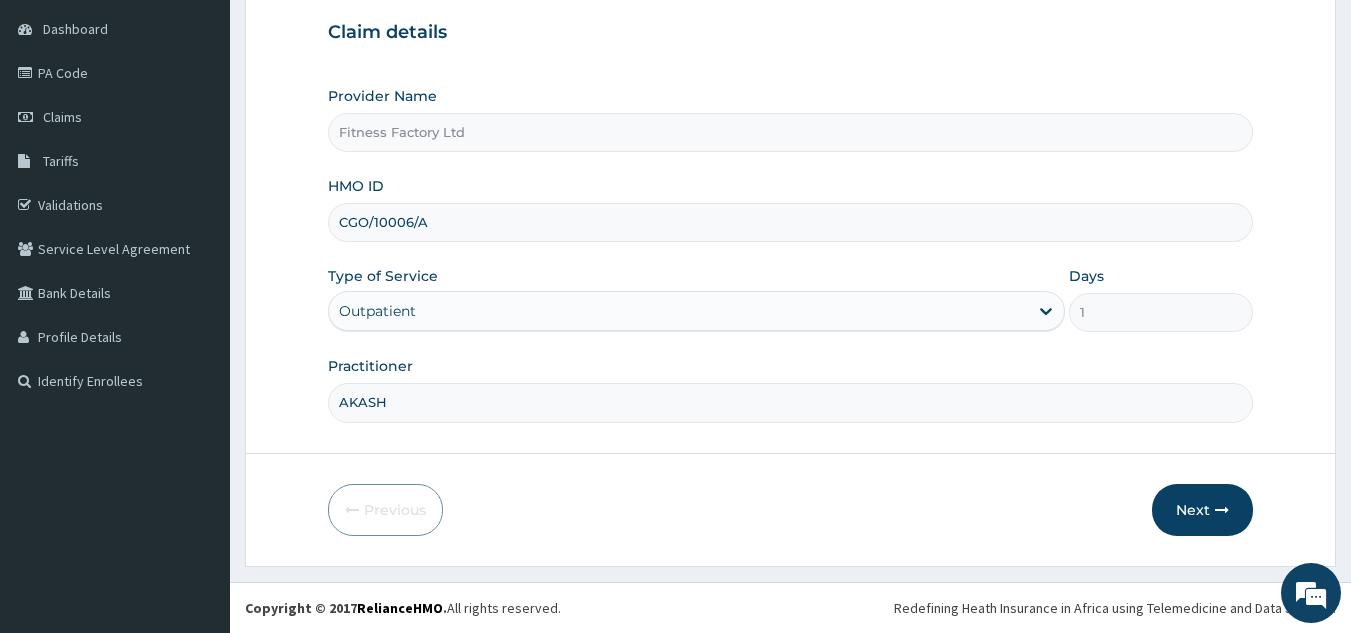 type on "AKASH" 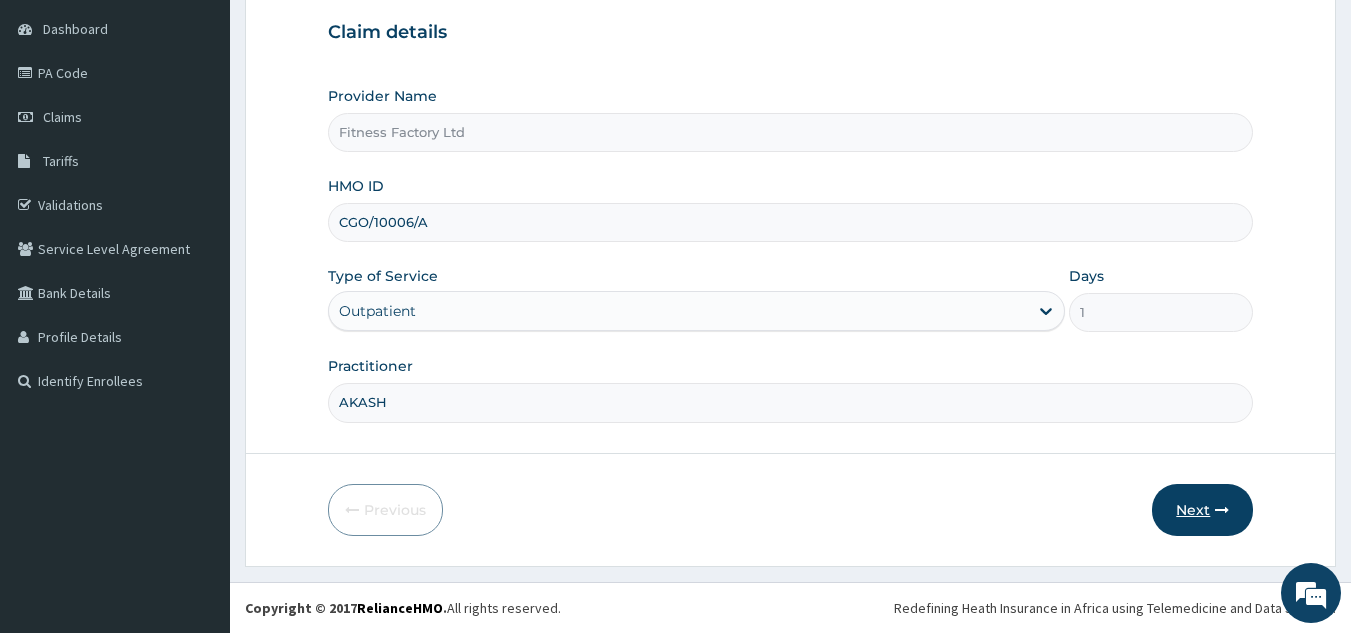 click on "Next" at bounding box center [1202, 510] 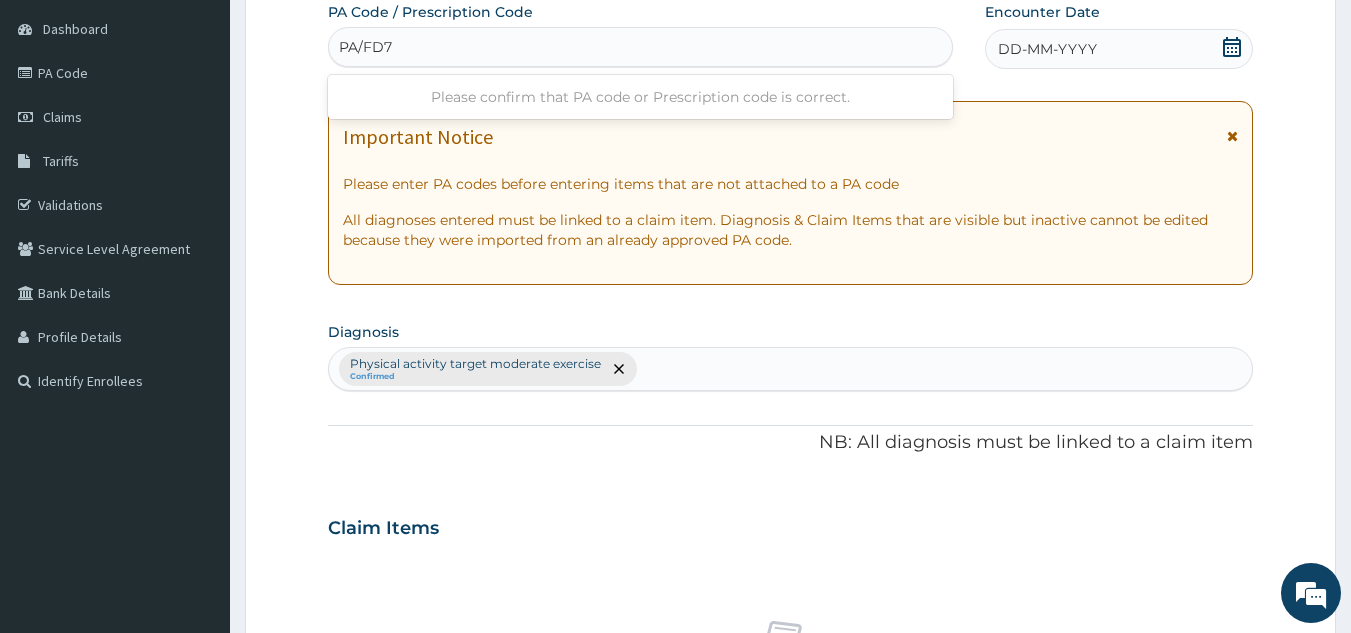 type on "PA/FD7" 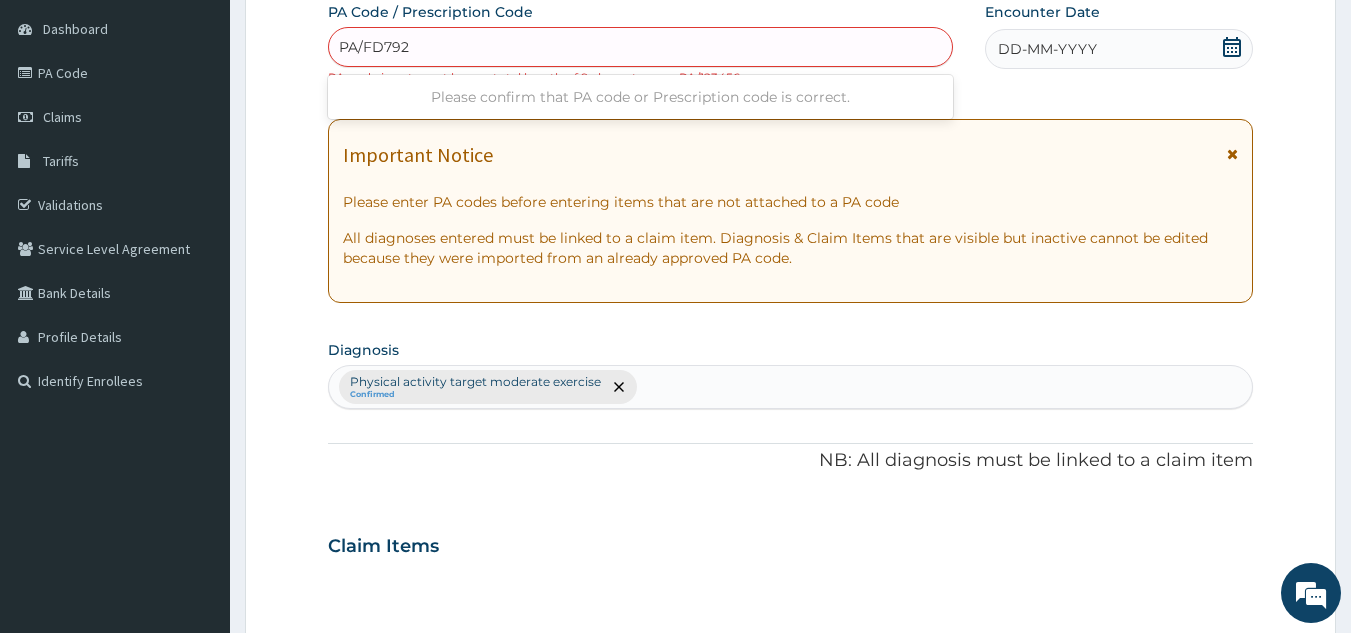 type on "PA/FD7920" 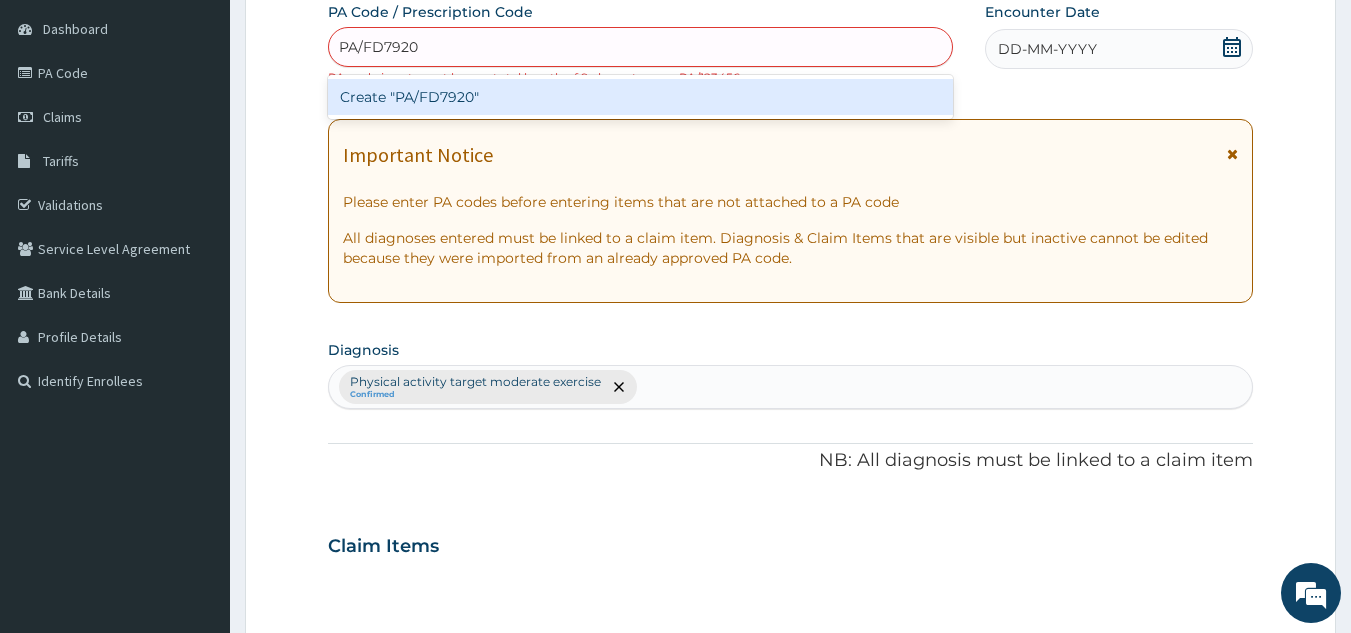 click on "Create "PA/FD7920"" at bounding box center [641, 97] 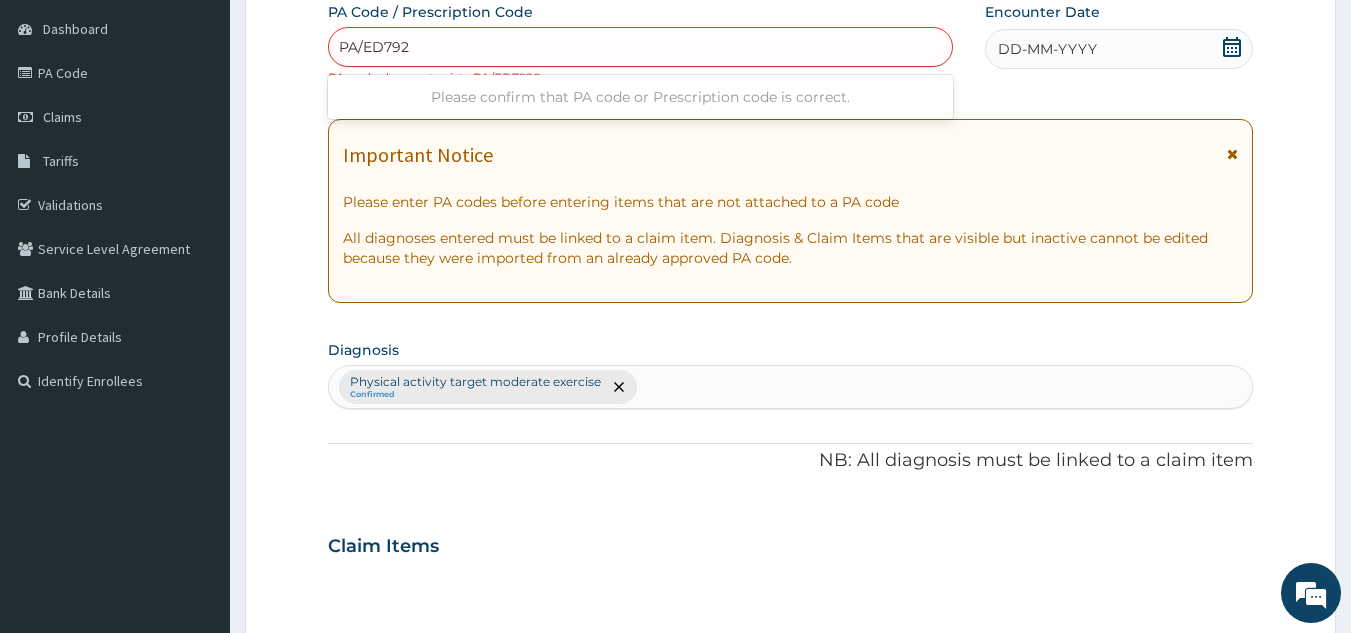 type on "PA/ED7920" 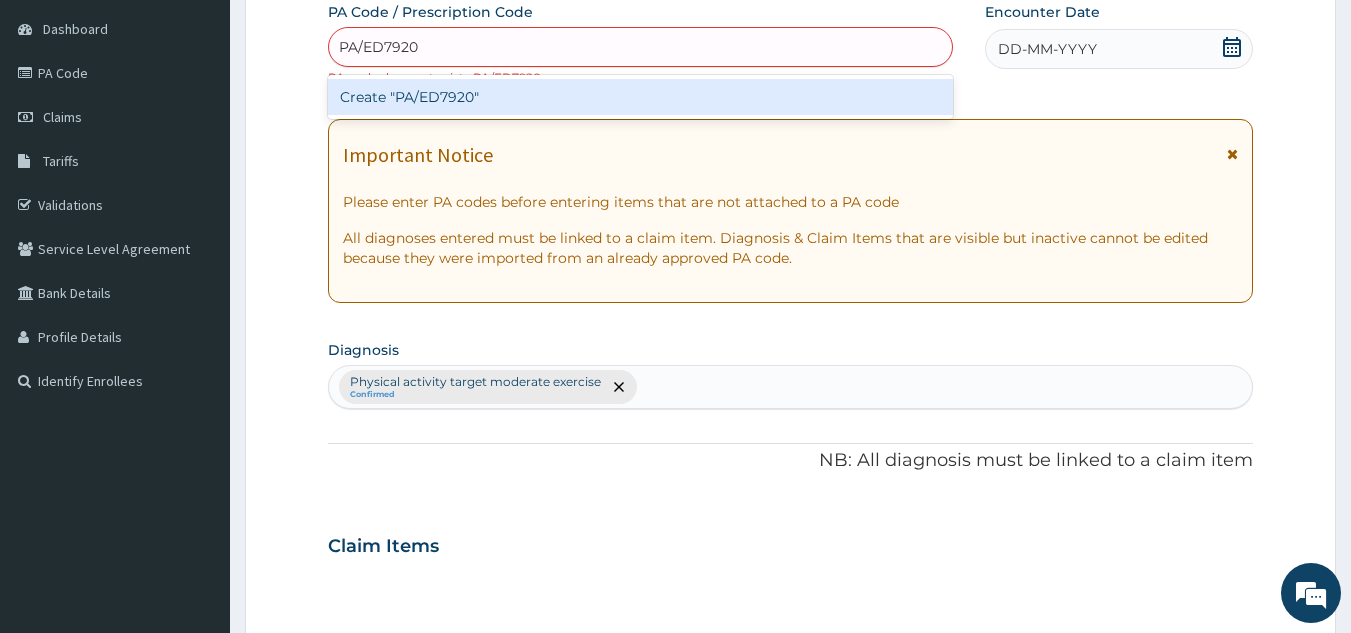 click on "Create "PA/ED7920"" at bounding box center (641, 97) 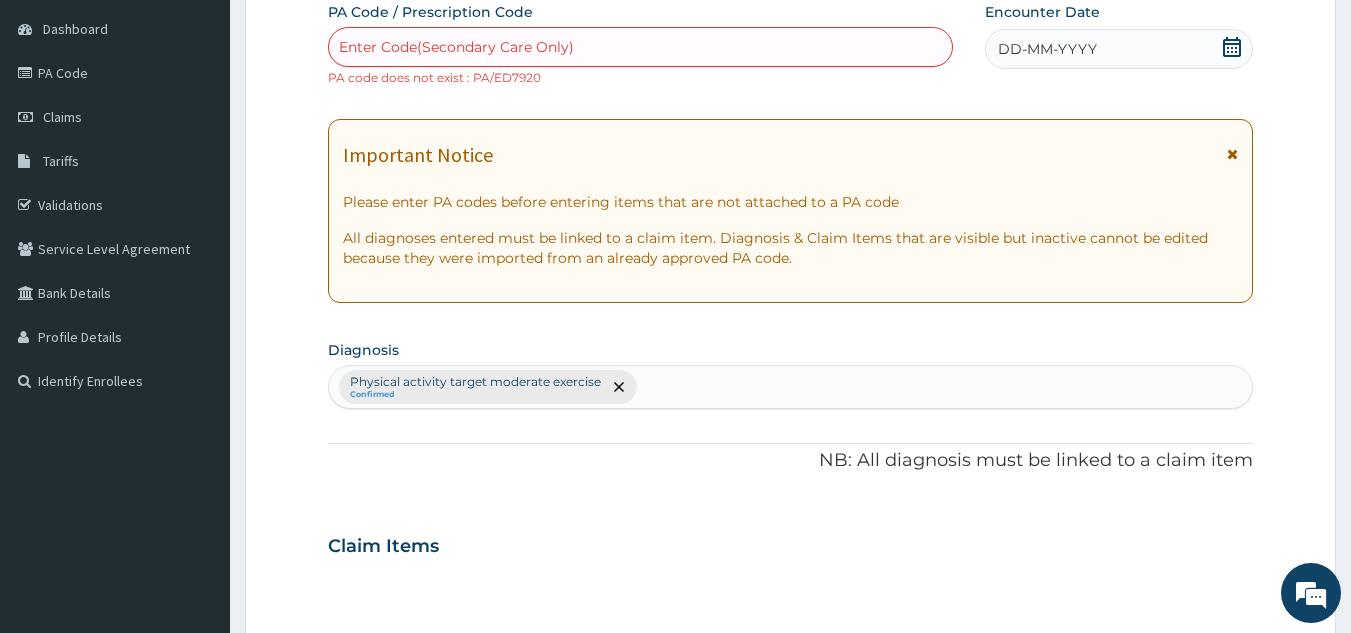 click on "Physical activity target moderate exercise Confirmed" at bounding box center [791, 387] 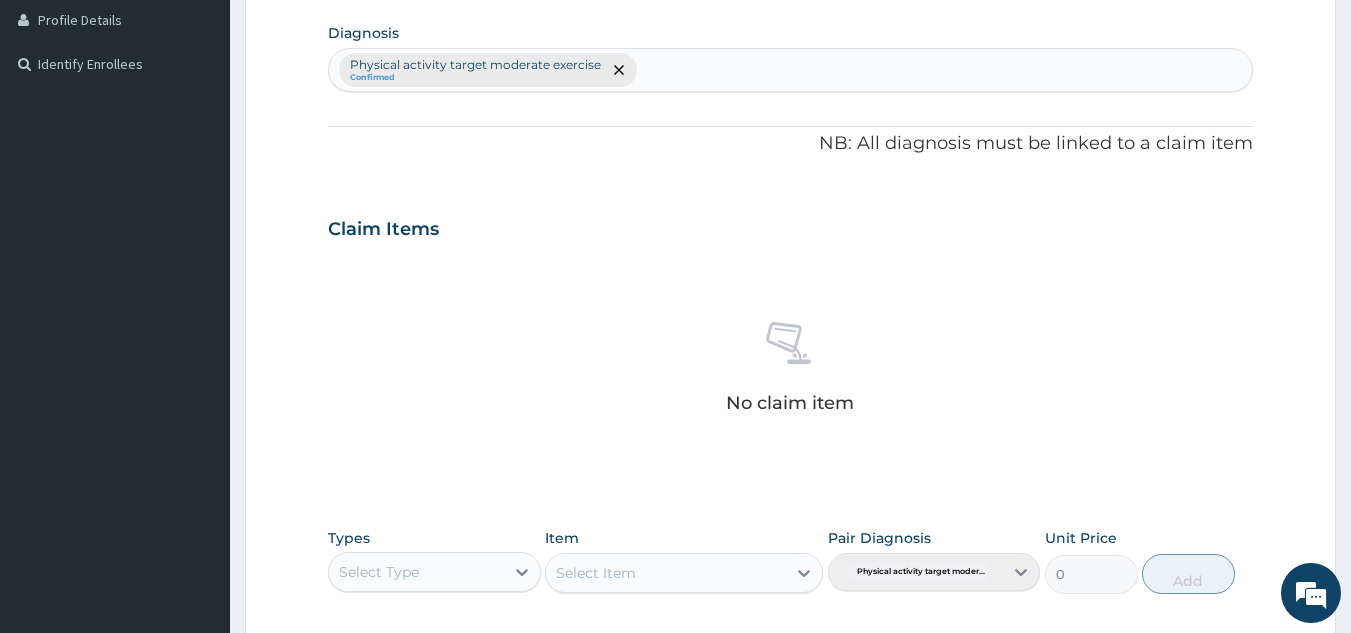 scroll, scrollTop: 827, scrollLeft: 0, axis: vertical 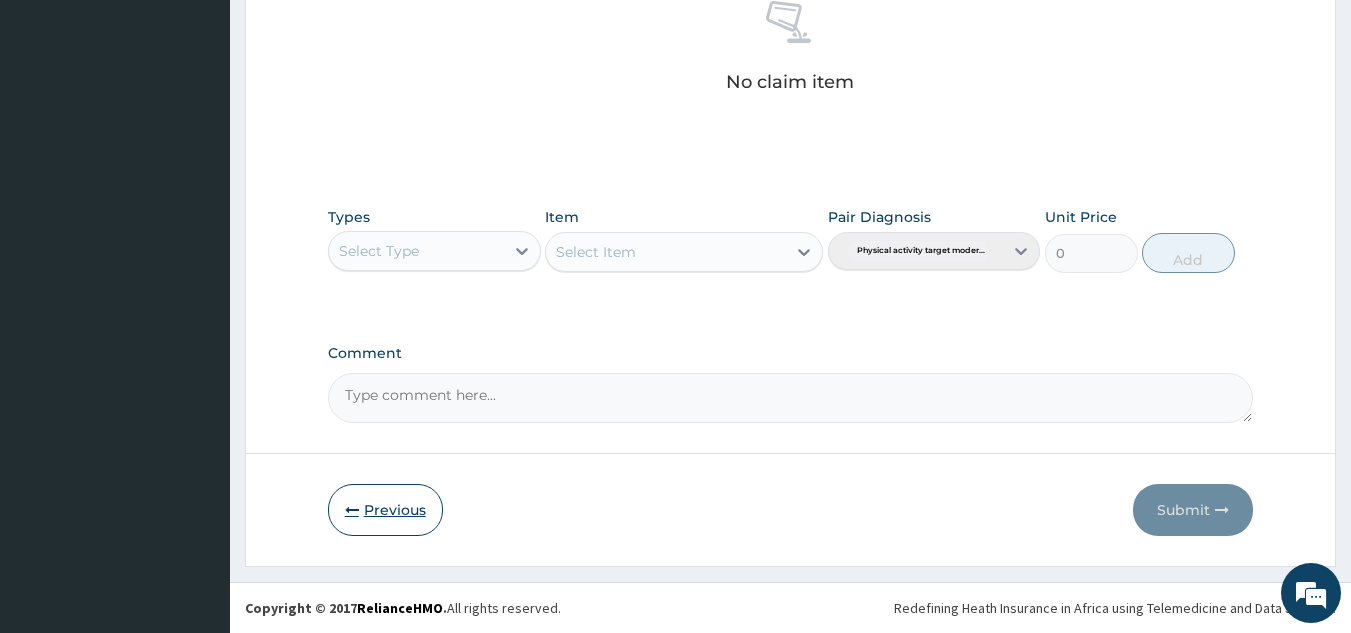 click on "Previous" at bounding box center [385, 510] 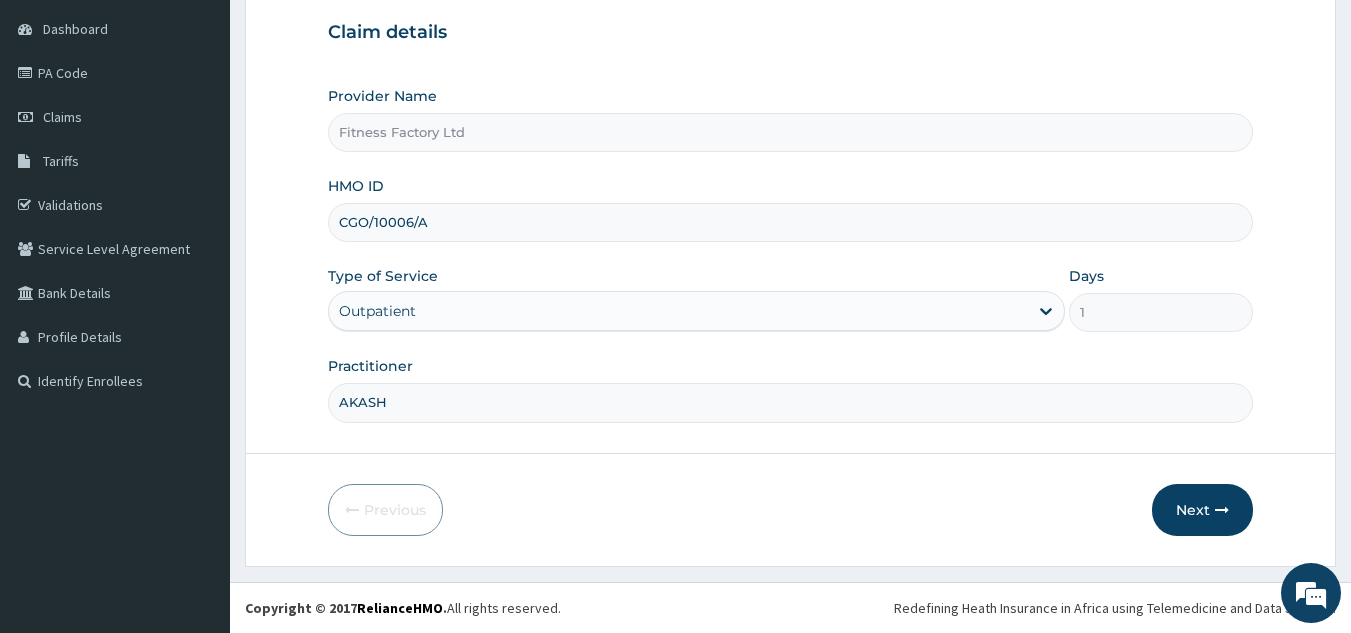 click on "CGO/10006/A" at bounding box center (791, 222) 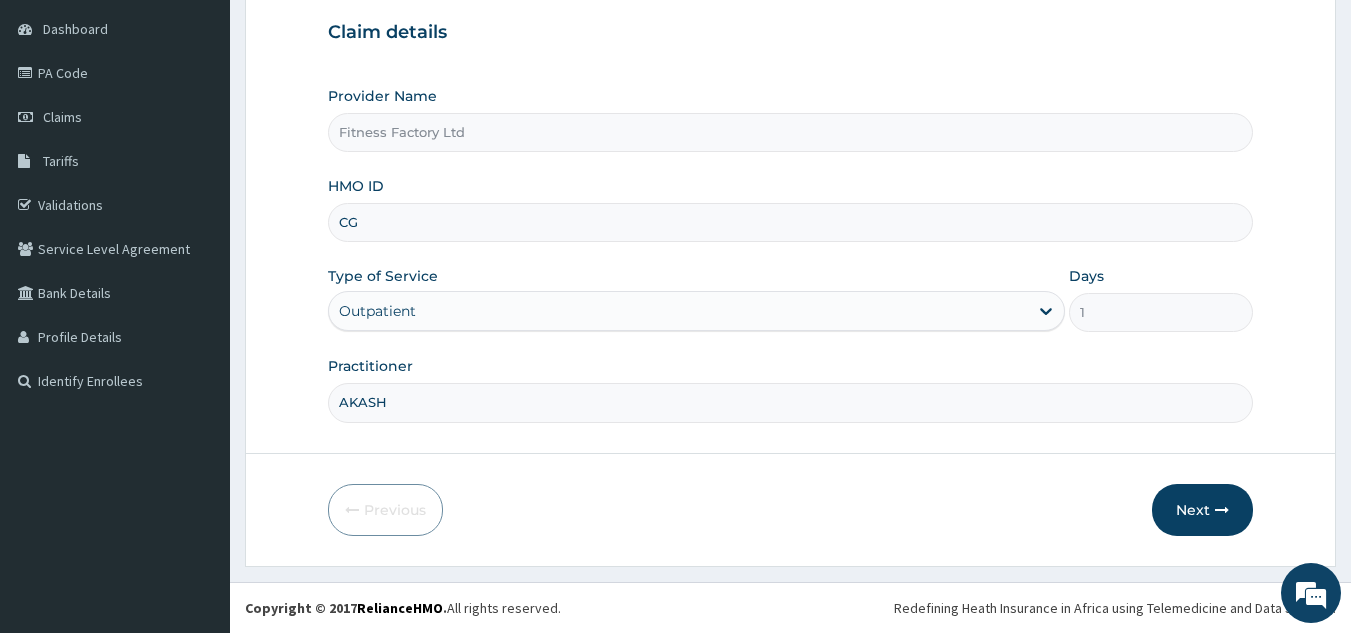 type on "C" 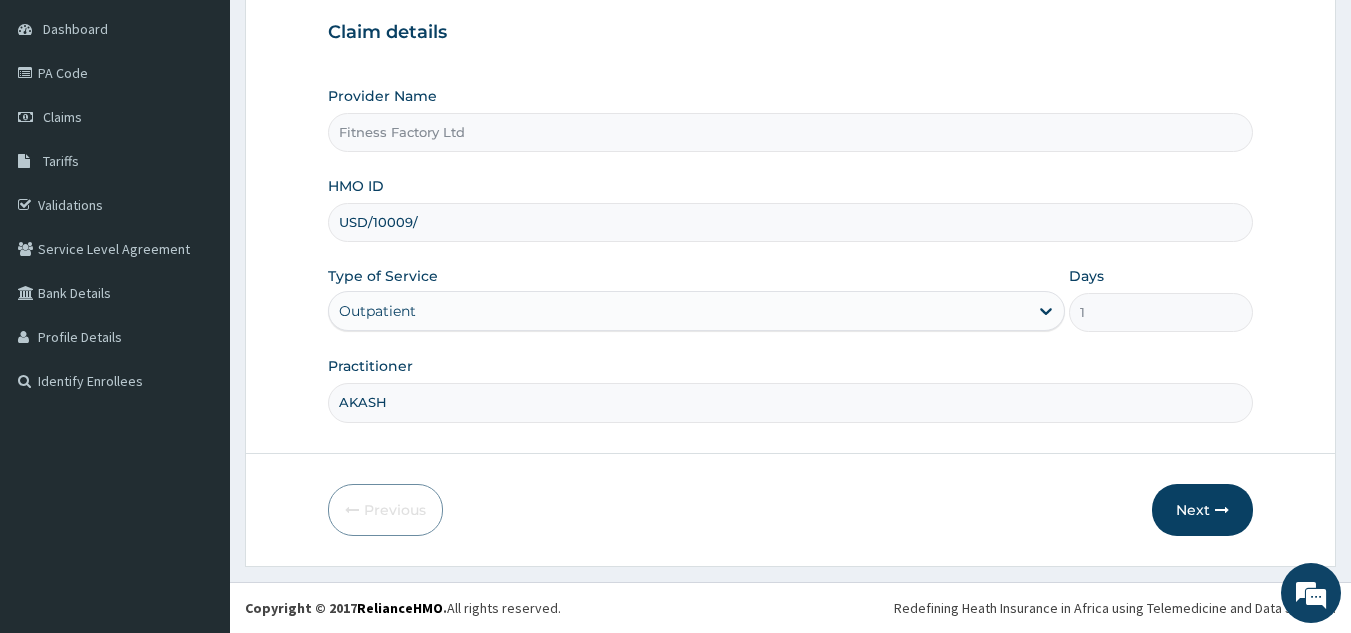type on "USD/10009/A" 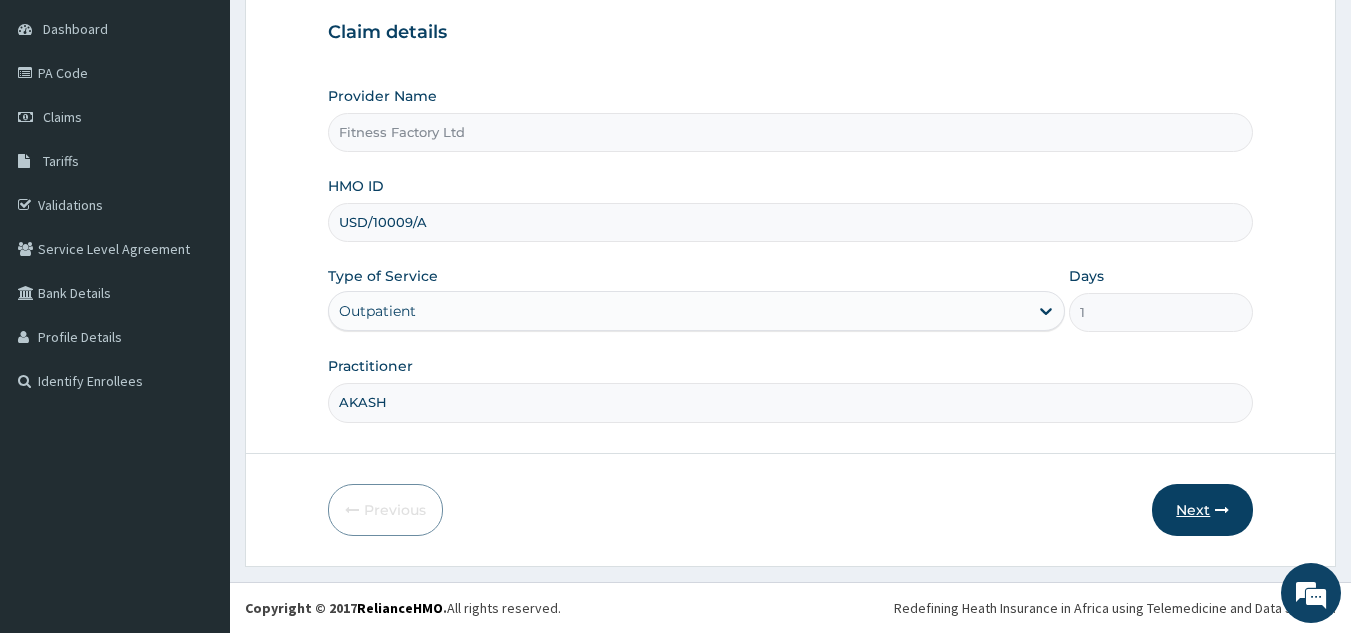 click on "Next" at bounding box center (1202, 510) 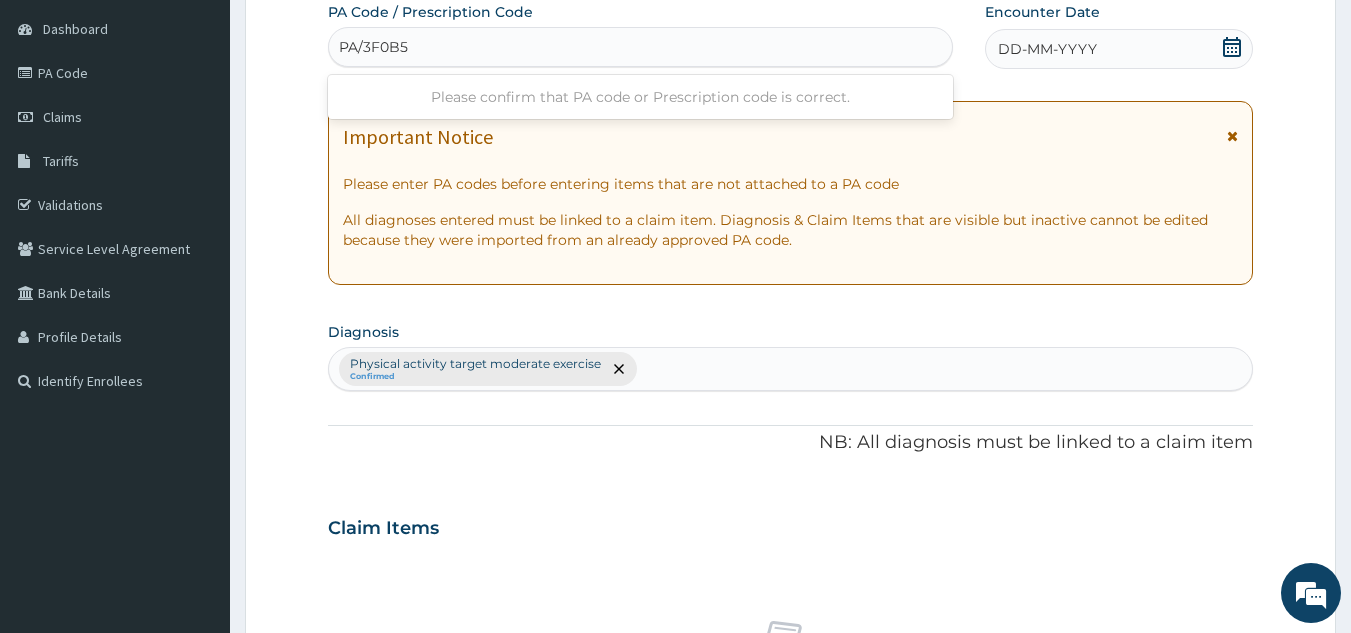 type on "PA/3F0B56" 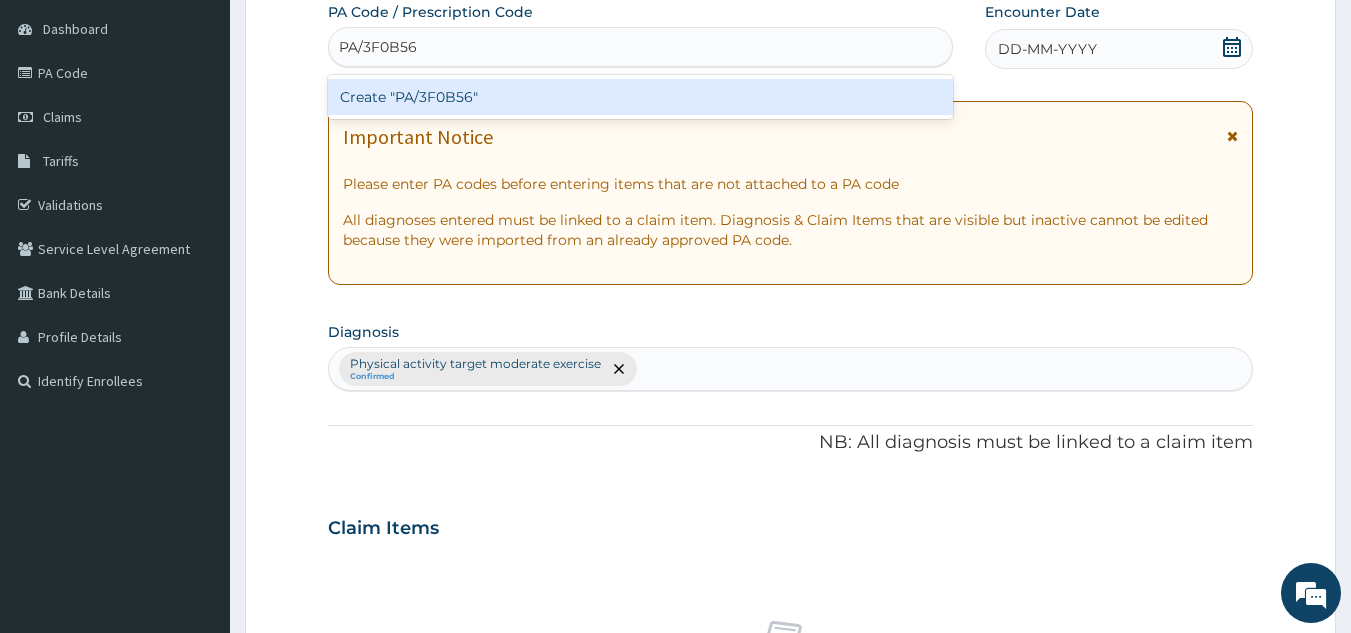 click on "Create "PA/3F0B56"" at bounding box center (641, 97) 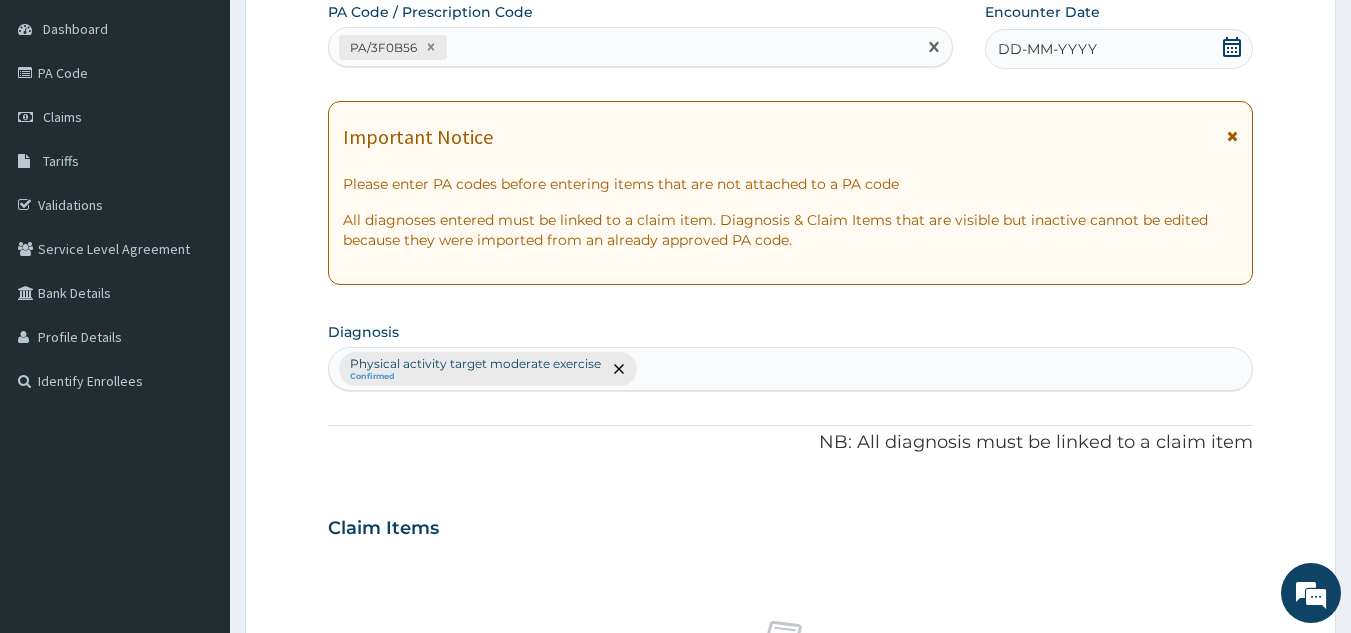 click on "DD-MM-YYYY" at bounding box center [1119, 49] 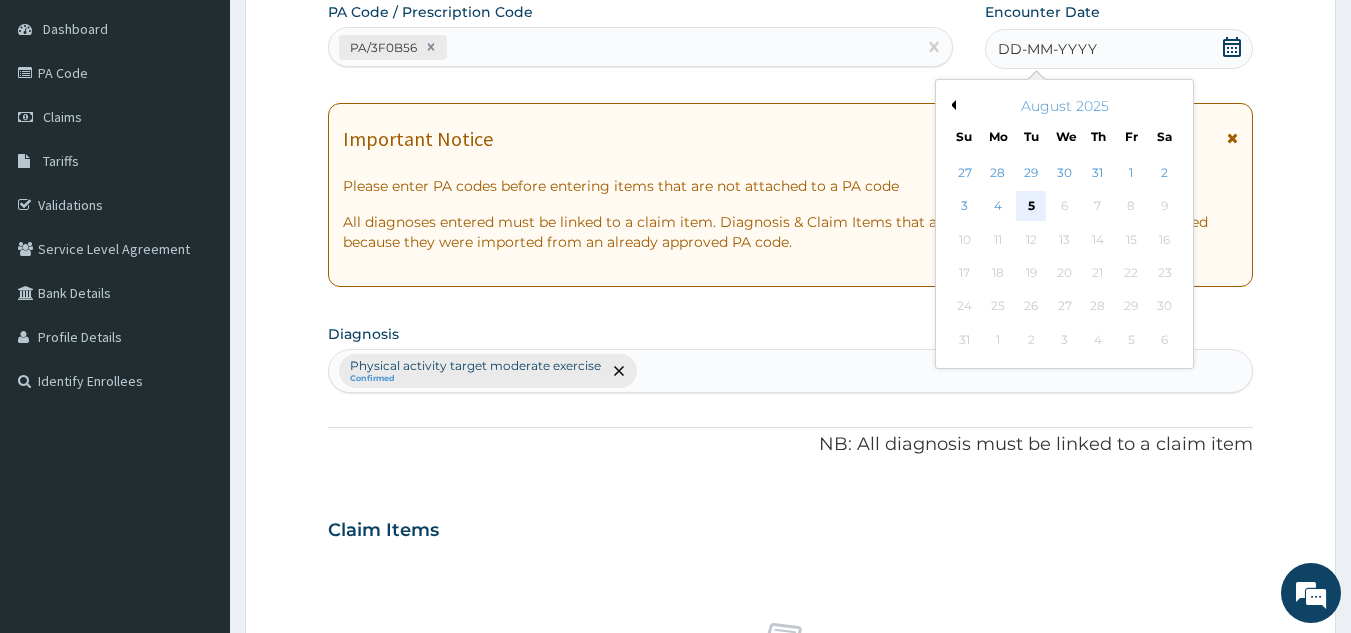 click on "5" at bounding box center (1032, 207) 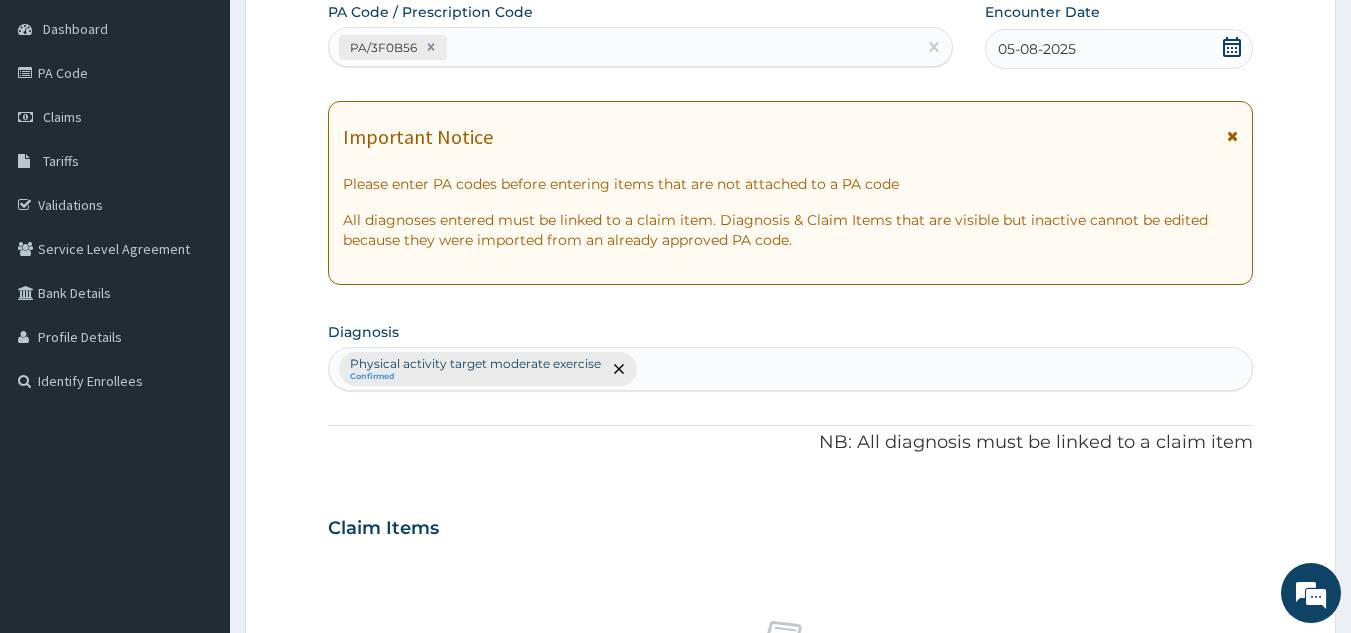 click on "05-08-2025" at bounding box center (1119, 49) 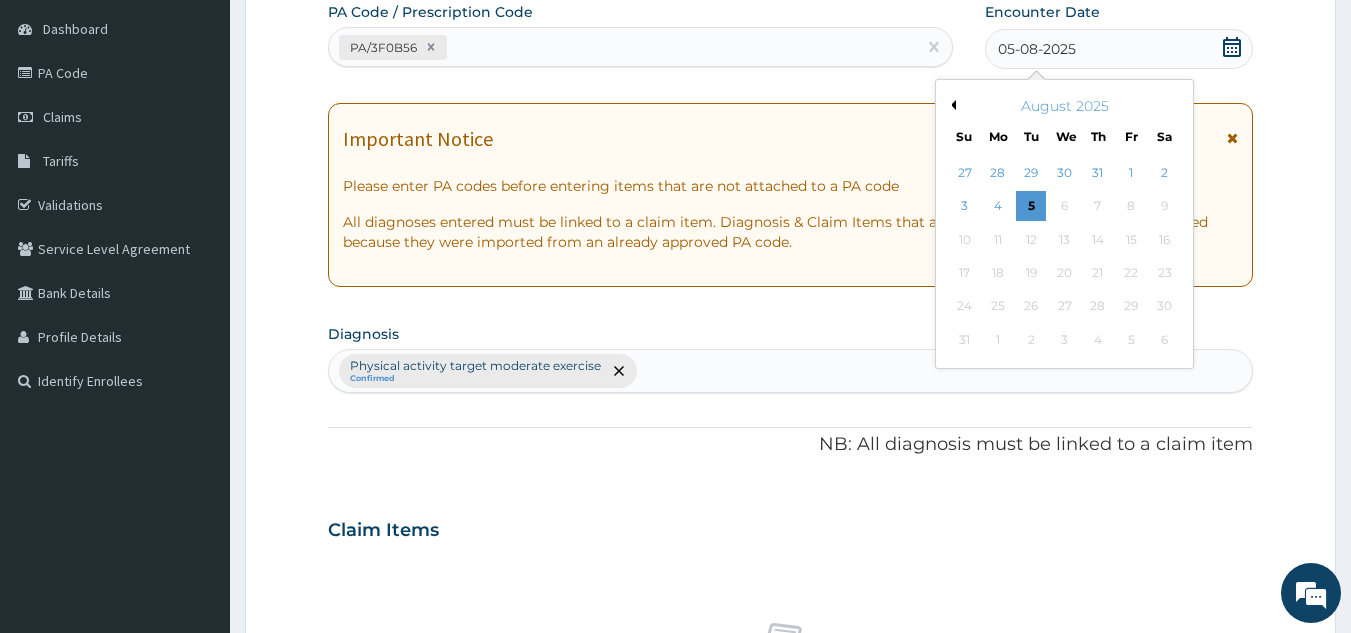 click on "Previous Month" at bounding box center (951, 105) 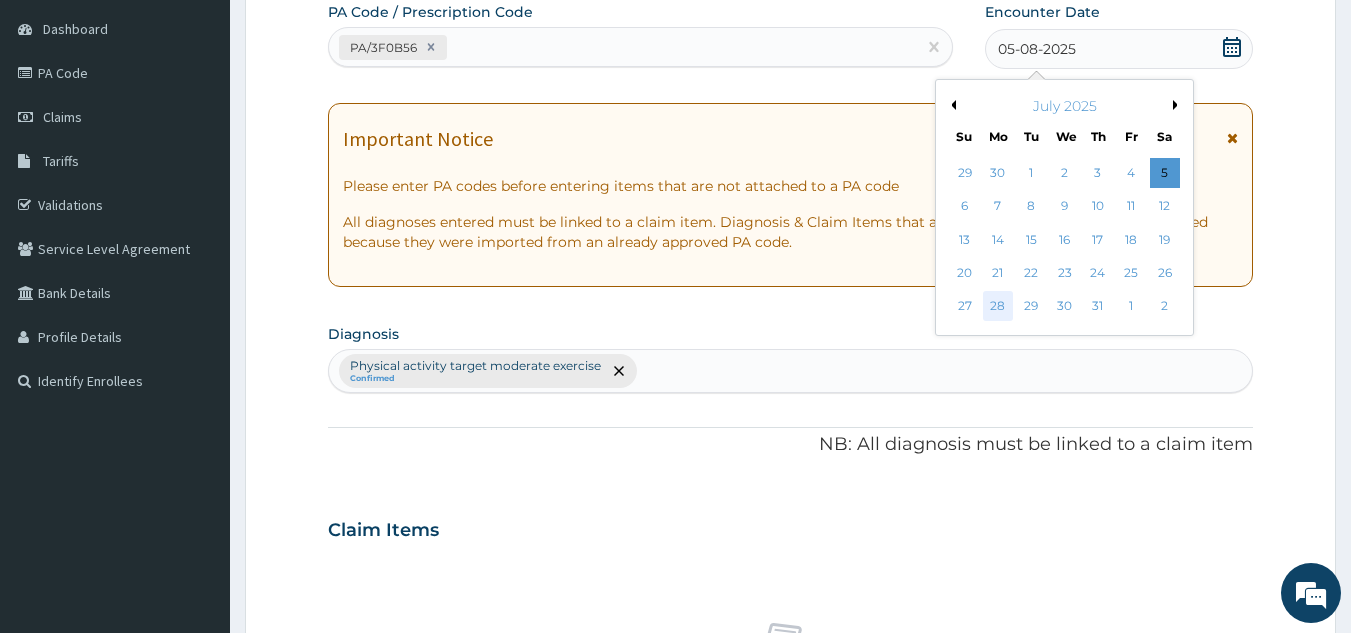 click on "28" at bounding box center (998, 307) 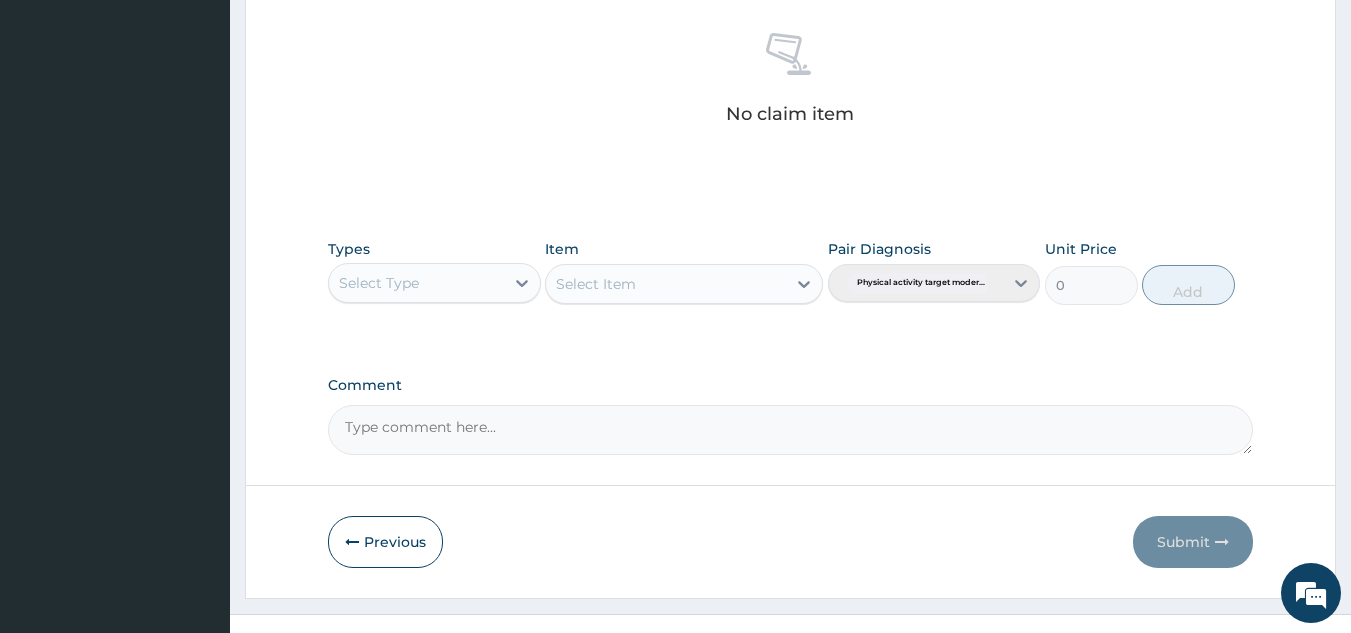 scroll, scrollTop: 809, scrollLeft: 0, axis: vertical 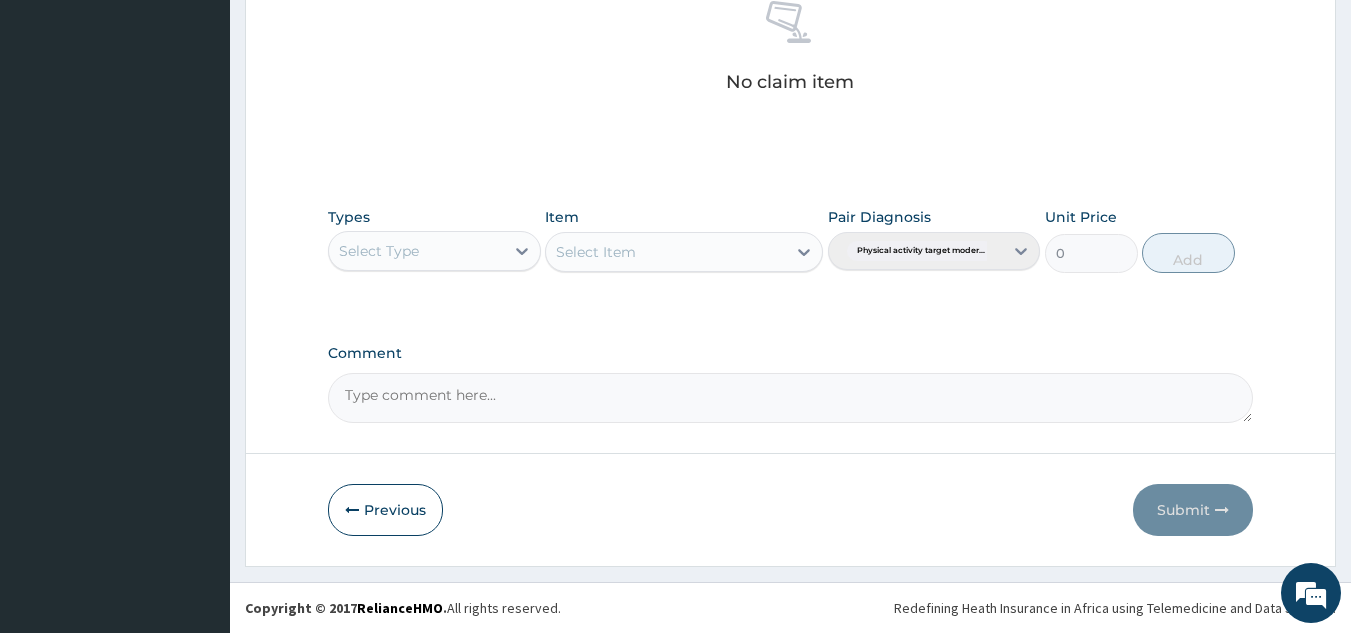 click on "PA Code / Prescription Code PA/3F0B56 Encounter Date 28-07-2025 Important Notice Please enter PA codes before entering items that are not attached to a PA code   All diagnoses entered must be linked to a claim item. Diagnosis & Claim Items that are visible but inactive cannot be edited because they were imported from an already approved PA code. Diagnosis Physical activity target moderate exercise Confirmed NB: All diagnosis must be linked to a claim item Claim Items No claim item Types Select Type Item Select Item Pair Diagnosis Physical activity target moder... Unit Price 0 Add Comment" at bounding box center (791, -98) 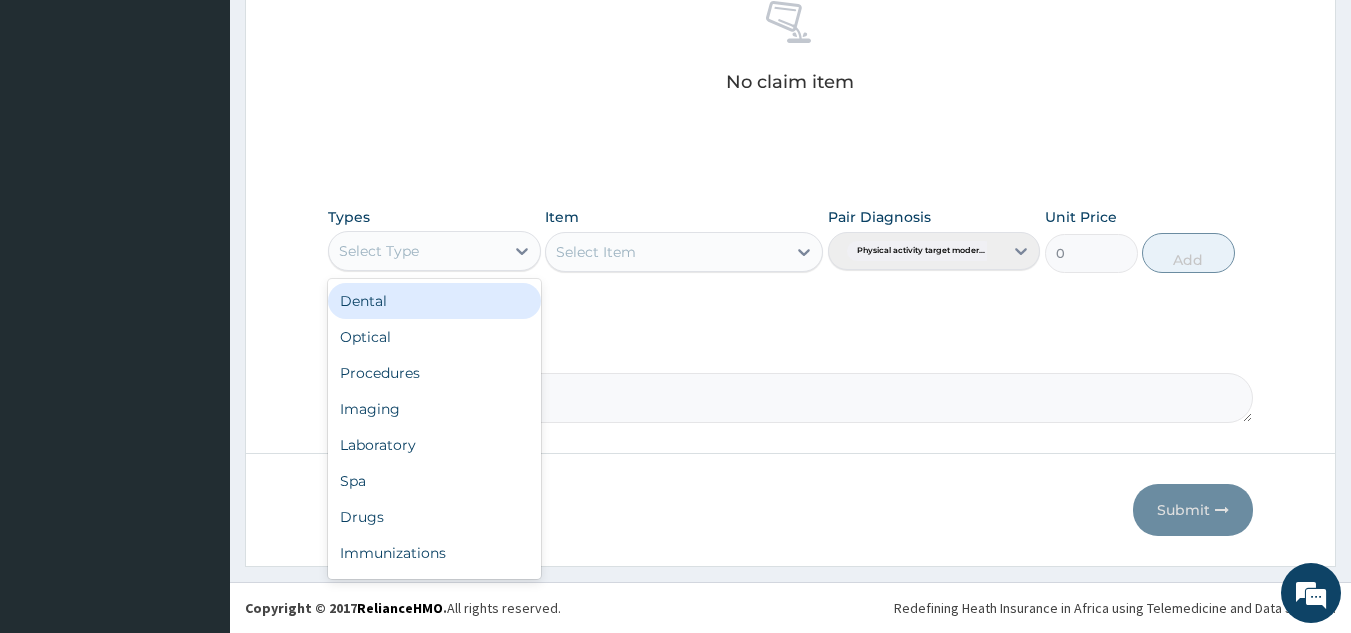 scroll, scrollTop: 68, scrollLeft: 0, axis: vertical 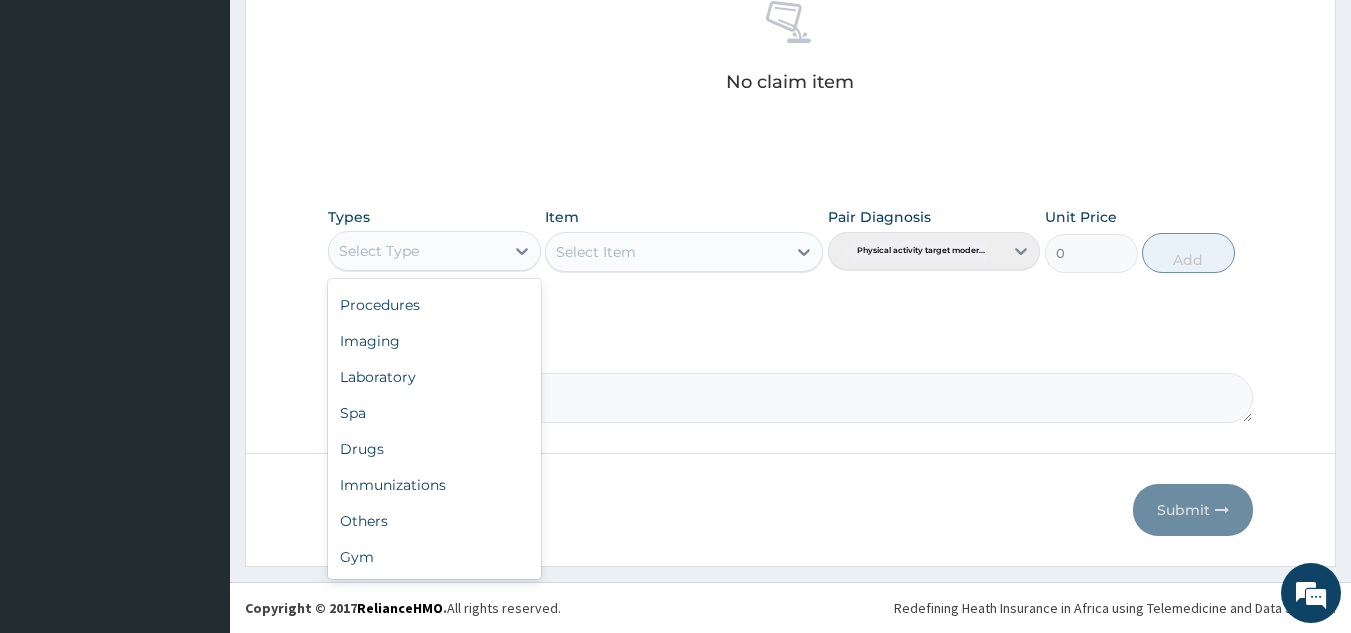 click on "Gym" at bounding box center [434, 557] 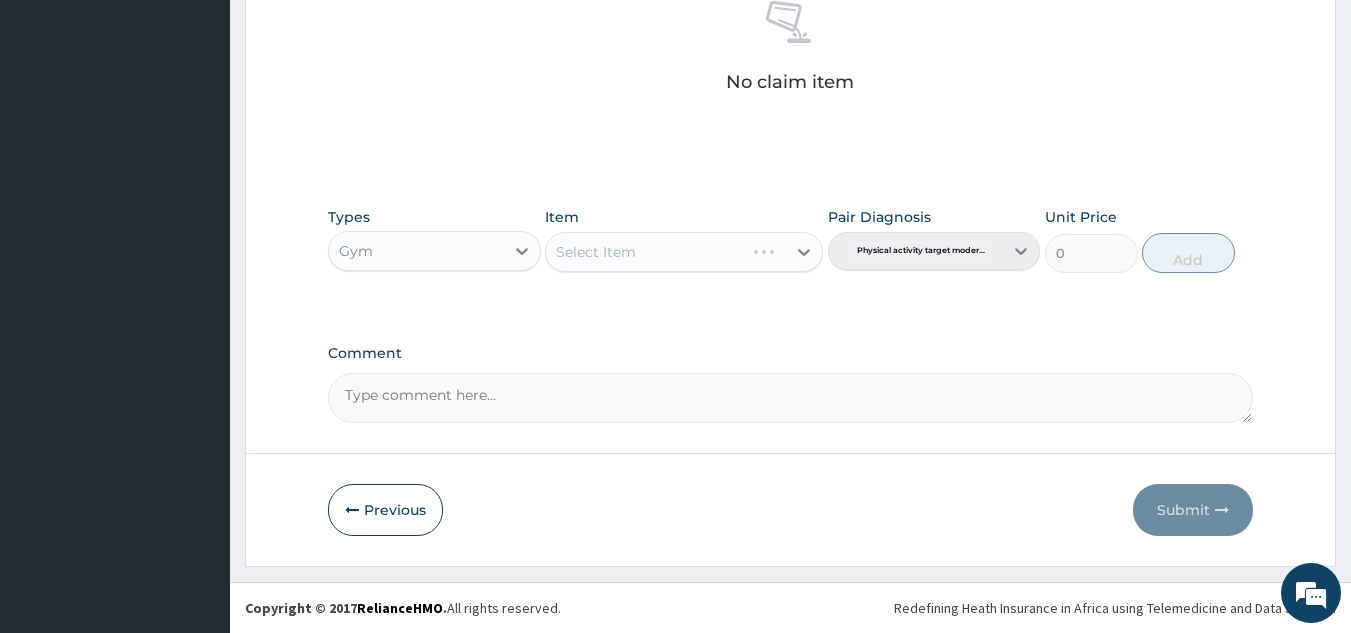 click on "Types option Gym, selected.   Select is focused ,type to refine list, press Down to open the menu,  Gym Item Select Item Pair Diagnosis Physical activity target moder... Unit Price 0 Add" at bounding box center (791, 255) 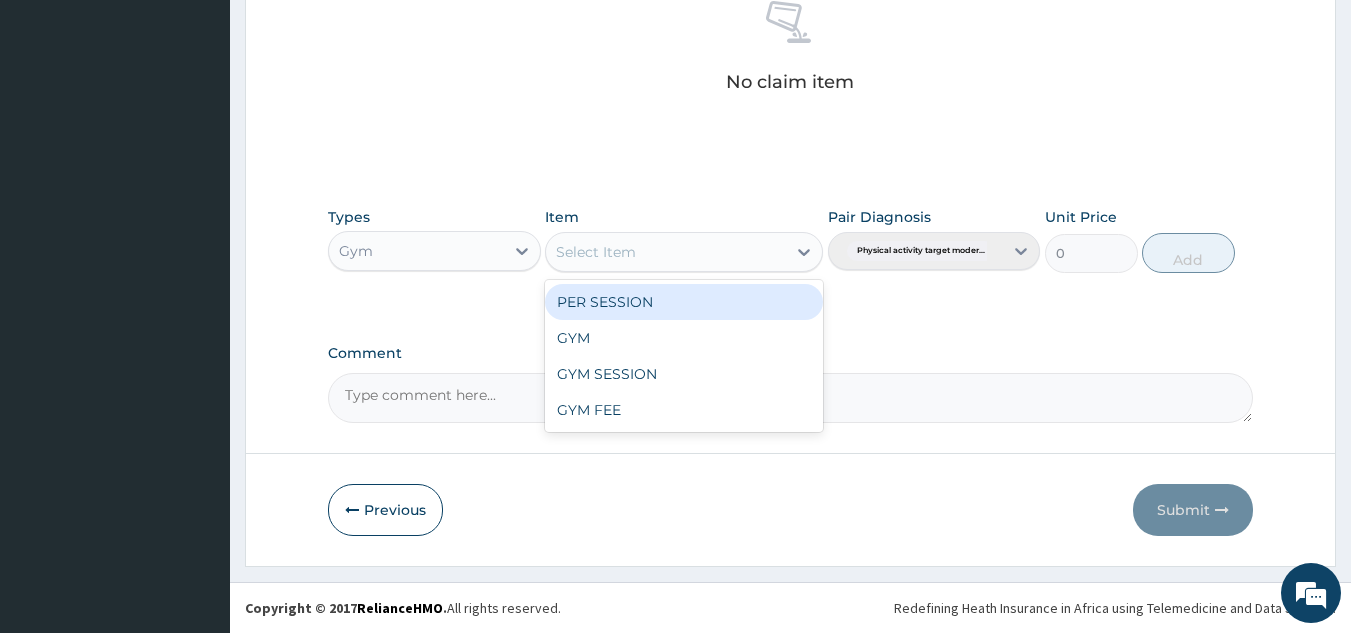click on "GYM" at bounding box center [684, 338] 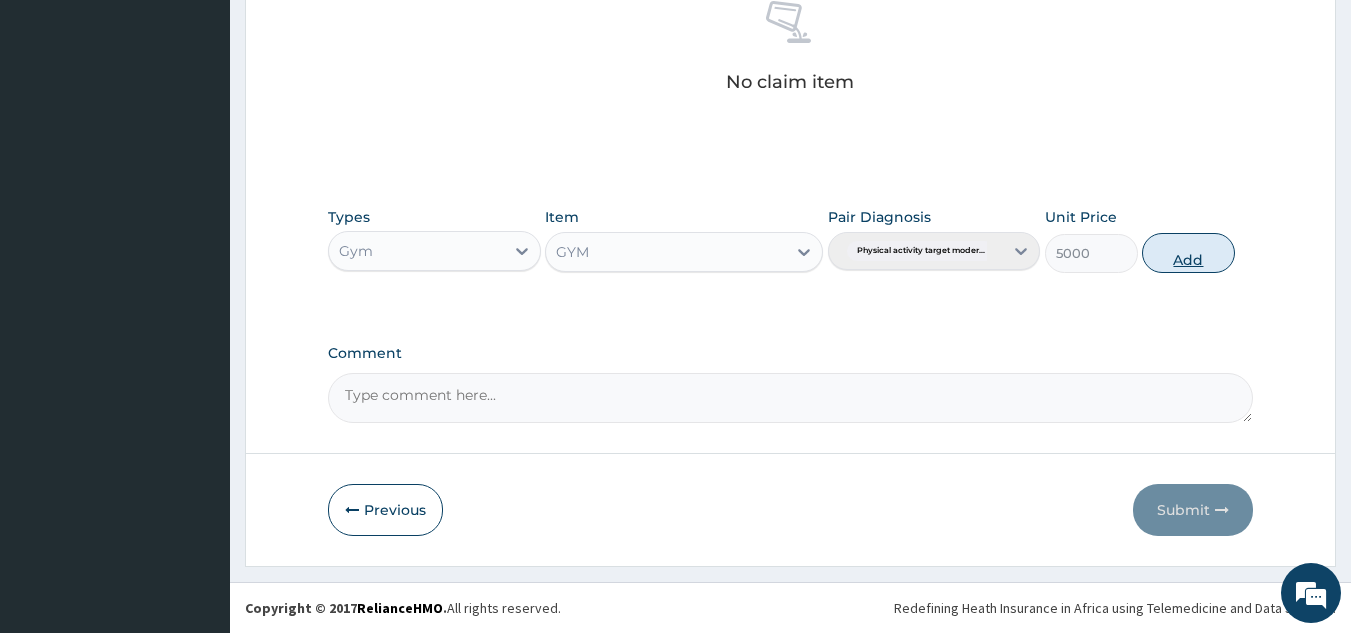 click on "Add" at bounding box center (1188, 253) 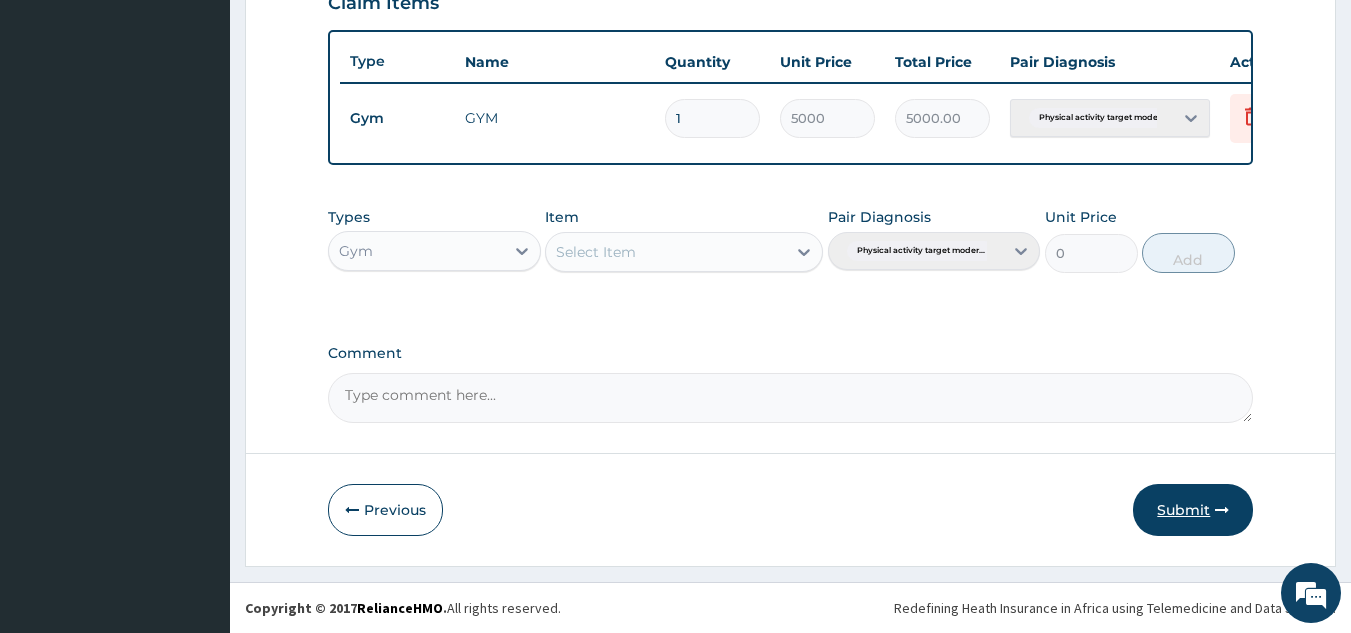click on "Submit" at bounding box center [1193, 510] 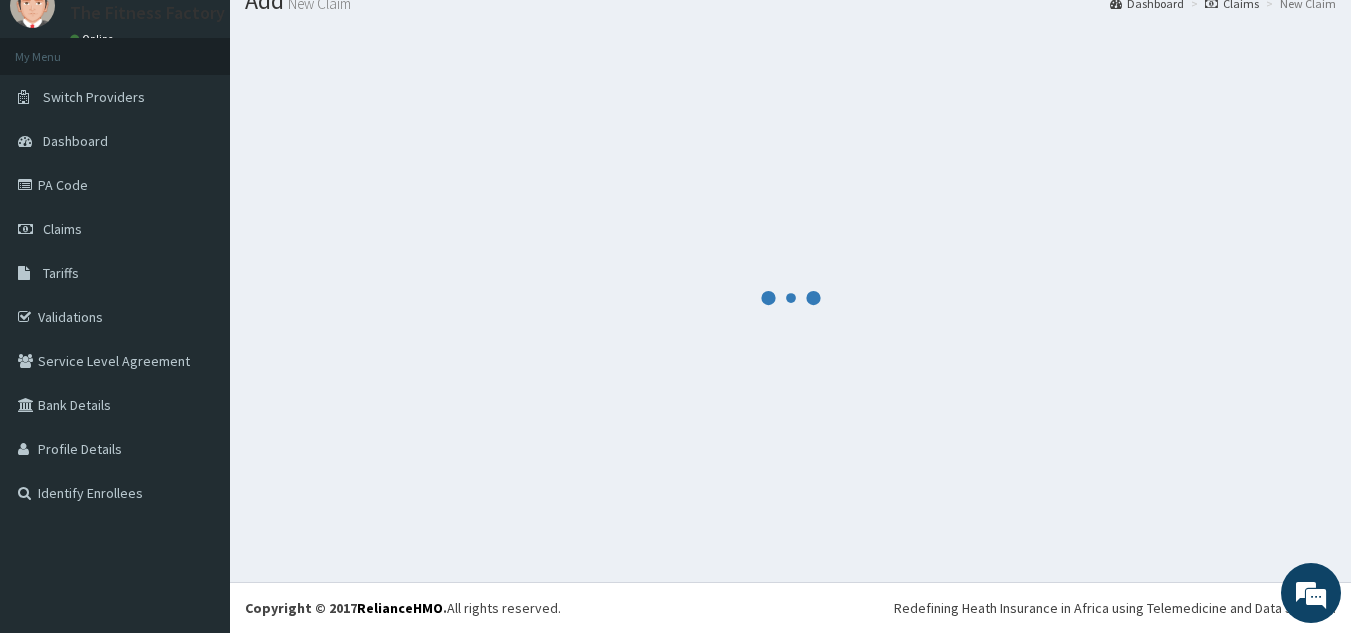scroll, scrollTop: 729, scrollLeft: 0, axis: vertical 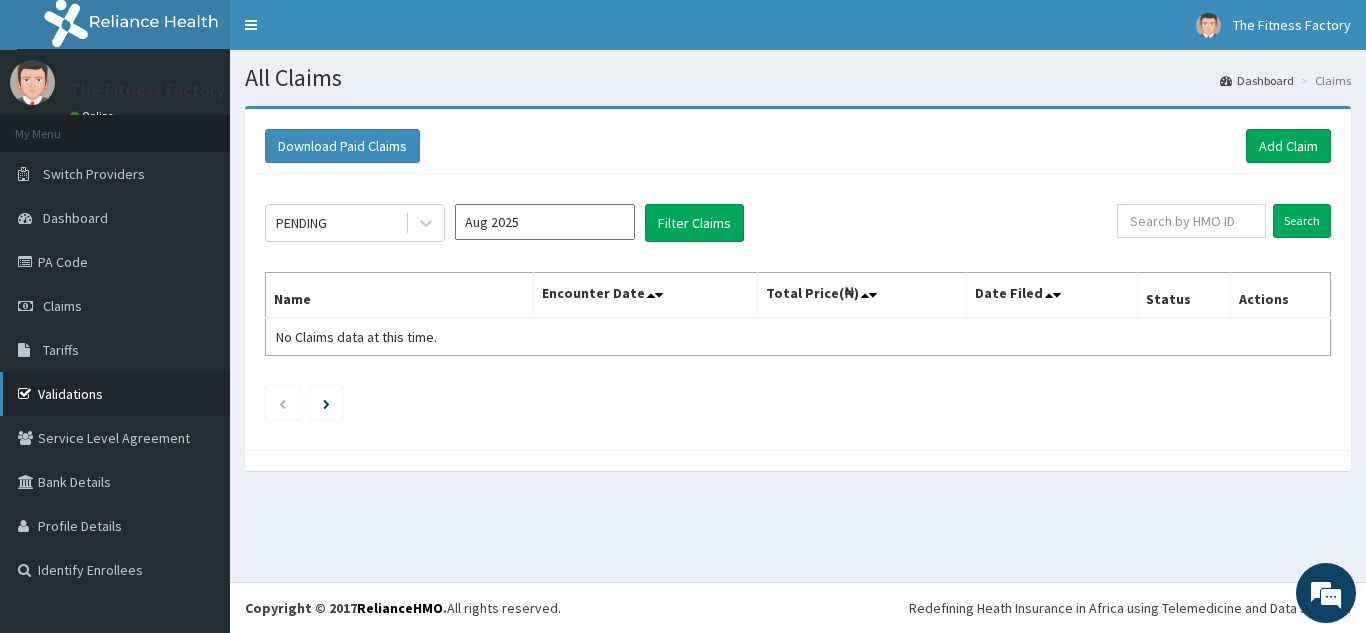 click on "Validations" at bounding box center (115, 394) 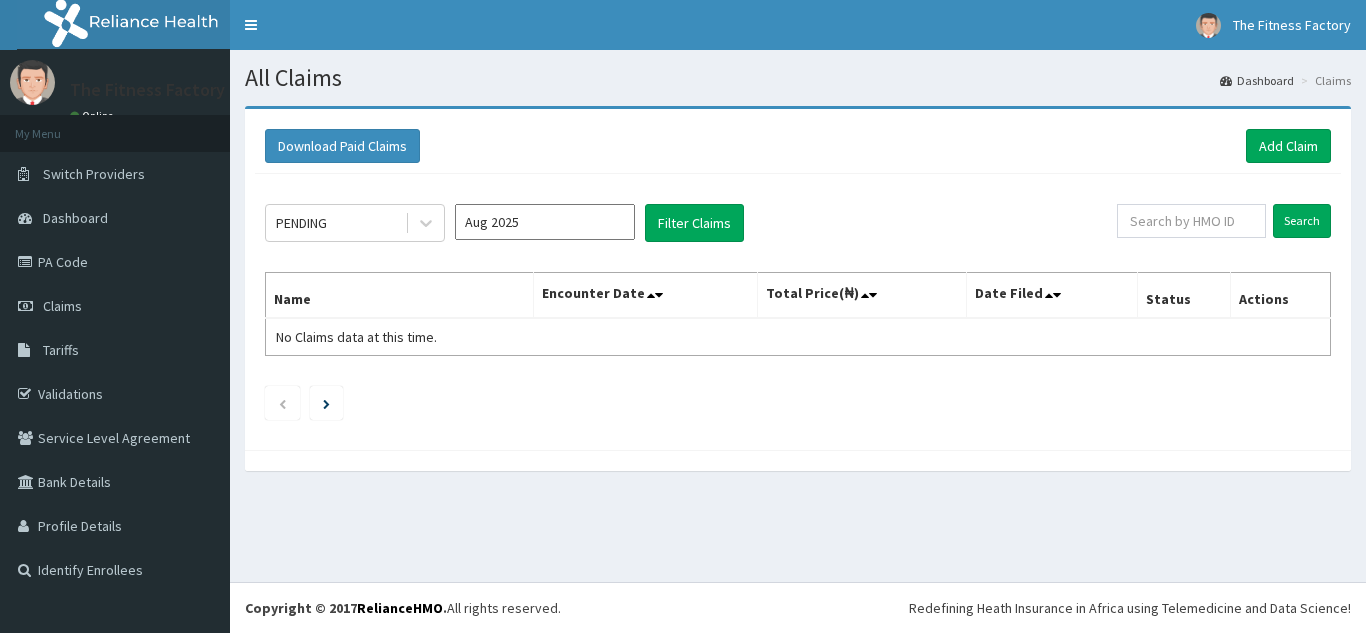 scroll, scrollTop: 0, scrollLeft: 0, axis: both 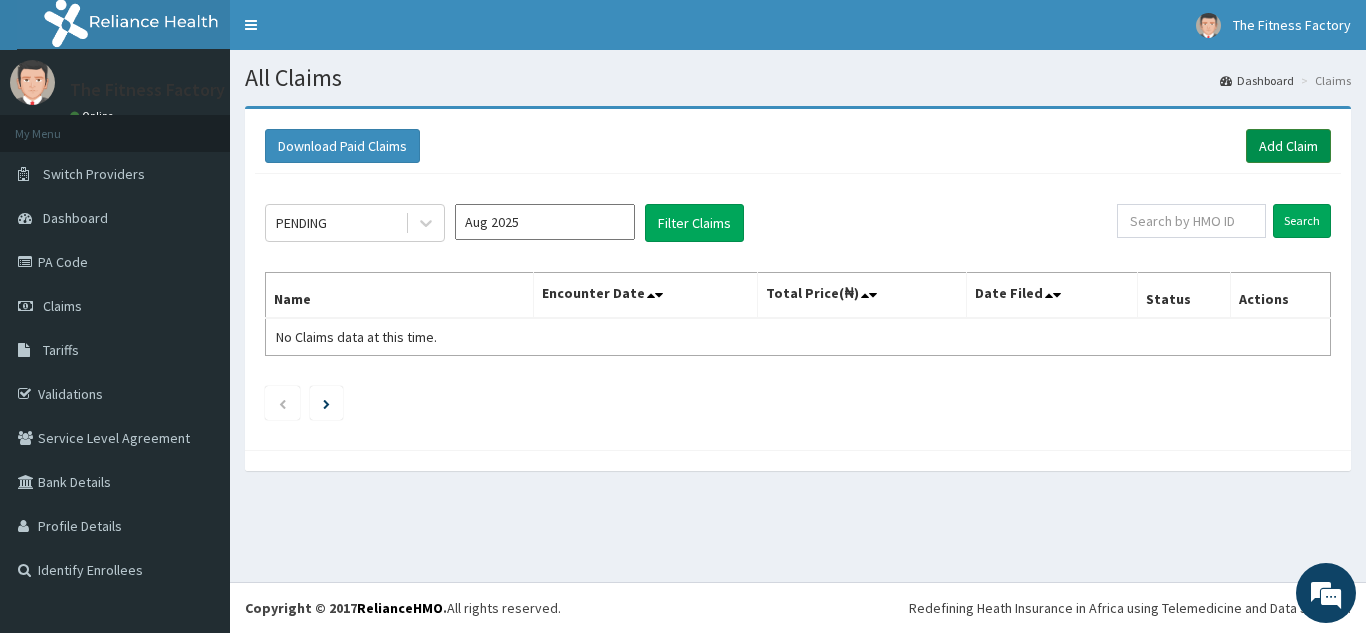 click on "Add Claim" at bounding box center (1288, 146) 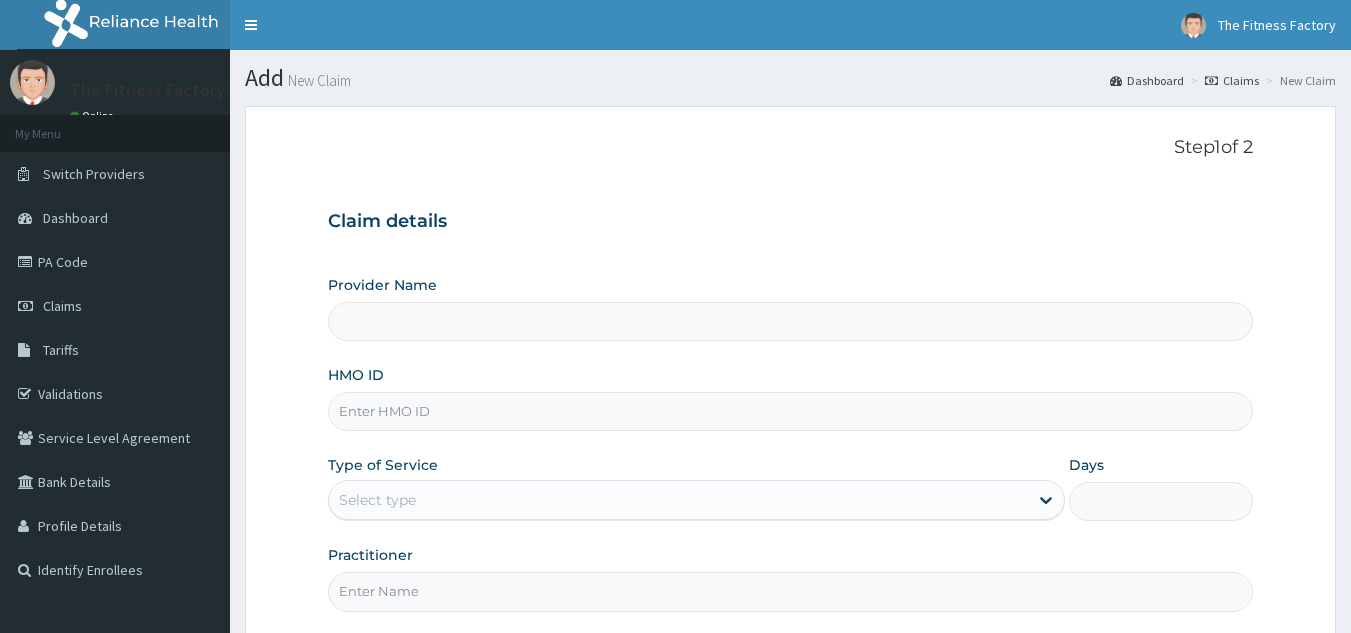 scroll, scrollTop: 0, scrollLeft: 0, axis: both 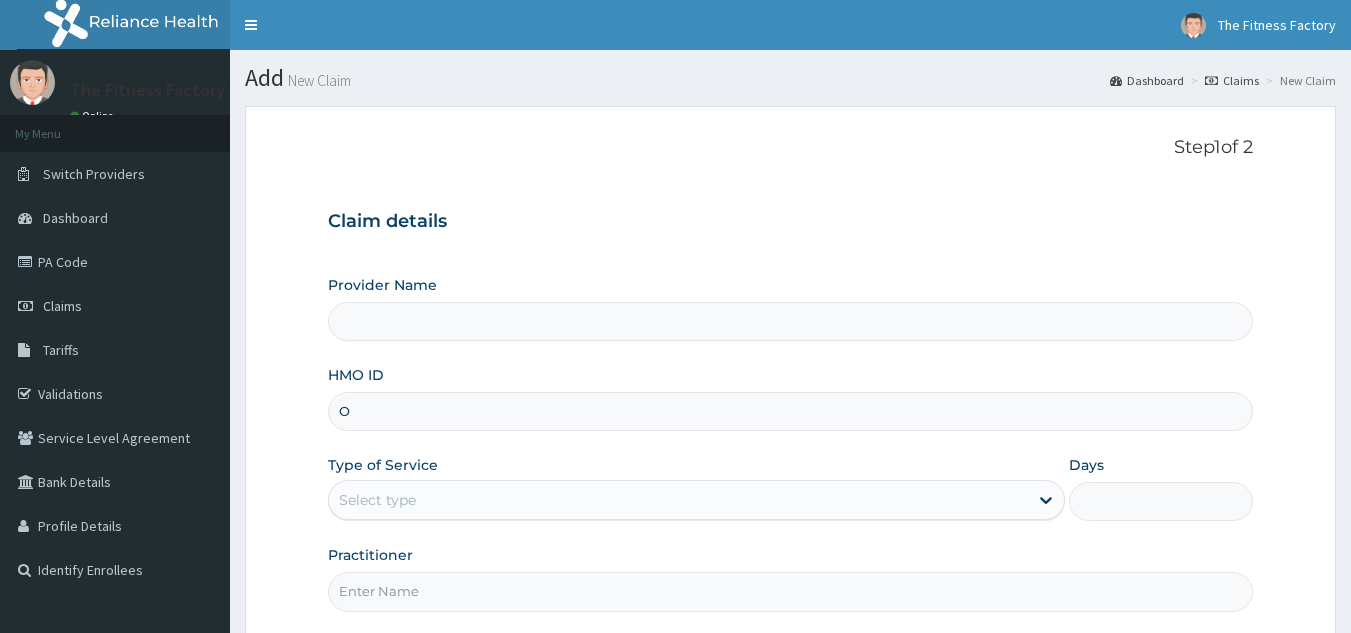 type on "Fitness Factory Ltd" 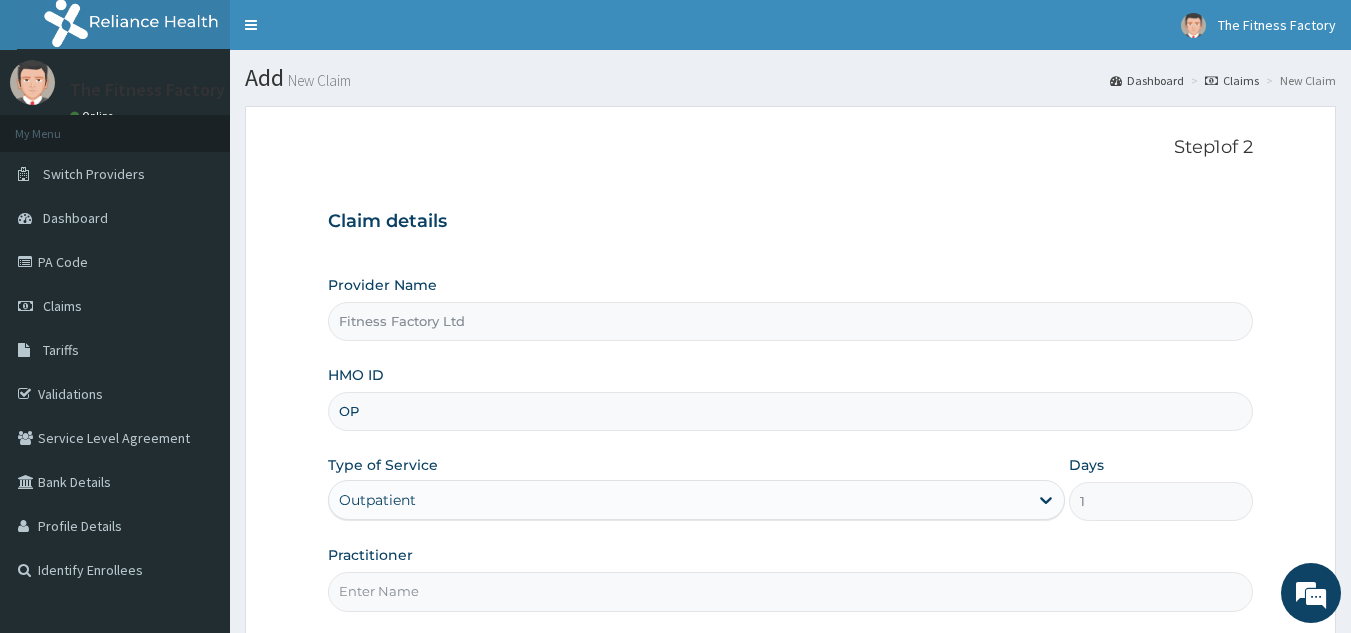 type on "OPN/10011/A" 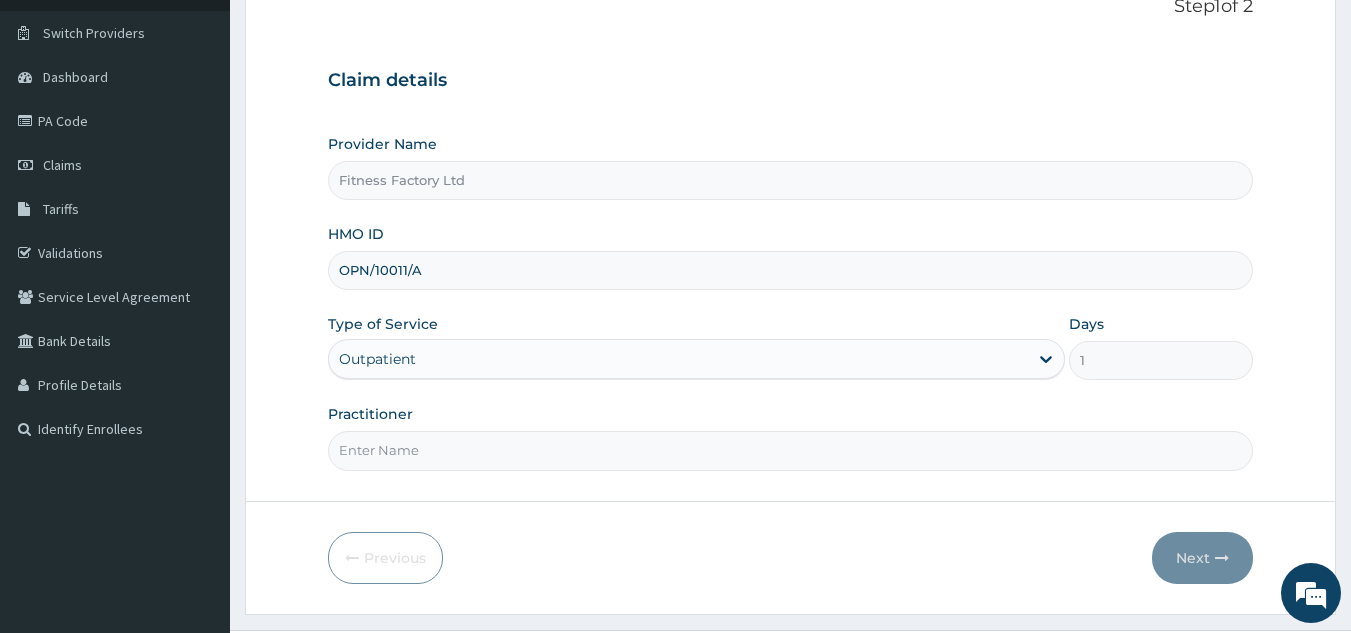 scroll, scrollTop: 189, scrollLeft: 0, axis: vertical 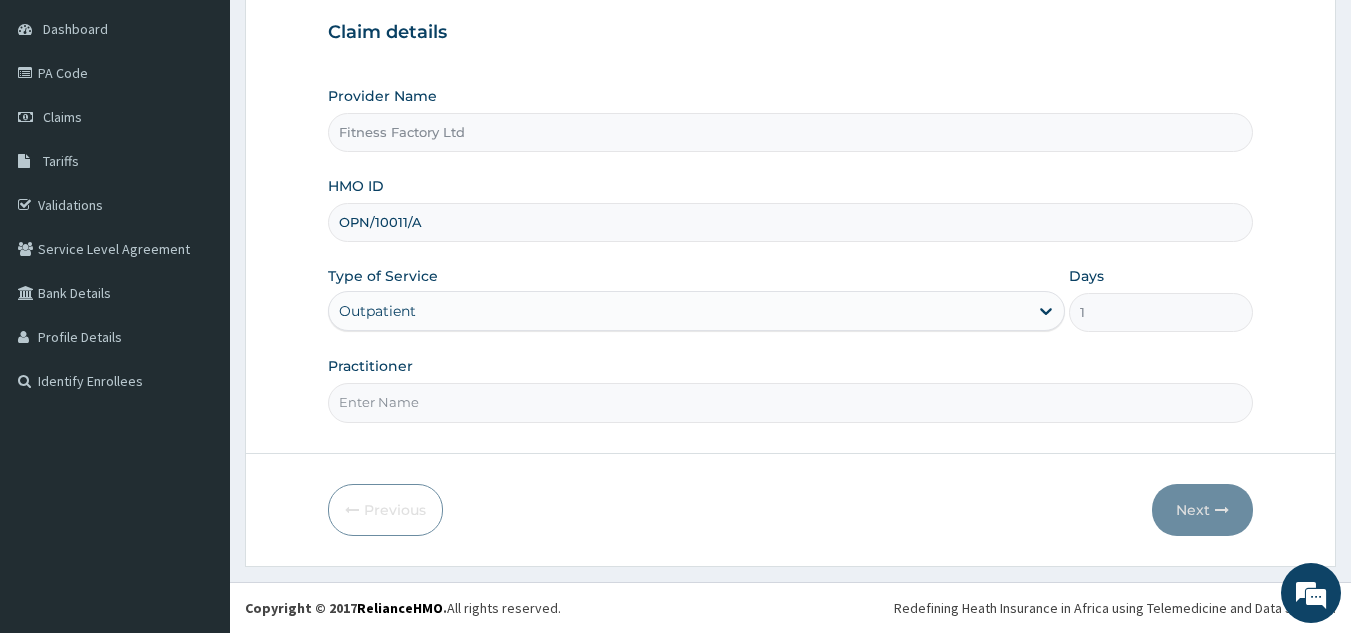 click on "Practitioner" at bounding box center (791, 402) 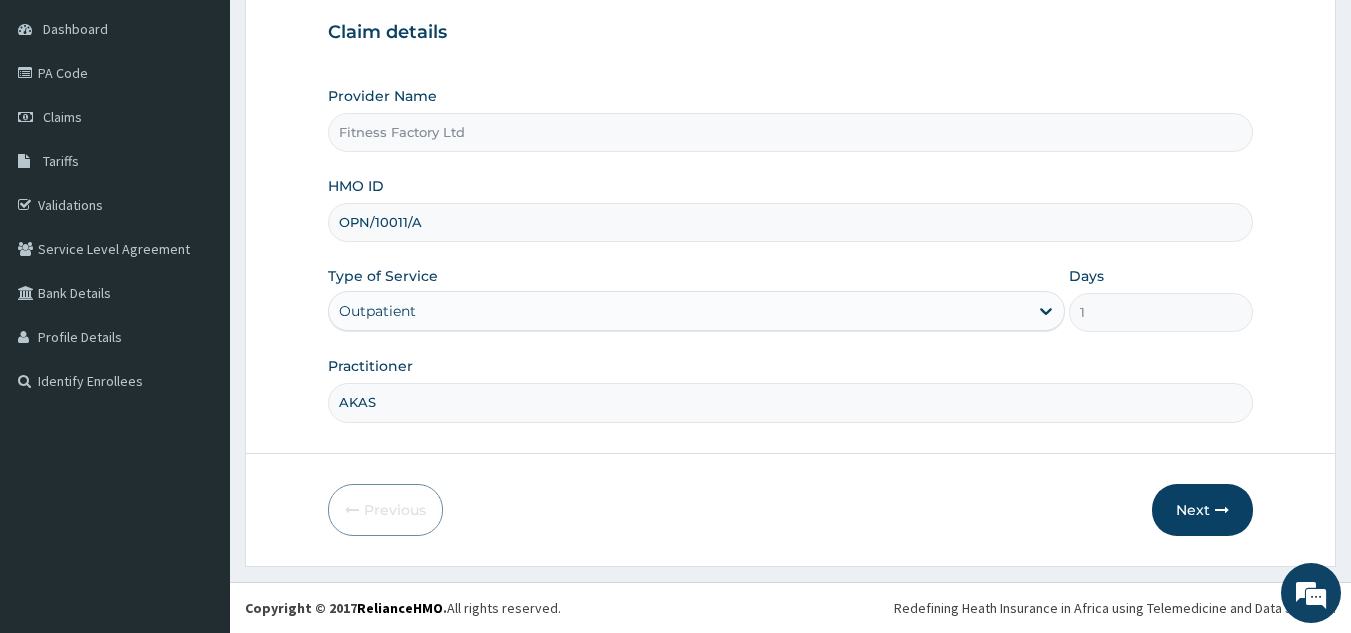 type on "AKASH" 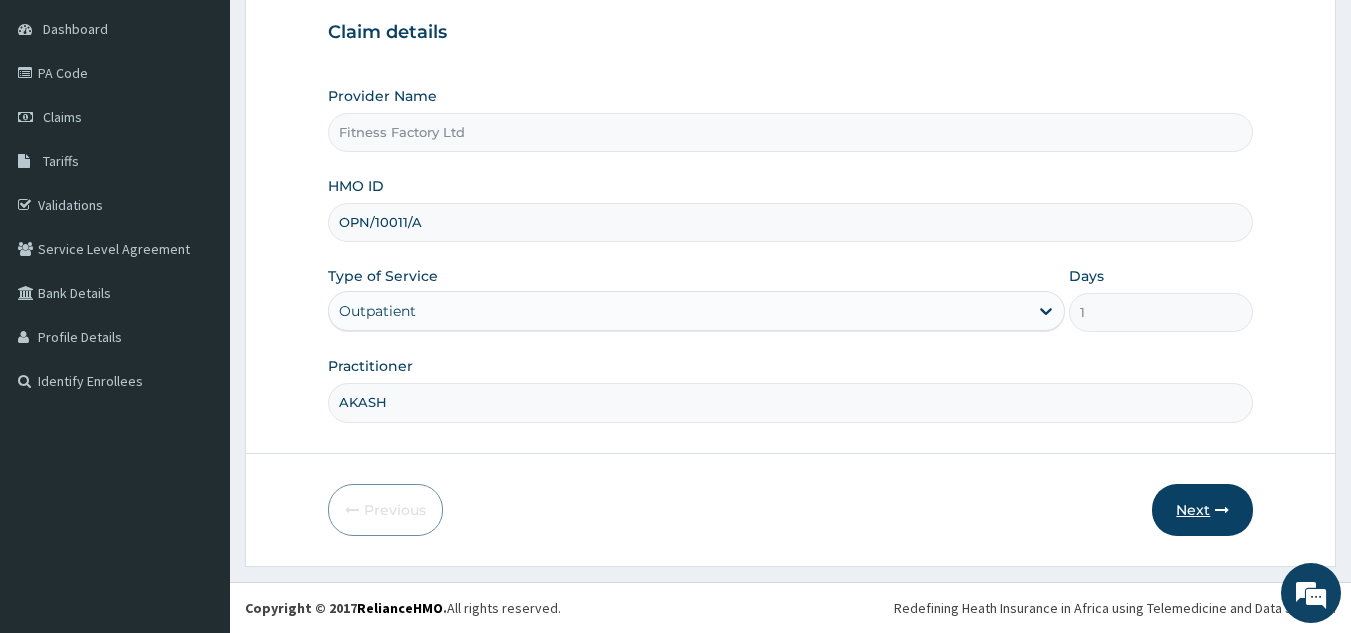 click on "Next" at bounding box center (1202, 510) 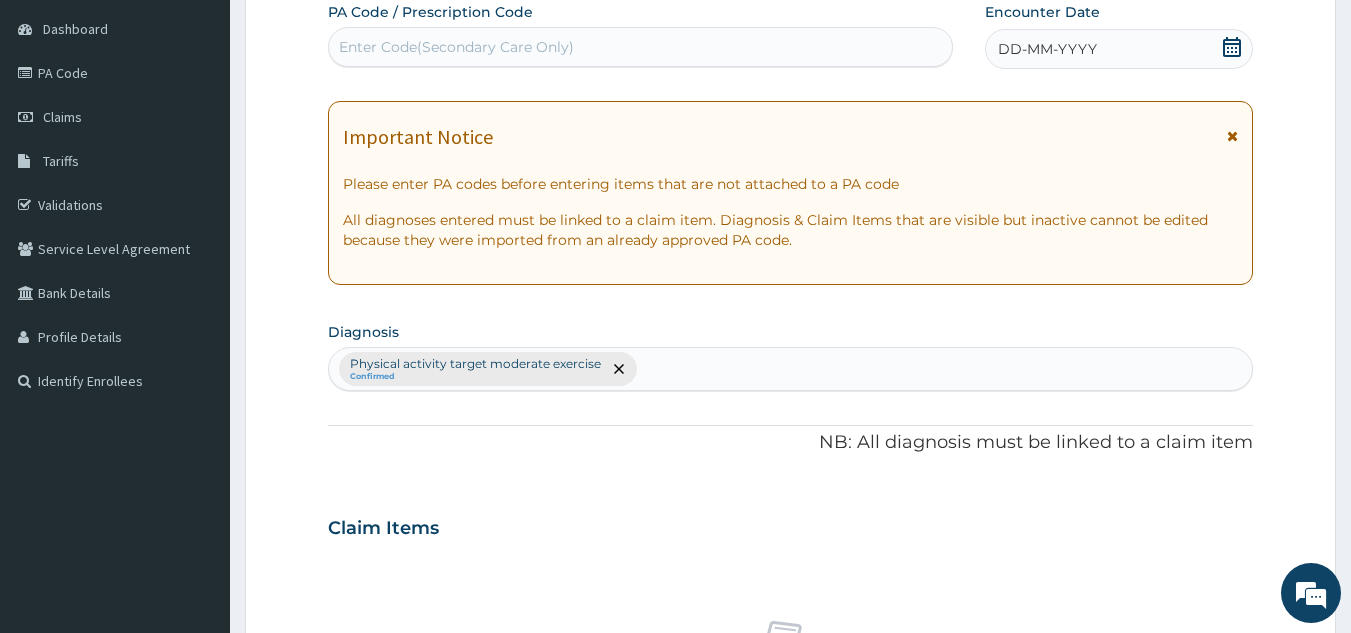 scroll, scrollTop: 0, scrollLeft: 0, axis: both 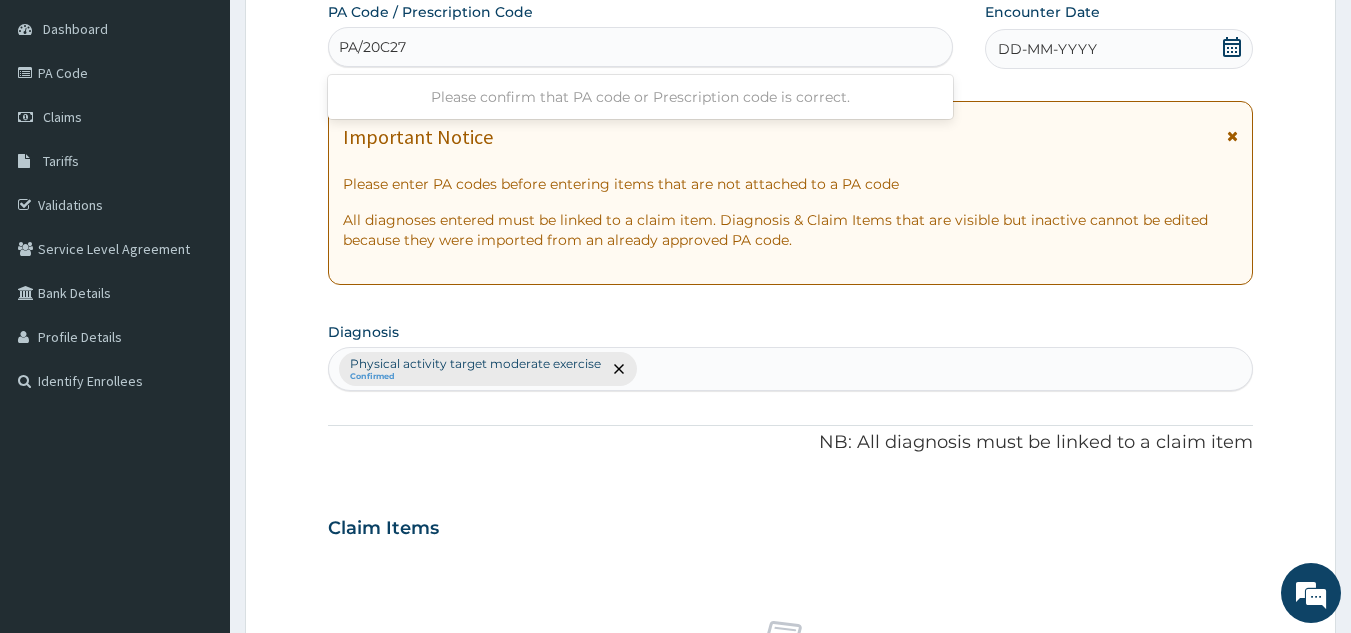 type on "PA/20C278" 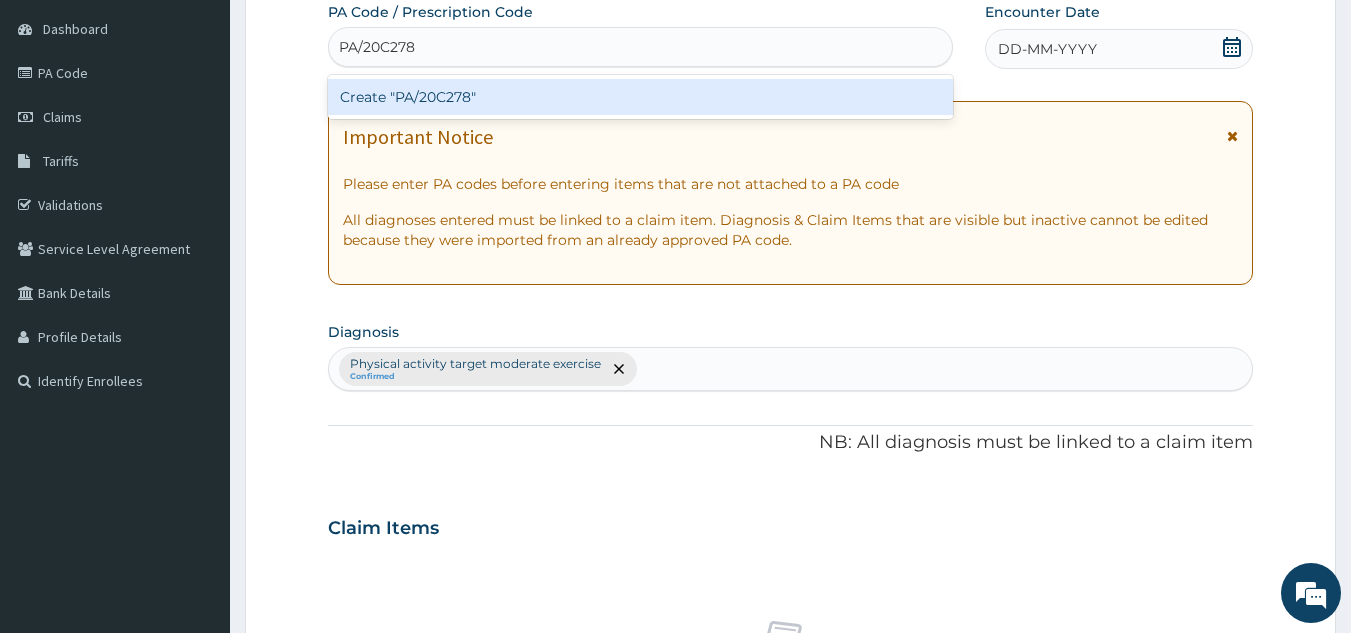 click on "Create "PA/20C278"" at bounding box center [641, 97] 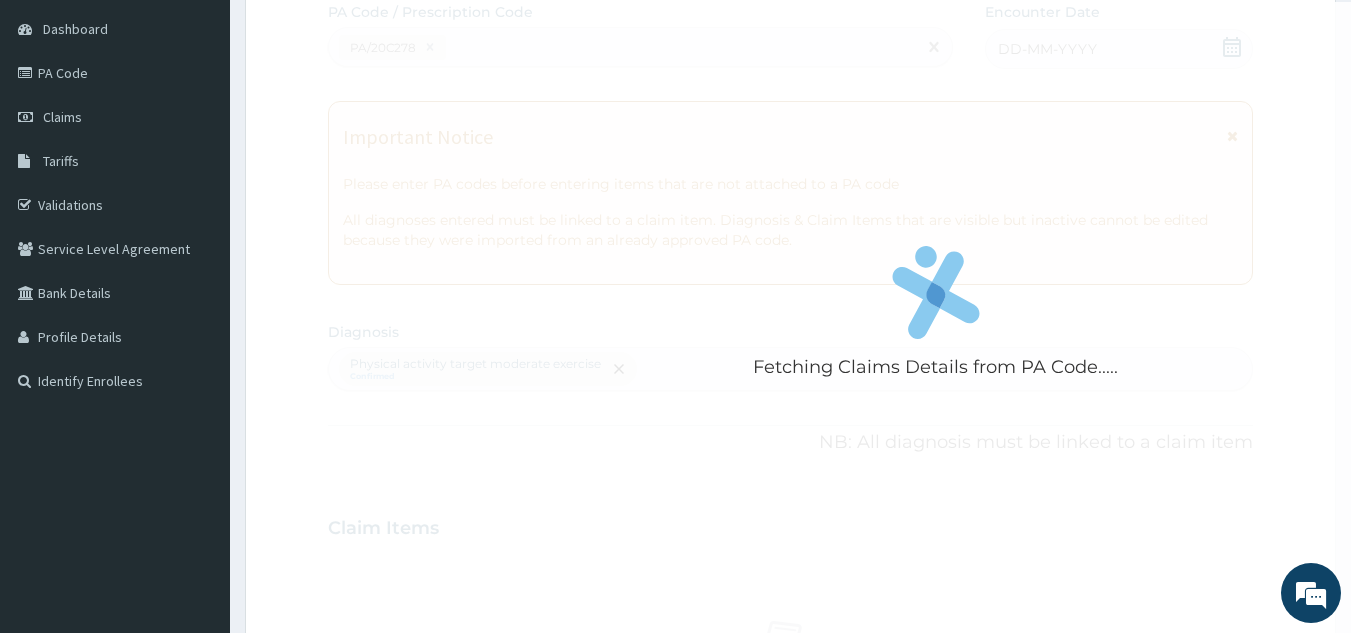 click on "Fetching Claims Details from PA Code....." at bounding box center (936, 318) 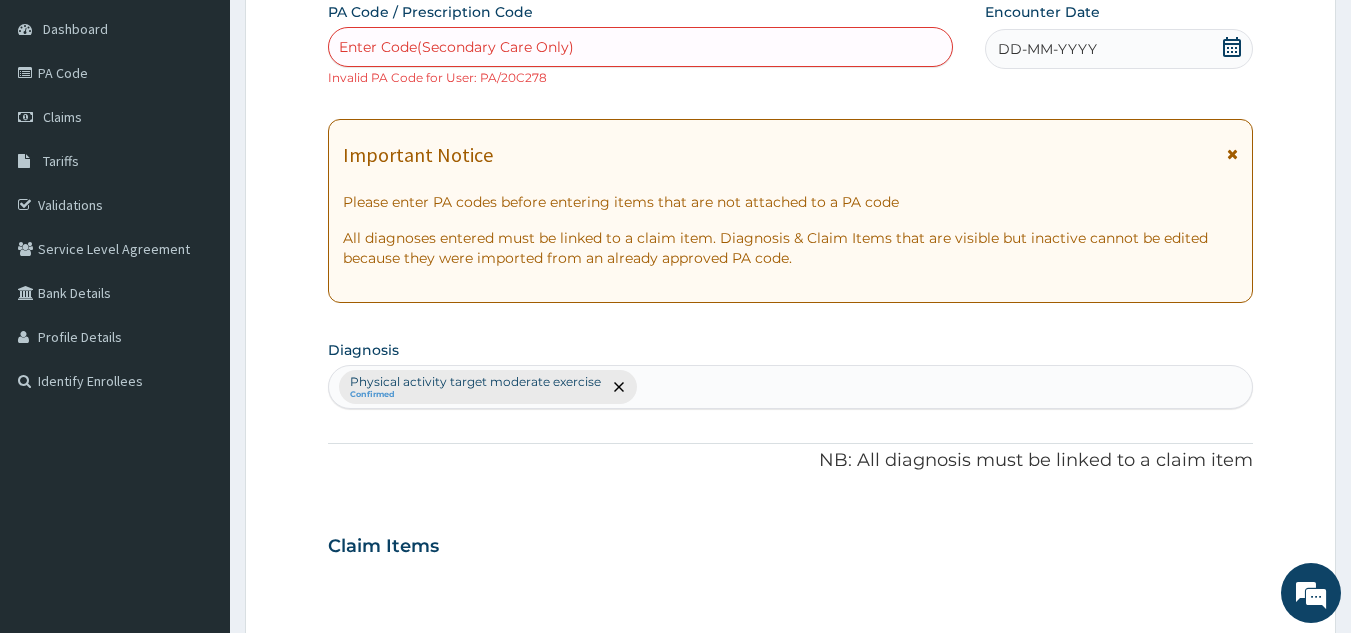click on "DD-MM-YYYY" at bounding box center [1119, 49] 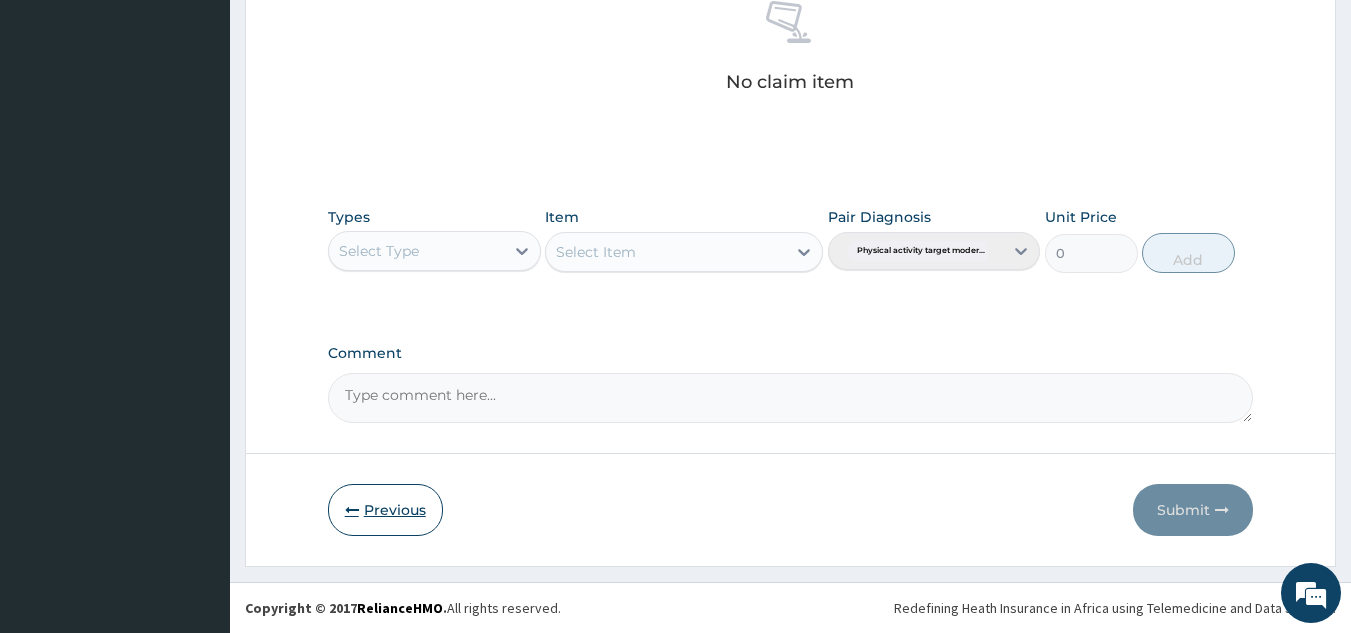 click on "Previous" at bounding box center (385, 510) 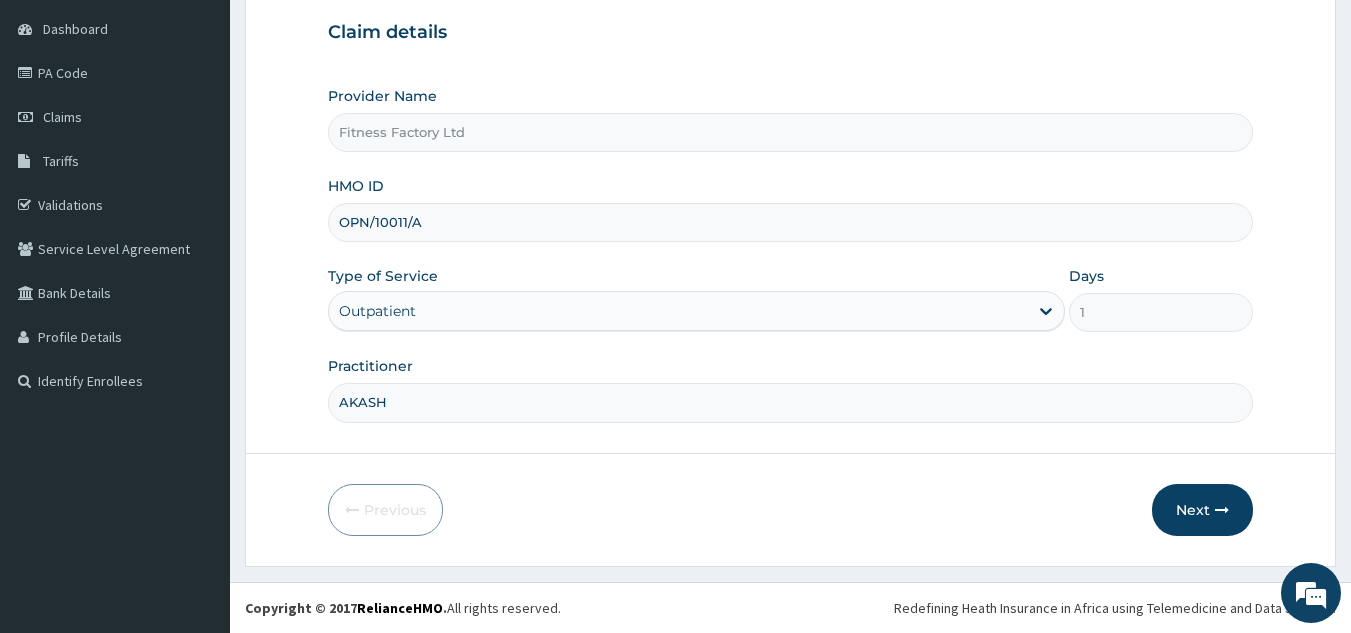 click on "Provider Name Fitness Factory Ltd HMO ID OPN/10011/A Type of Service Outpatient Days 1 Practitioner AKASH" at bounding box center (791, 254) 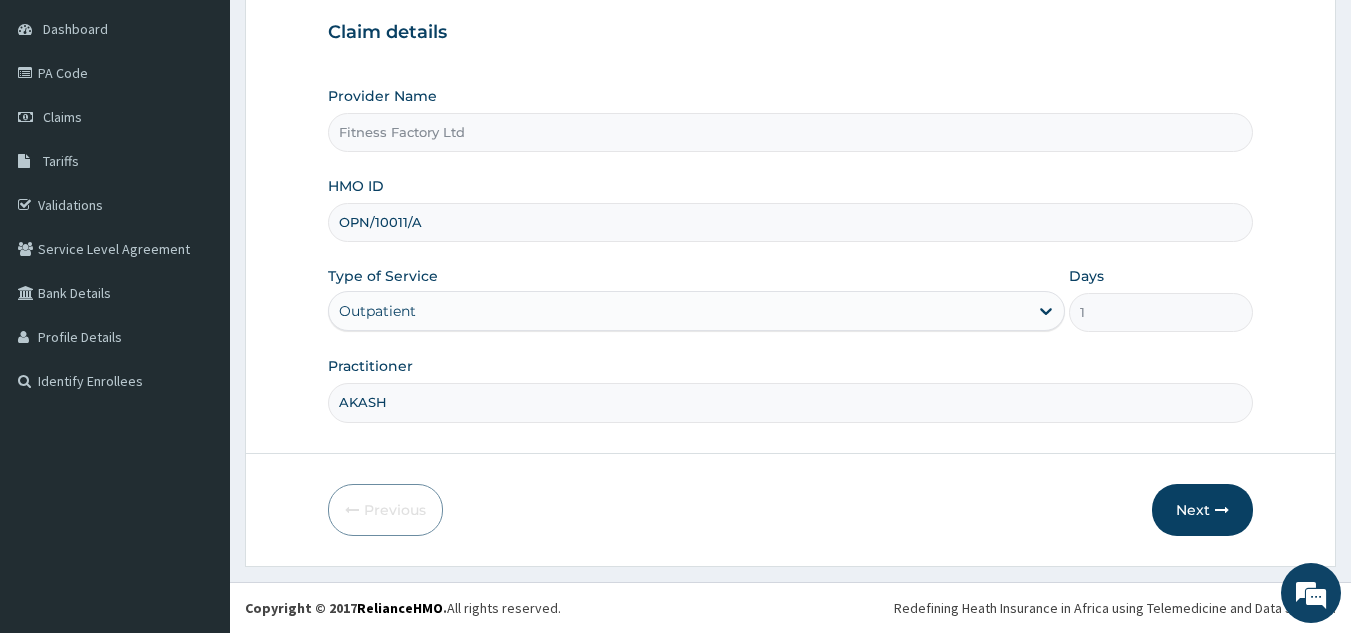 click on "OPN/10011/A" at bounding box center (791, 222) 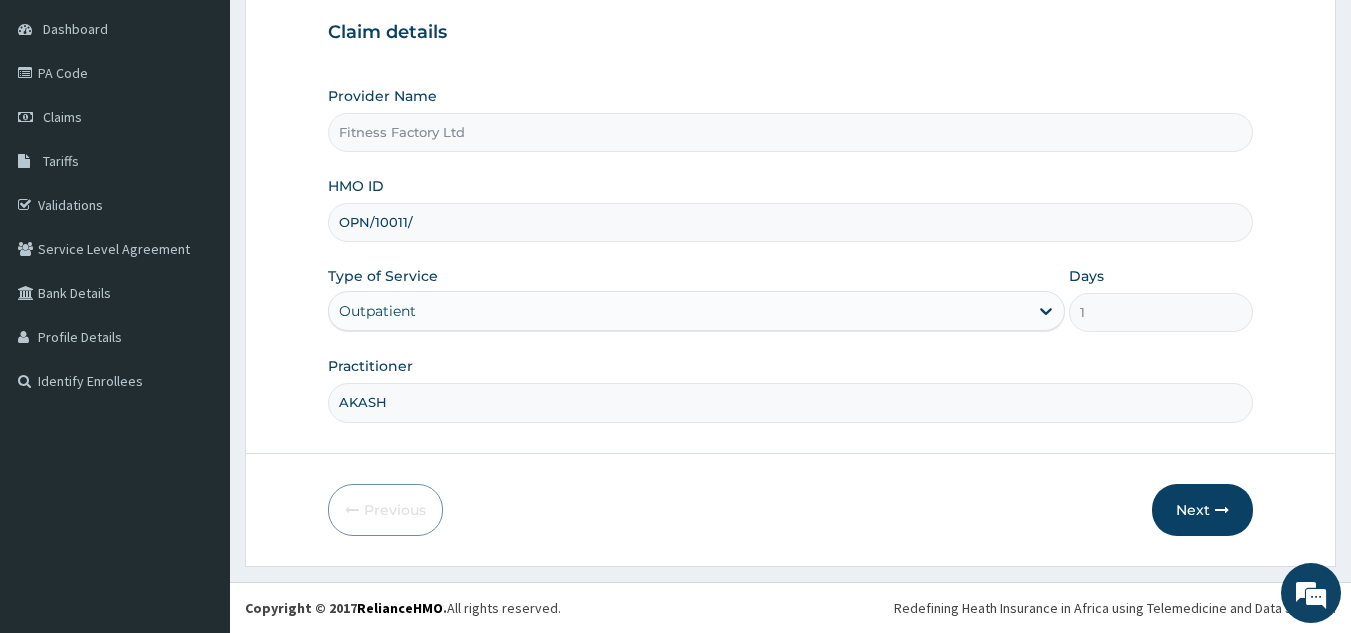type on "OPN/10011/D" 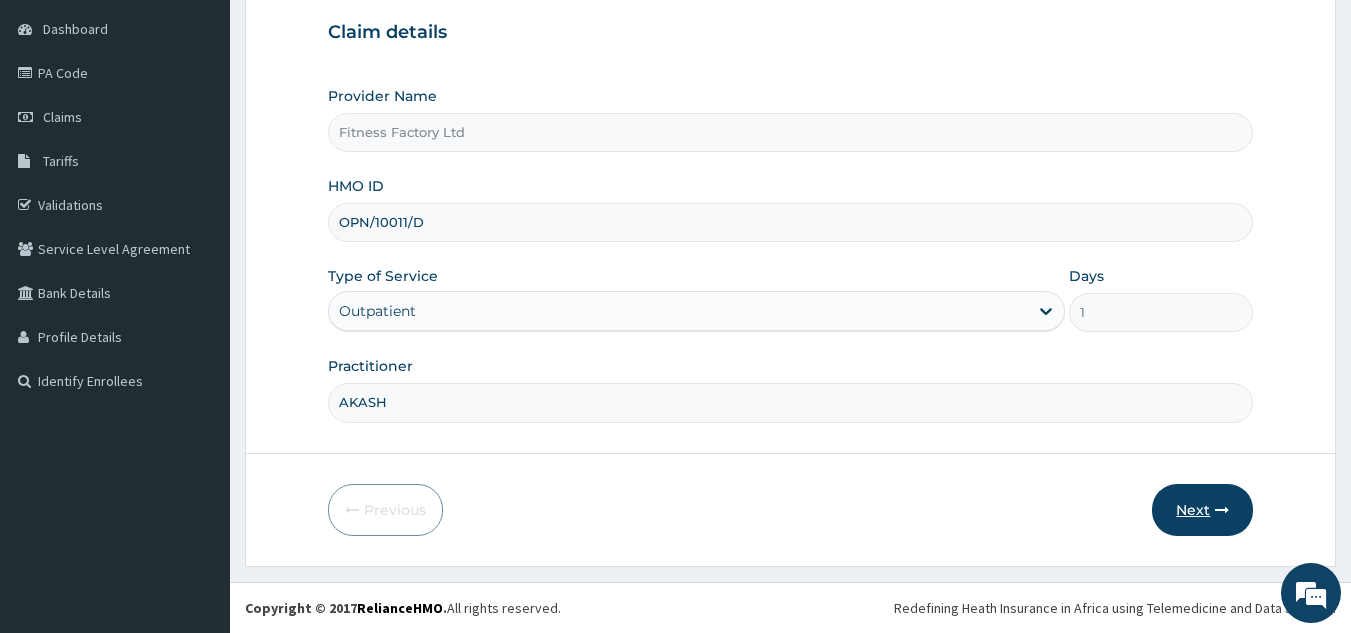 click on "Next" at bounding box center (1202, 510) 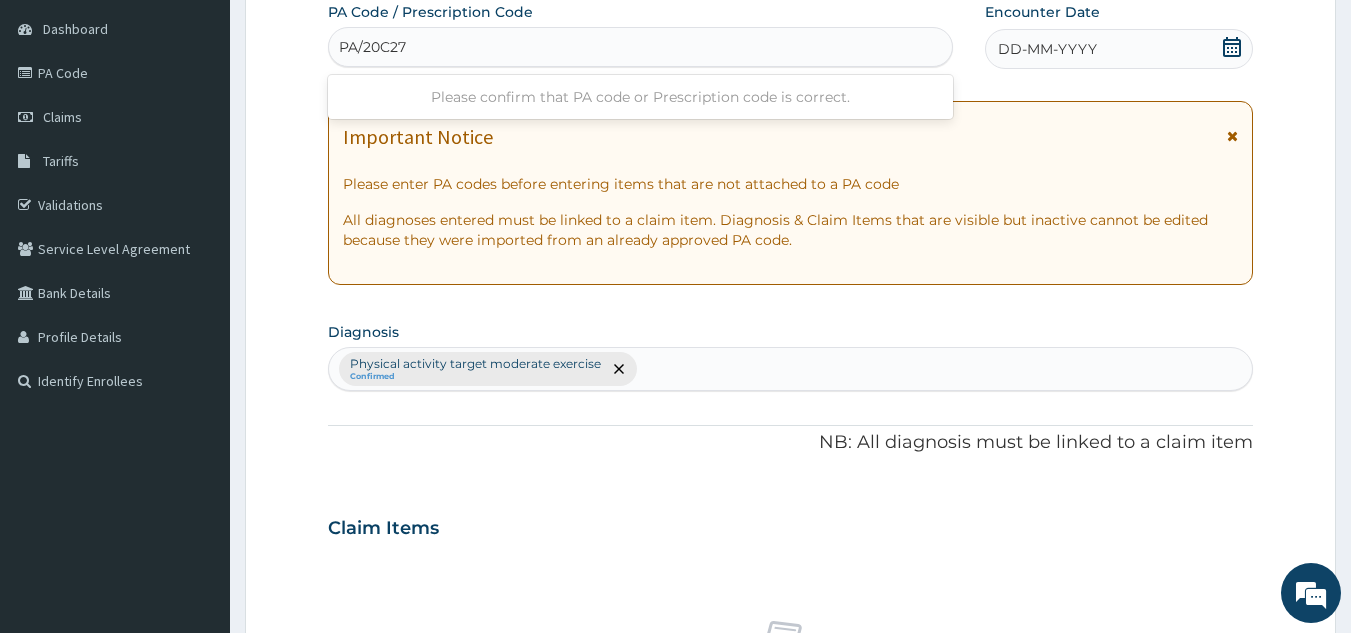 type on "PA/20C278" 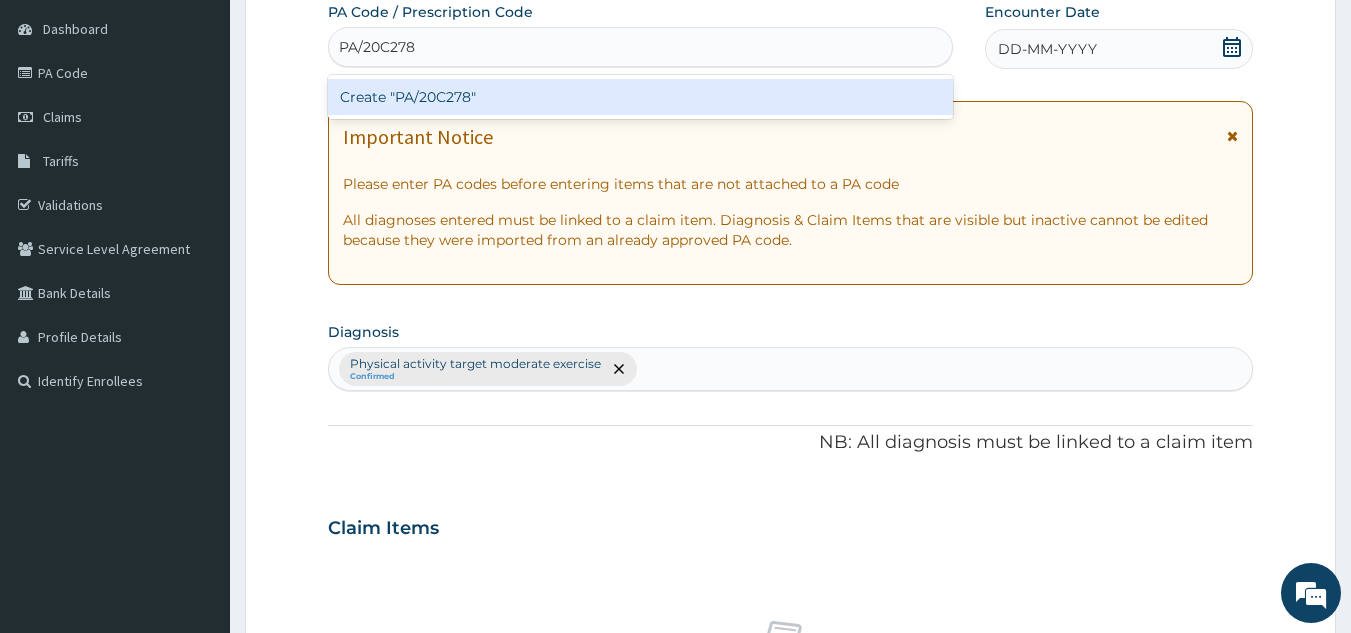 click on "Create "PA/20C278"" at bounding box center [641, 97] 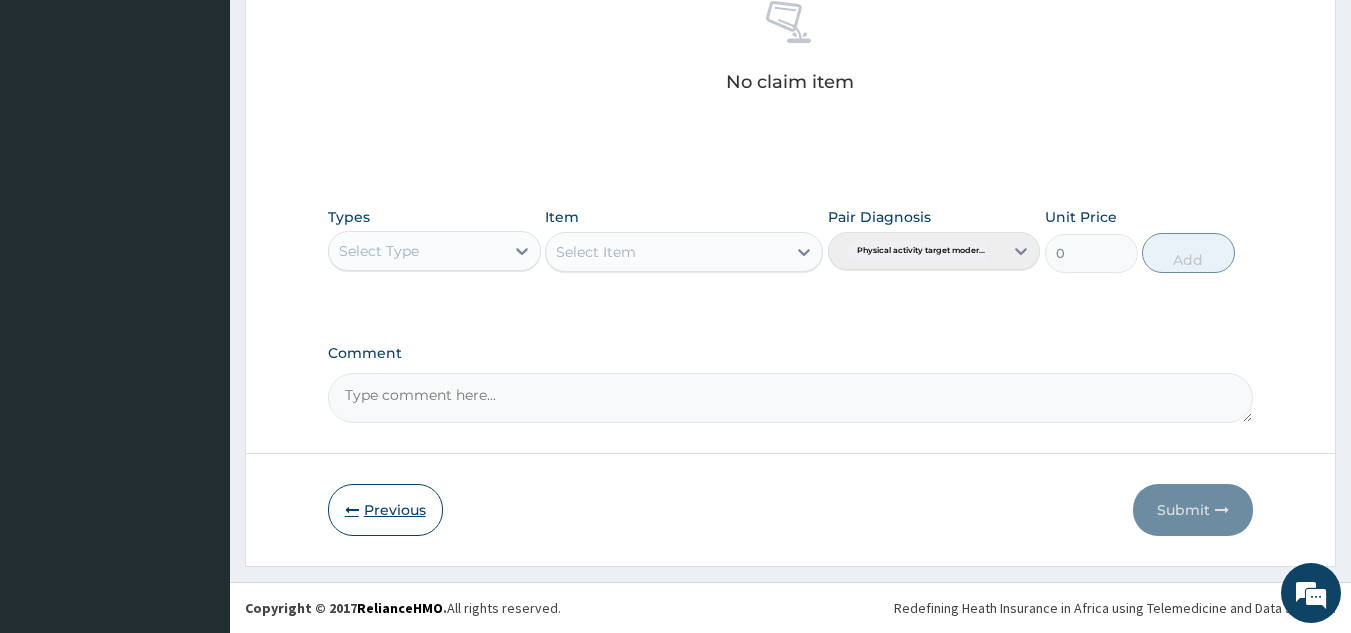 click on "Previous" at bounding box center [385, 510] 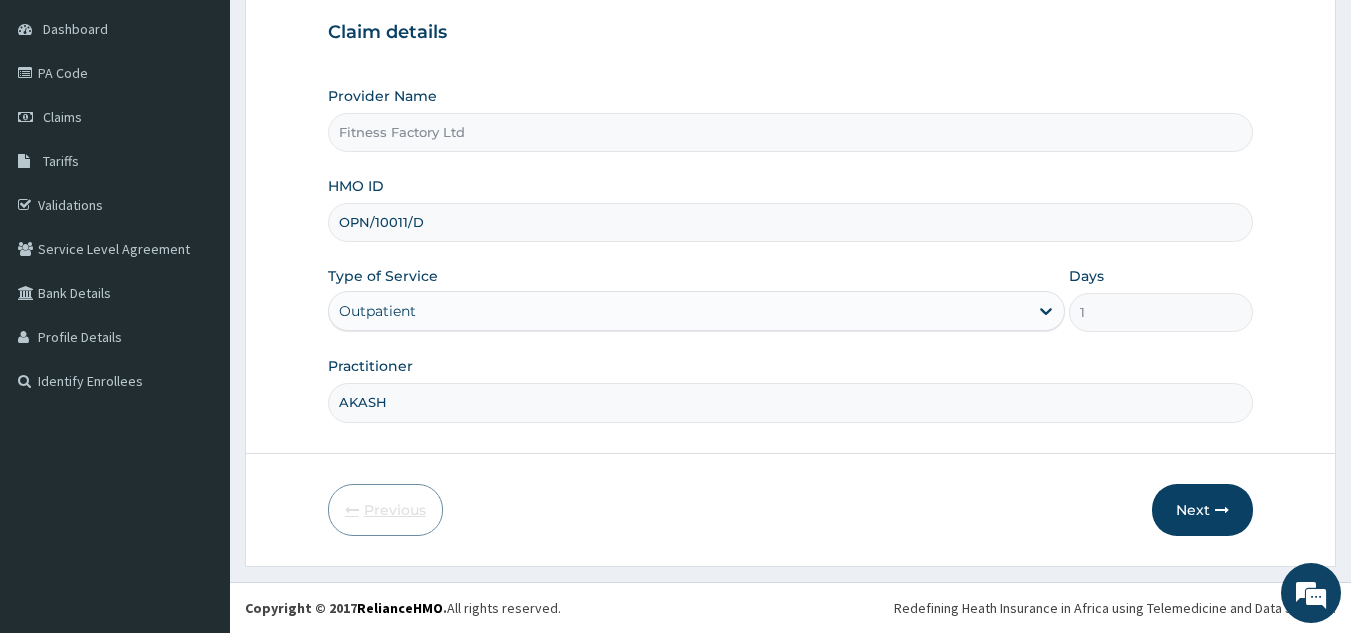 scroll, scrollTop: 189, scrollLeft: 0, axis: vertical 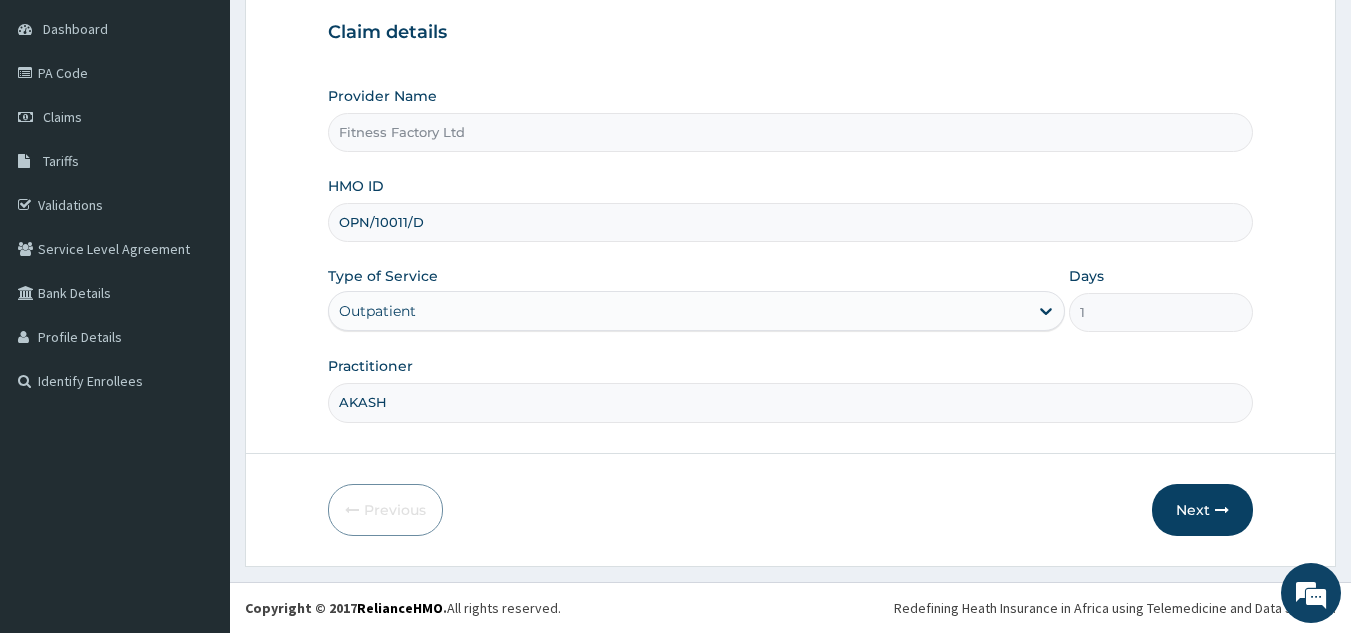 click on "OPN/10011/D" at bounding box center (791, 222) 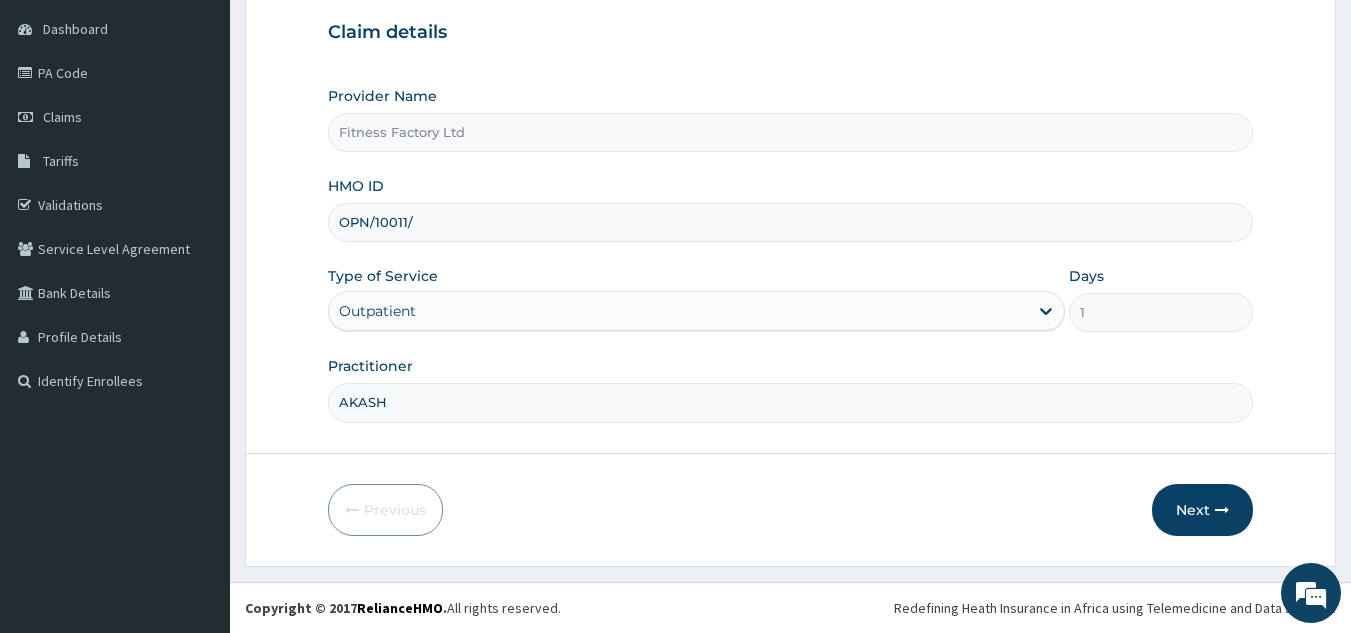 type on "OPN/10011/C" 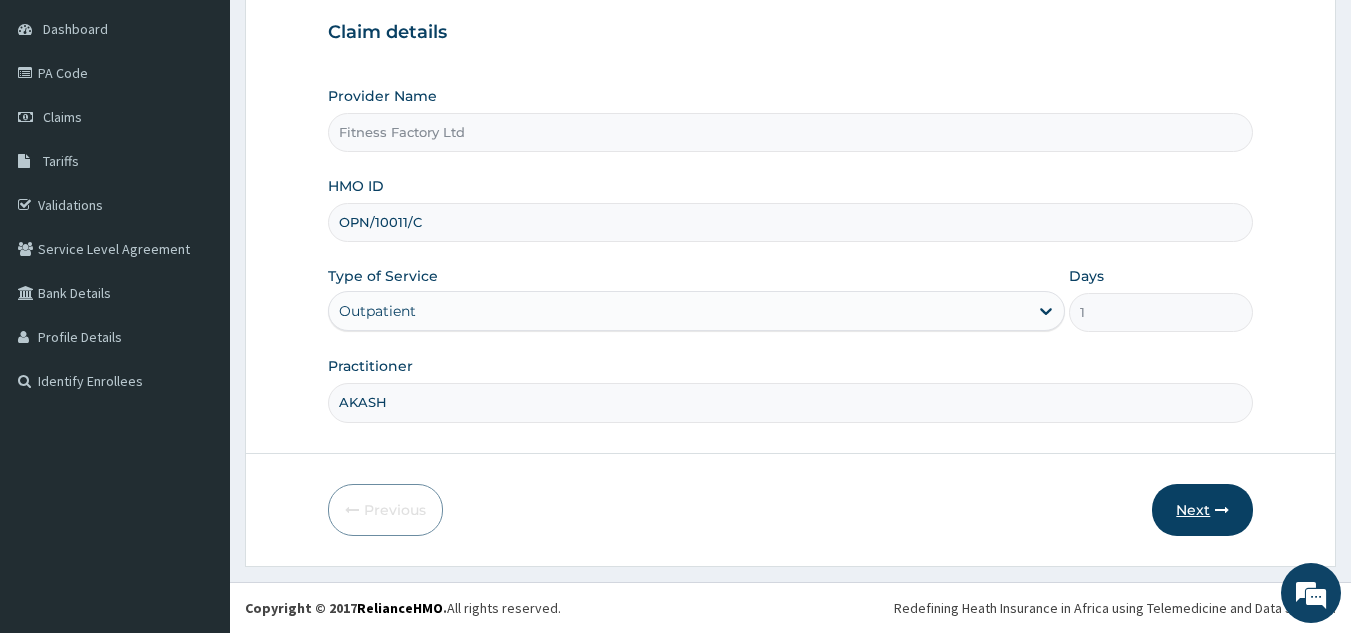 click on "Next" at bounding box center (1202, 510) 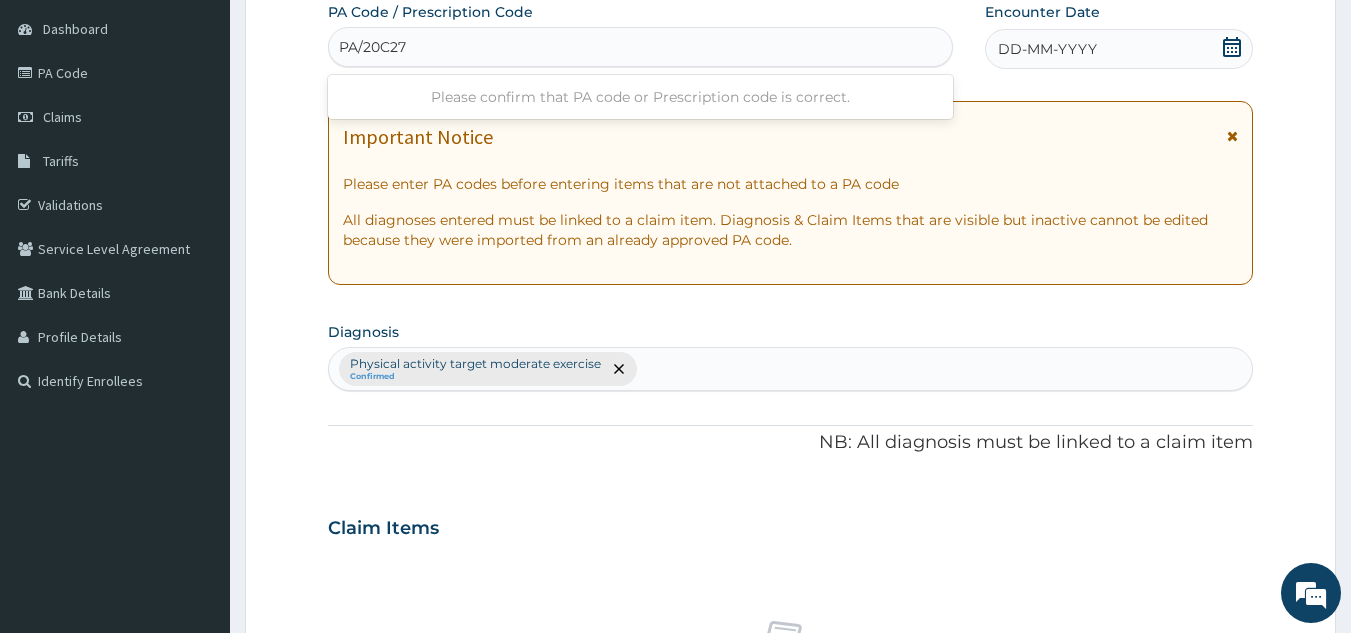 type on "PA/20C278" 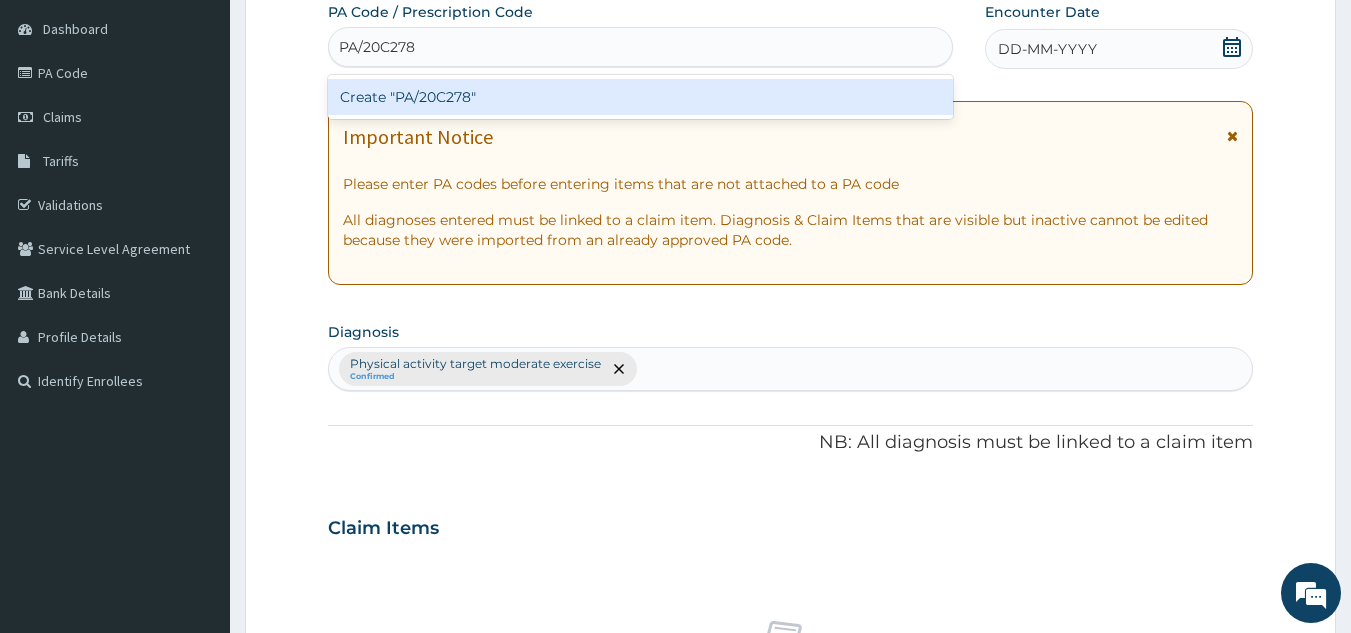 click on "Create "PA/20C278"" at bounding box center [641, 97] 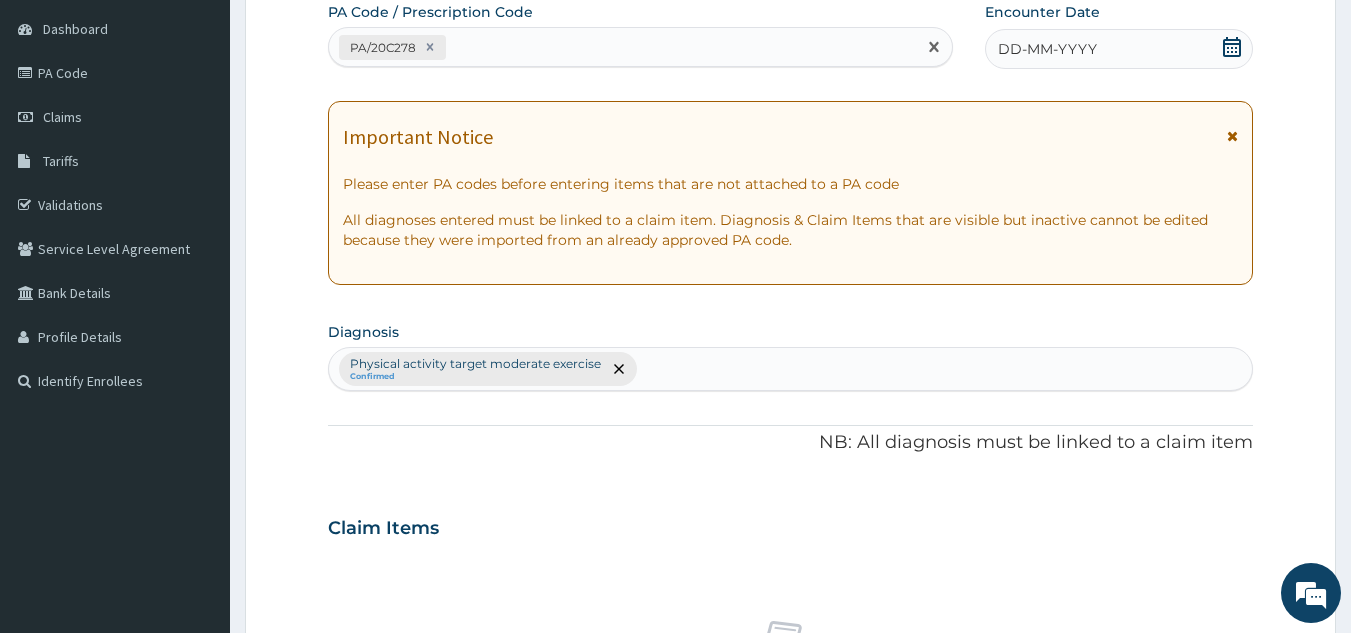click on "DD-MM-YYYY" at bounding box center (1047, 49) 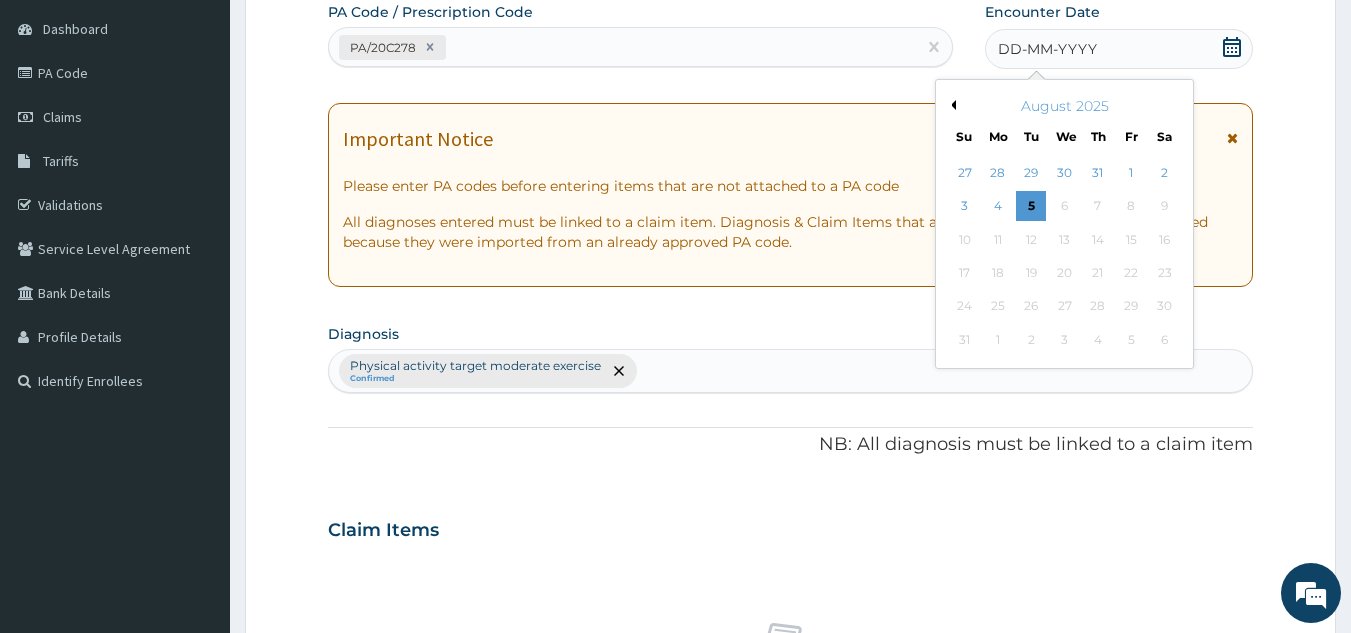 click on "August 2025" at bounding box center (1064, 106) 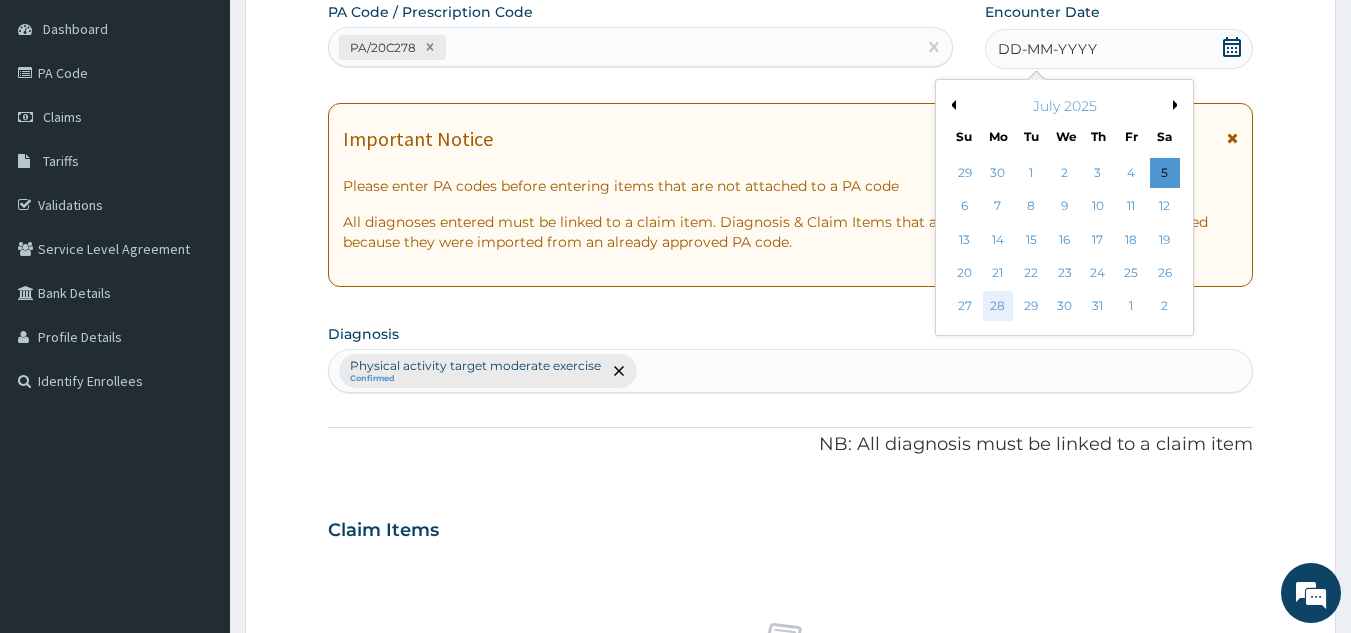 click on "28" at bounding box center (998, 307) 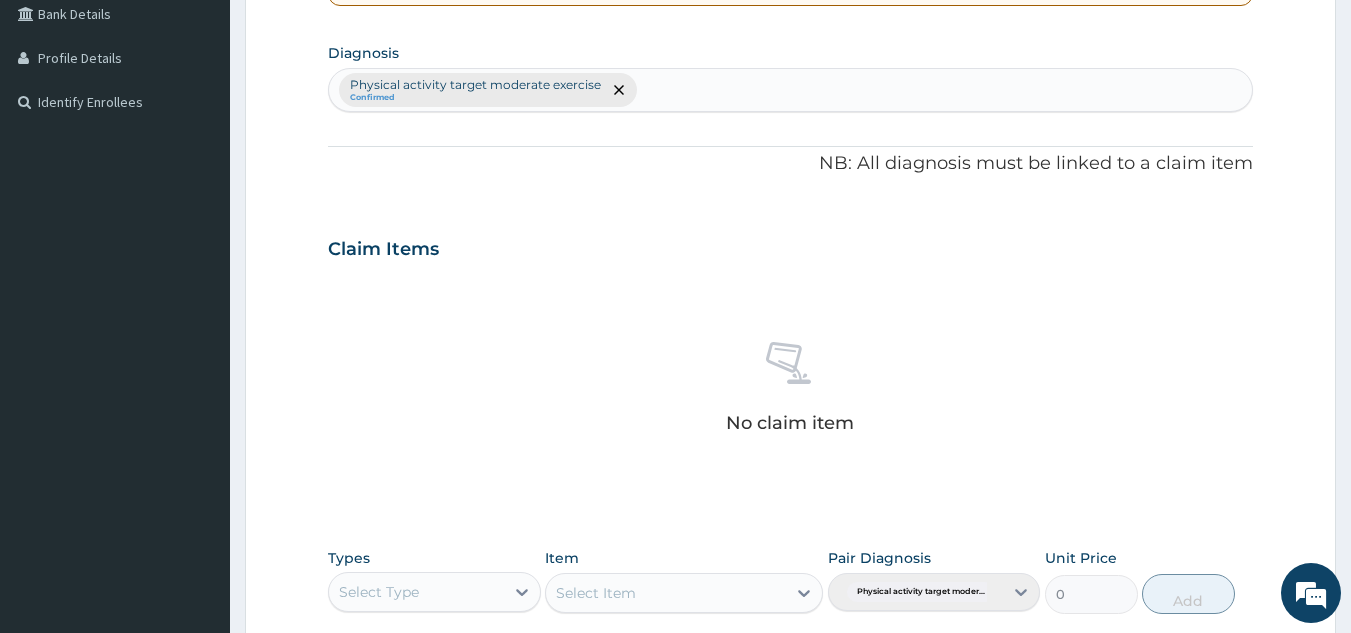 scroll, scrollTop: 809, scrollLeft: 0, axis: vertical 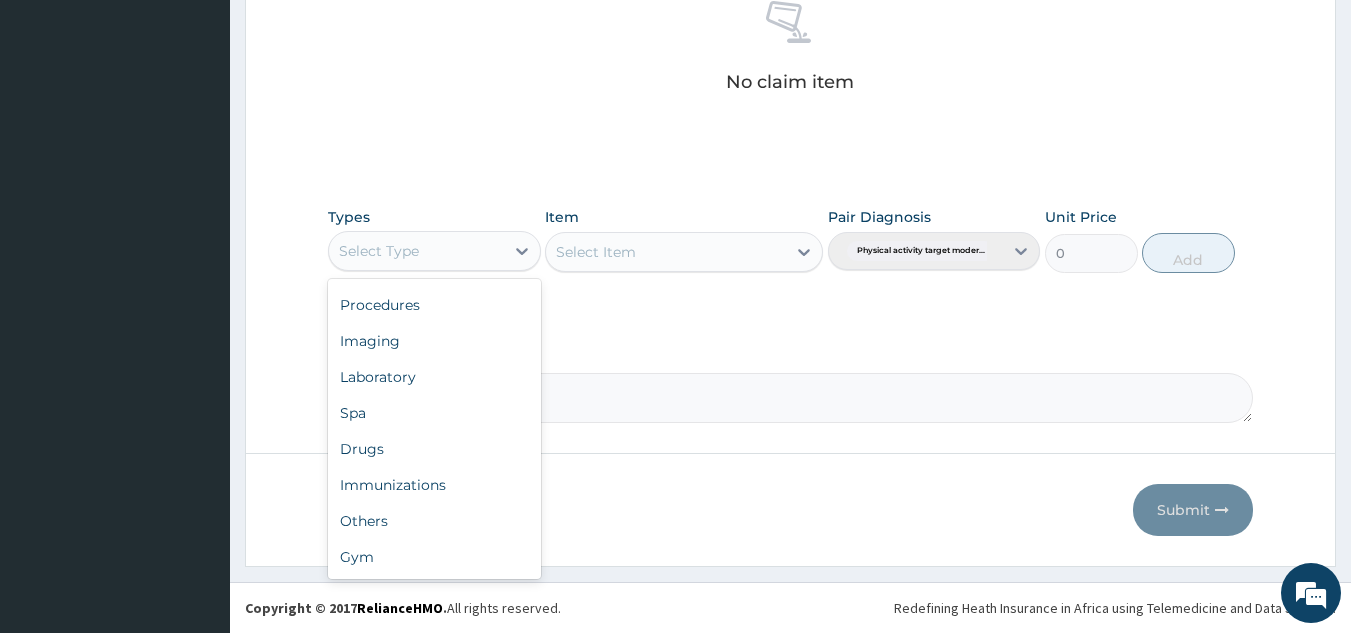 click on "Gym" at bounding box center [434, 557] 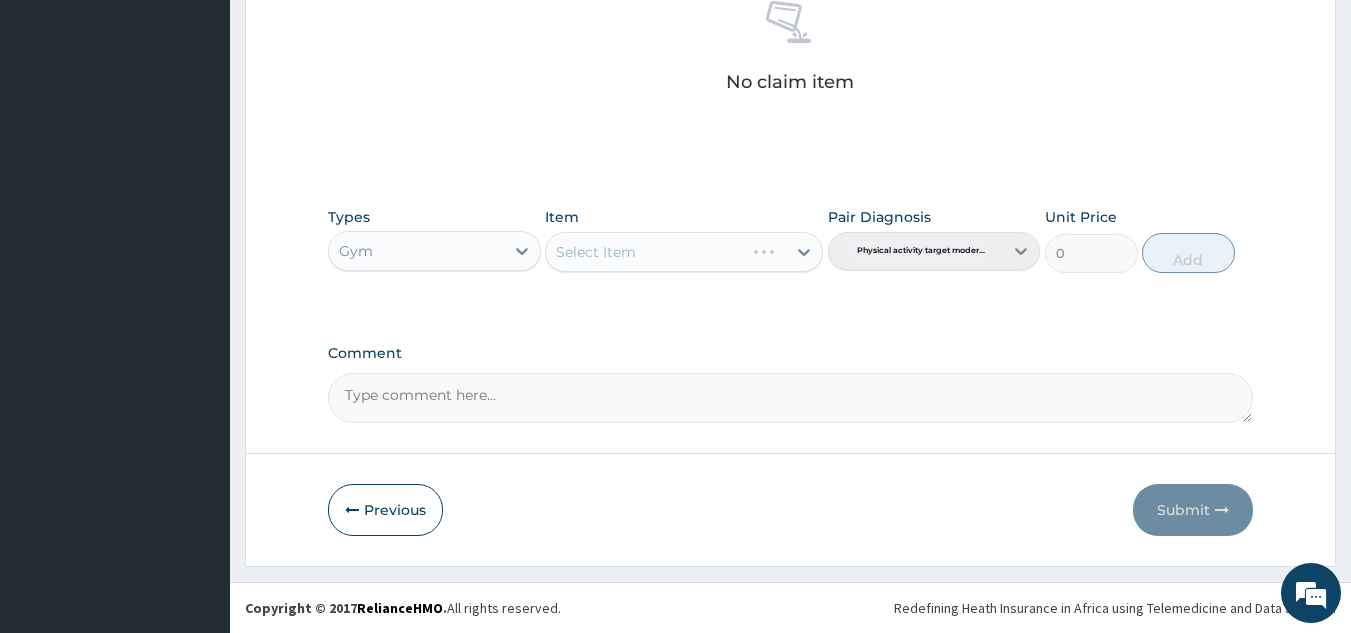 click on "Select Item" at bounding box center (684, 252) 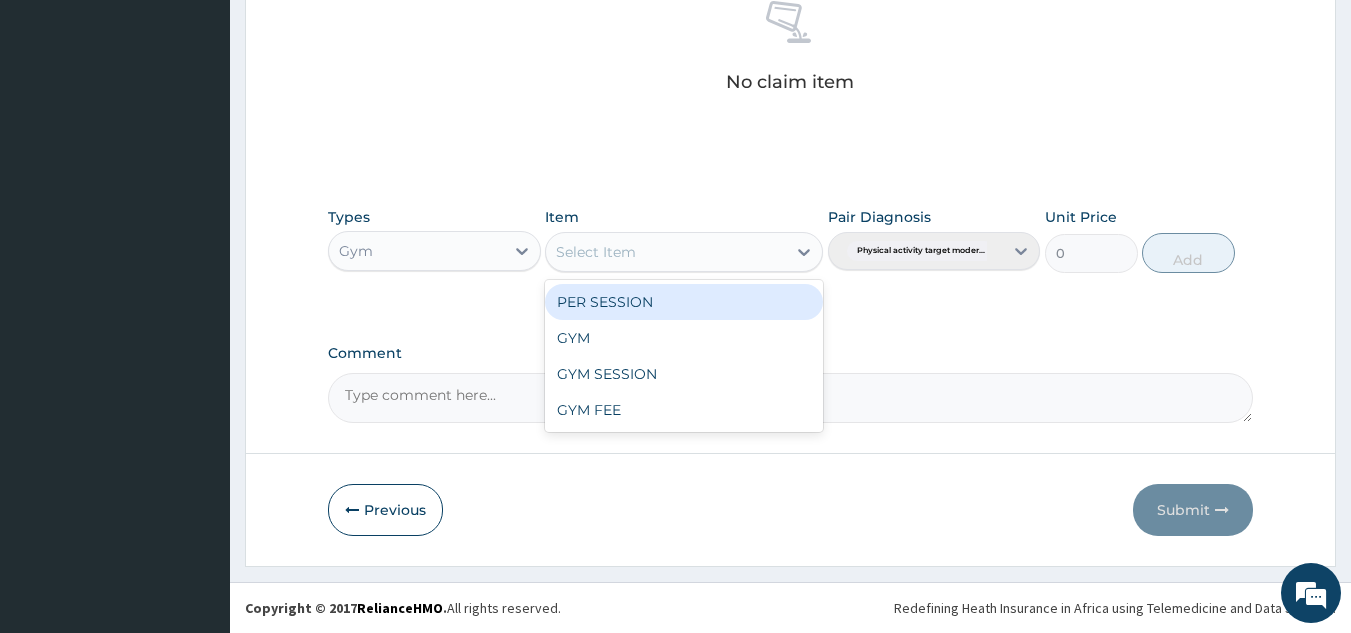 click on "GYM" at bounding box center (684, 338) 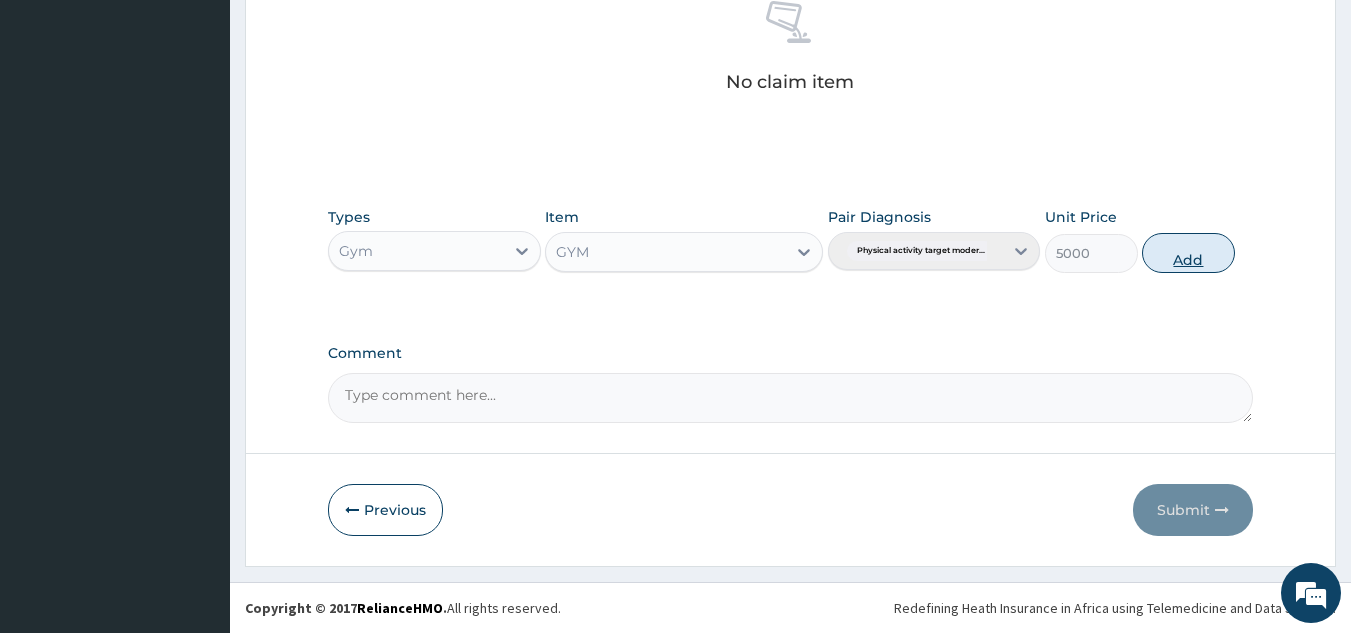 click on "Add" at bounding box center (1188, 253) 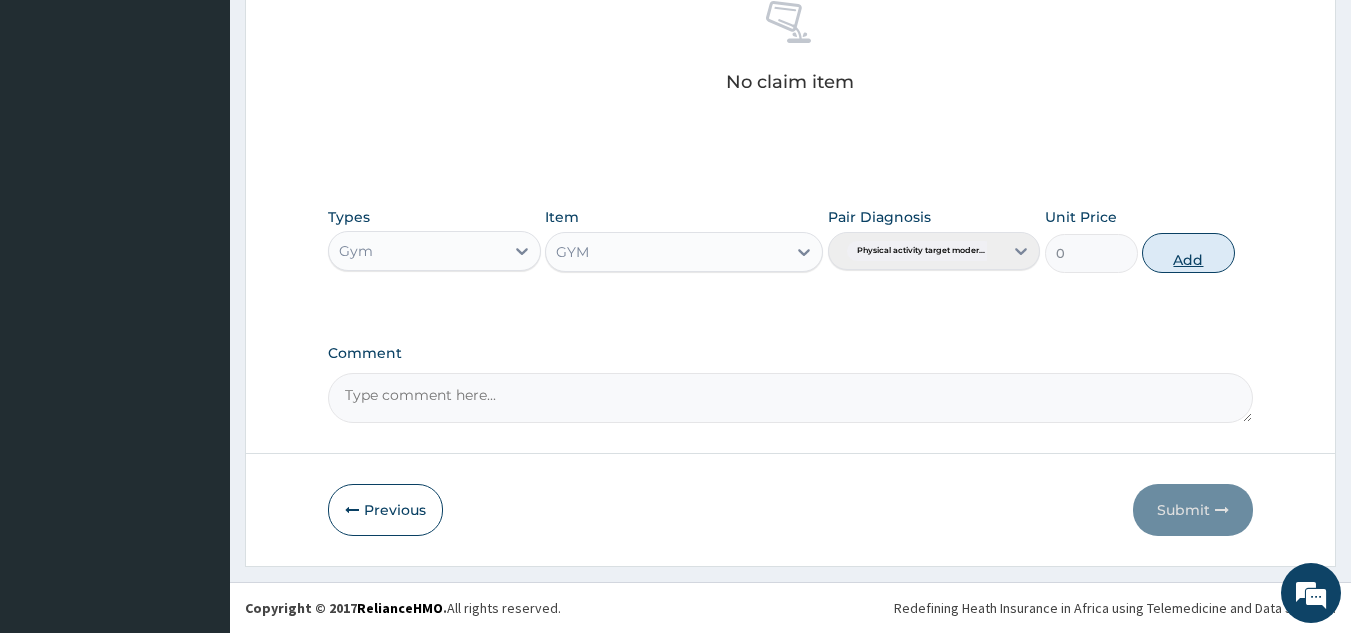 scroll, scrollTop: 729, scrollLeft: 0, axis: vertical 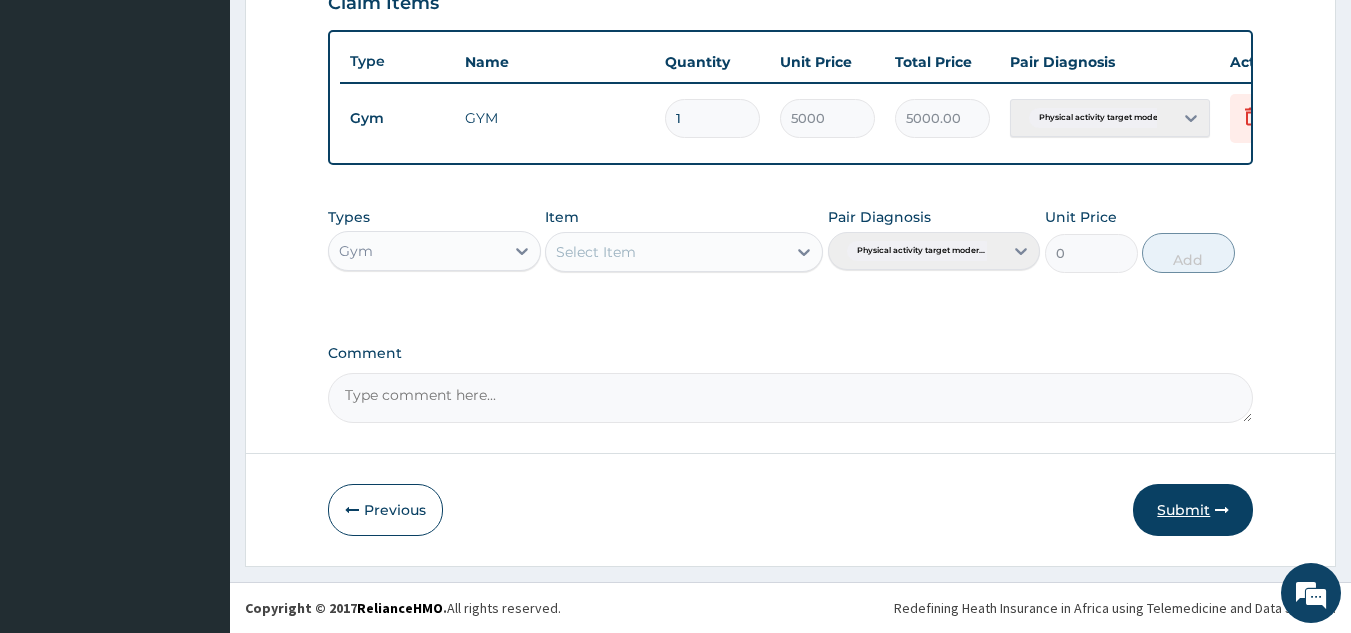 click on "Submit" at bounding box center [1193, 510] 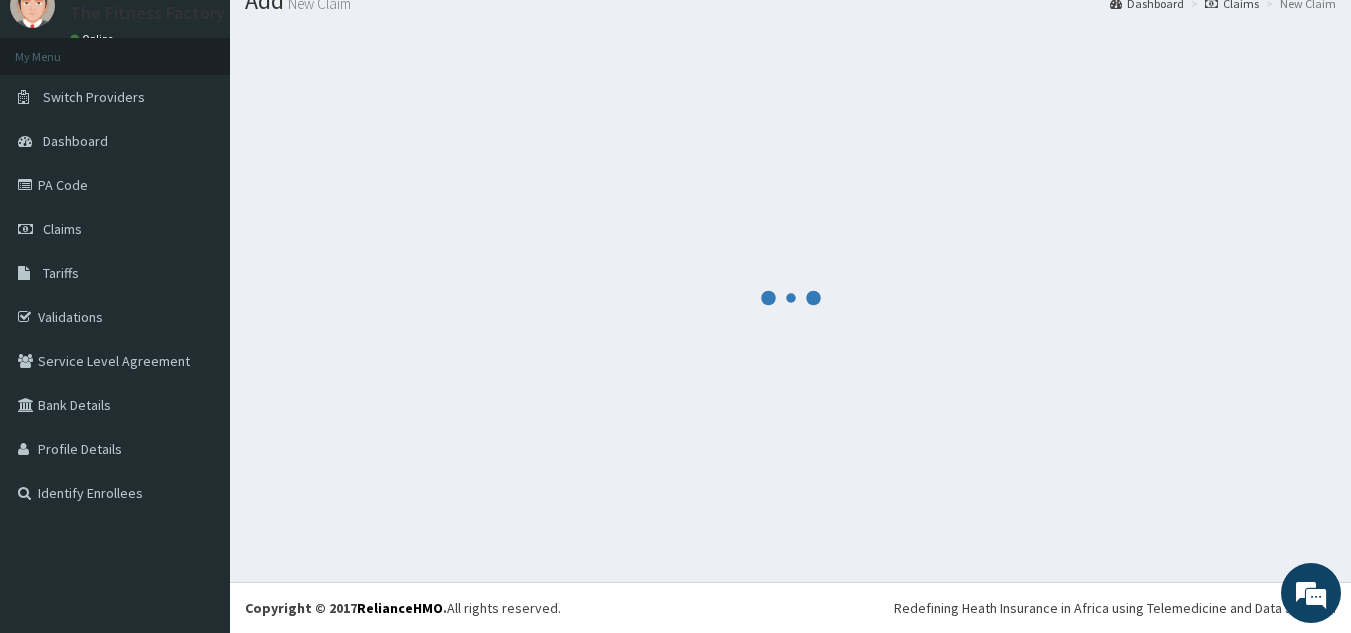 scroll, scrollTop: 729, scrollLeft: 0, axis: vertical 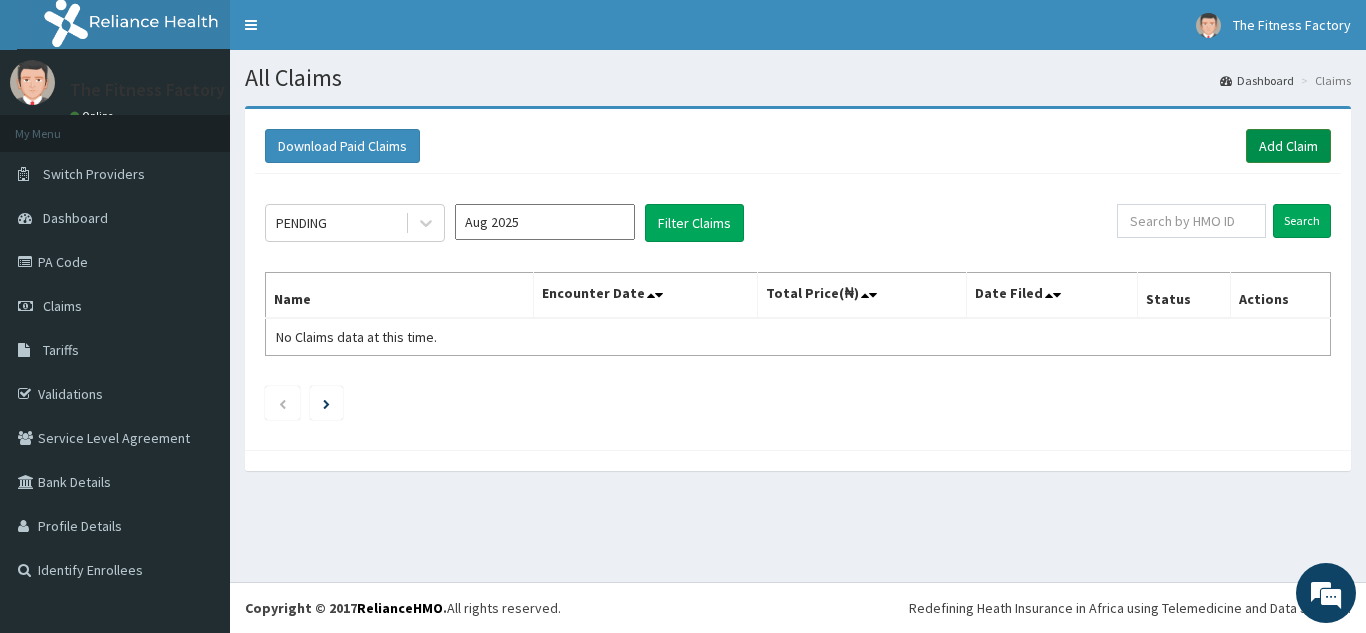click on "Add Claim" at bounding box center [1288, 146] 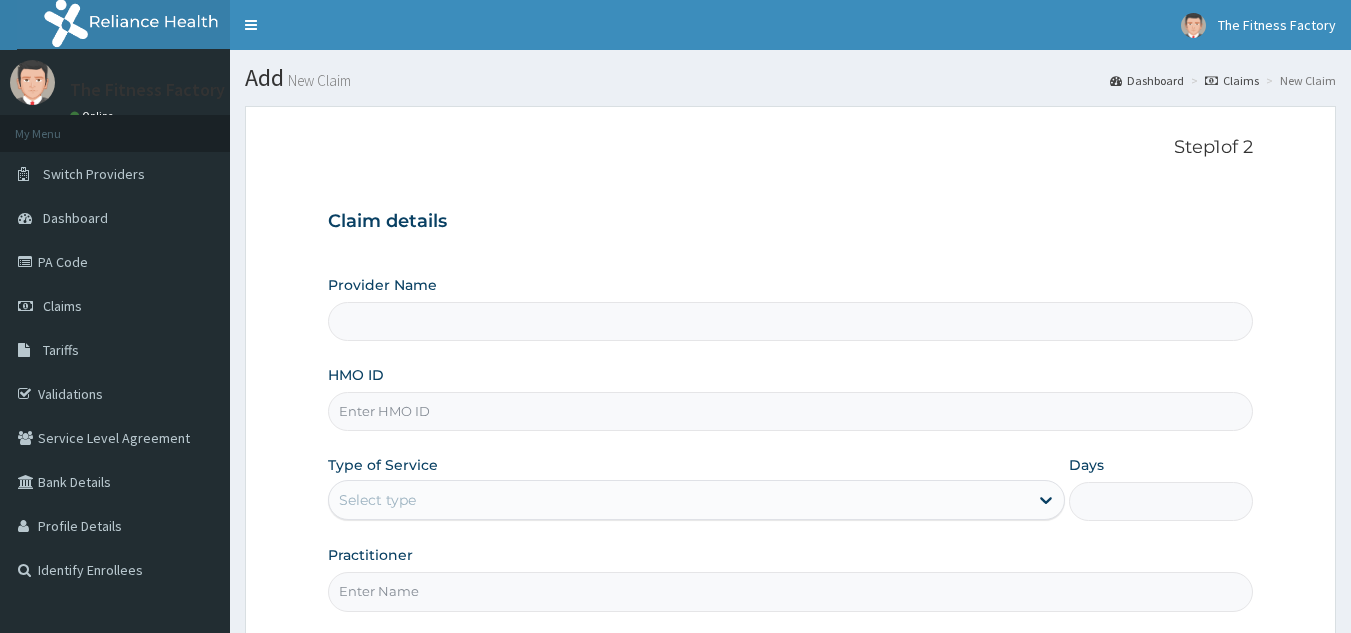 scroll, scrollTop: 0, scrollLeft: 0, axis: both 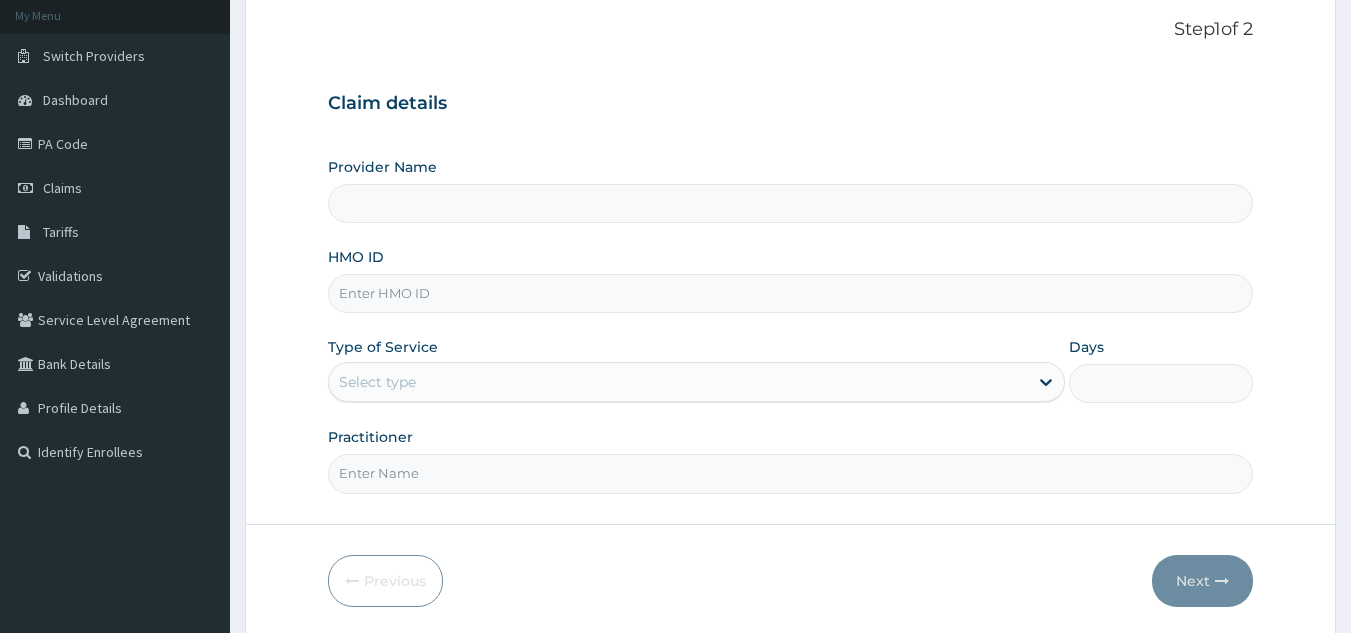 click on "Days" at bounding box center (1086, 347) 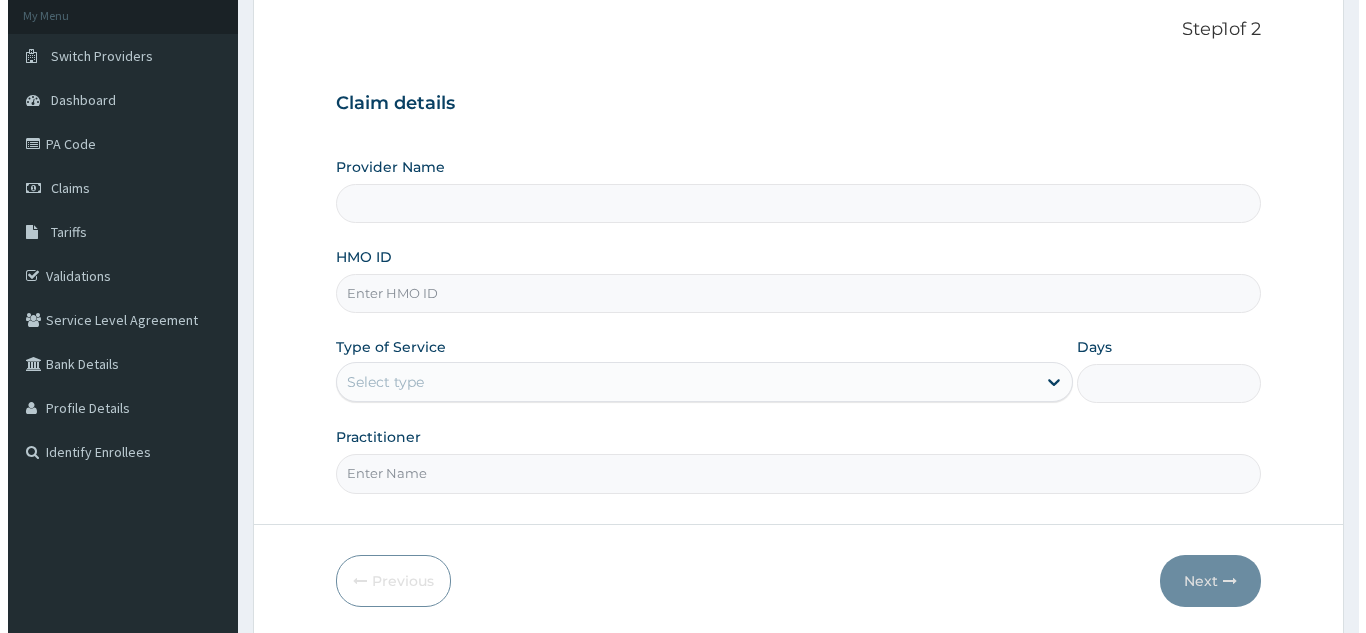 scroll, scrollTop: 0, scrollLeft: 0, axis: both 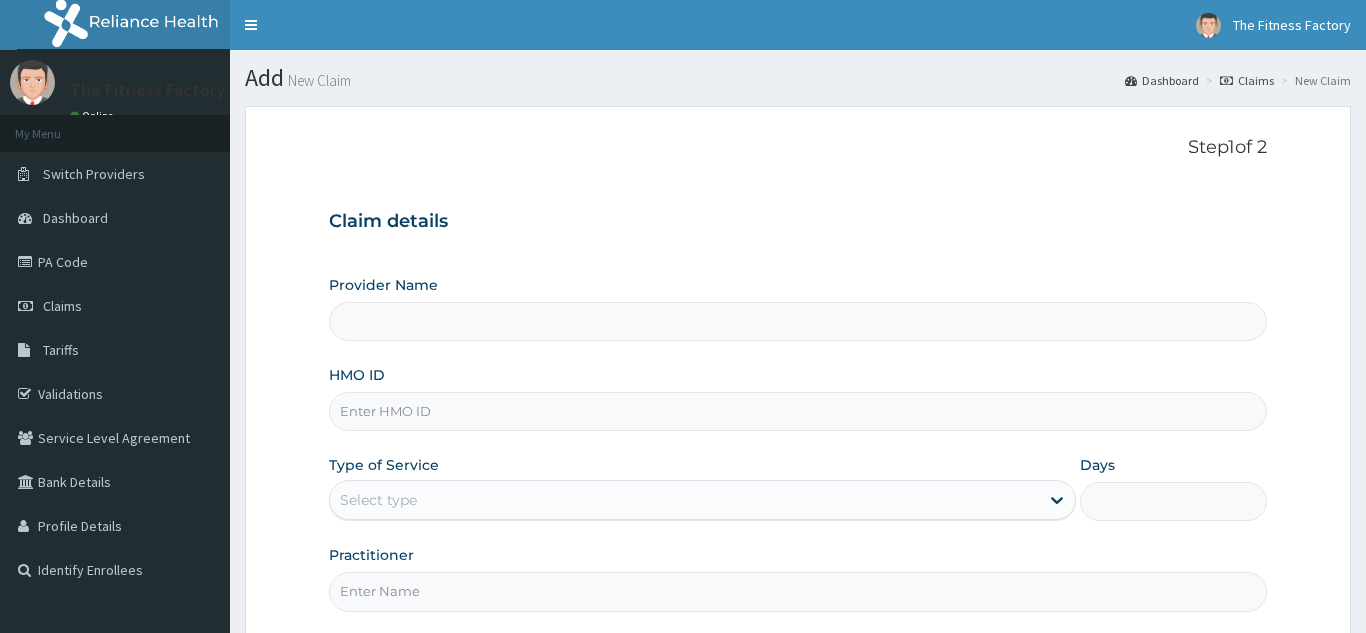 click on "Step  1  of 2 Claim details Provider Name HMO ID Type of Service Select type Days Practitioner     Previous   Next" at bounding box center (798, 431) 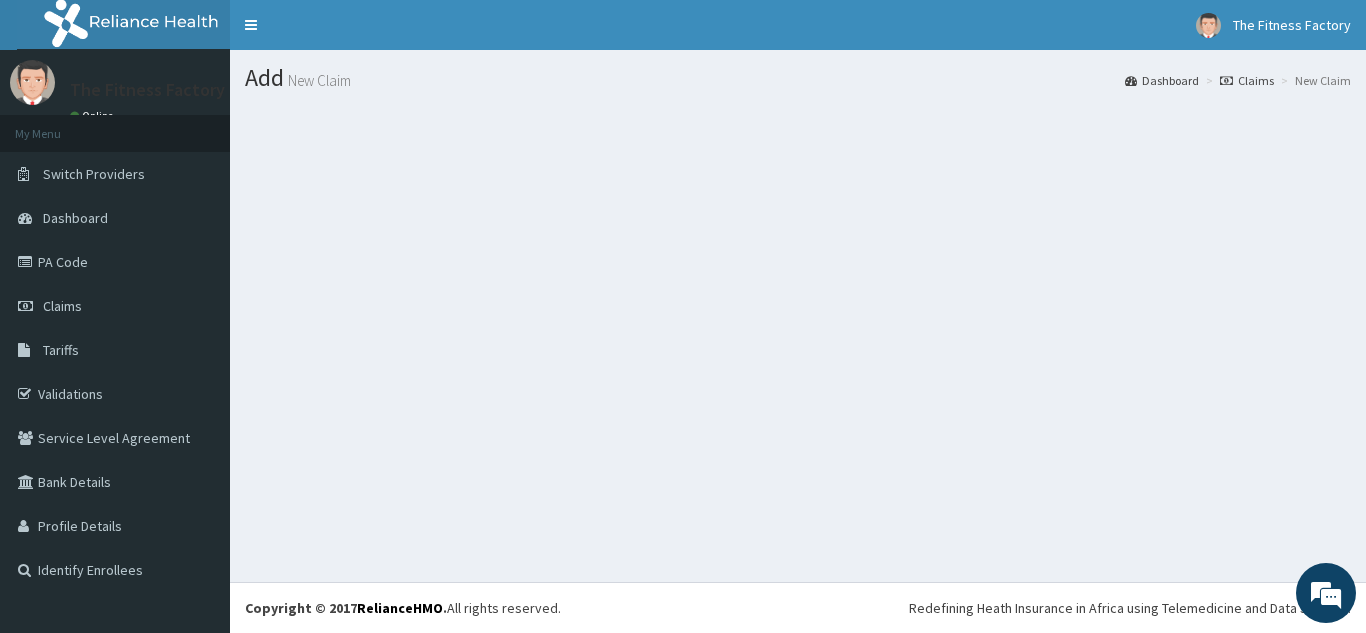 scroll, scrollTop: 0, scrollLeft: 0, axis: both 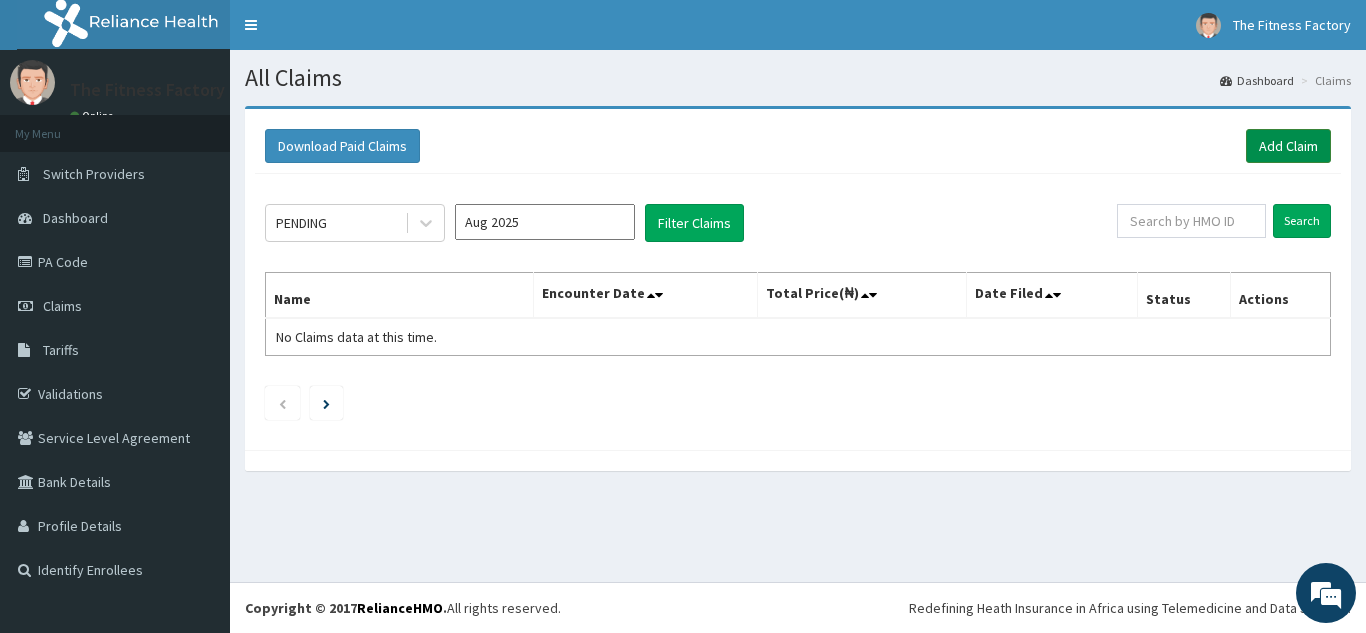 click on "Add Claim" at bounding box center (1288, 146) 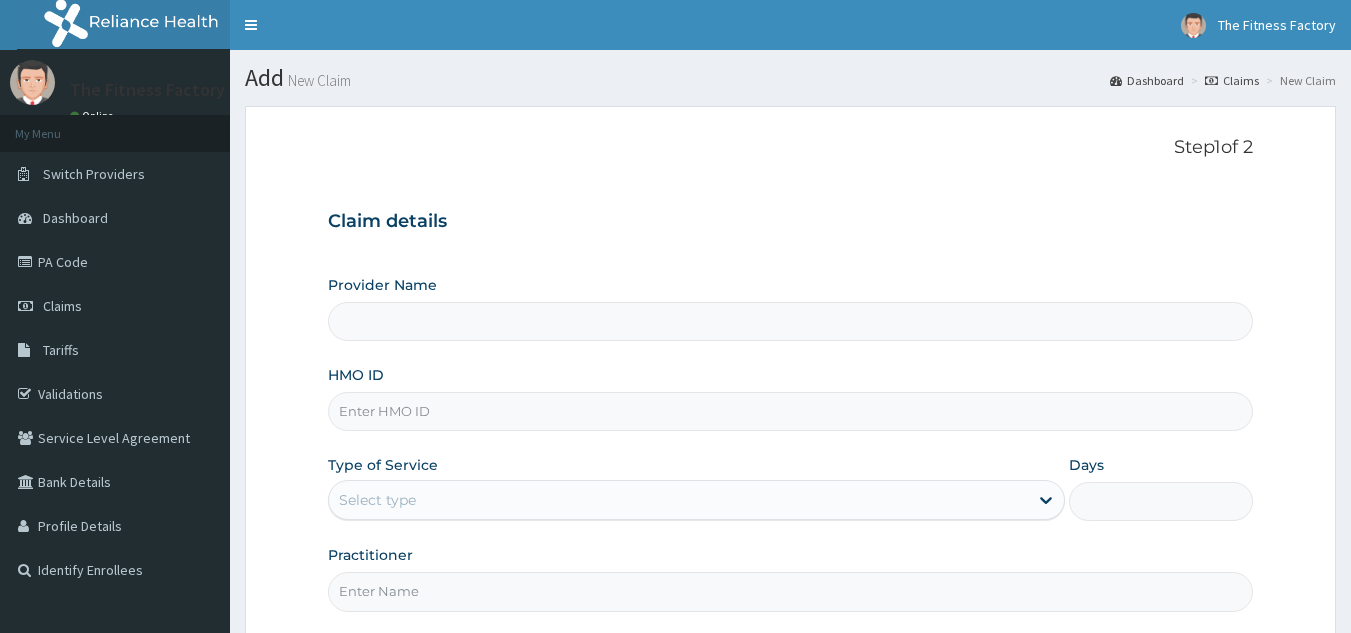scroll, scrollTop: 0, scrollLeft: 0, axis: both 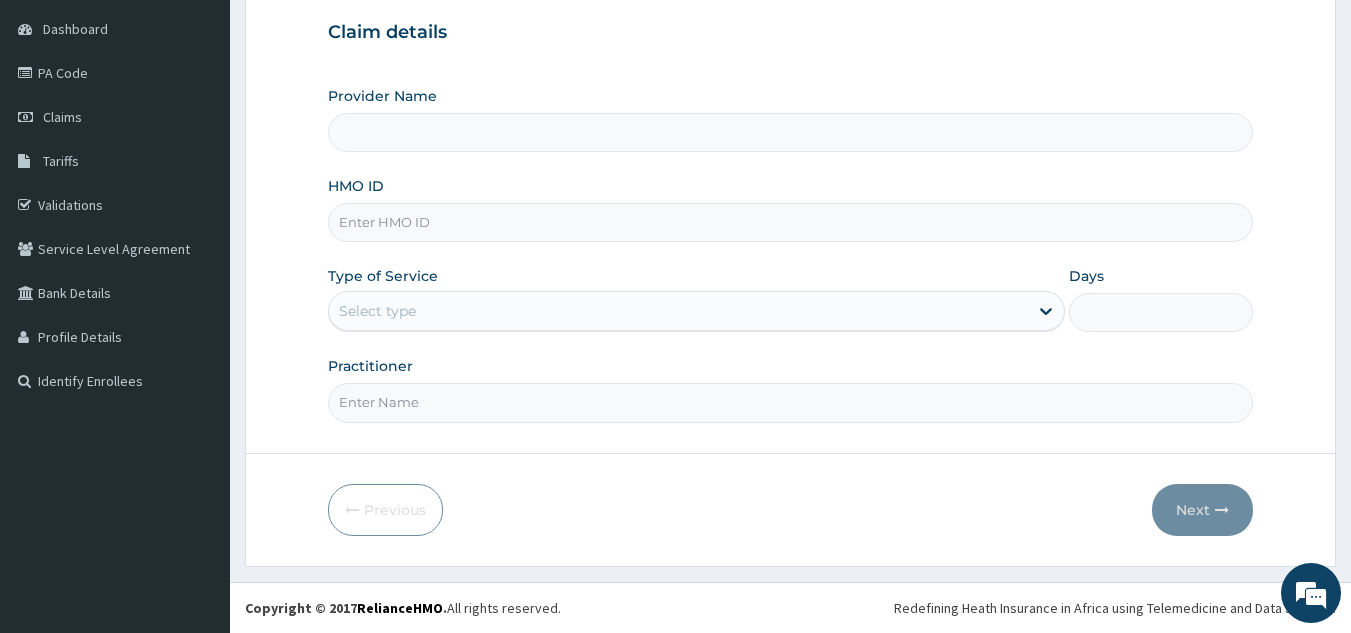 click on "HMO ID" at bounding box center (791, 222) 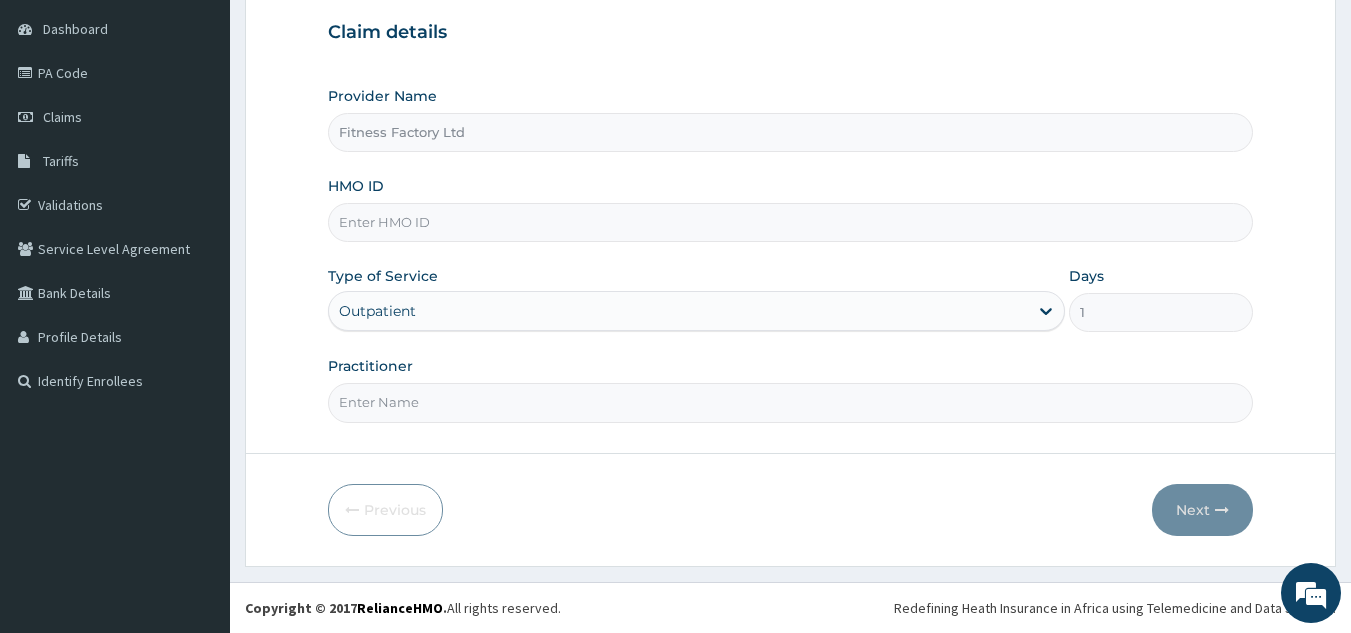 scroll, scrollTop: 0, scrollLeft: 0, axis: both 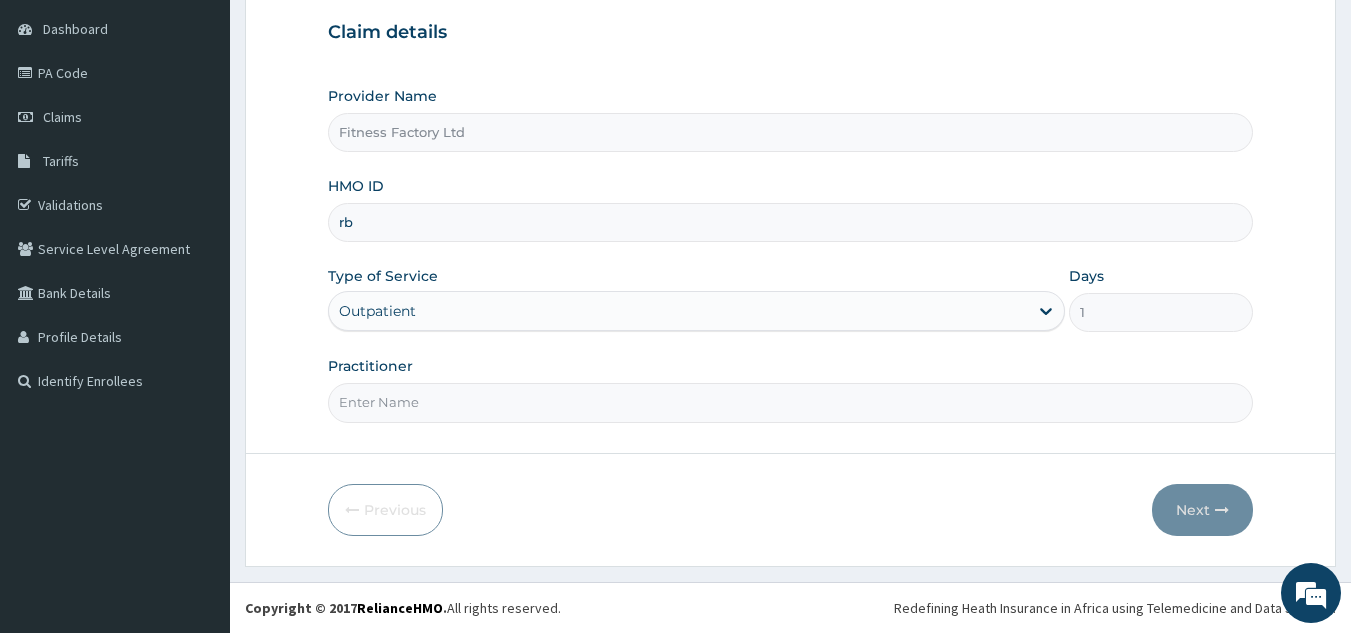 type on "r" 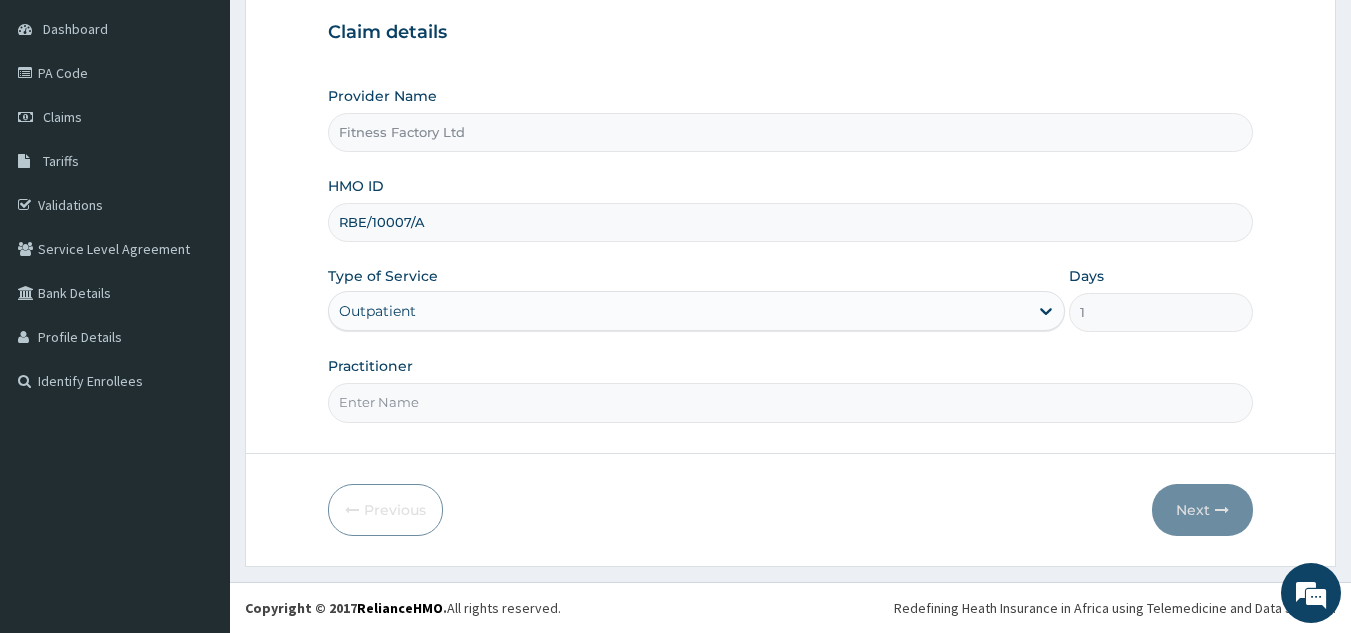 type on "RBE/10007/A" 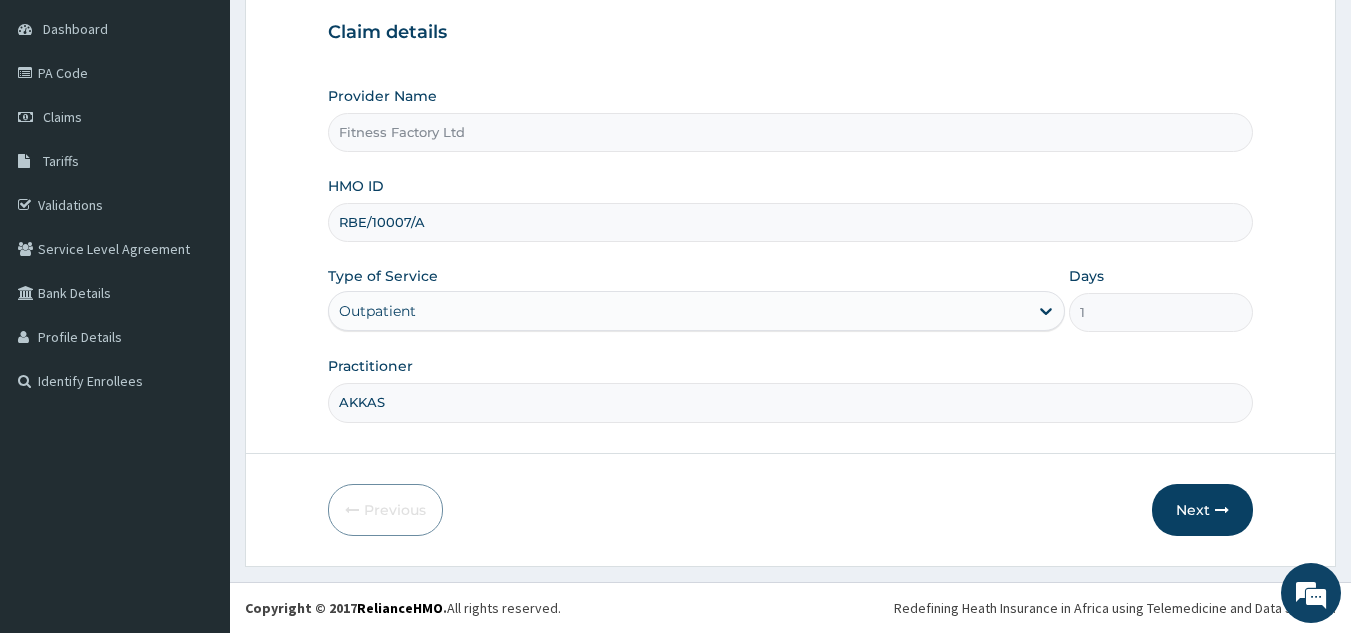 type on "AKKASH" 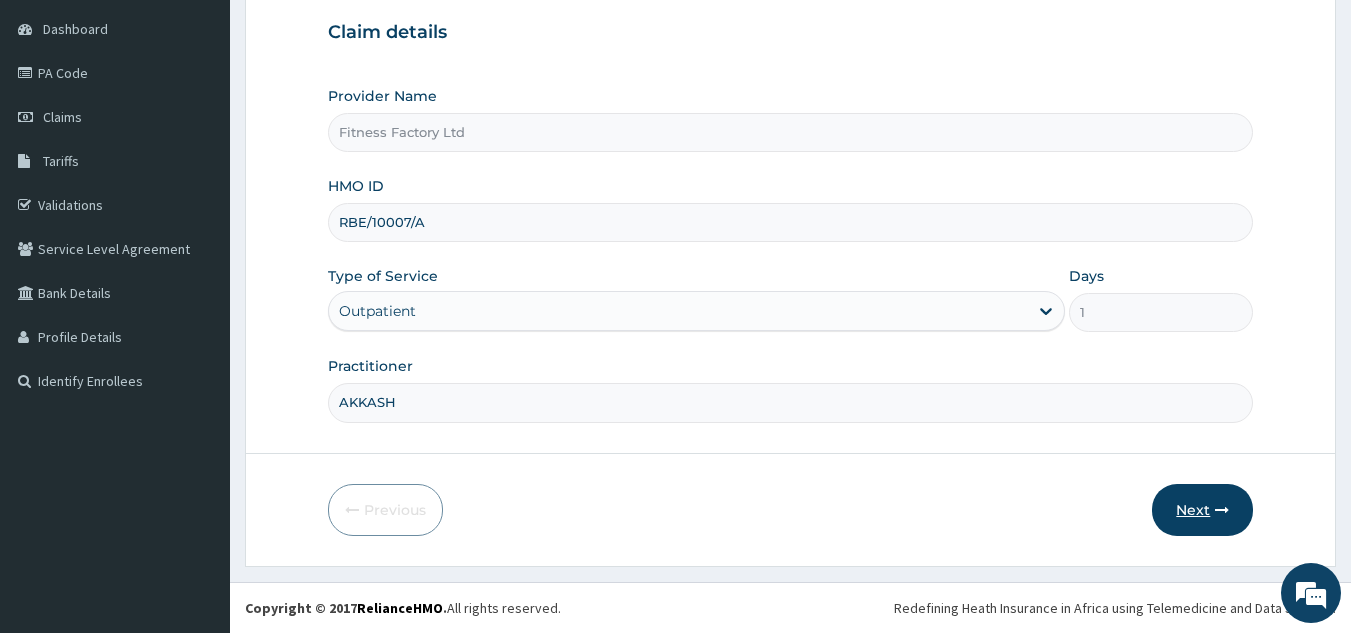 click on "Next" at bounding box center [1202, 510] 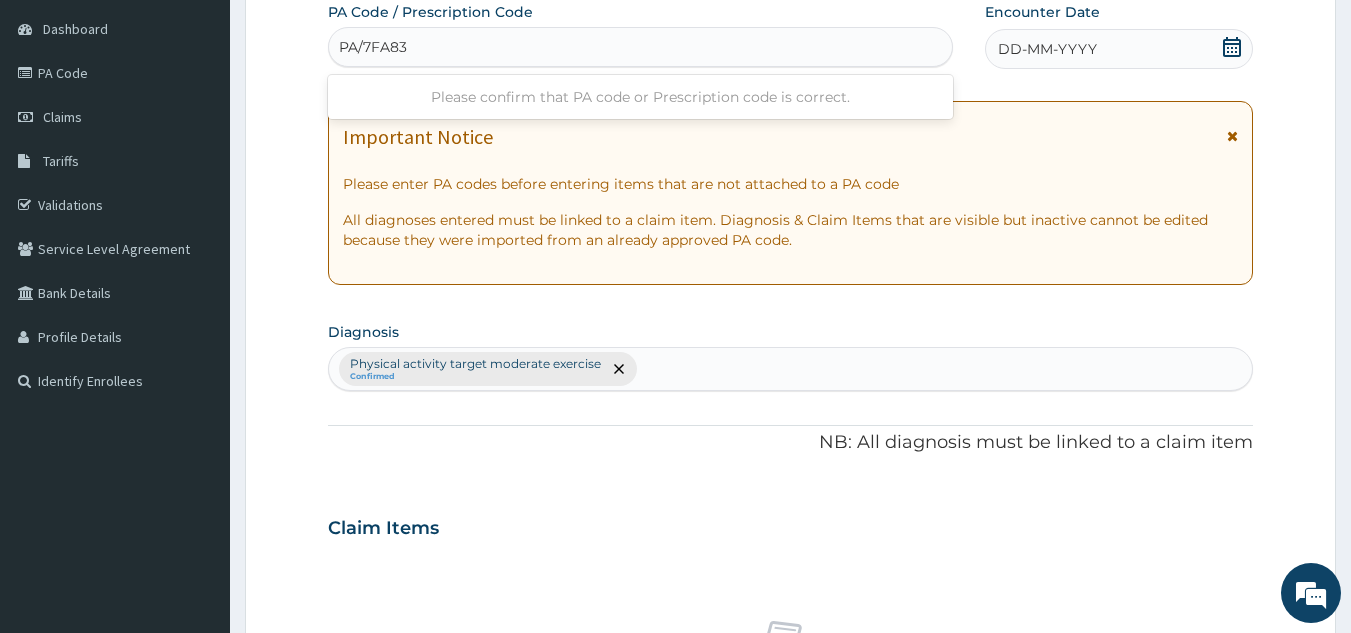 type on "PA/7FA83A" 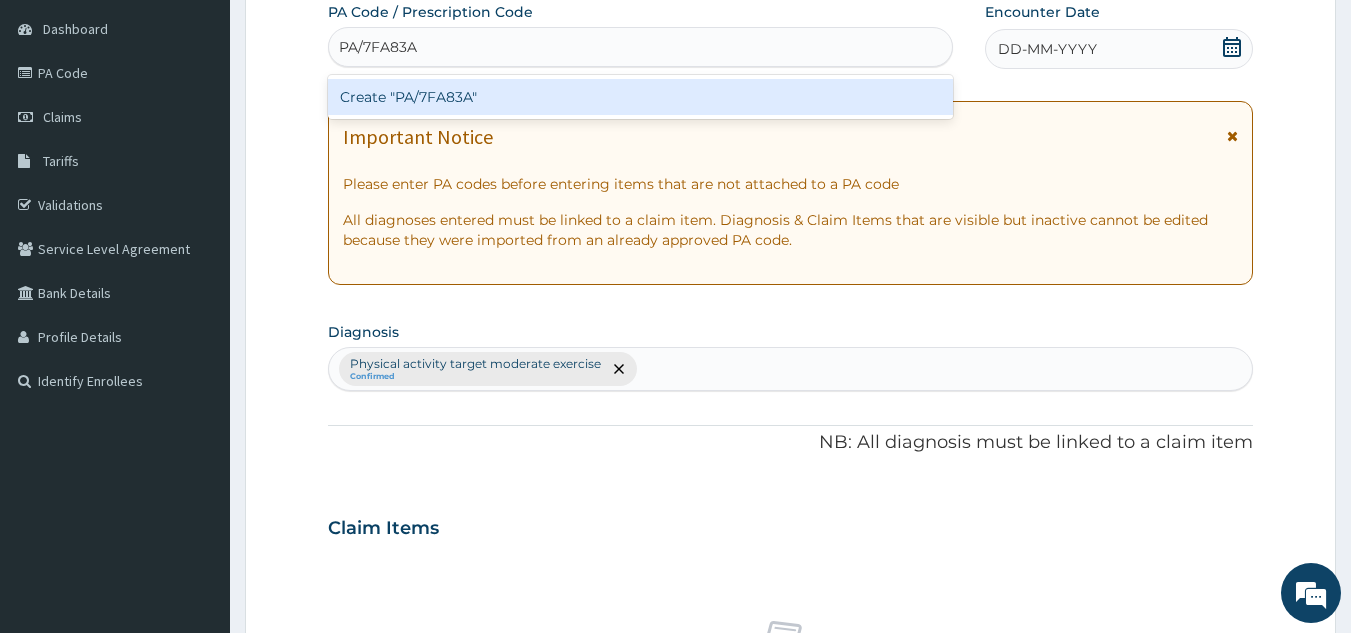 click on "Create "PA/7FA83A"" at bounding box center [641, 97] 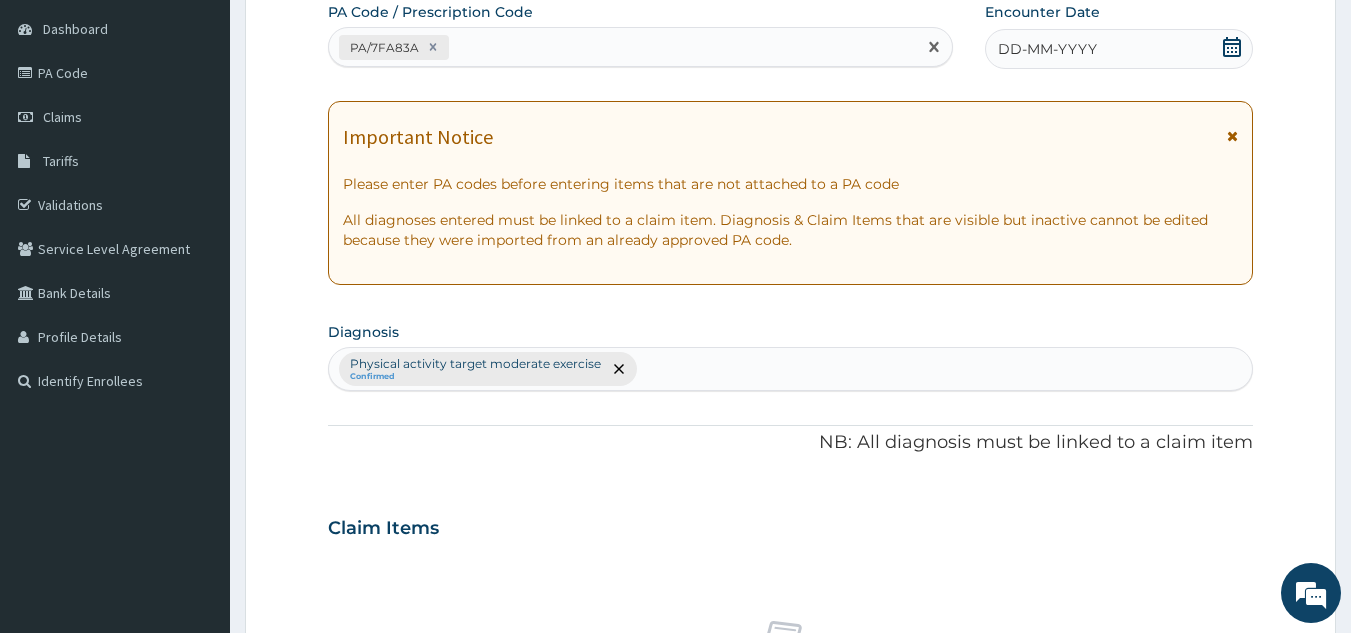 click on "Encounter Date DD-MM-YYYY" at bounding box center (1119, 35) 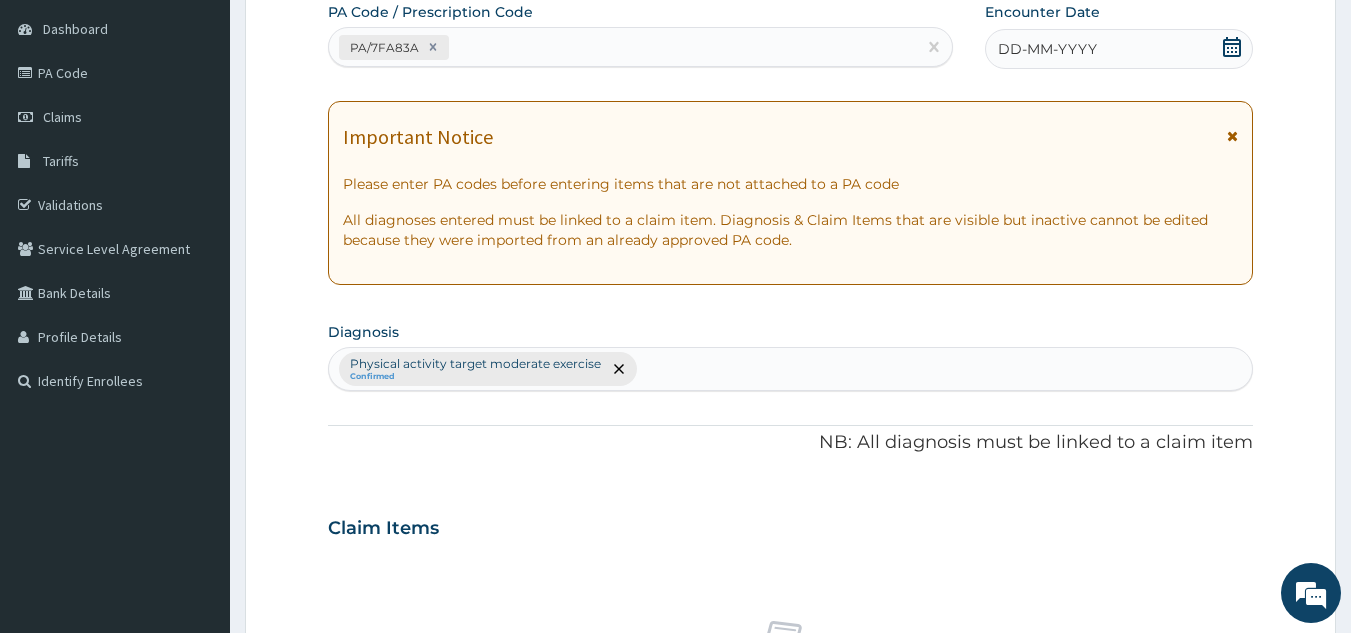 click on "DD-MM-YYYY" at bounding box center (1119, 49) 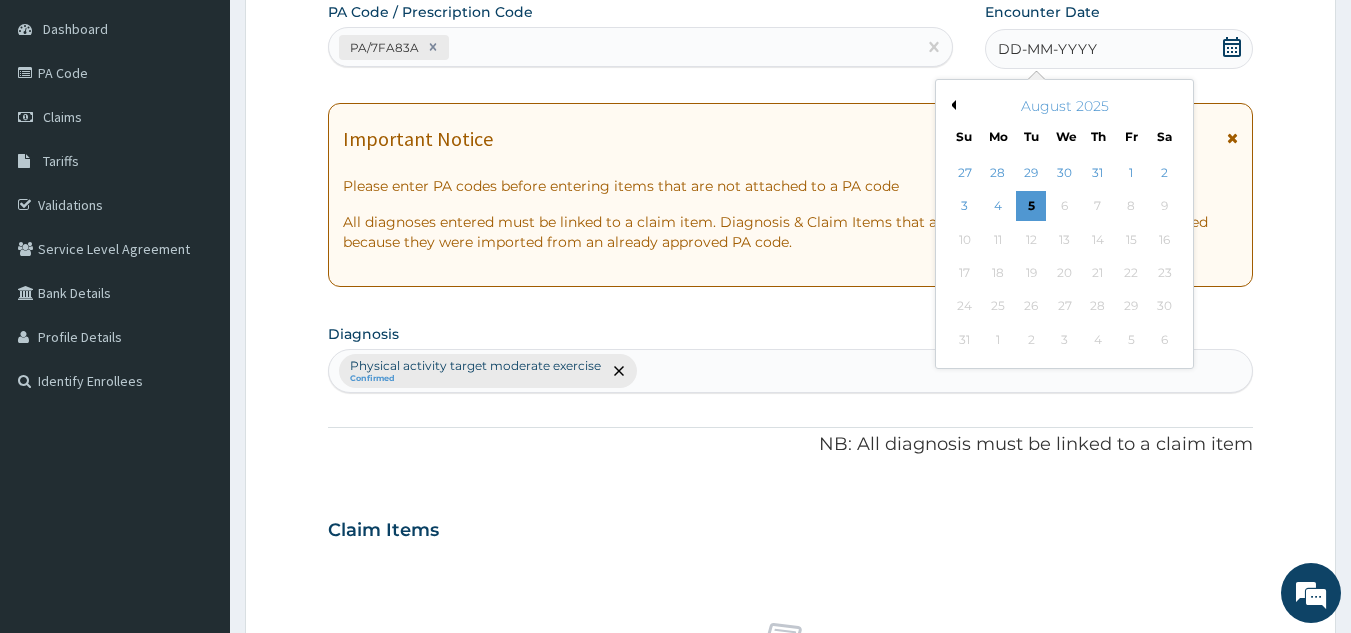 click on "August 2025" at bounding box center [1064, 106] 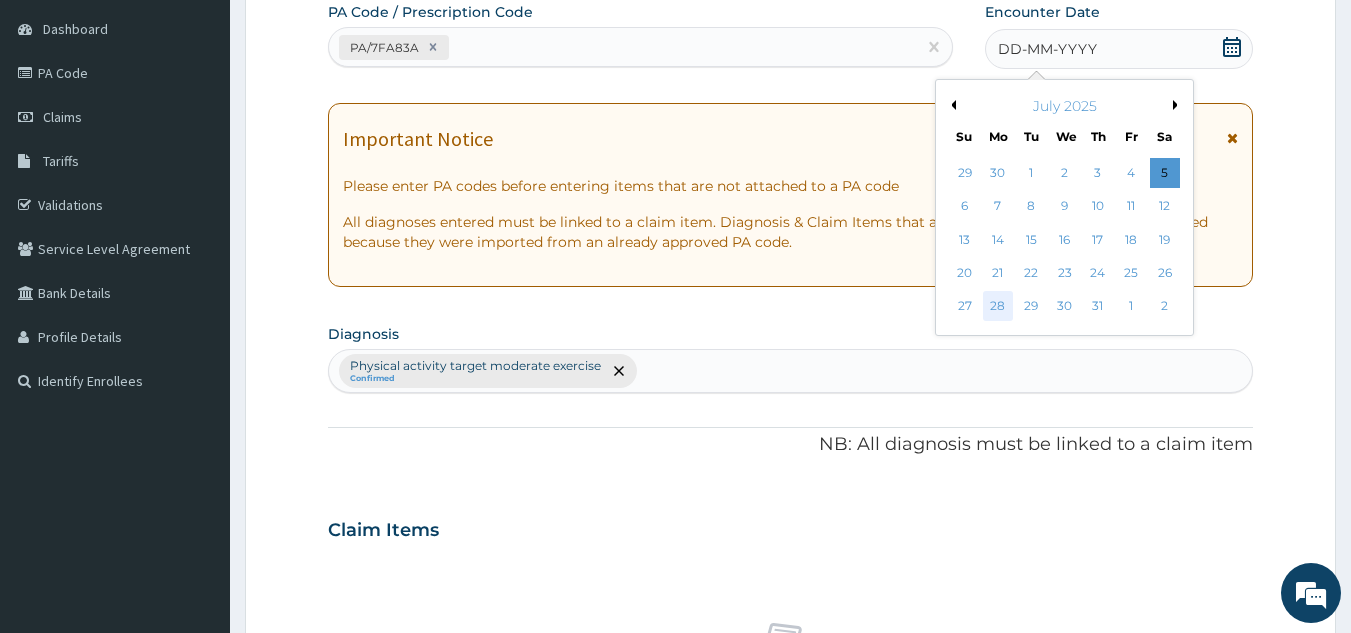 click on "28" at bounding box center [998, 307] 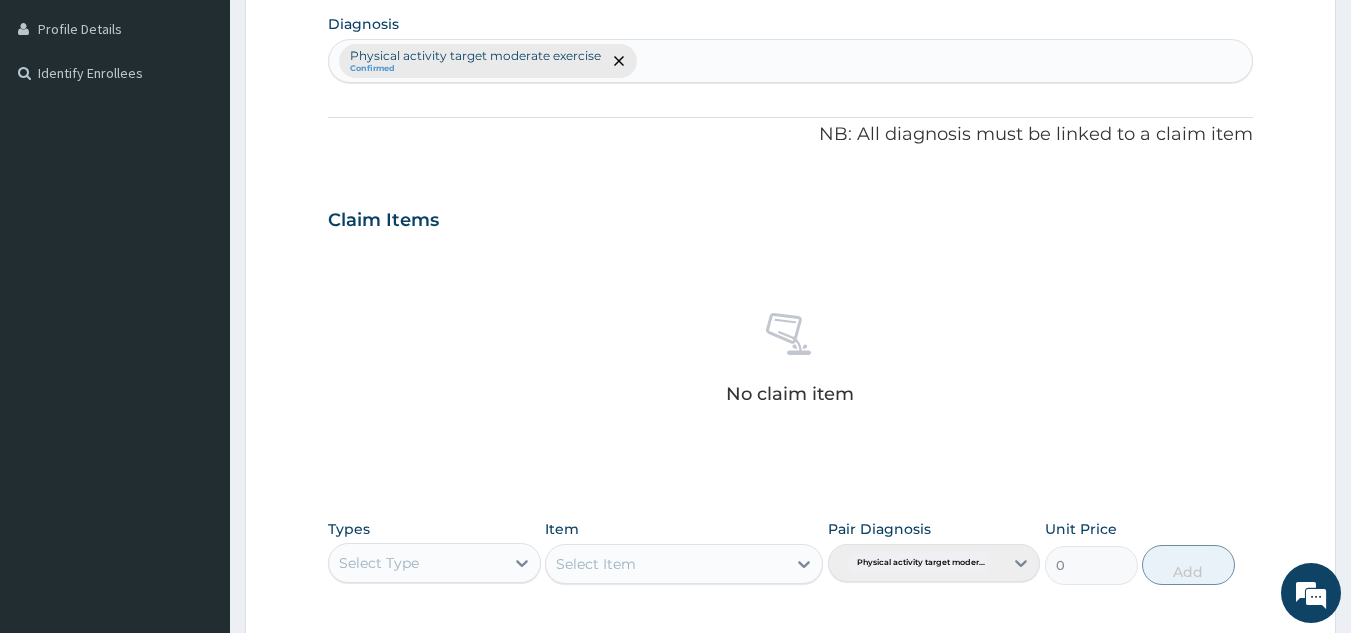 scroll, scrollTop: 809, scrollLeft: 0, axis: vertical 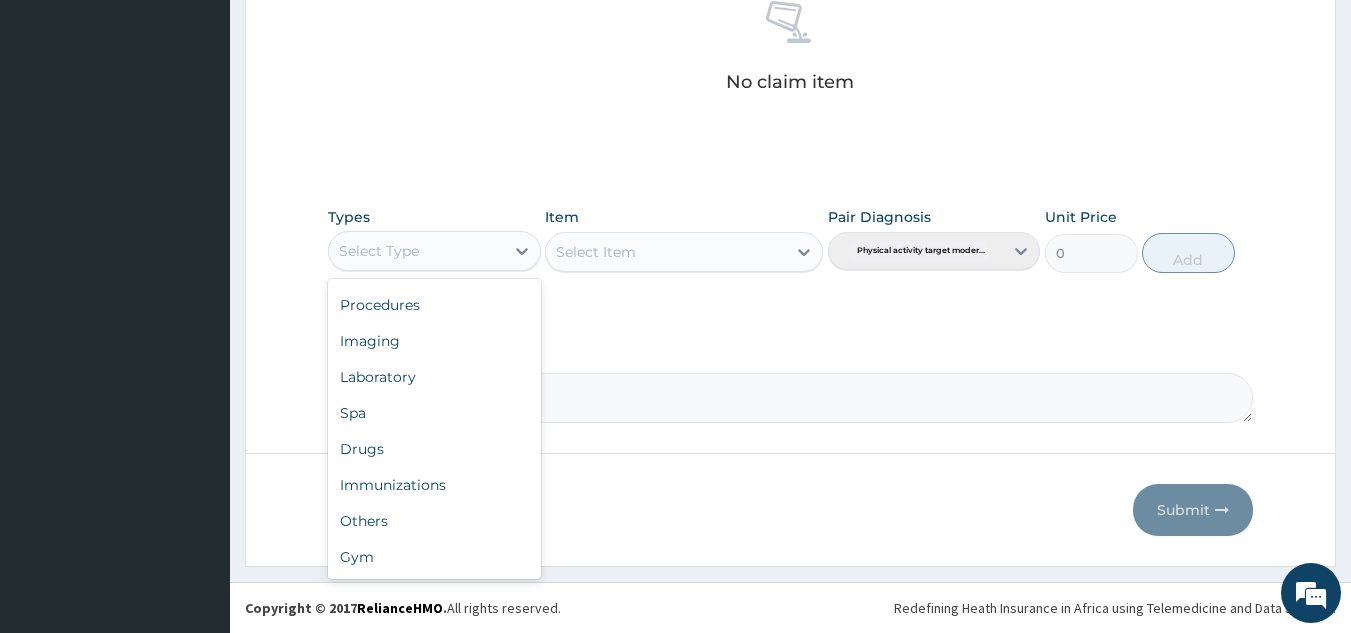 click on "Gym" at bounding box center [434, 557] 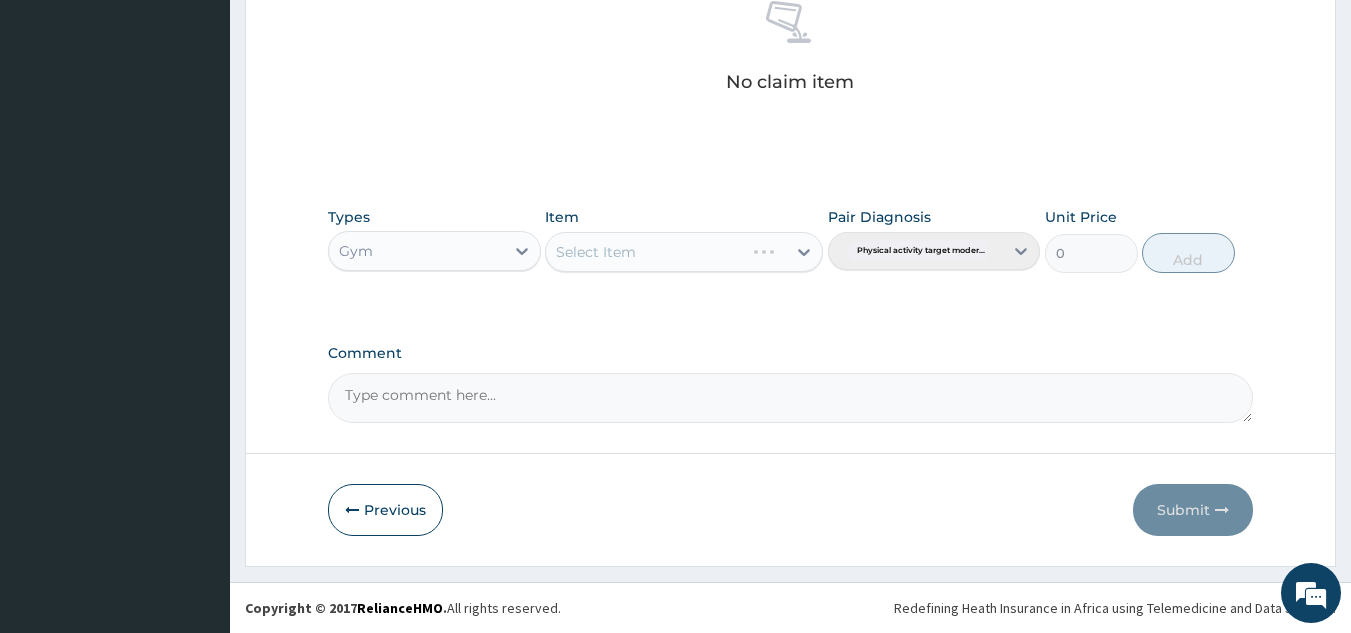 click on "Types option Gym, selected.   Select is focused ,type to refine list, press Down to open the menu,  Gym Item Select Item Pair Diagnosis Physical activity target moder... Unit Price 0 Add" at bounding box center (791, 240) 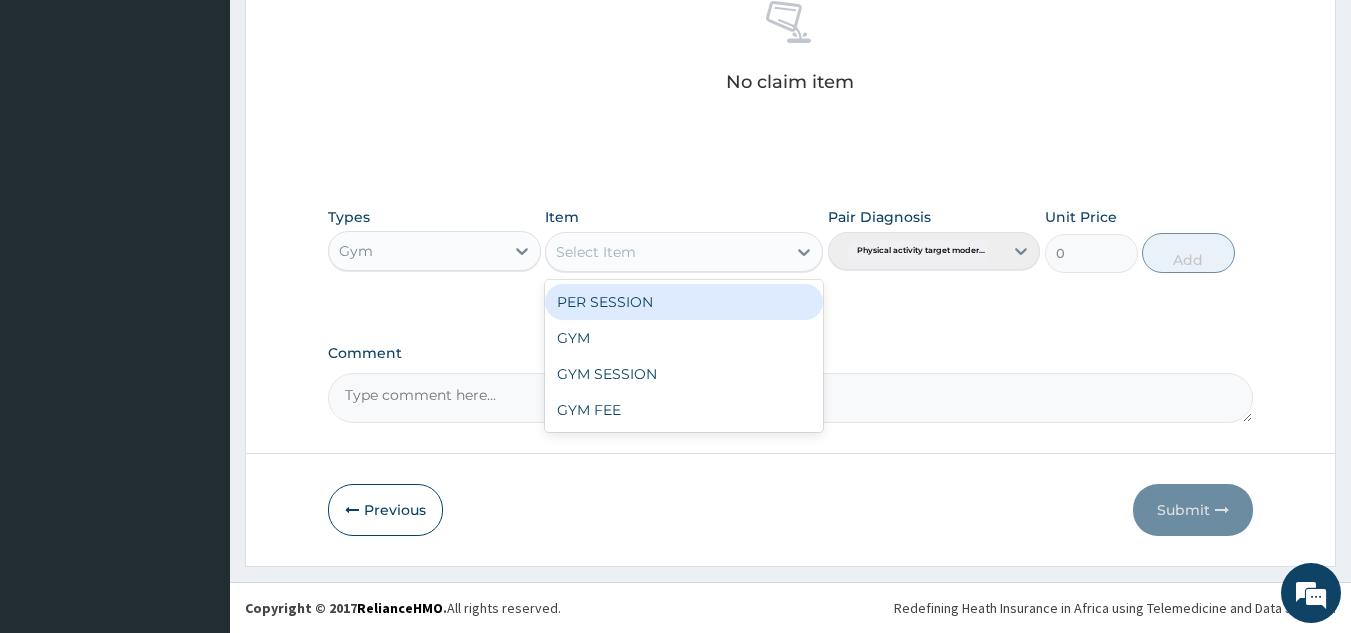 click on "GYM" at bounding box center (684, 338) 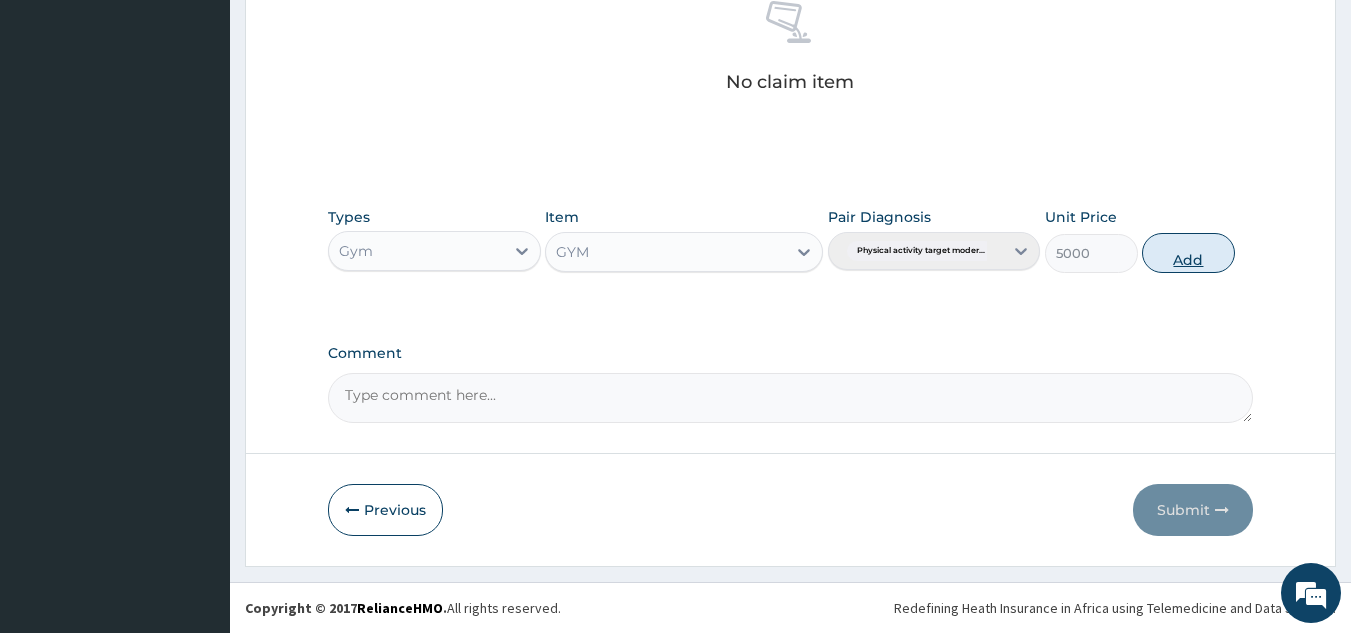 click on "Add" at bounding box center (1188, 253) 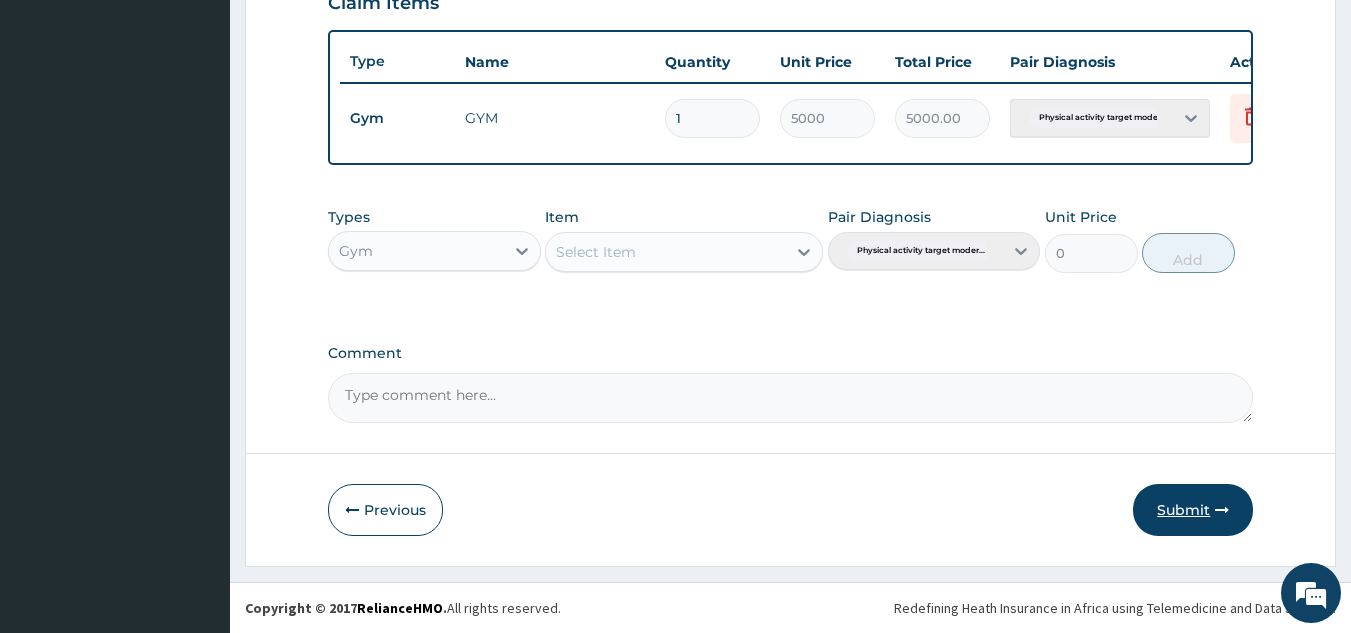 click on "Submit" at bounding box center [1193, 510] 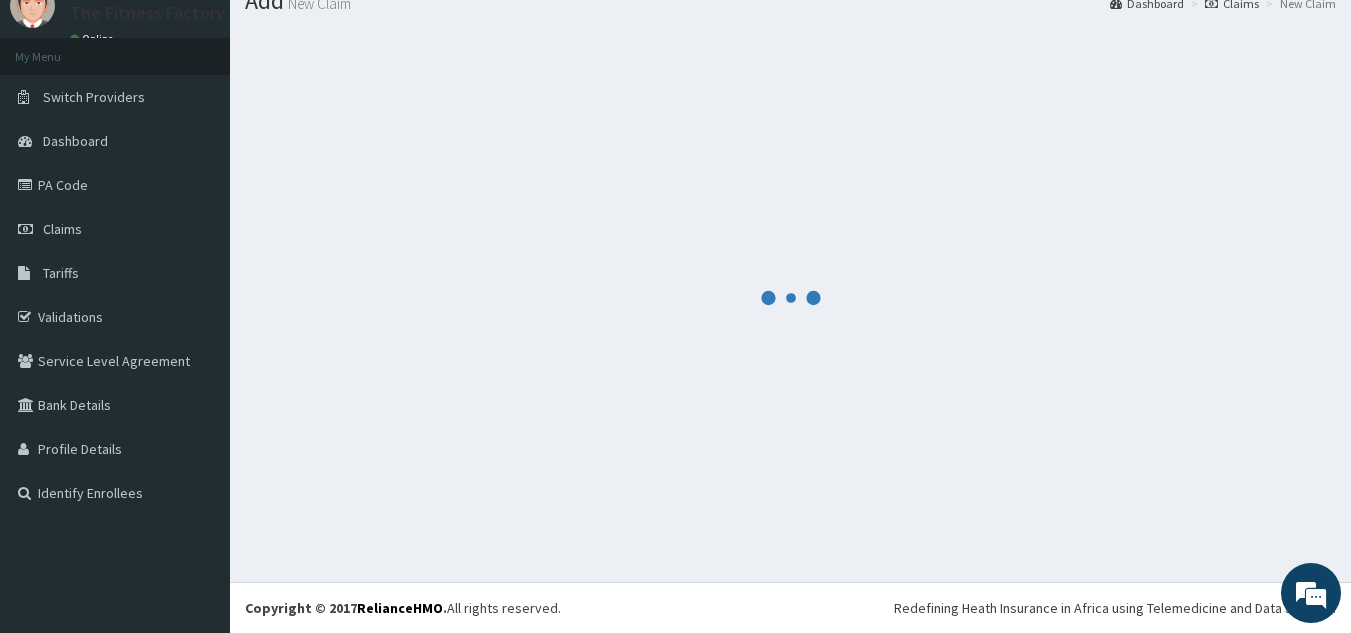 scroll, scrollTop: 729, scrollLeft: 0, axis: vertical 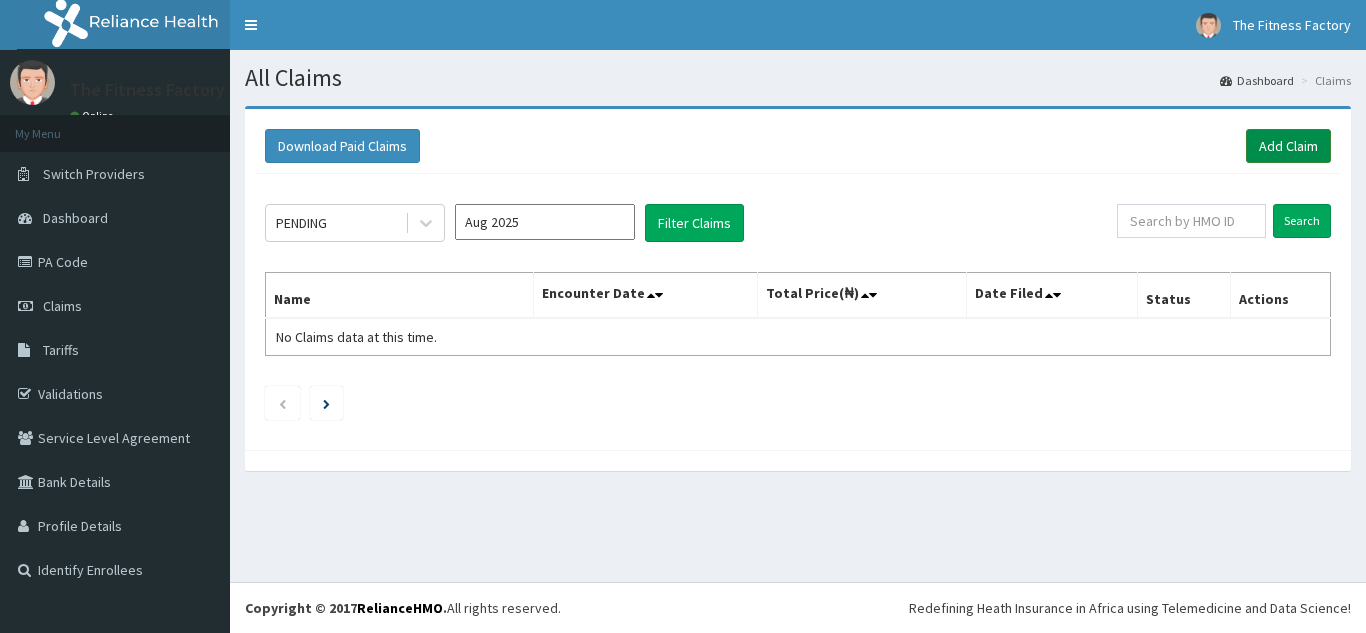 click on "Add Claim" at bounding box center (1288, 146) 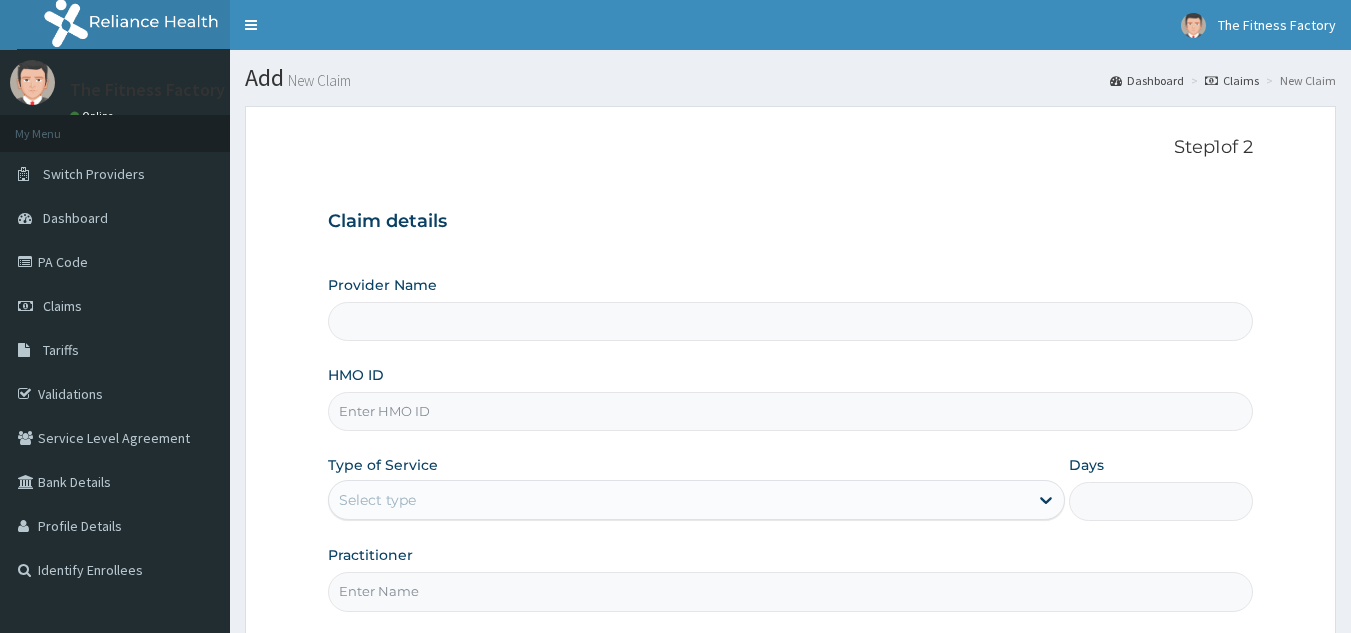 scroll, scrollTop: 189, scrollLeft: 0, axis: vertical 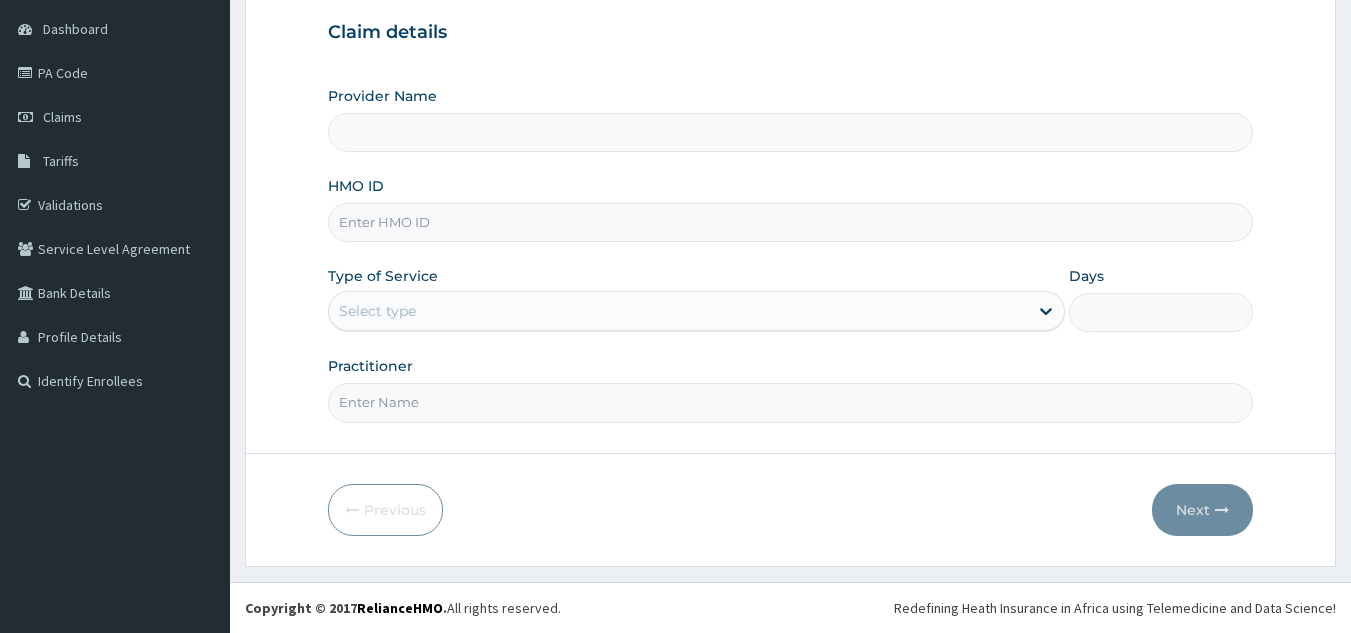 click on "HMO ID" at bounding box center [791, 222] 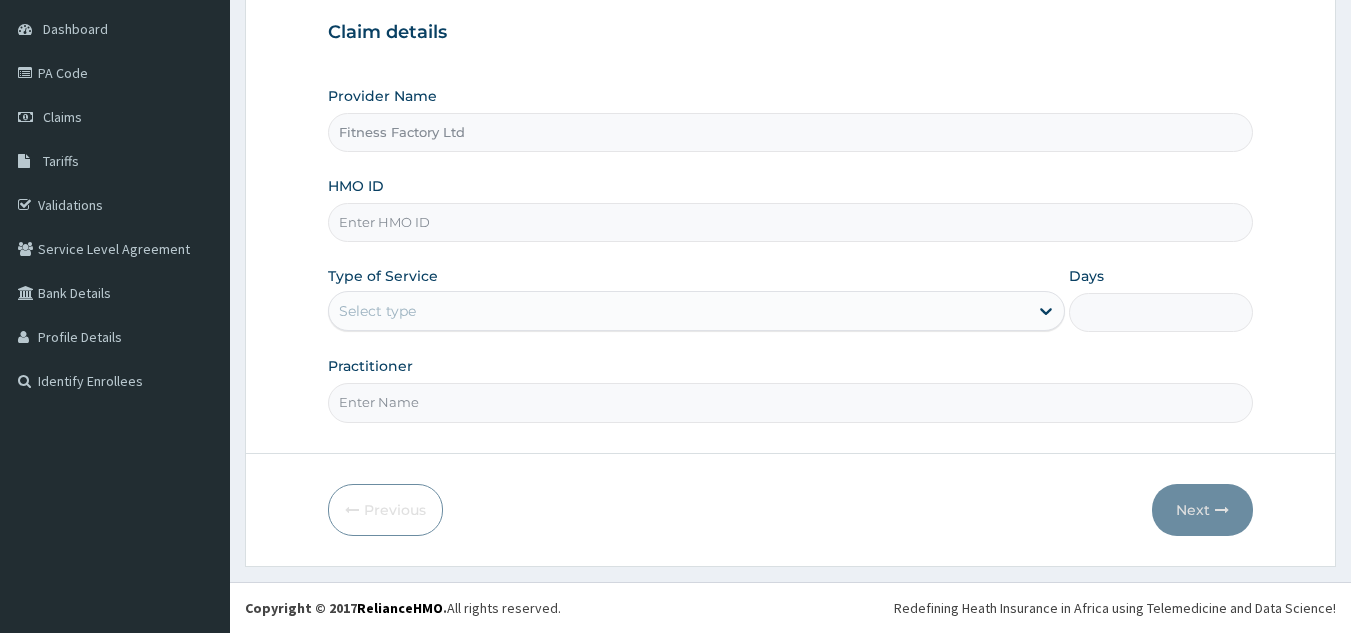 type on "1" 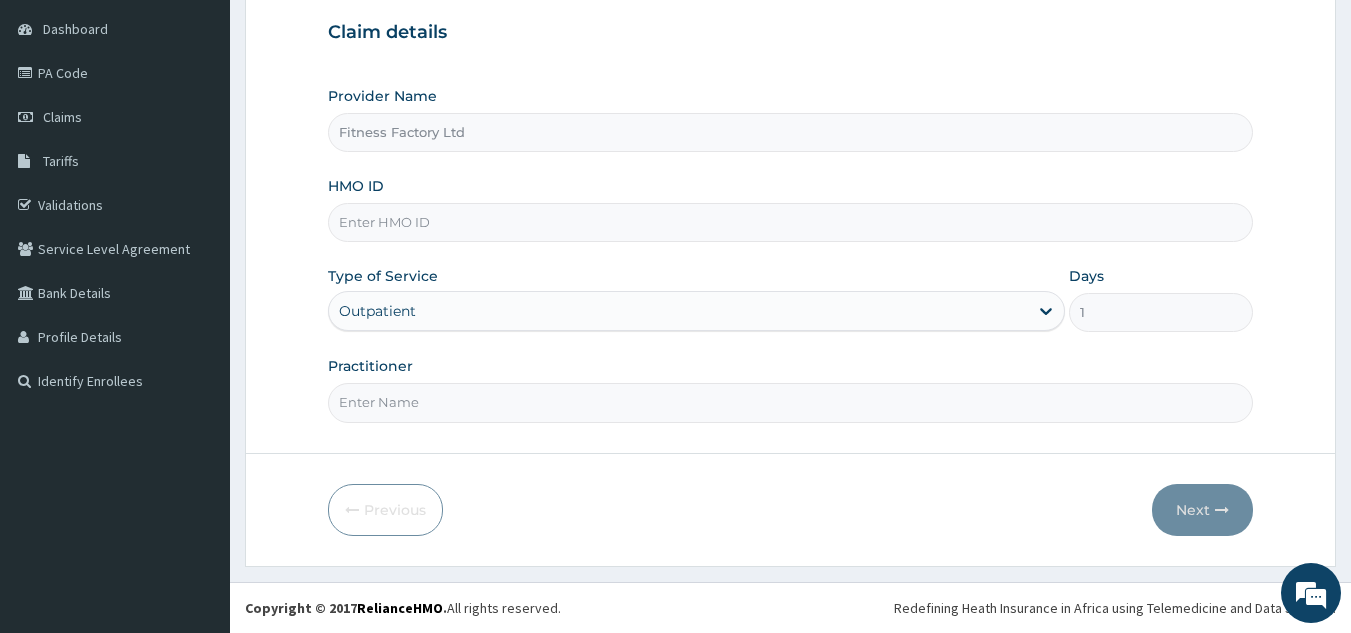 click on "Fitness Factory Ltd" at bounding box center [791, 132] 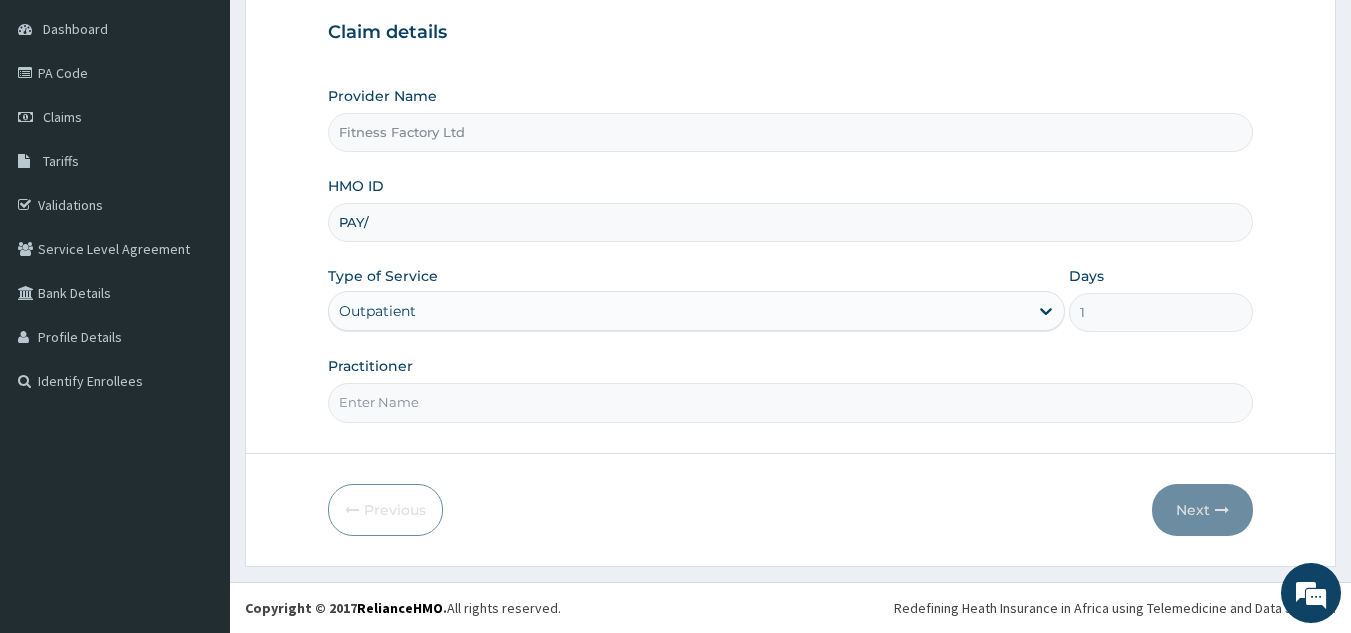 type on "PAY/10105/A" 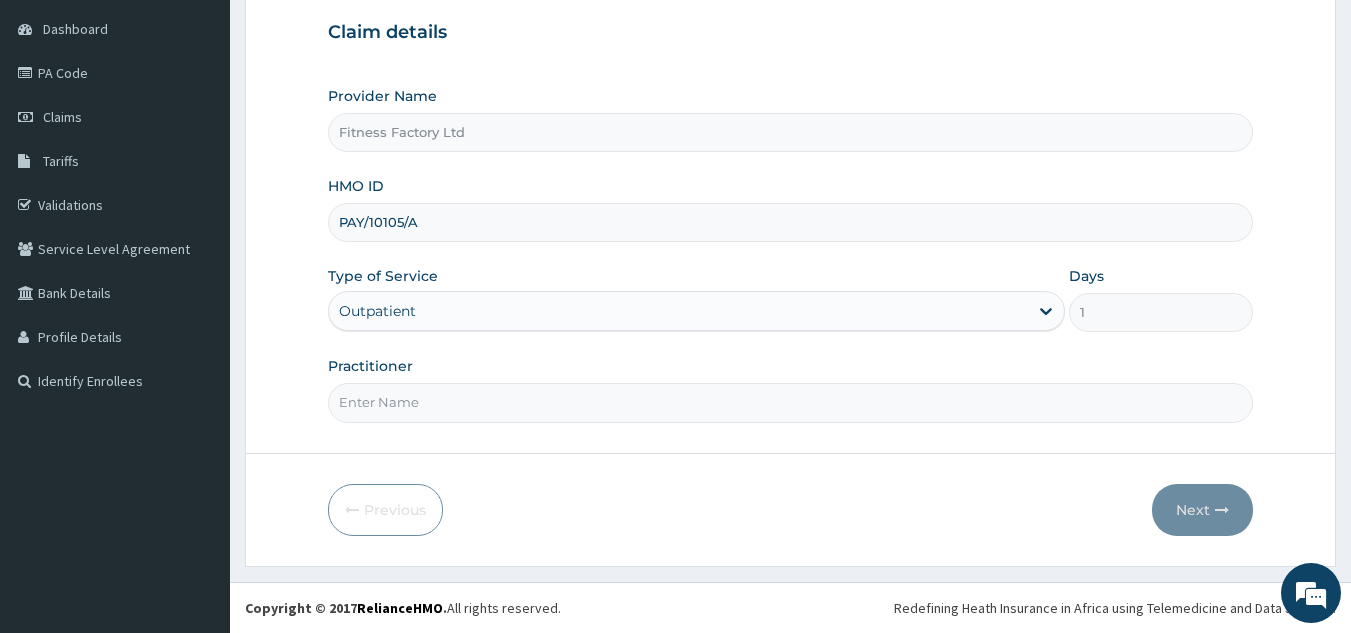 click on "Practitioner" at bounding box center [791, 402] 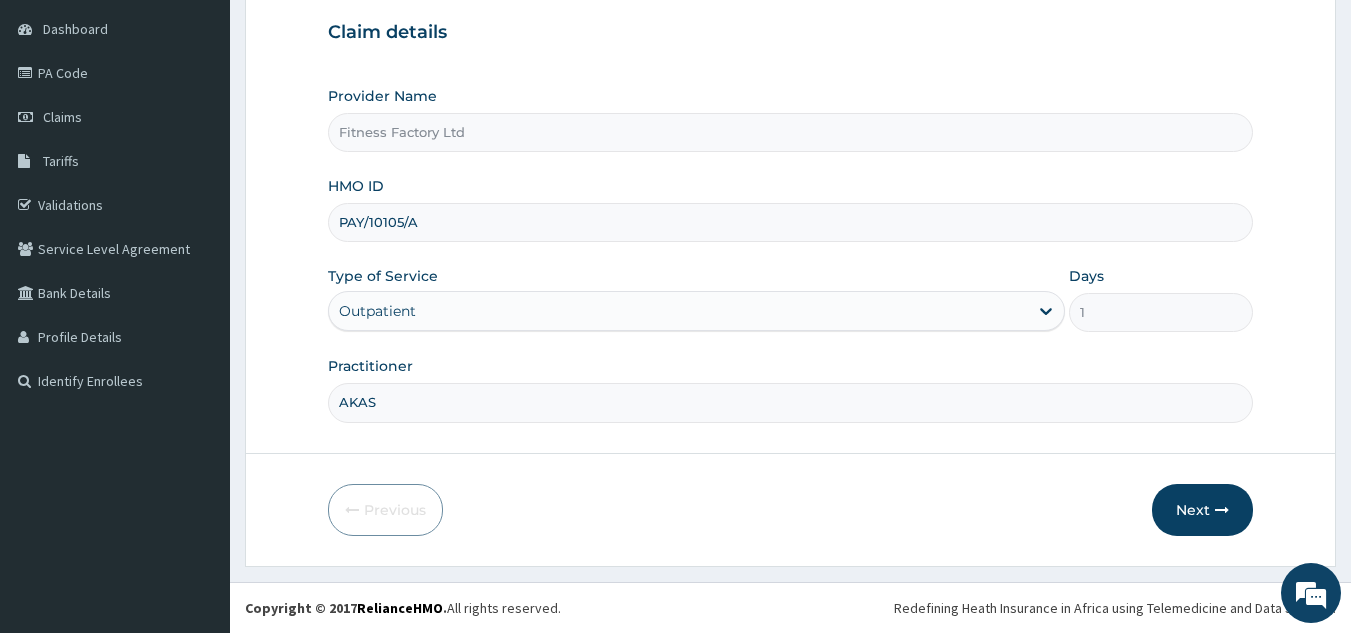 type on "AKASH" 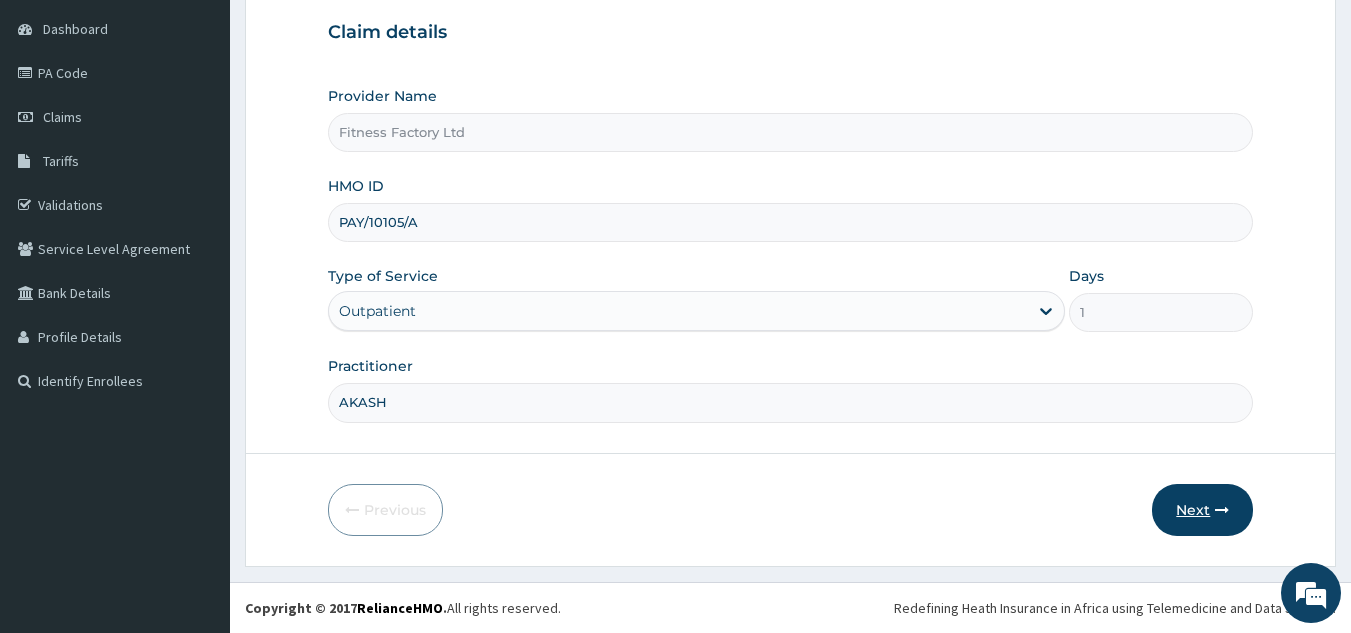 click at bounding box center [1222, 510] 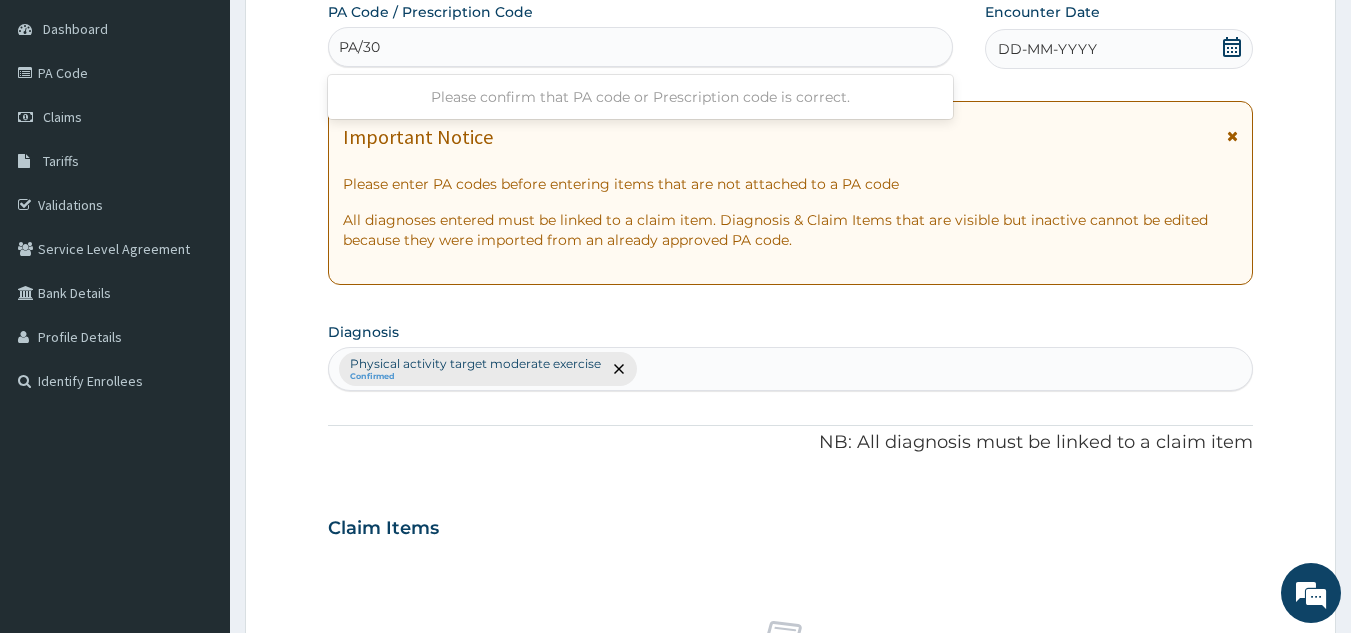 scroll, scrollTop: 0, scrollLeft: 0, axis: both 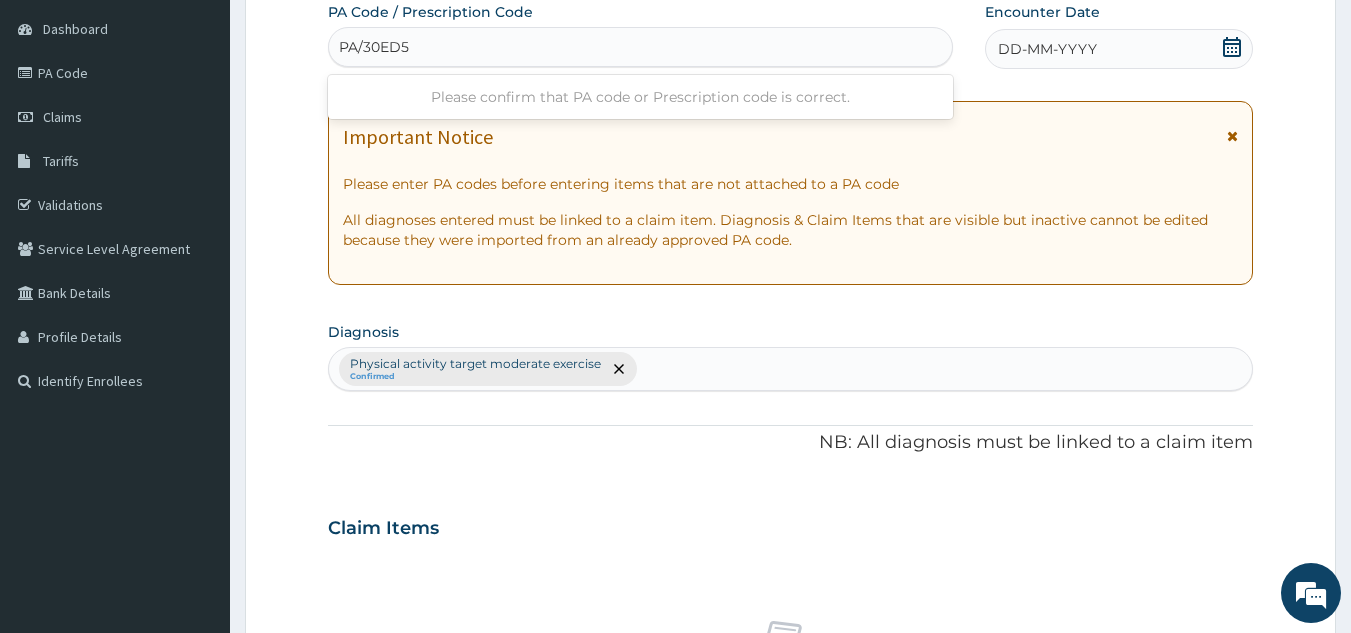 type on "PA/30ED5C" 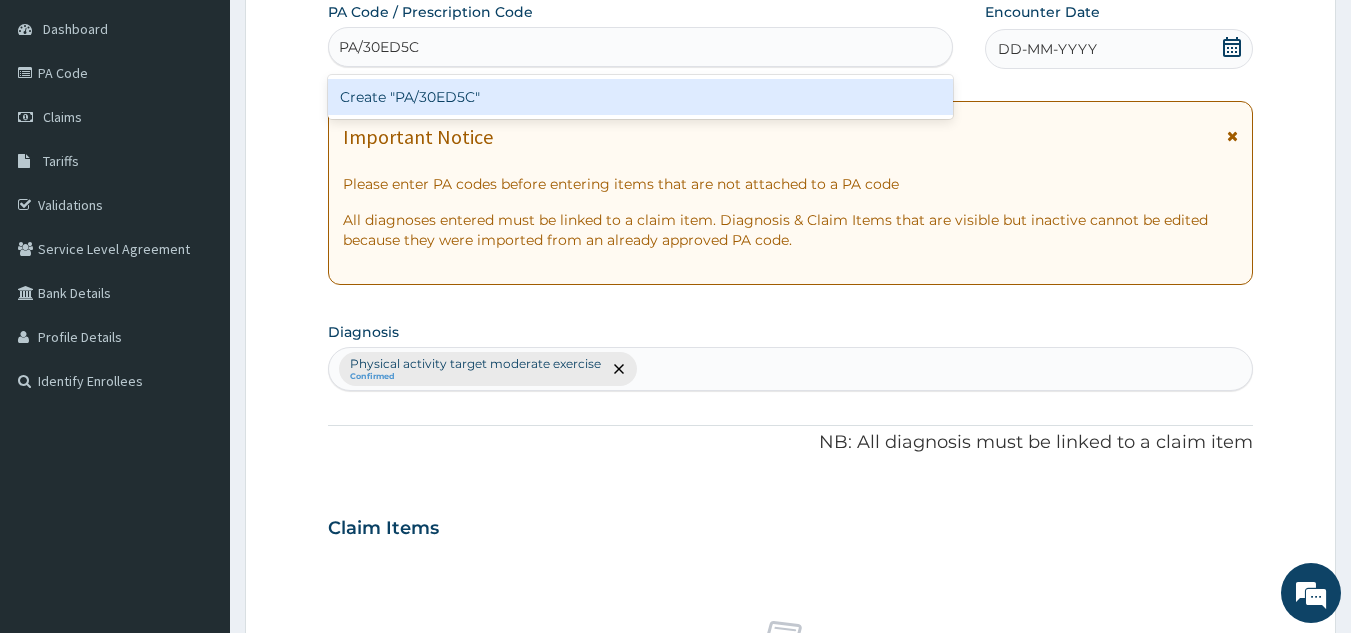 click on "Create "PA/30ED5C"" at bounding box center (641, 97) 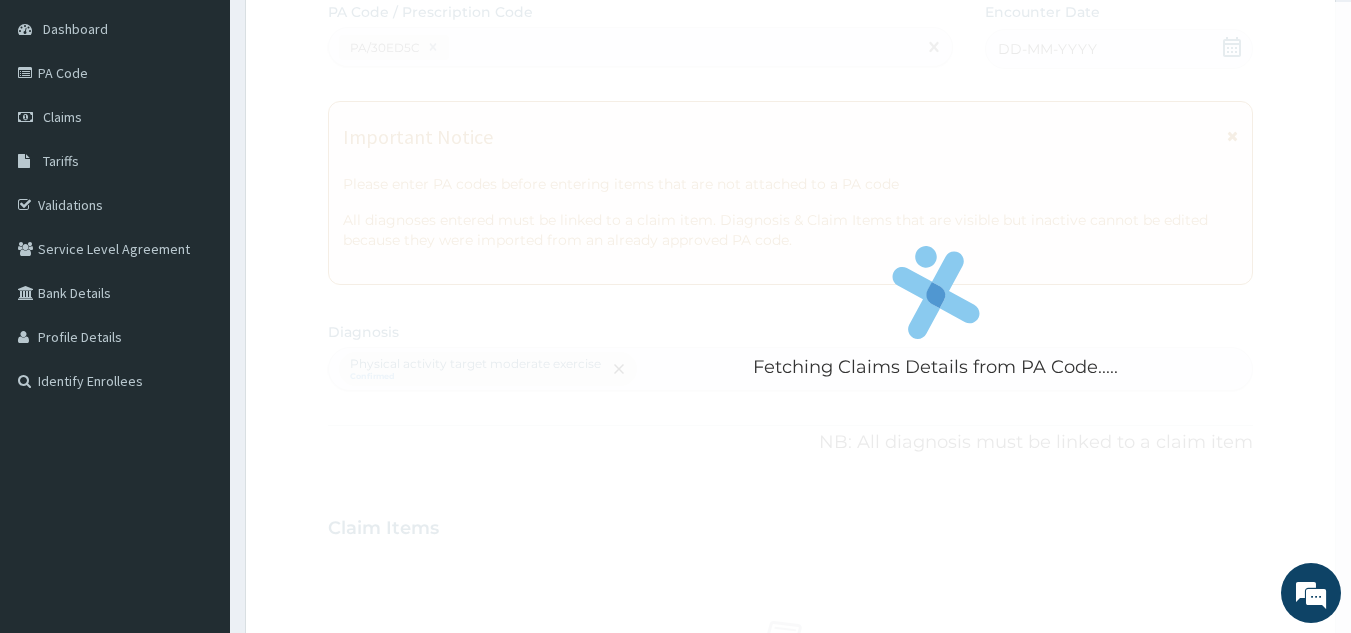 click on "Fetching Claims Details from PA Code....." at bounding box center [936, 318] 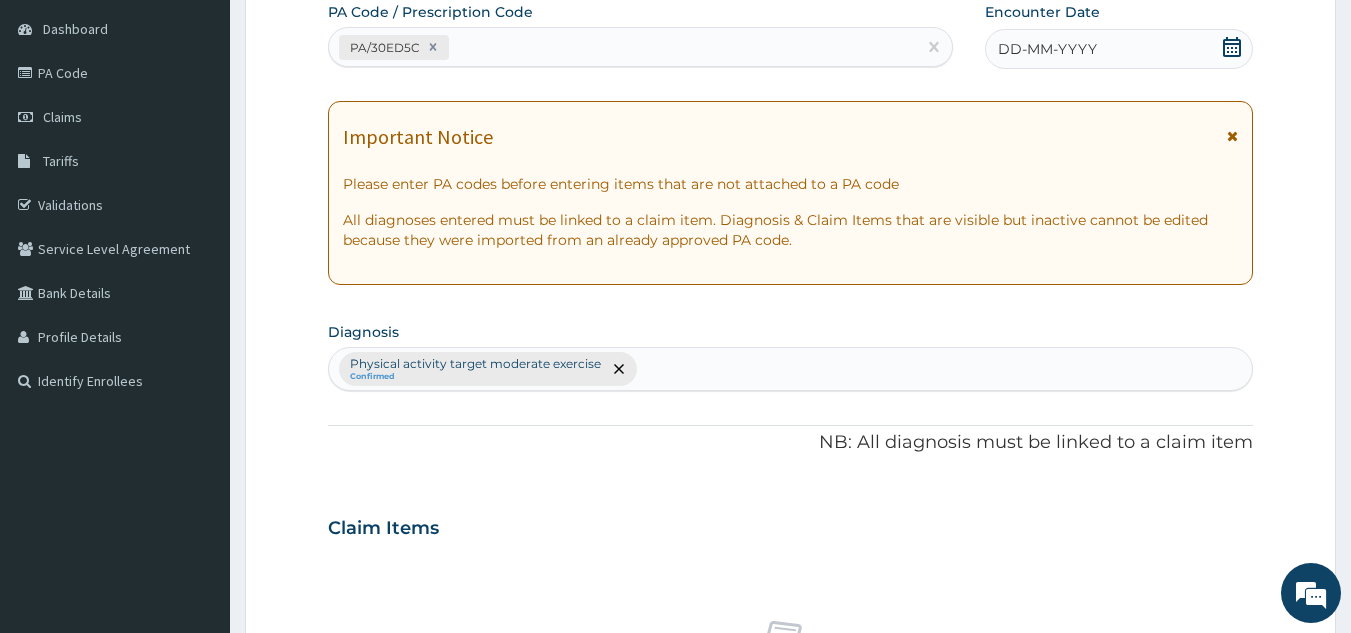 click on "DD-MM-YYYY" at bounding box center (1119, 49) 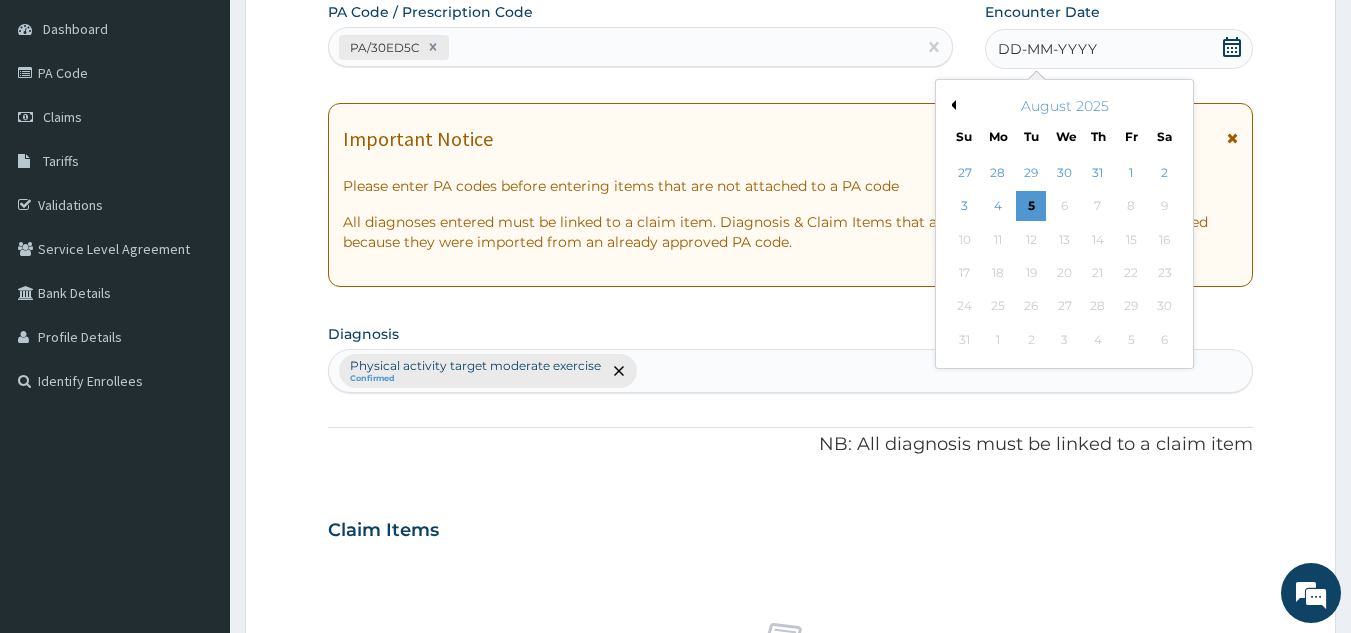 click on "Previous Month" at bounding box center (951, 105) 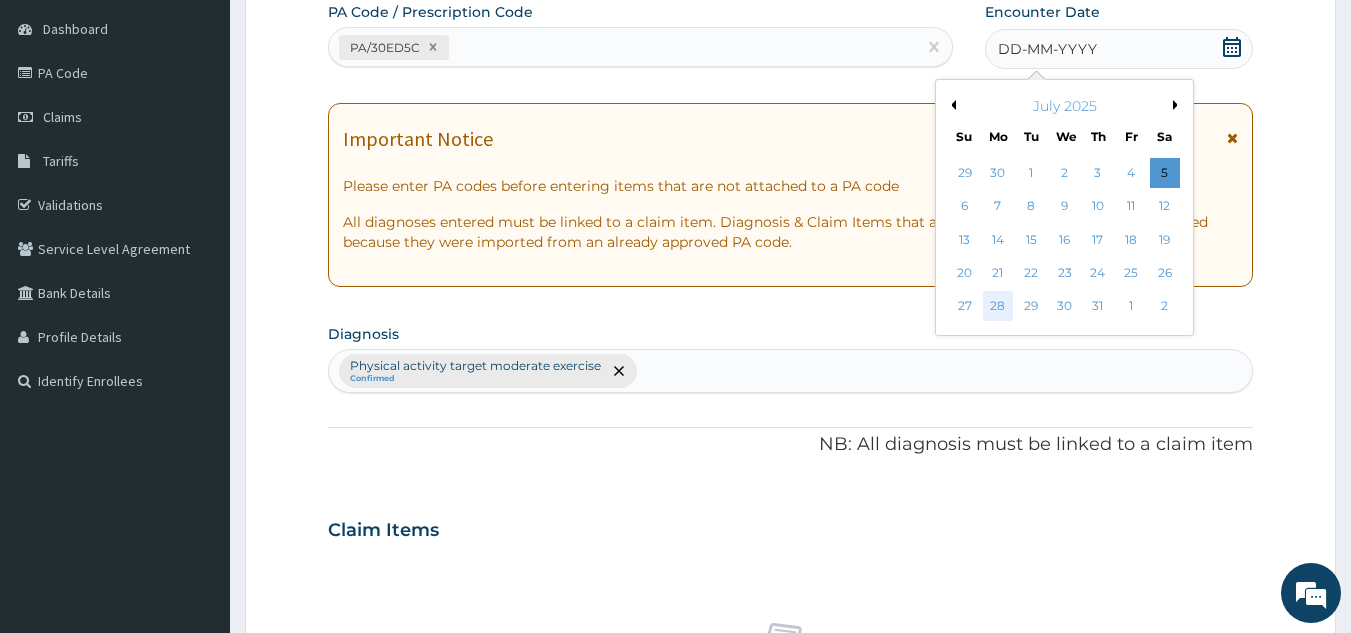 click on "28" at bounding box center (998, 307) 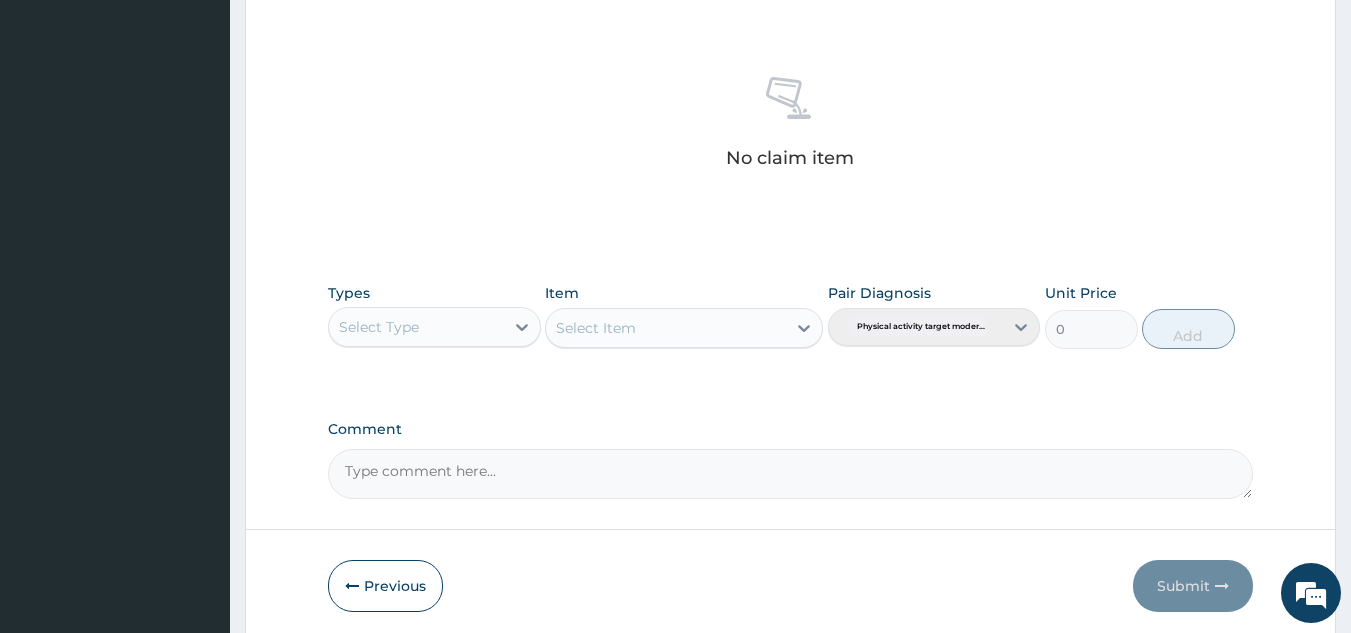 scroll, scrollTop: 809, scrollLeft: 0, axis: vertical 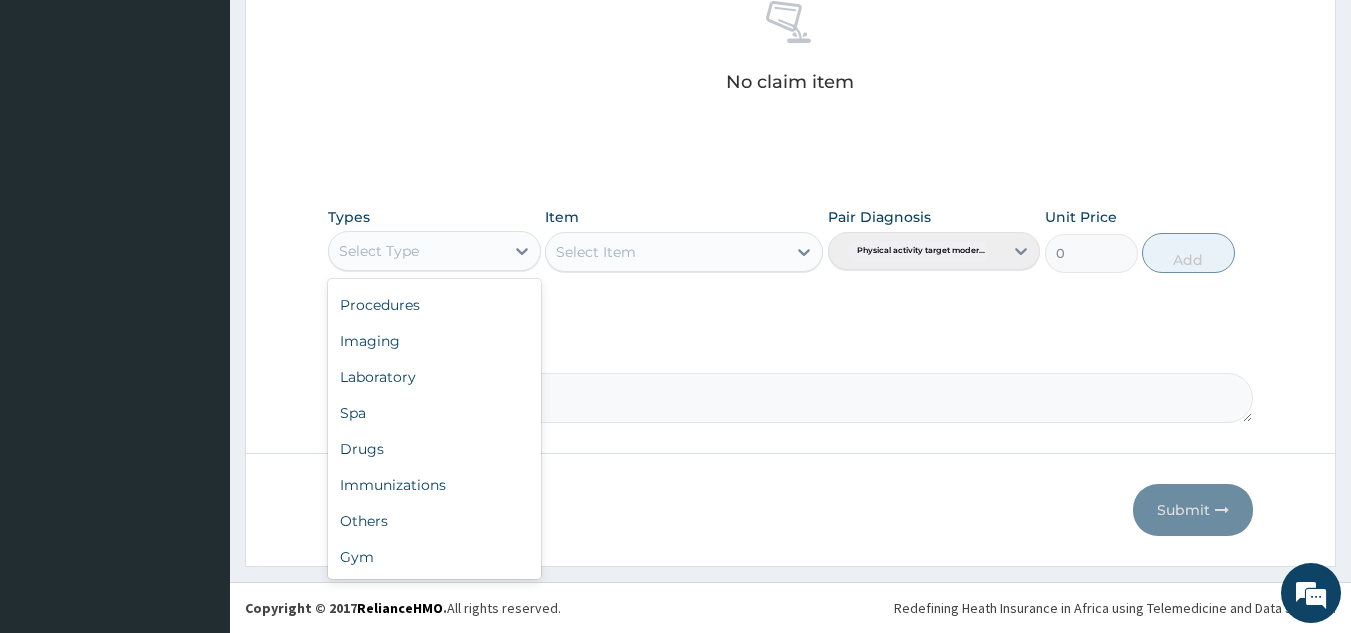 click on "Gym" at bounding box center [434, 557] 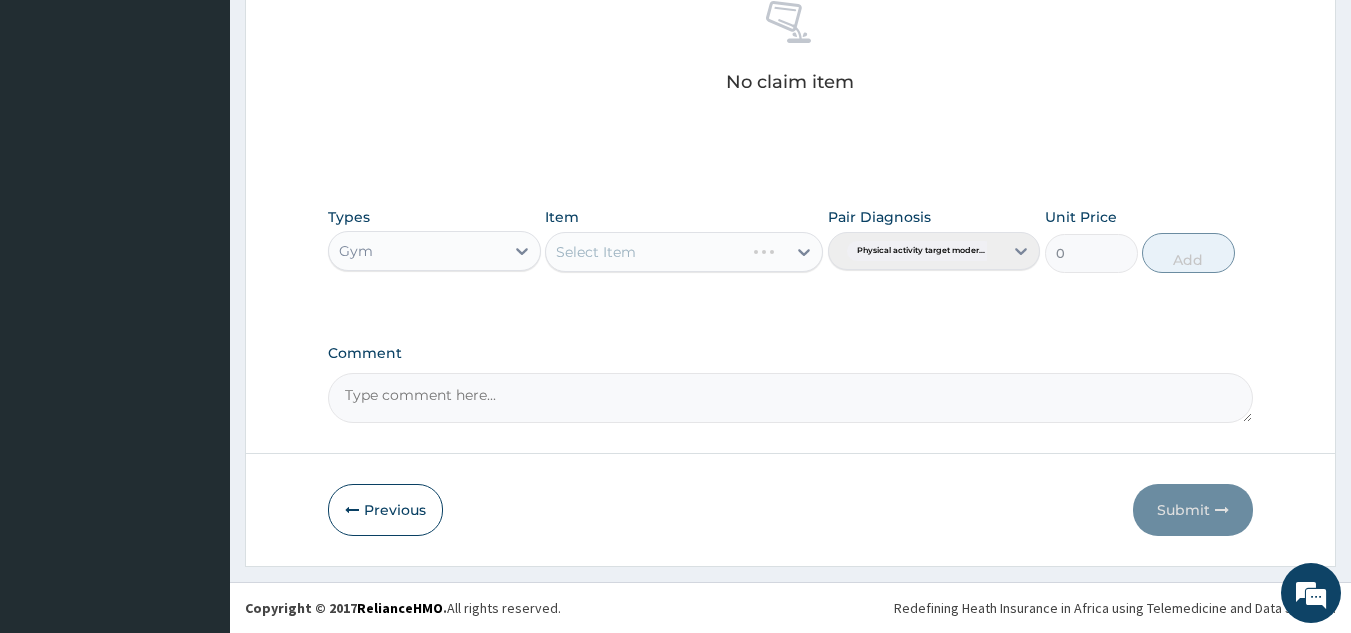 click on "Select Item" at bounding box center [684, 252] 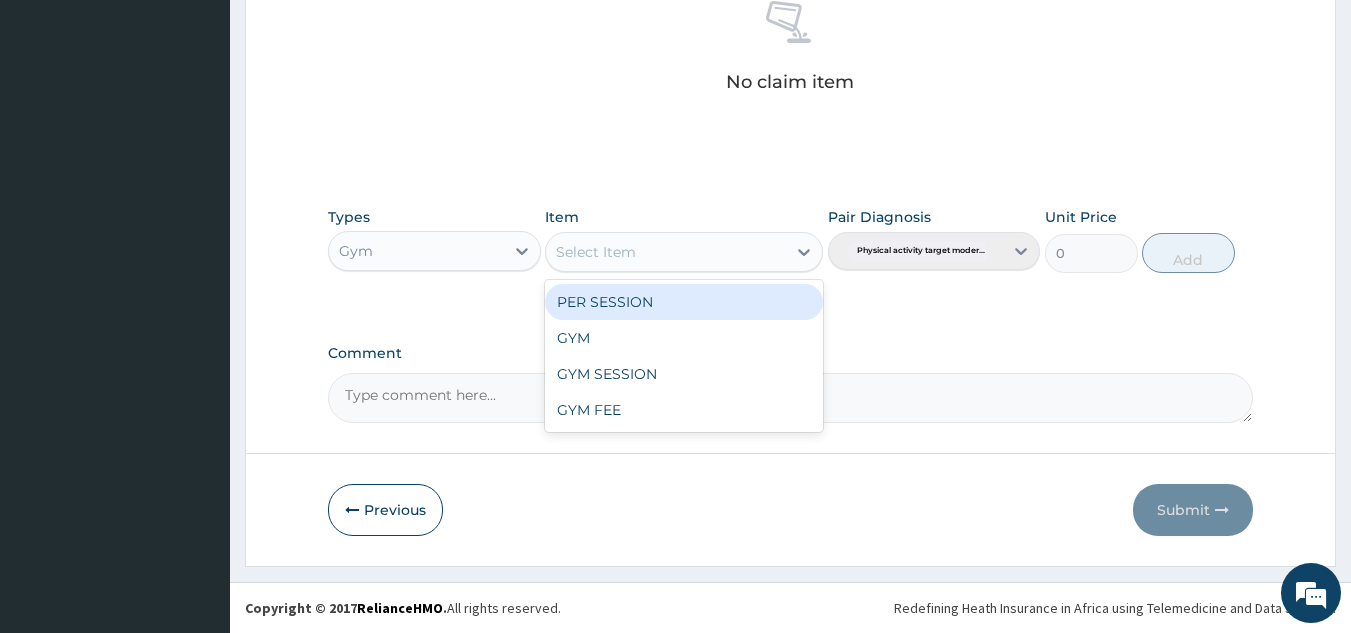 click on "GYM" at bounding box center [684, 338] 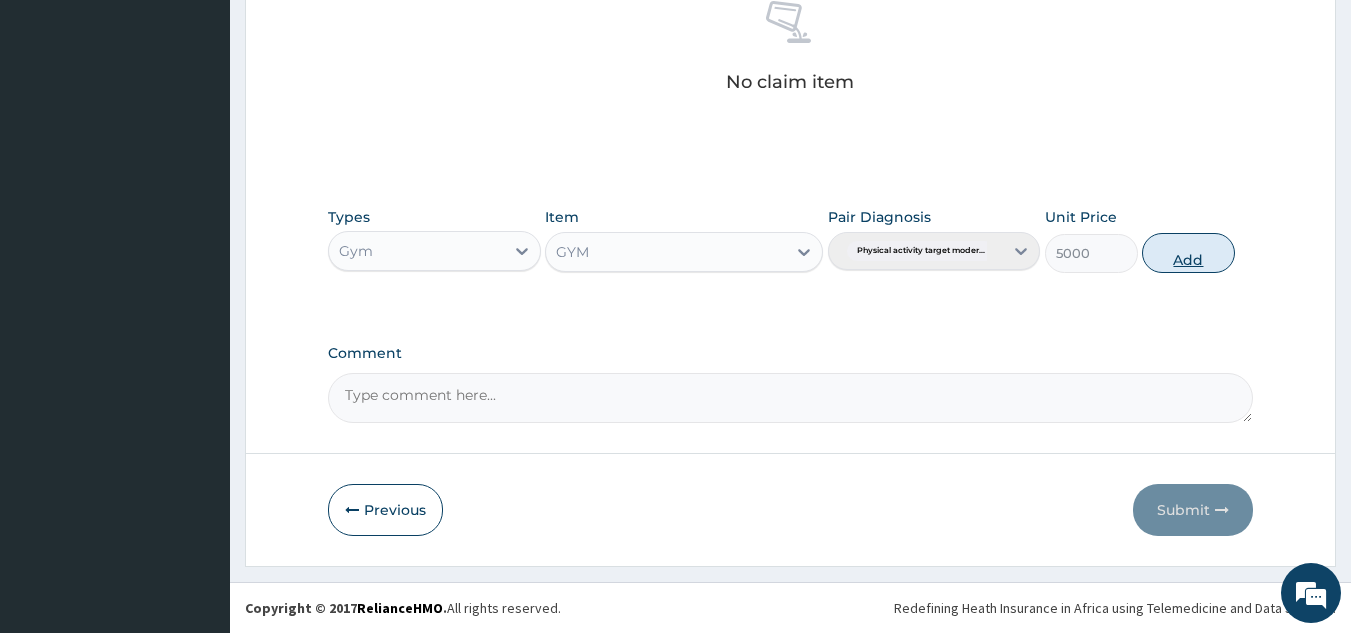 click on "Add" at bounding box center (1188, 253) 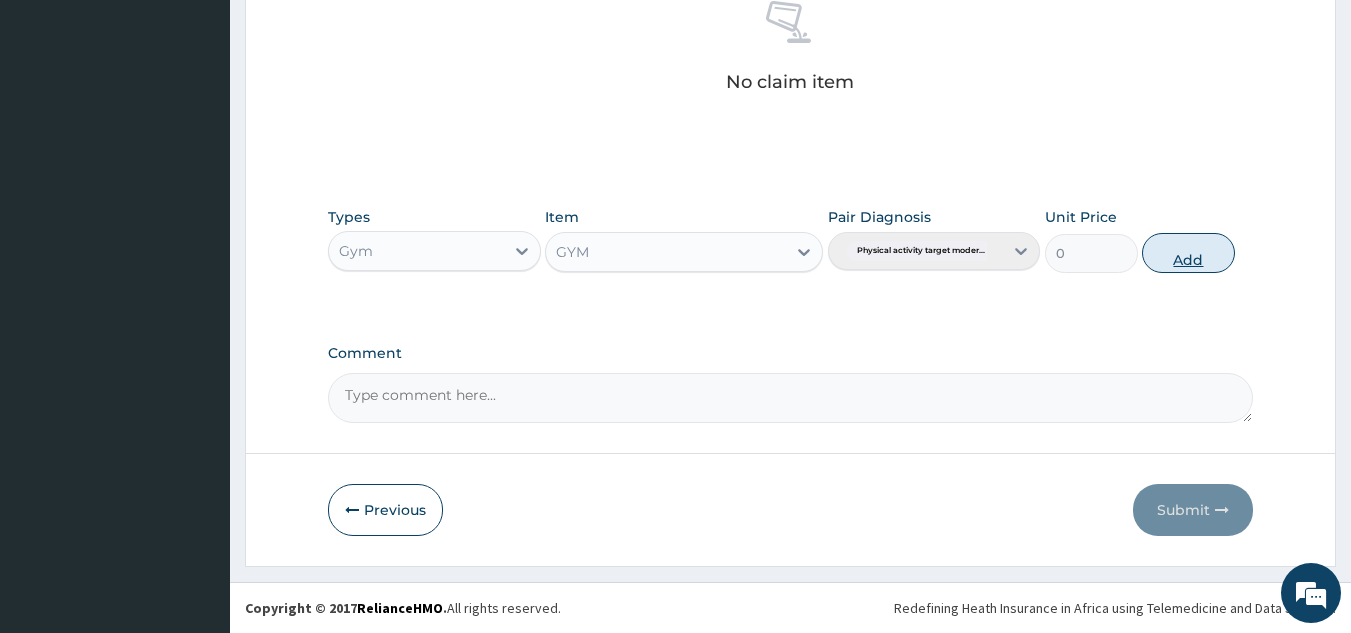 scroll, scrollTop: 729, scrollLeft: 0, axis: vertical 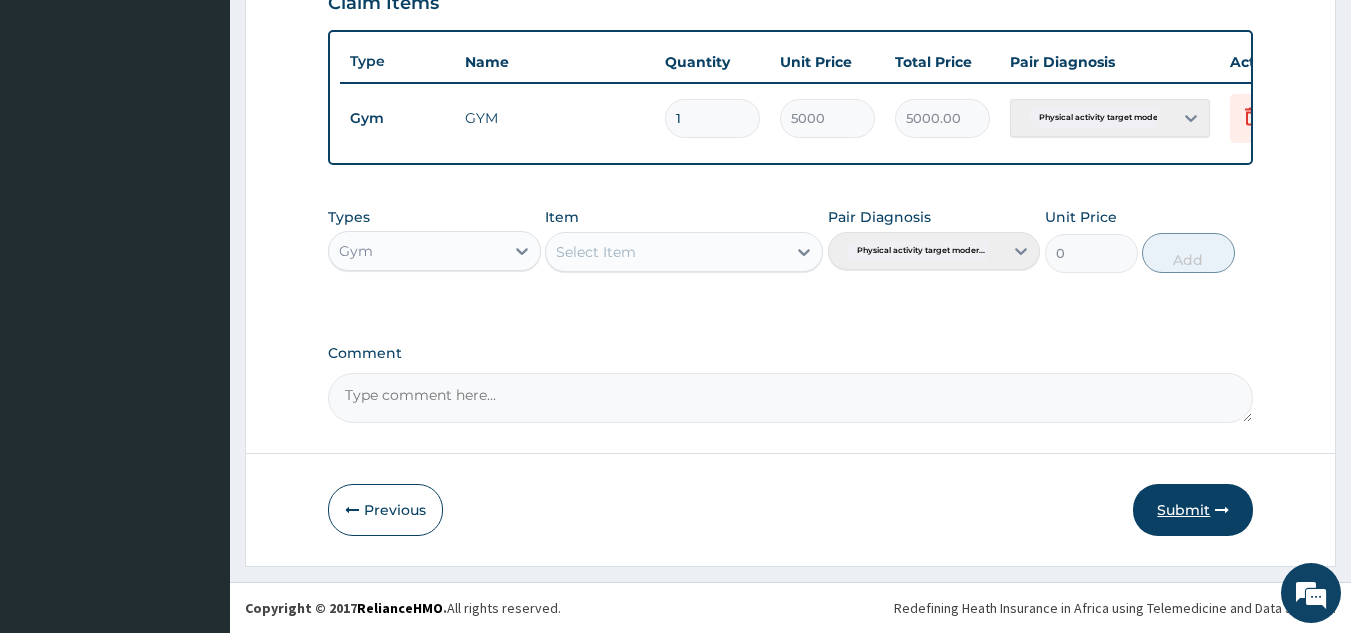 click on "Submit" at bounding box center (1193, 510) 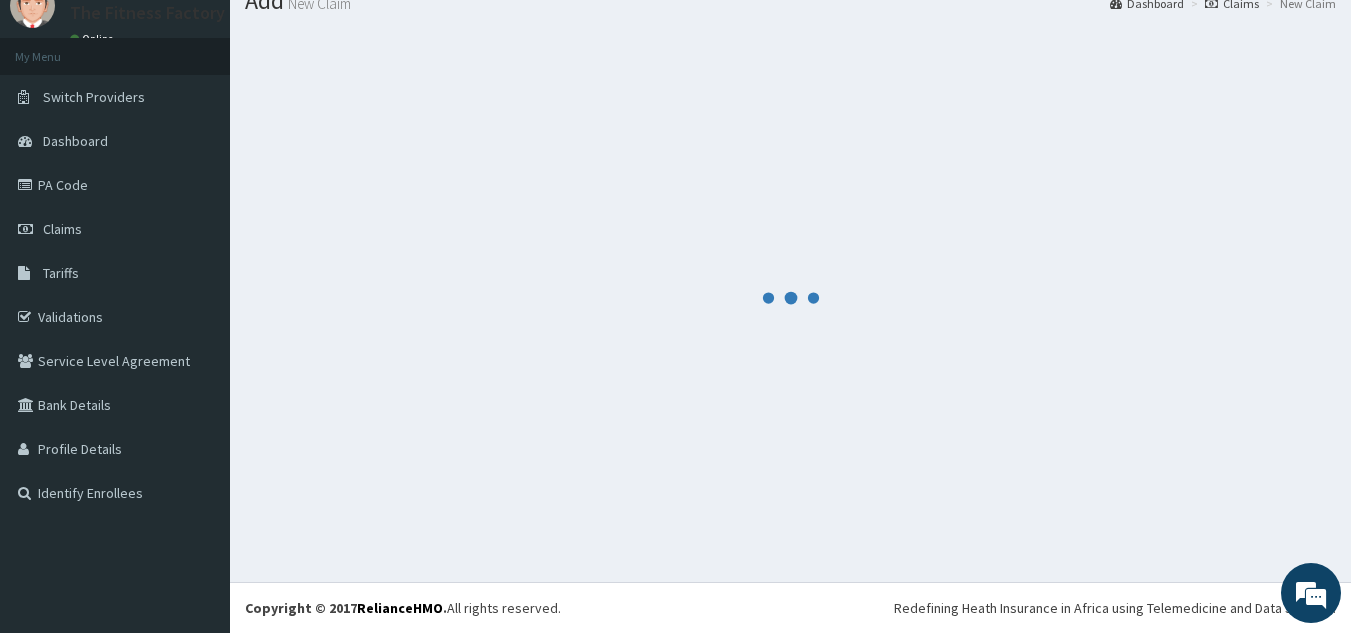 scroll, scrollTop: 729, scrollLeft: 0, axis: vertical 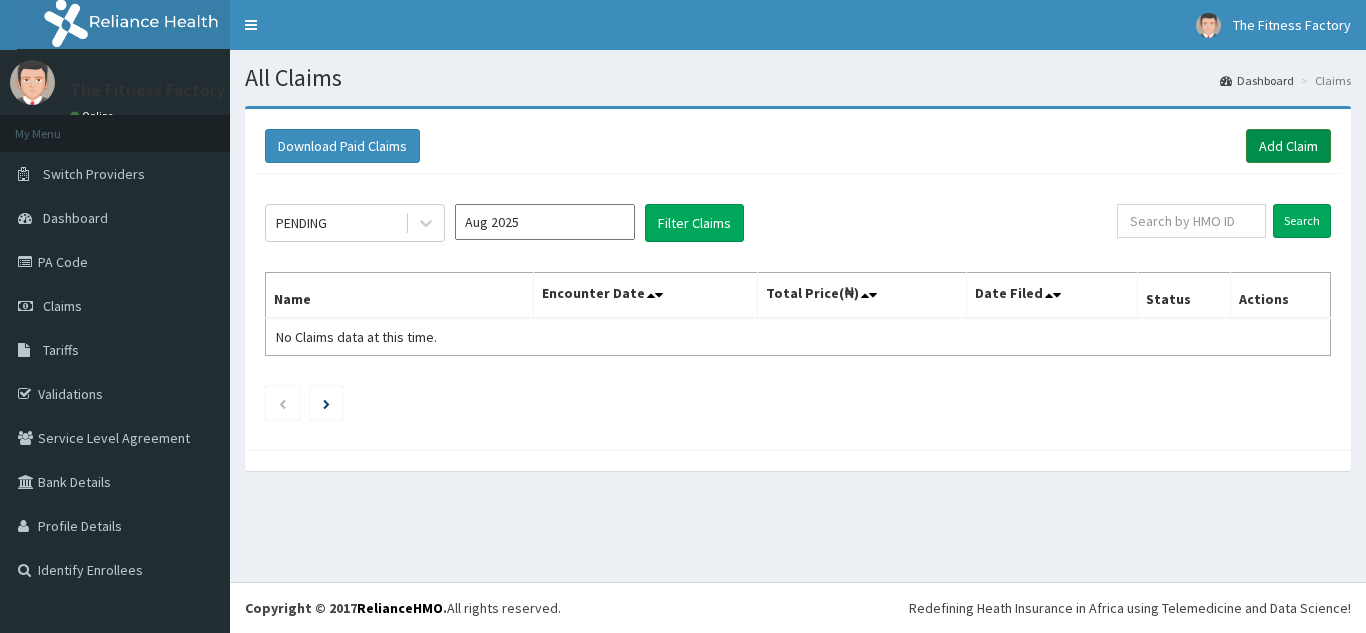click on "Add Claim" at bounding box center [1288, 146] 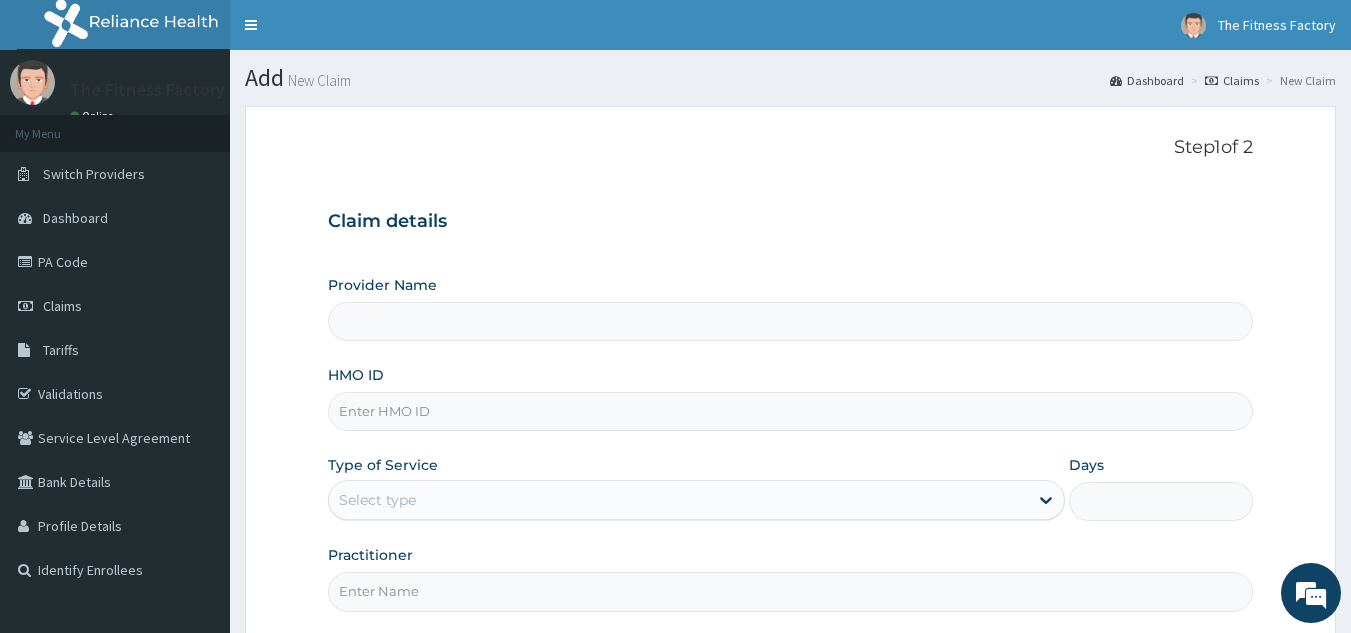 scroll, scrollTop: 0, scrollLeft: 0, axis: both 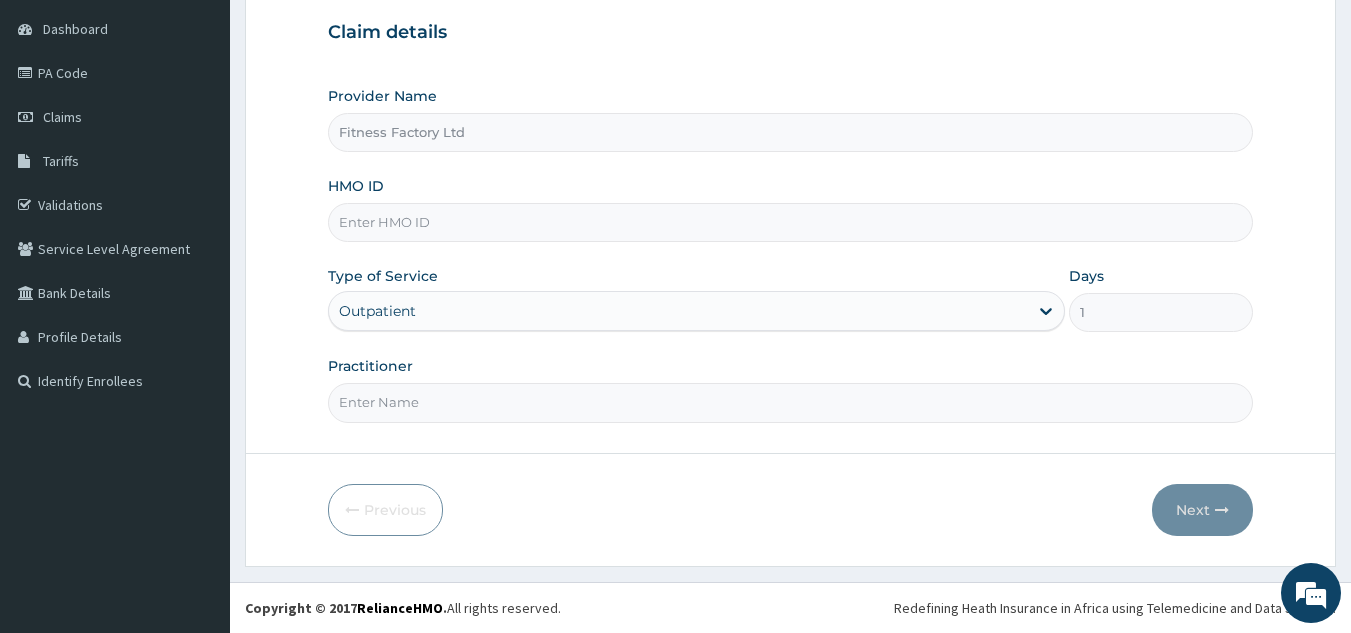 click on "HMO ID" at bounding box center (791, 222) 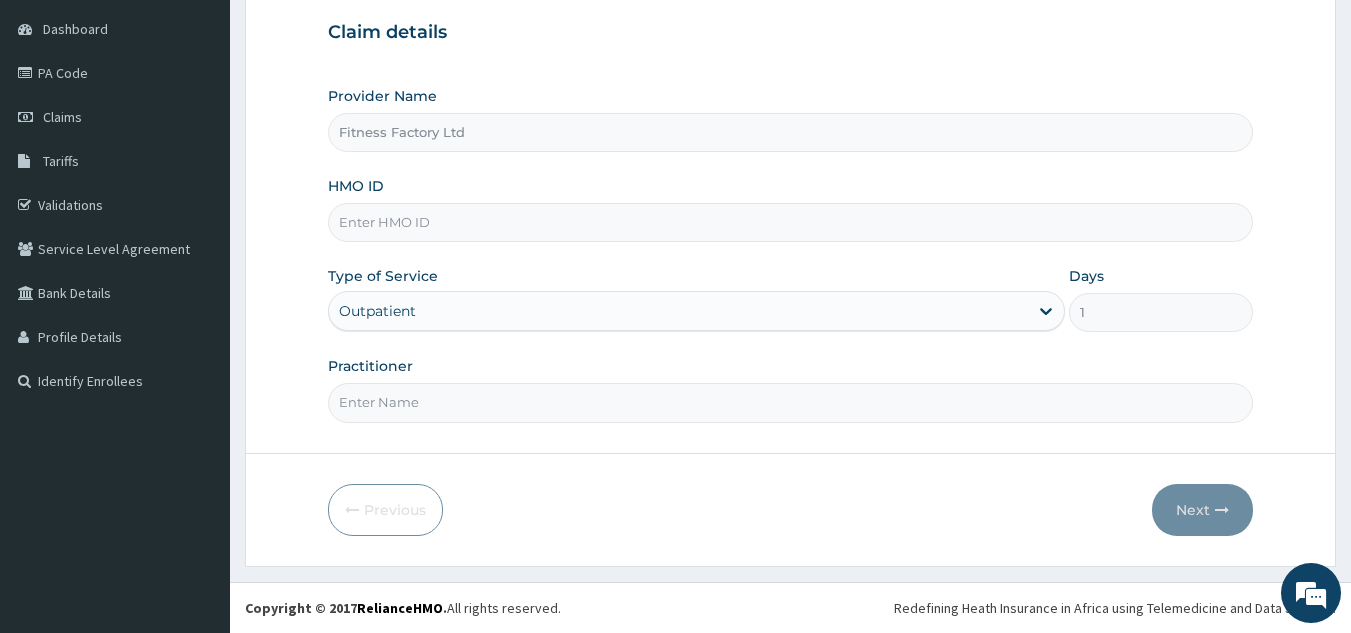 scroll, scrollTop: 0, scrollLeft: 0, axis: both 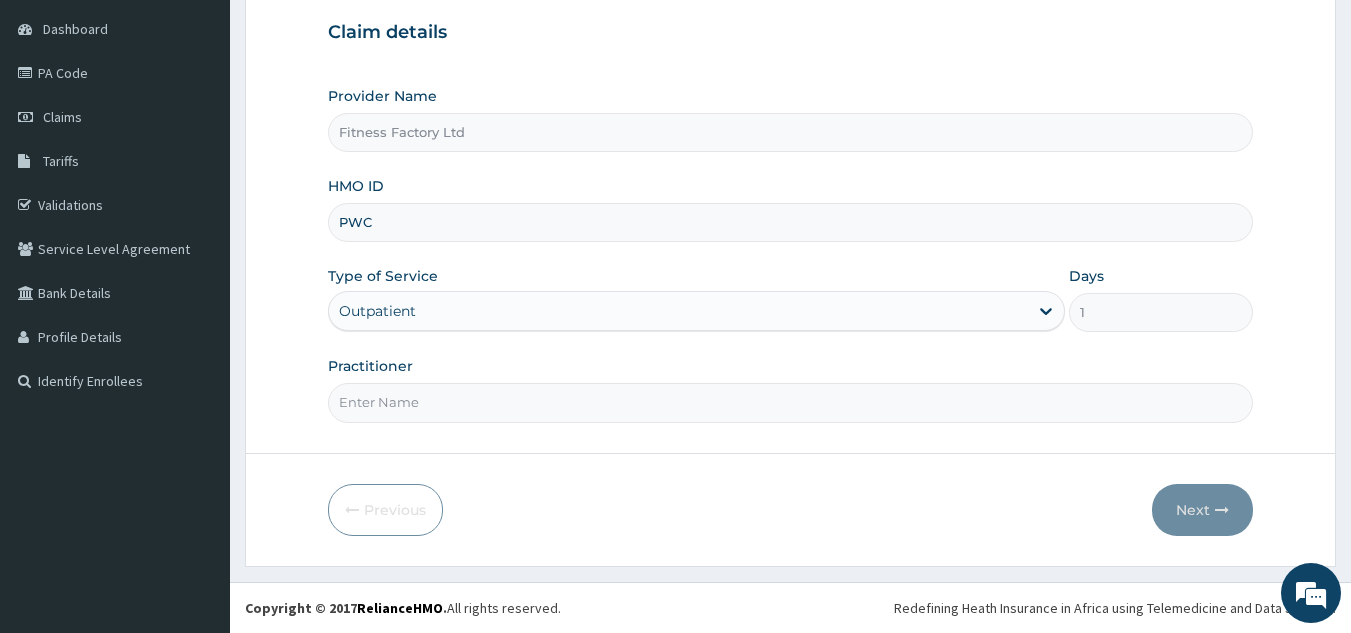 type on "PWC/10347/A" 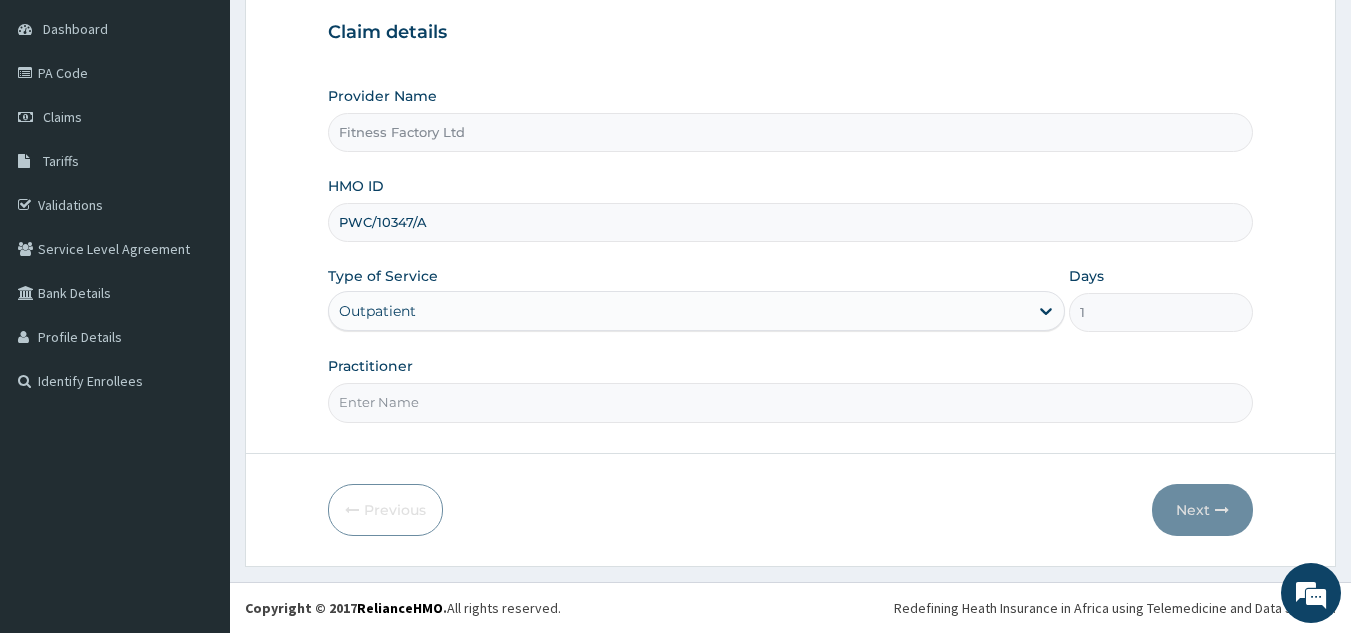 click on "Practitioner" at bounding box center (791, 402) 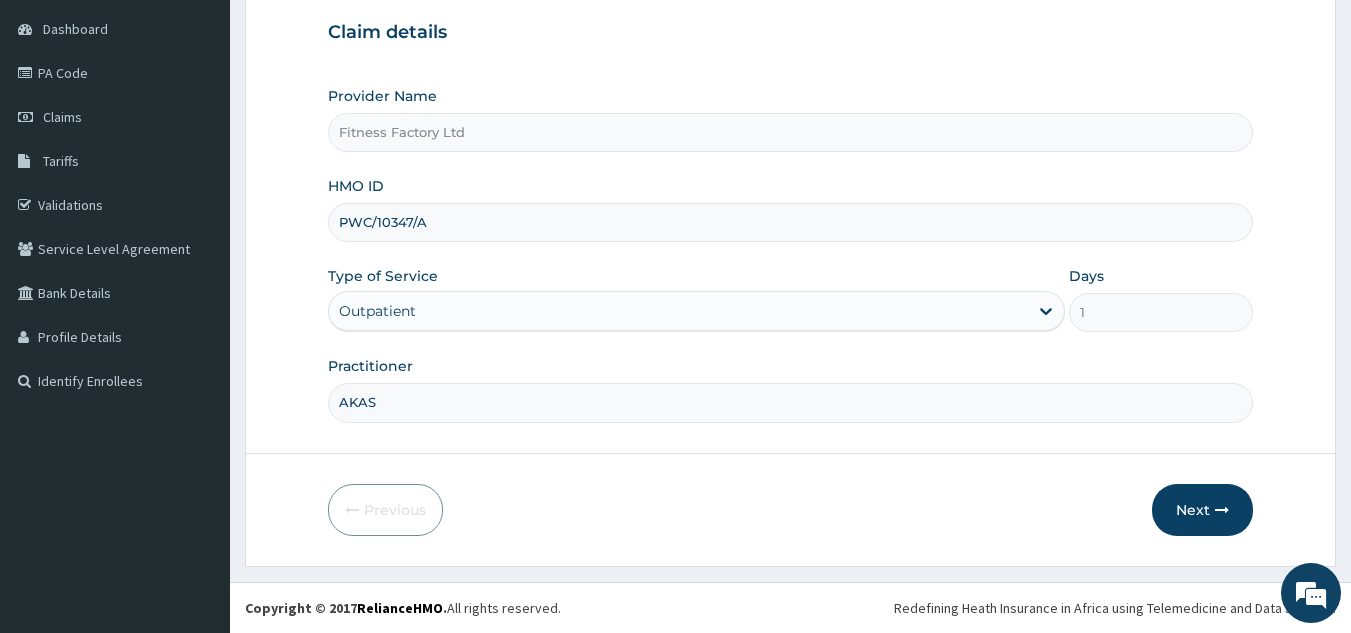 type on "AKASH" 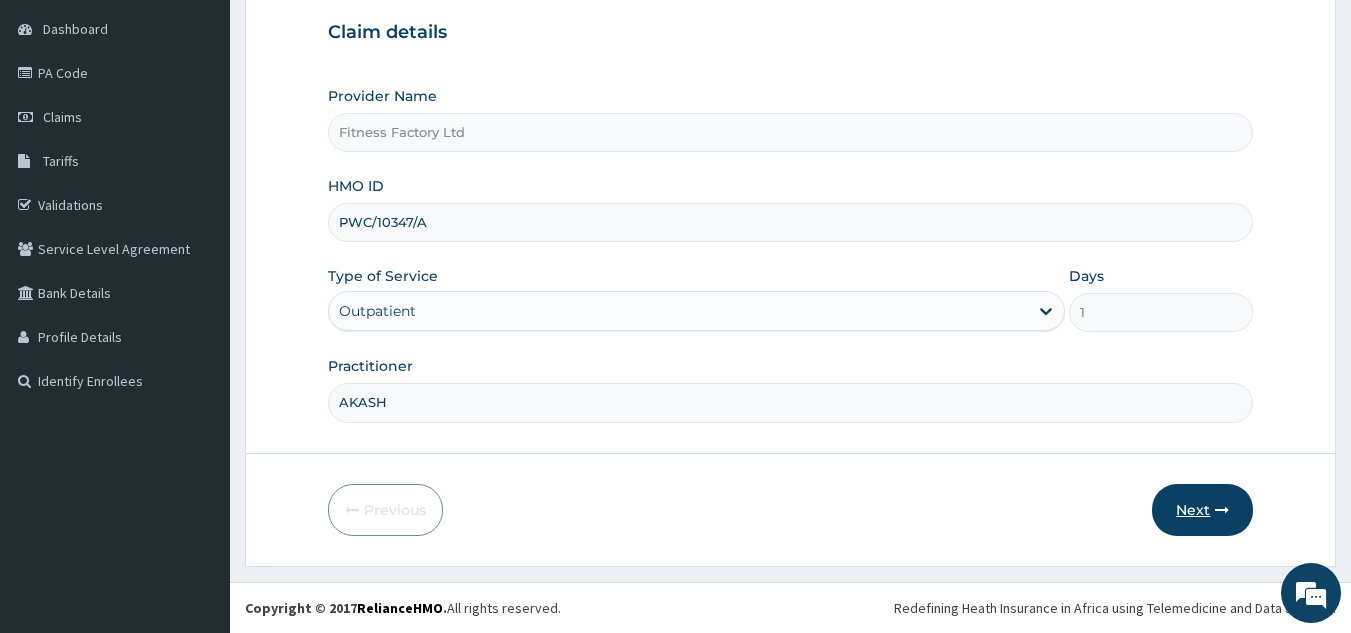 click on "Next" at bounding box center (1202, 510) 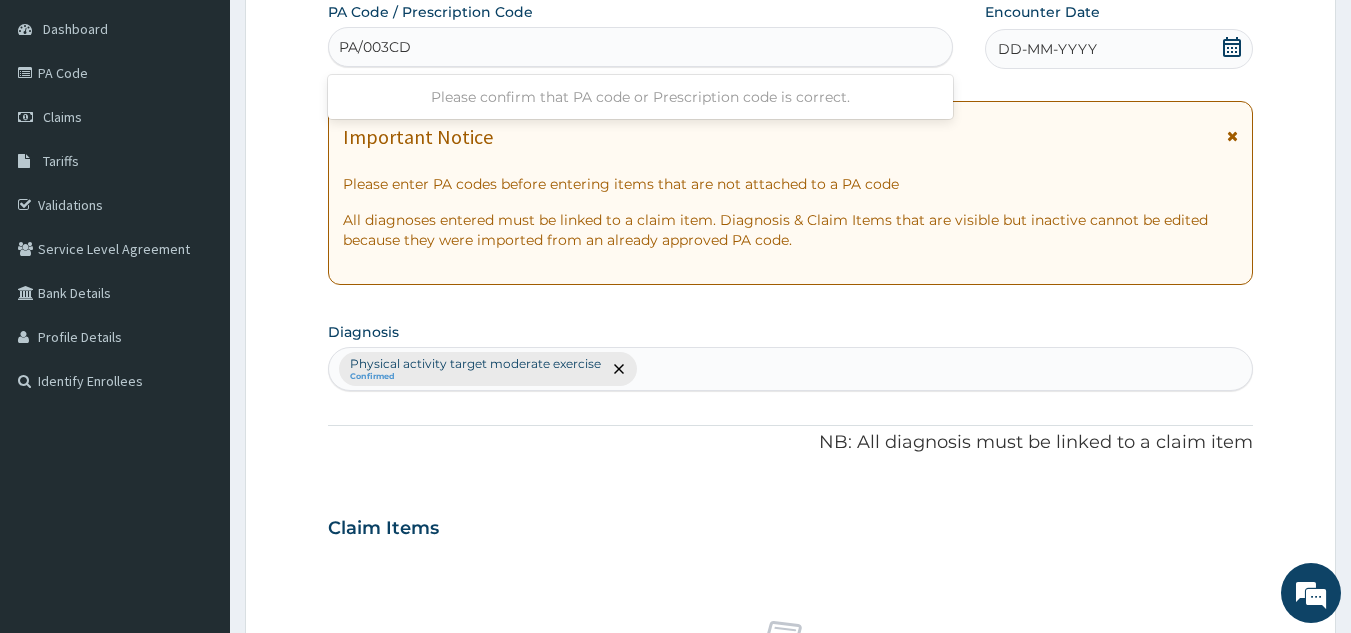 type on "PA/003CD5" 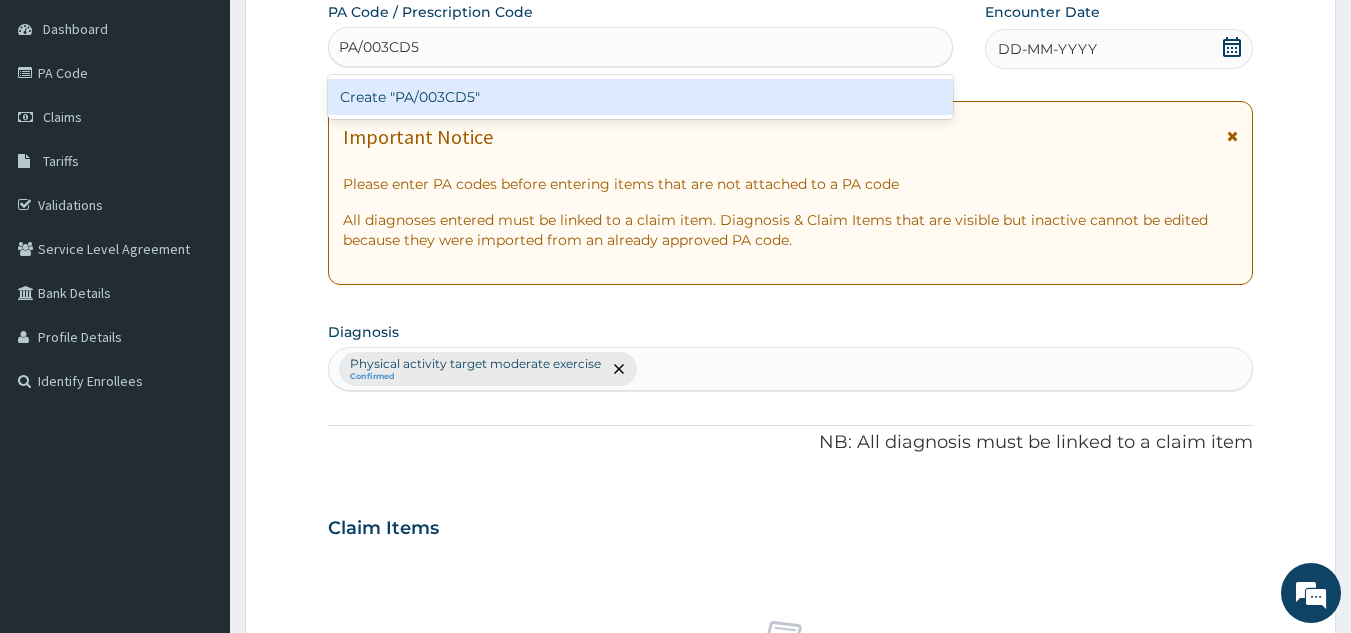 click on "Create "PA/003CD5"" at bounding box center [641, 97] 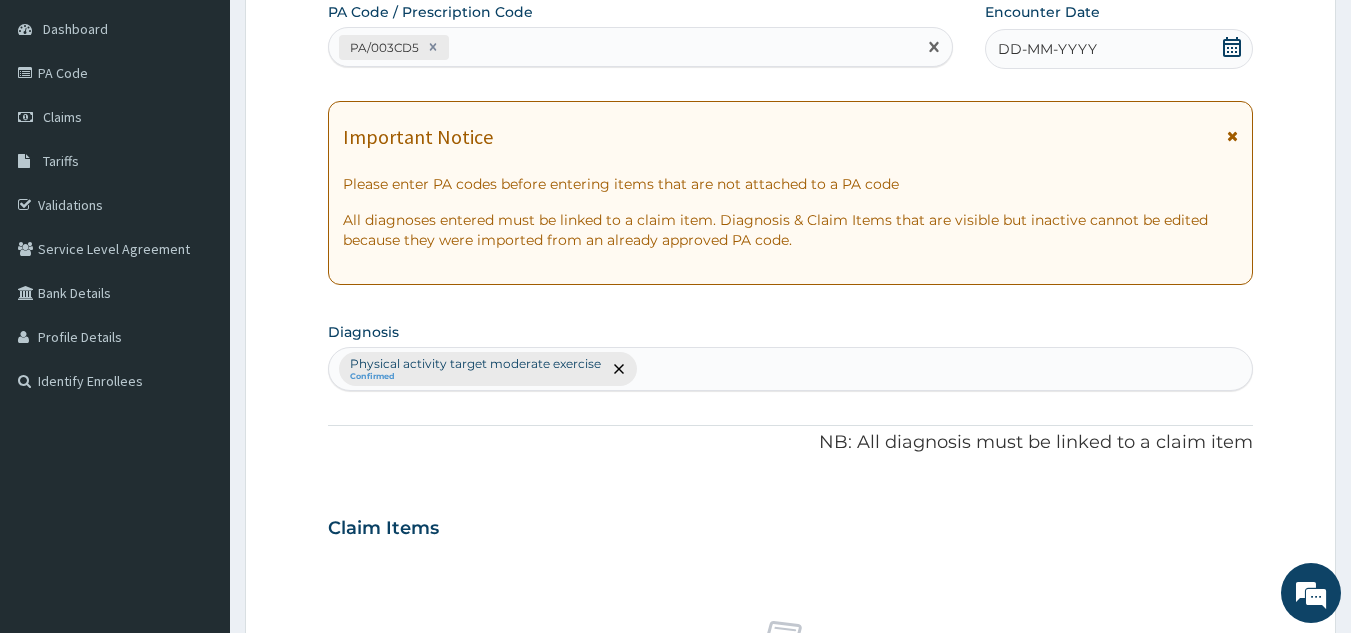 click on "DD-MM-YYYY" at bounding box center [1119, 49] 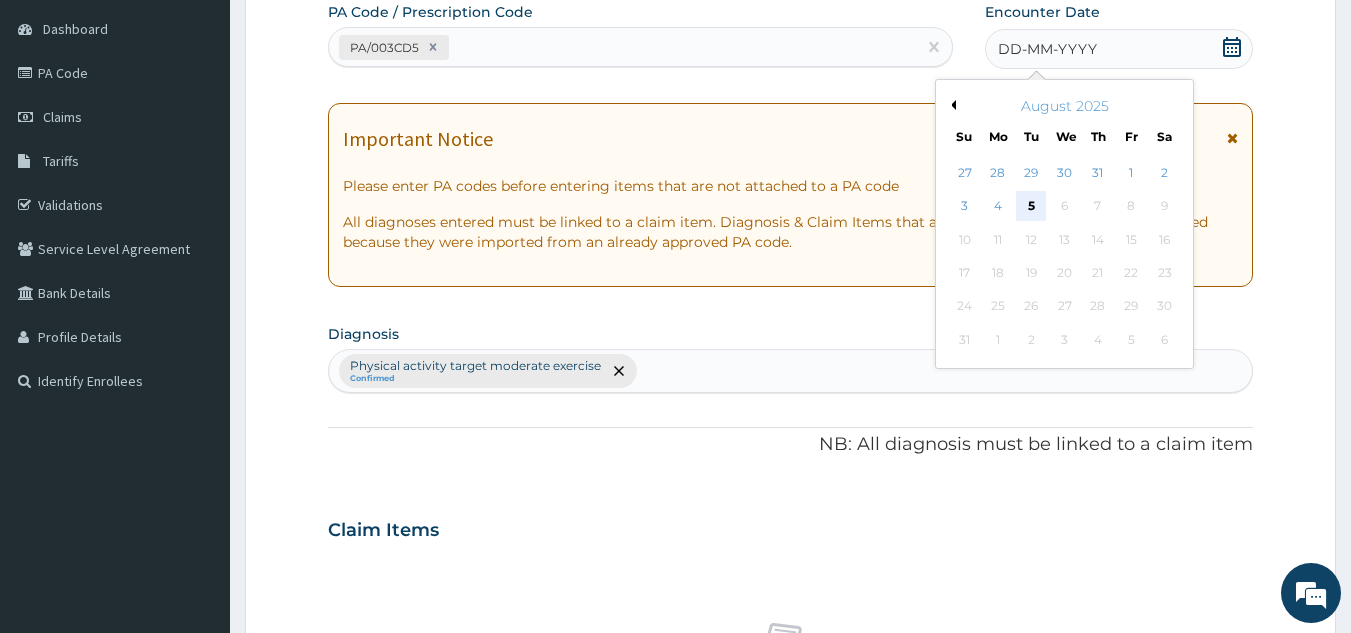 click on "5" at bounding box center [1032, 207] 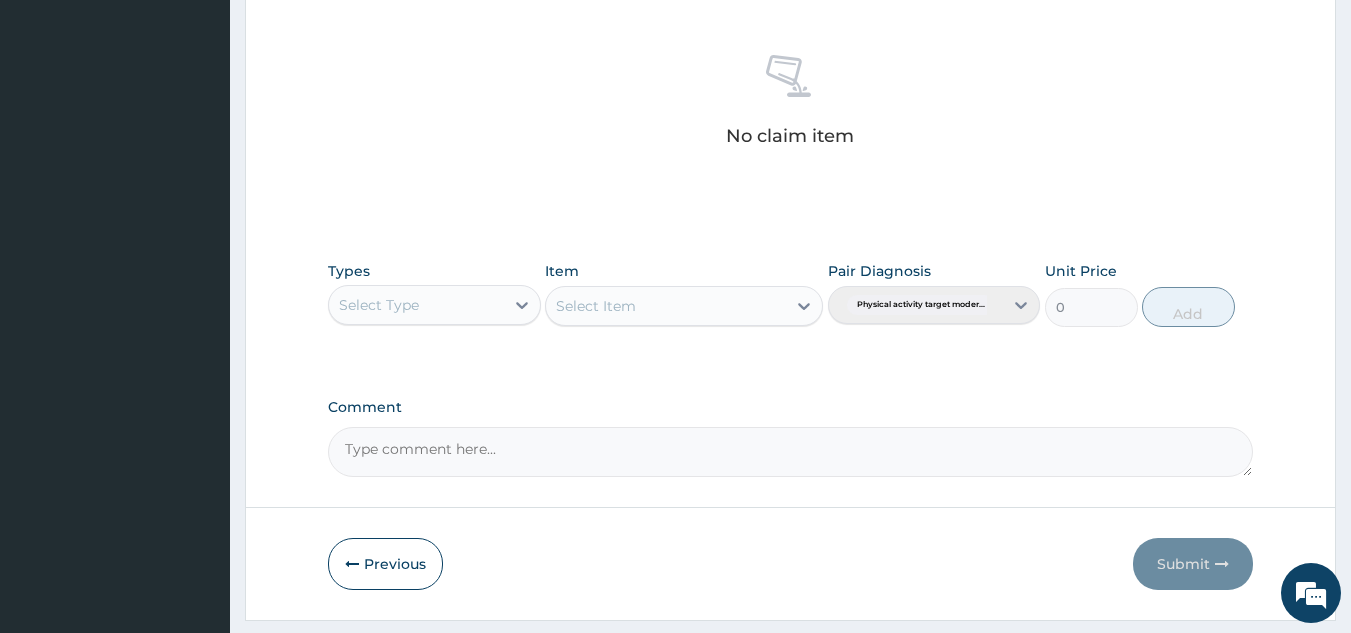 scroll, scrollTop: 809, scrollLeft: 0, axis: vertical 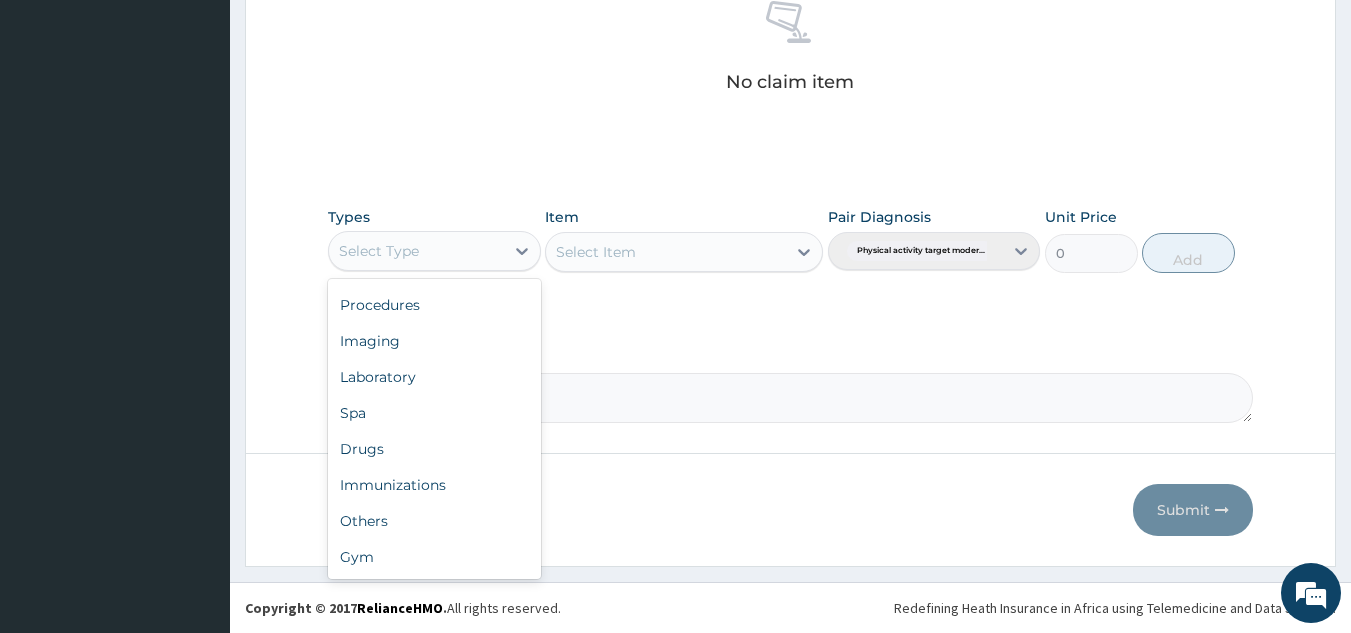 click on "Gym" at bounding box center (434, 557) 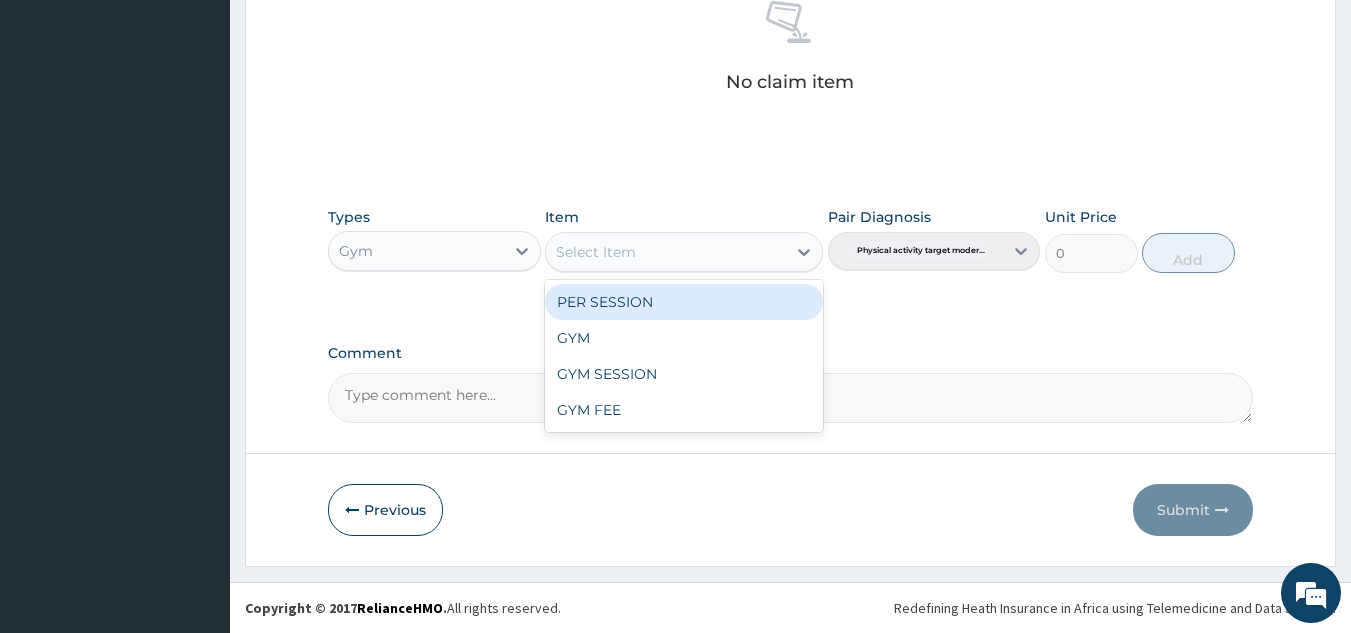 click on "GYM" at bounding box center [684, 338] 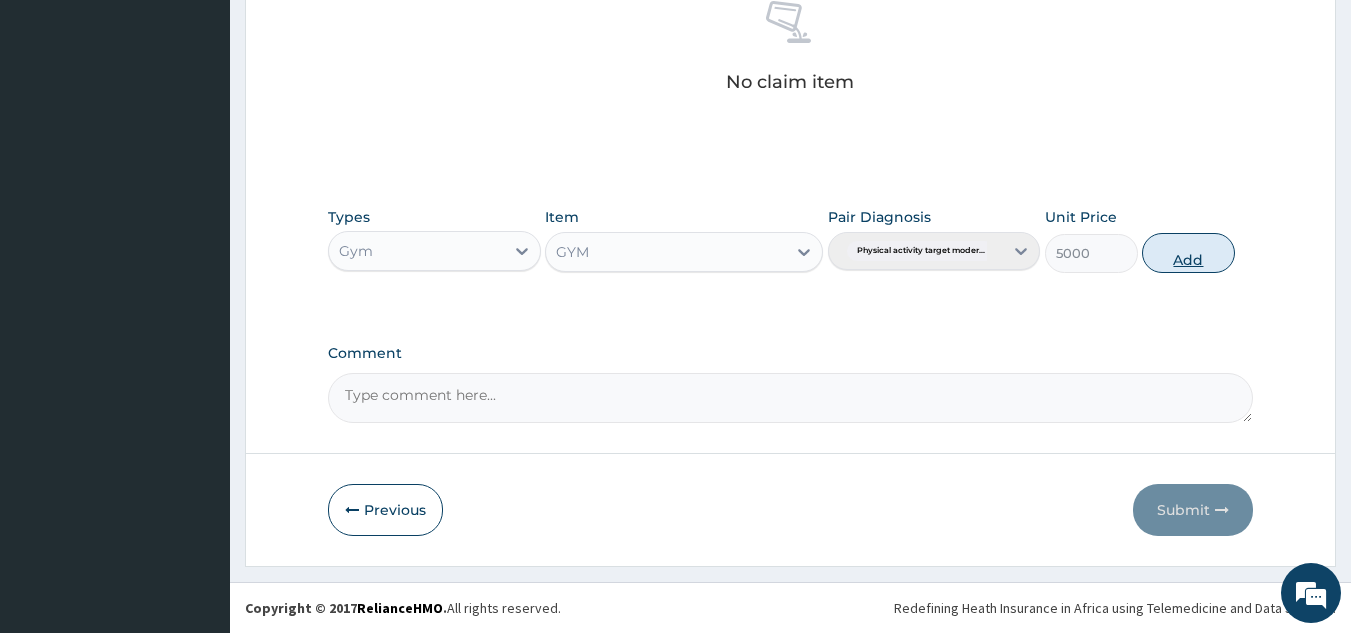 click on "Add" at bounding box center (1188, 253) 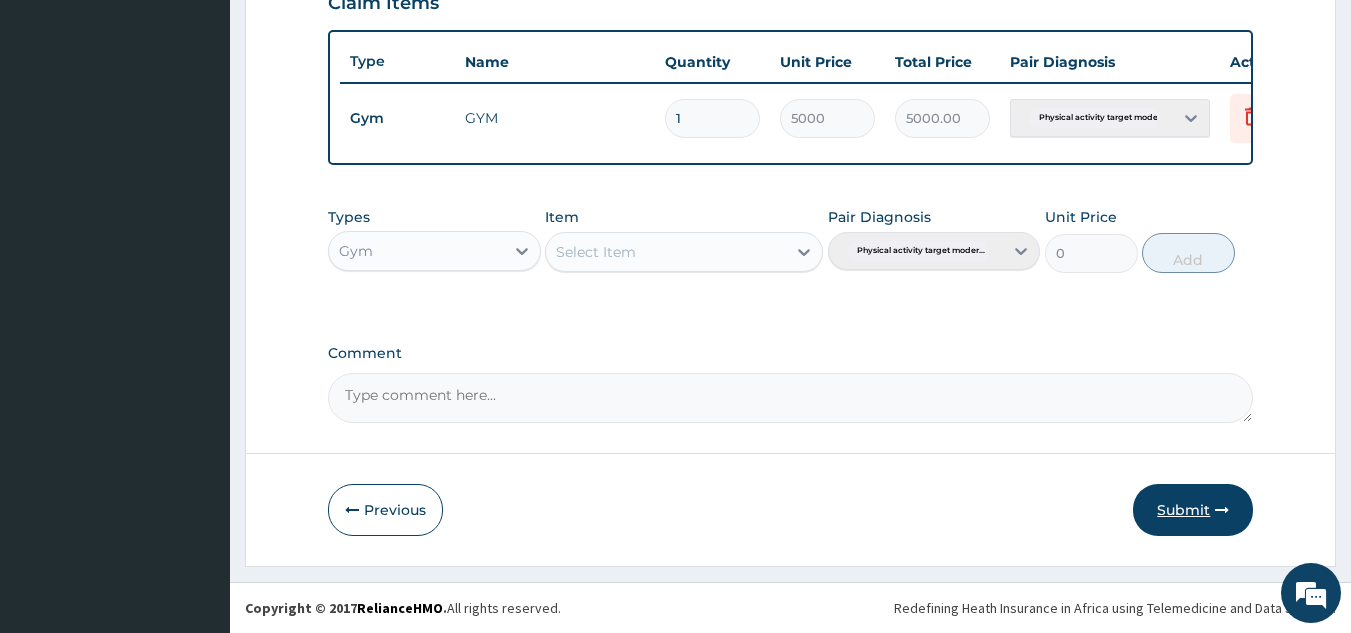 click on "Submit" at bounding box center [1193, 510] 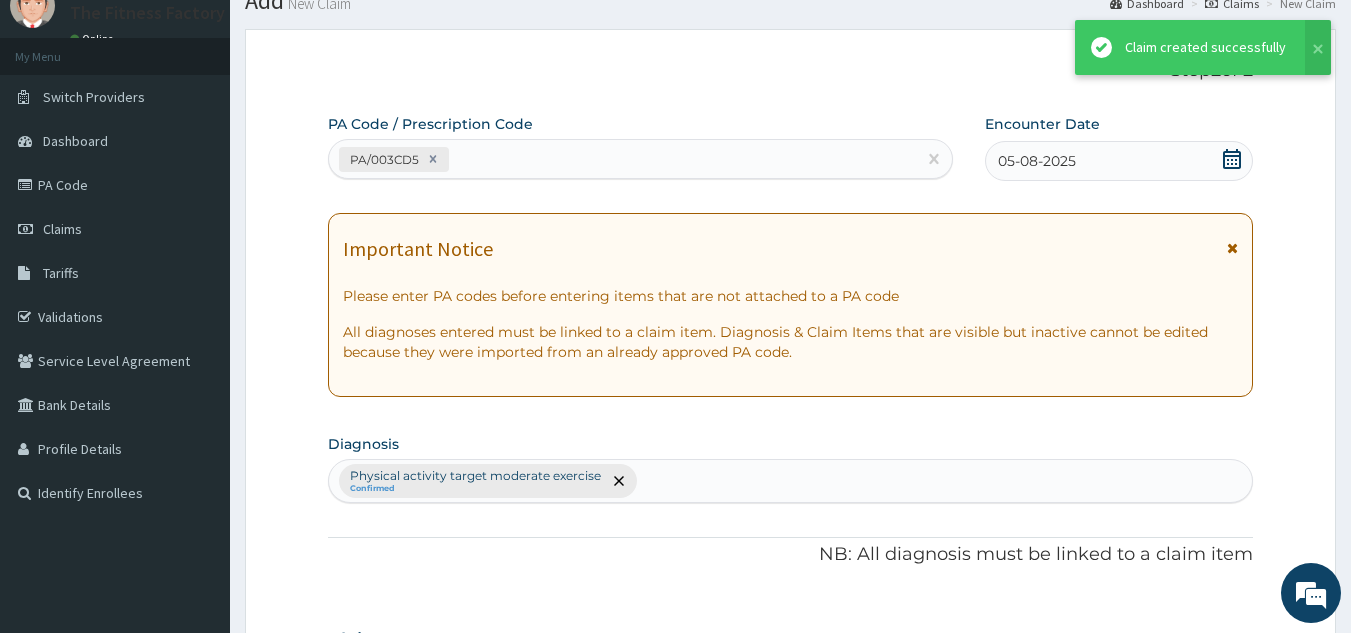 scroll, scrollTop: 729, scrollLeft: 0, axis: vertical 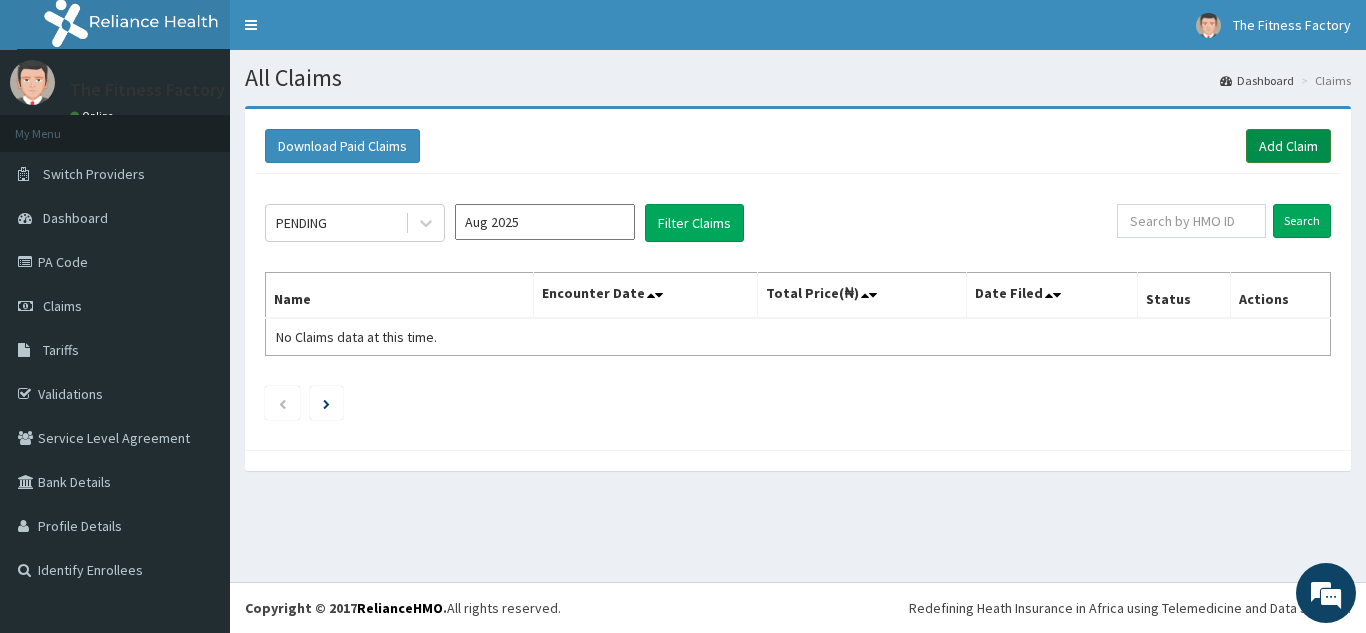 click on "Add Claim" at bounding box center (1288, 146) 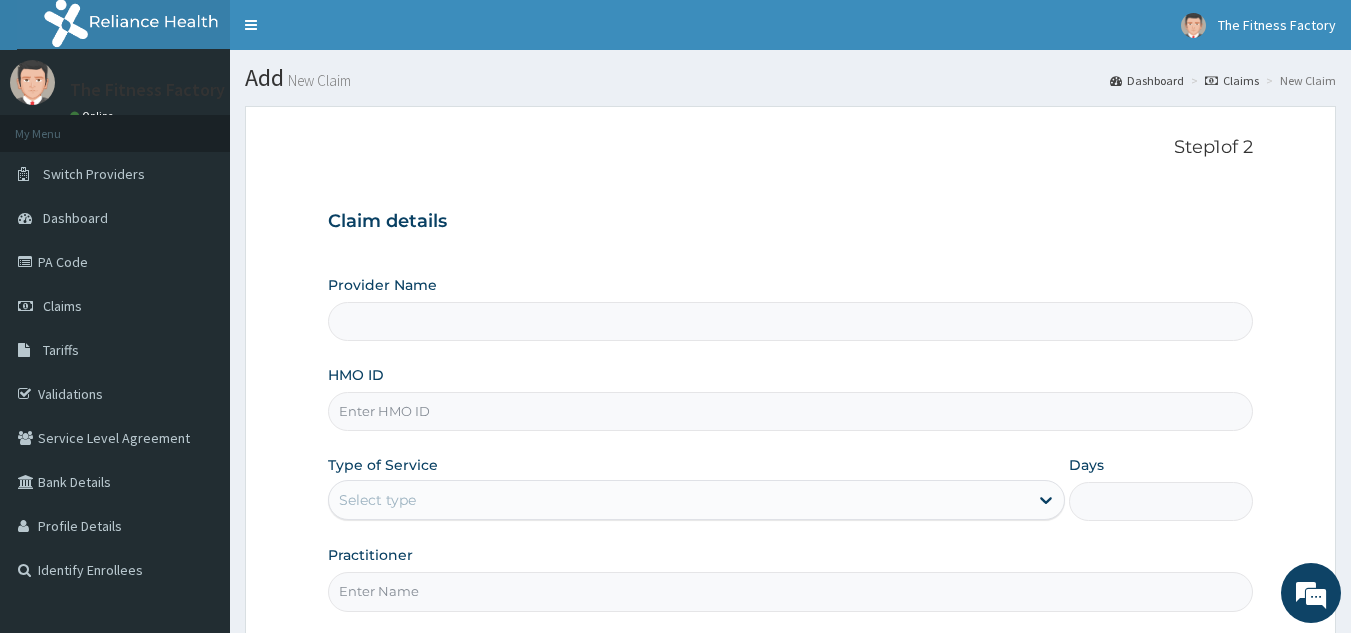 scroll, scrollTop: 0, scrollLeft: 0, axis: both 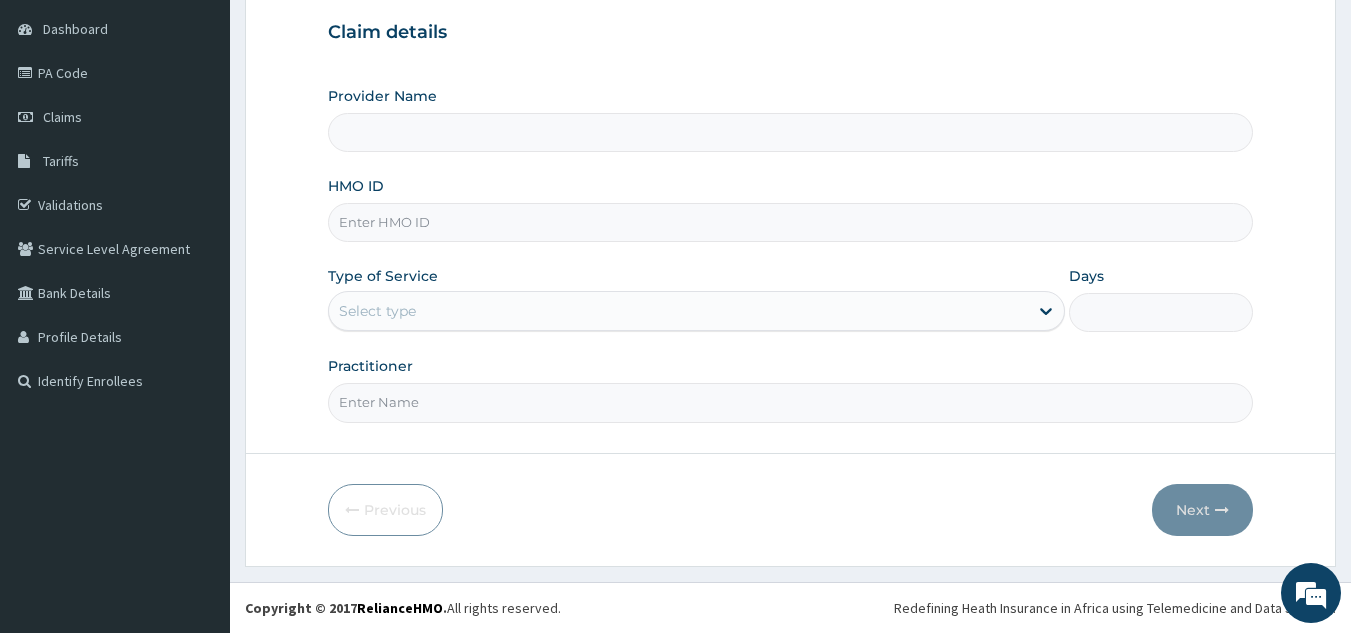 type on "Fitness Factory Ltd" 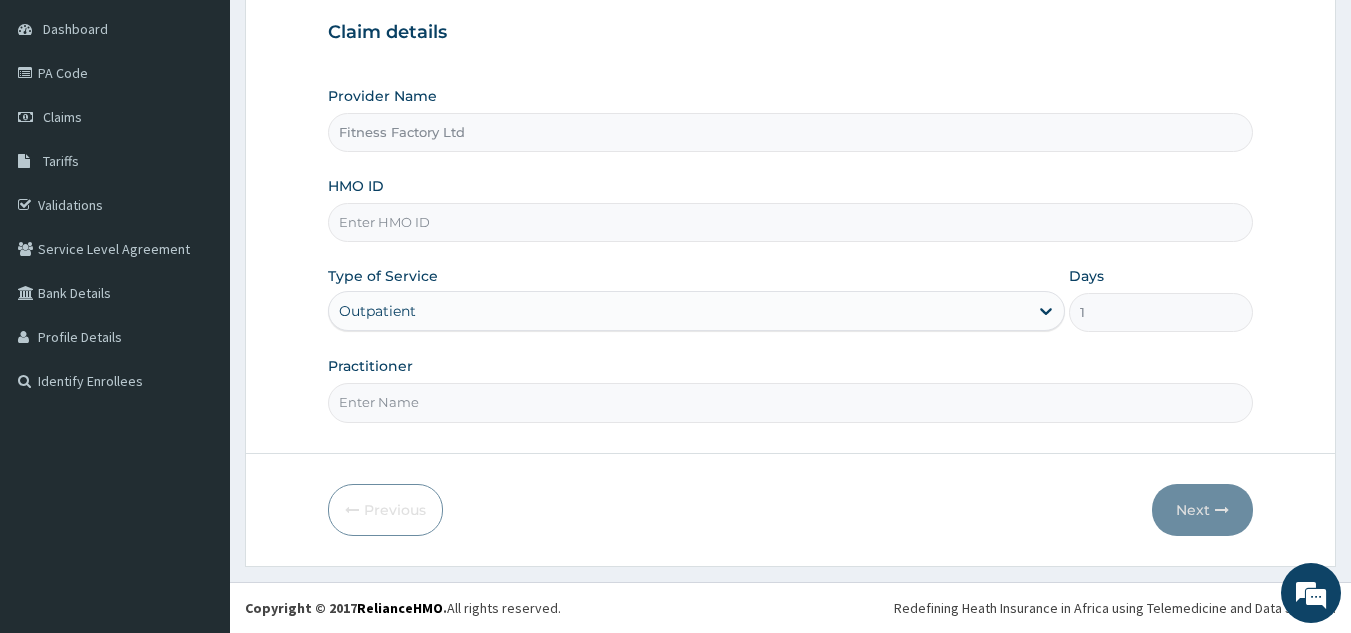 click on "HMO ID" at bounding box center (791, 222) 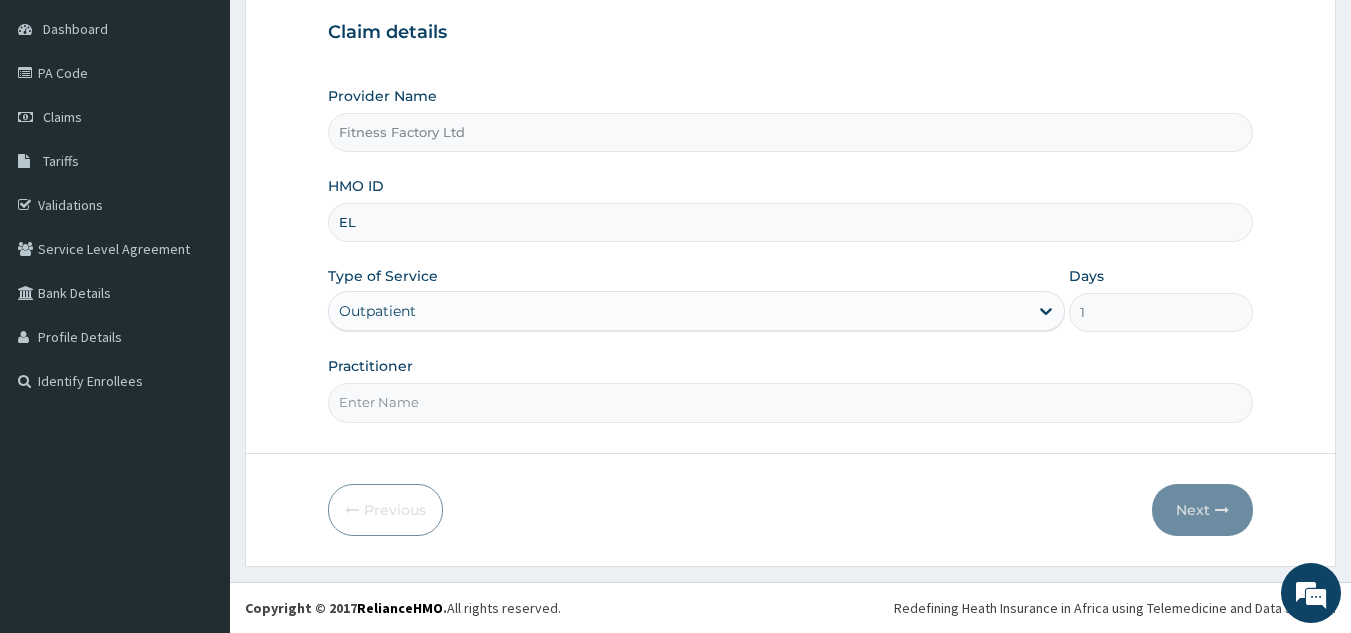 scroll, scrollTop: 0, scrollLeft: 0, axis: both 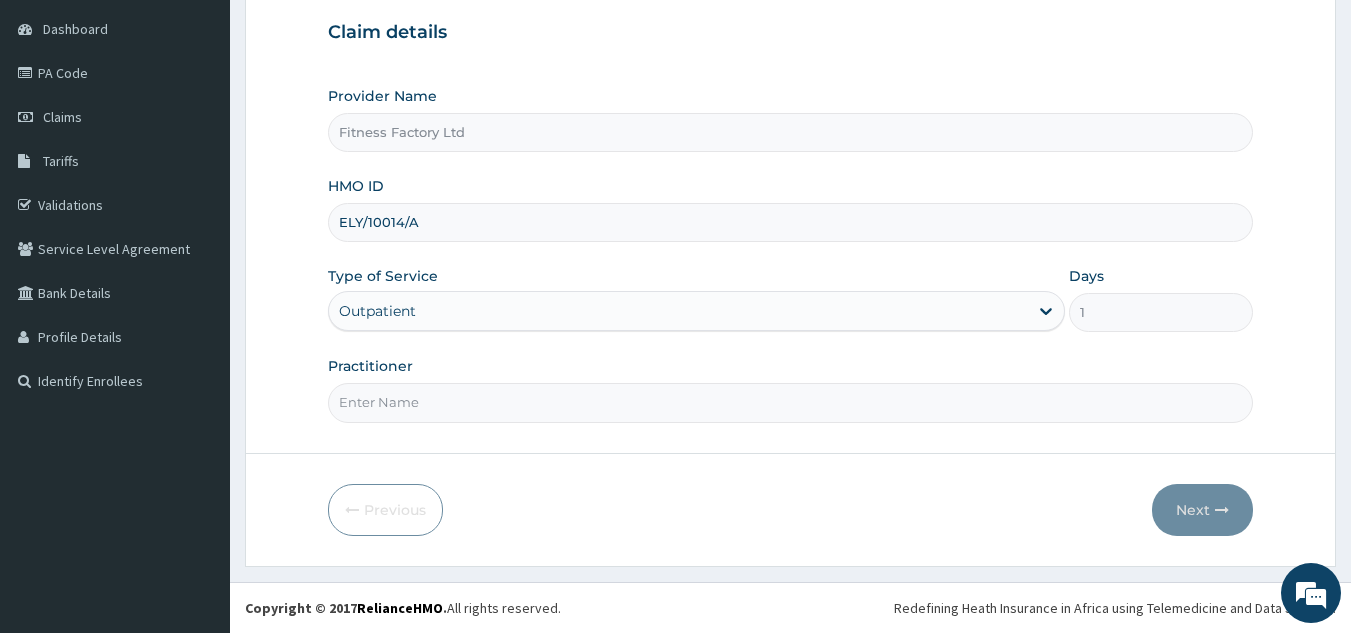 type on "ELY/10014/A" 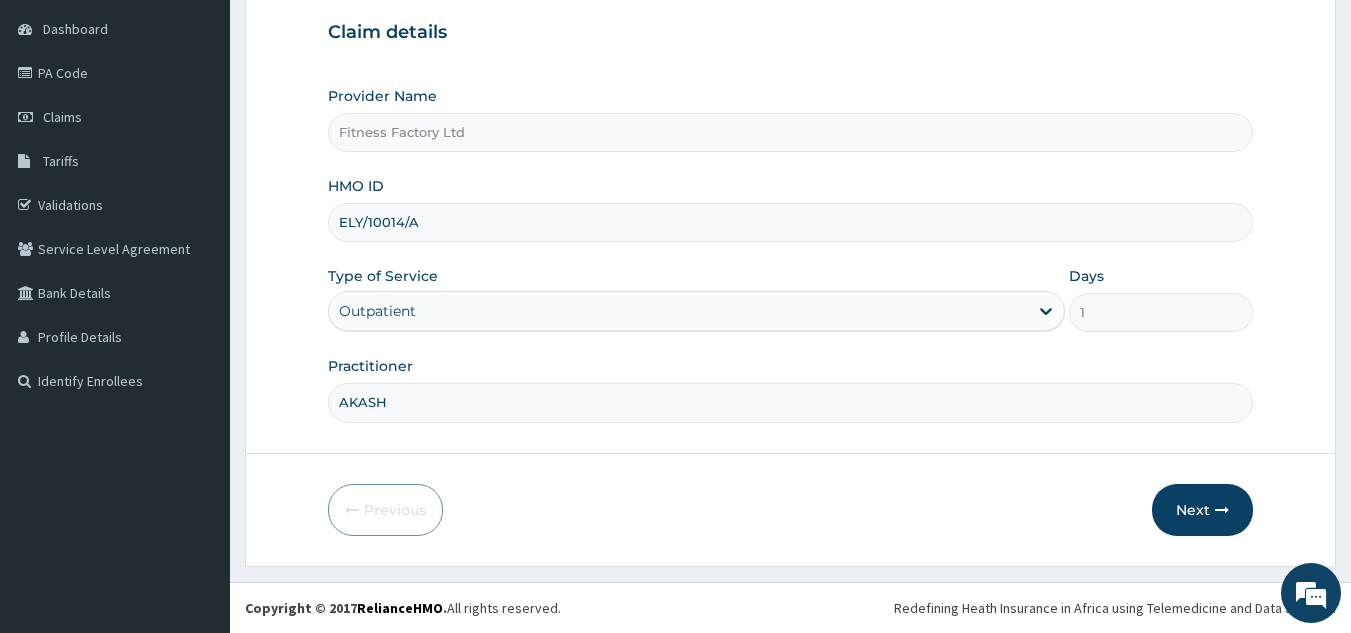 type on "AKASH" 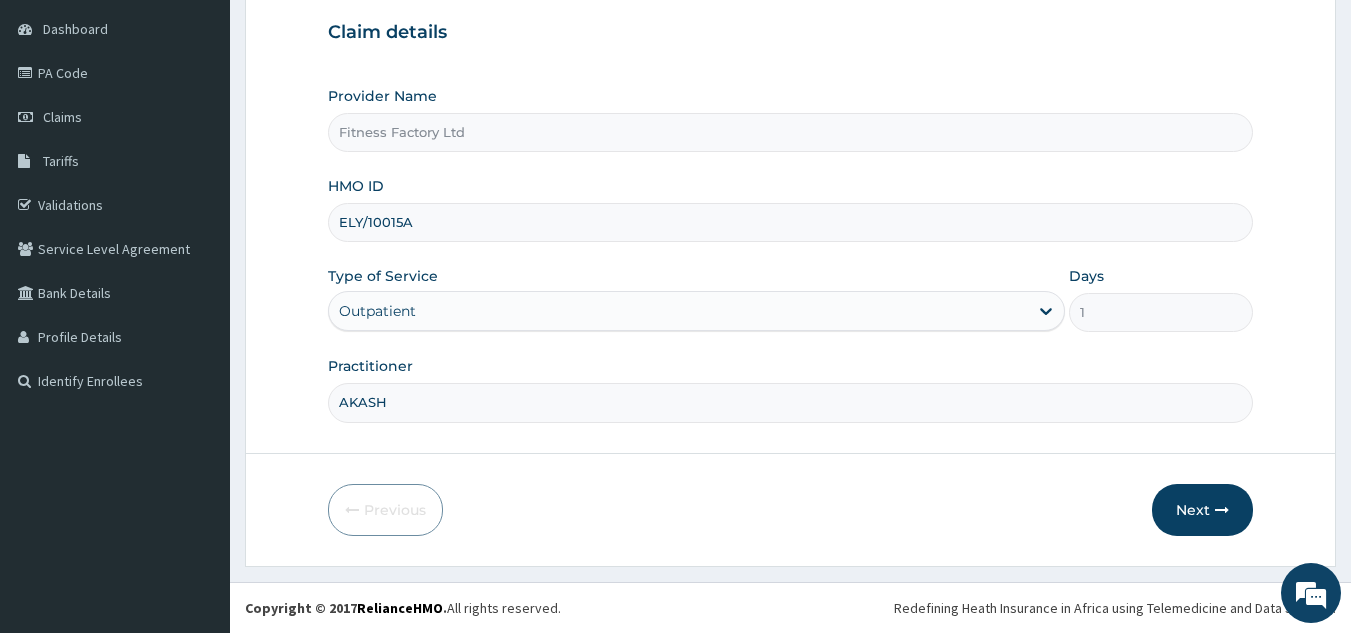type on "ELY/10015/A" 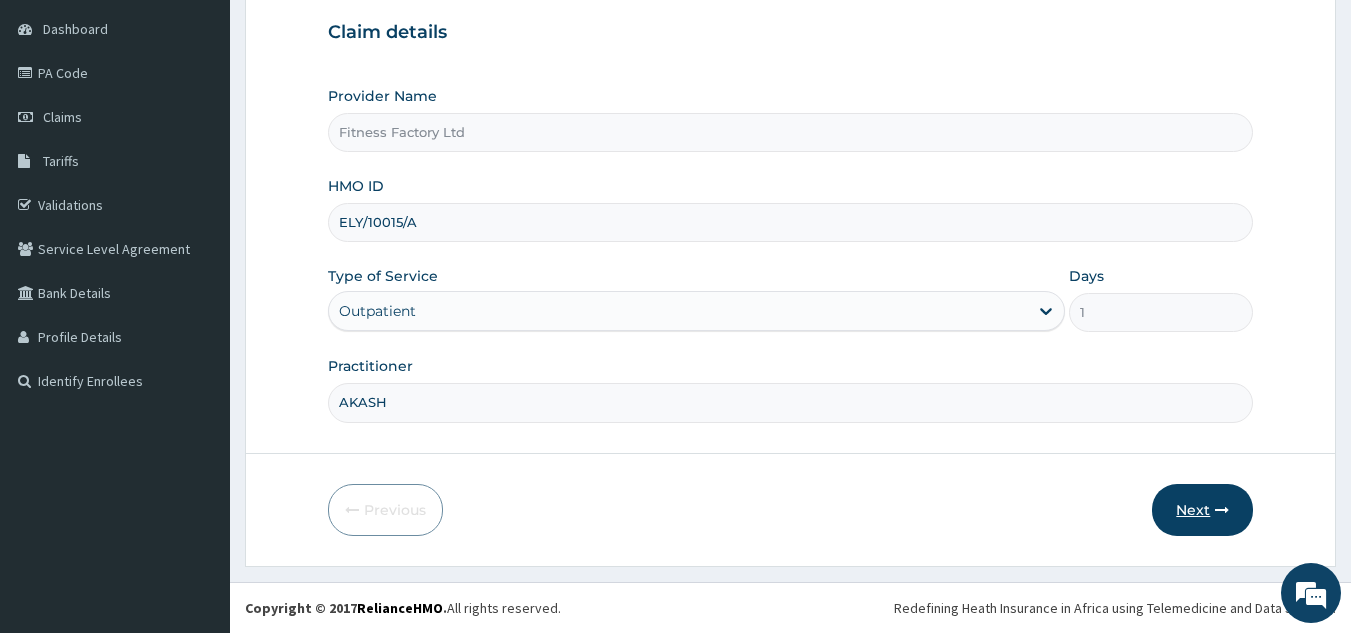 click on "Next" at bounding box center [1202, 510] 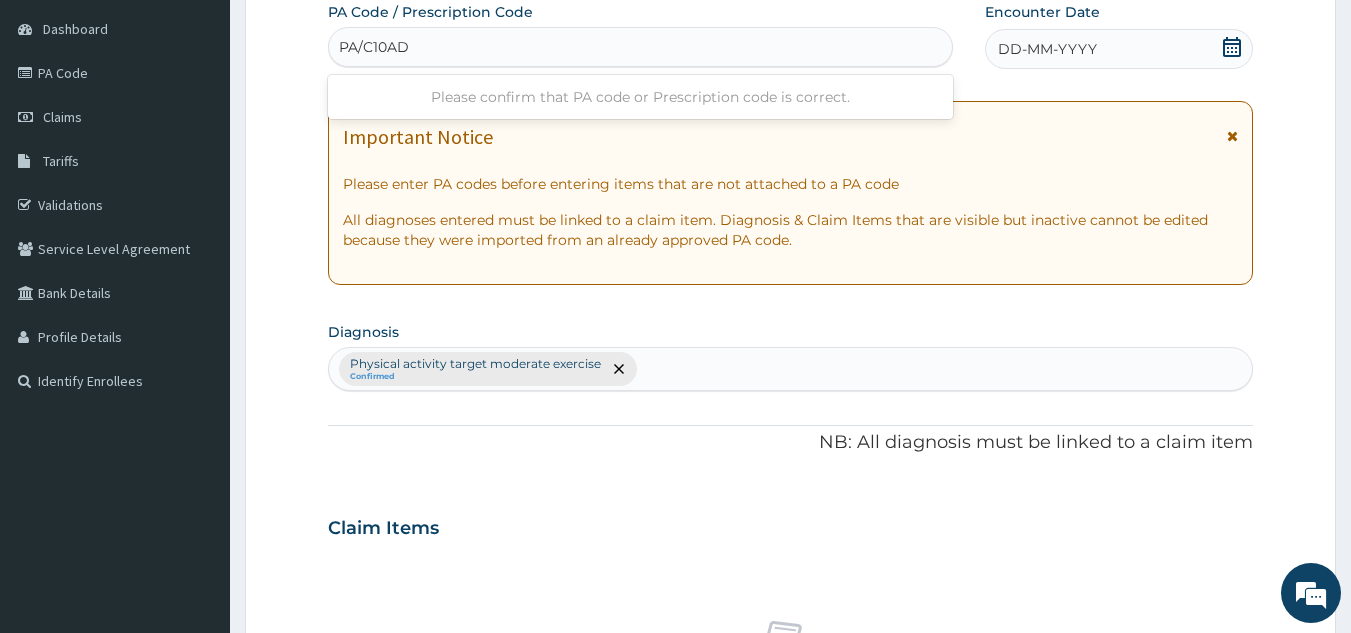 type on "PA/C10ADA" 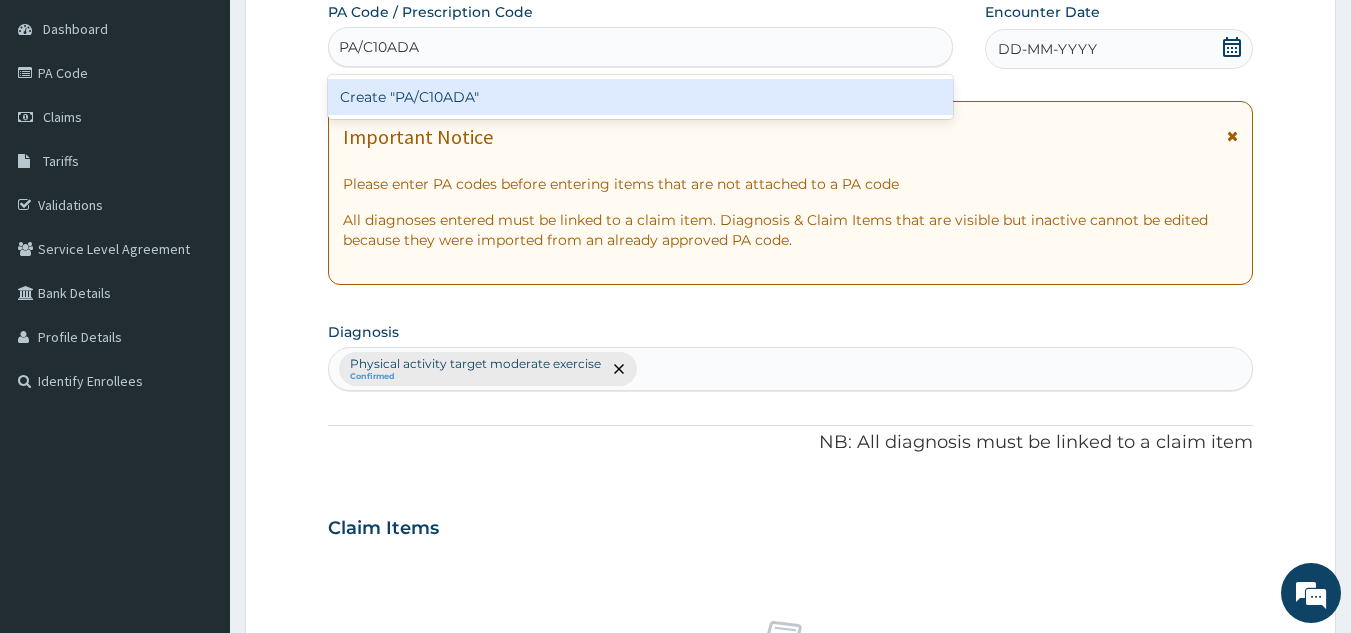 click on "Create "PA/C10ADA"" at bounding box center [641, 97] 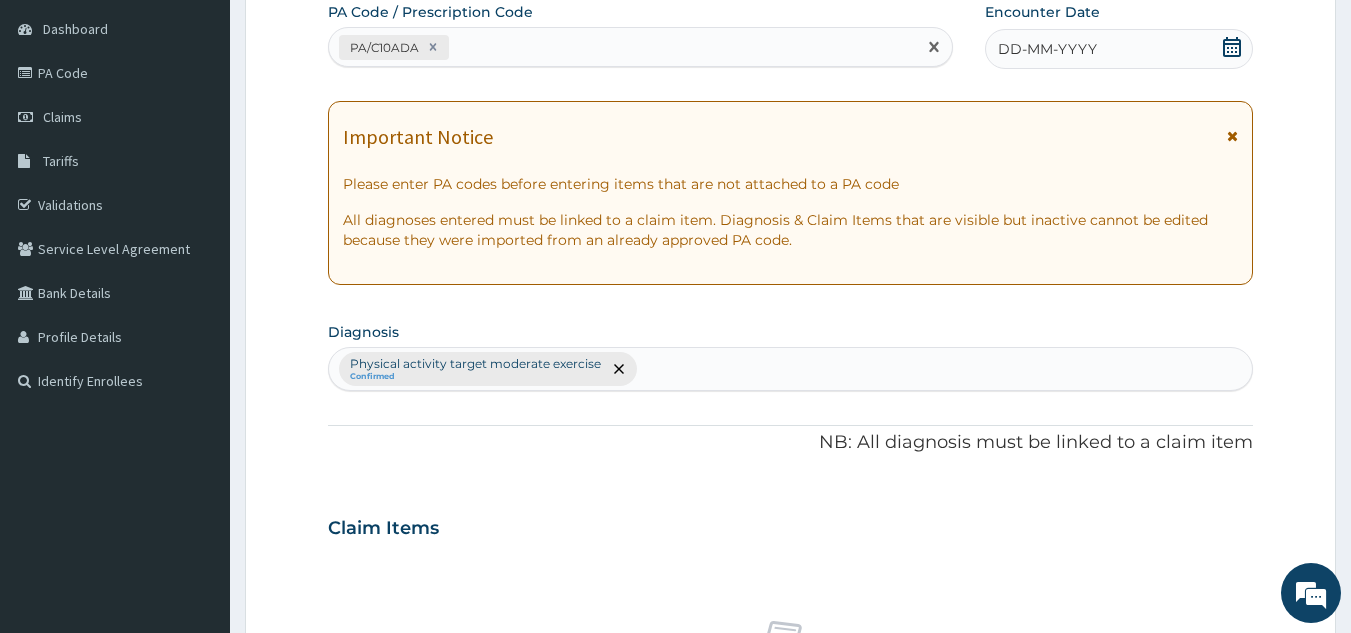 click on "DD-MM-YYYY" at bounding box center (1119, 49) 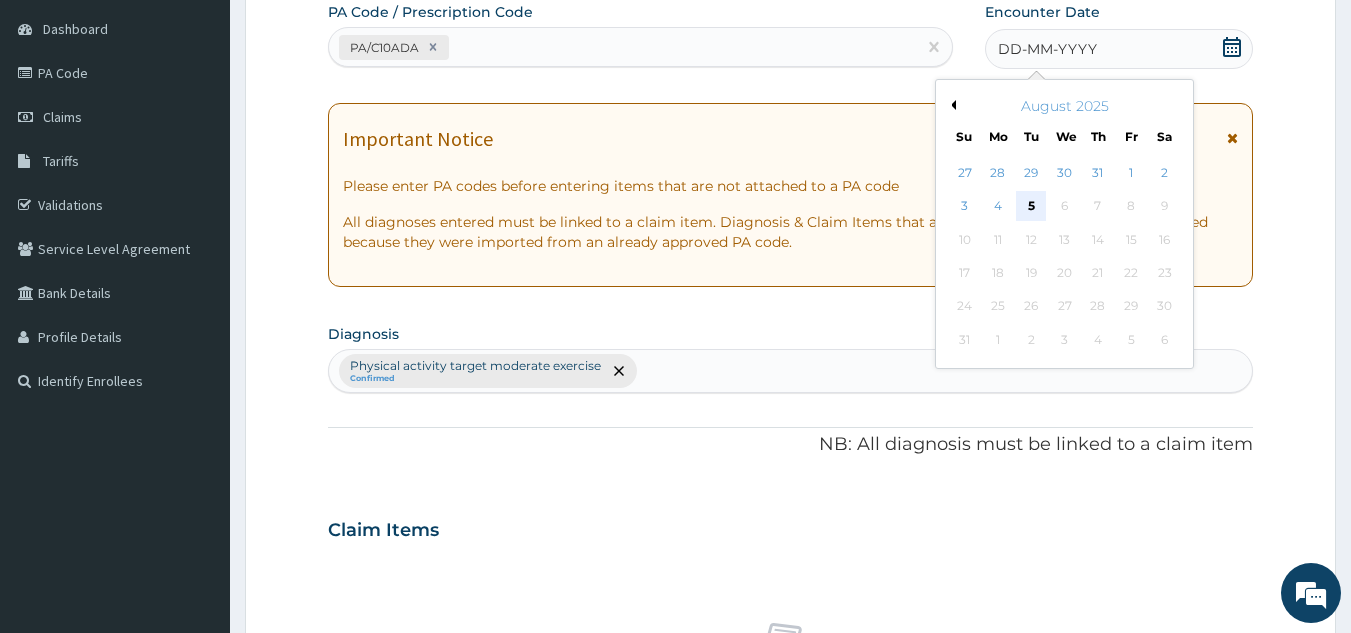 click on "5" at bounding box center [1032, 207] 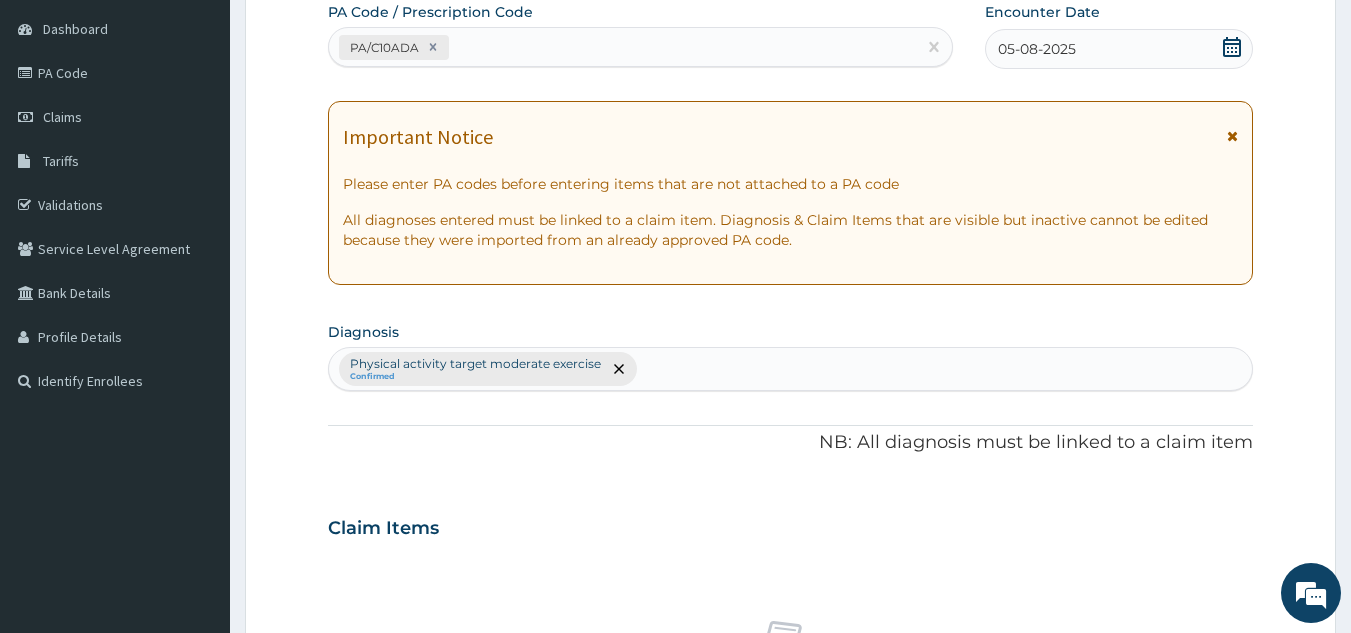 click on "05-08-2025" at bounding box center (1119, 49) 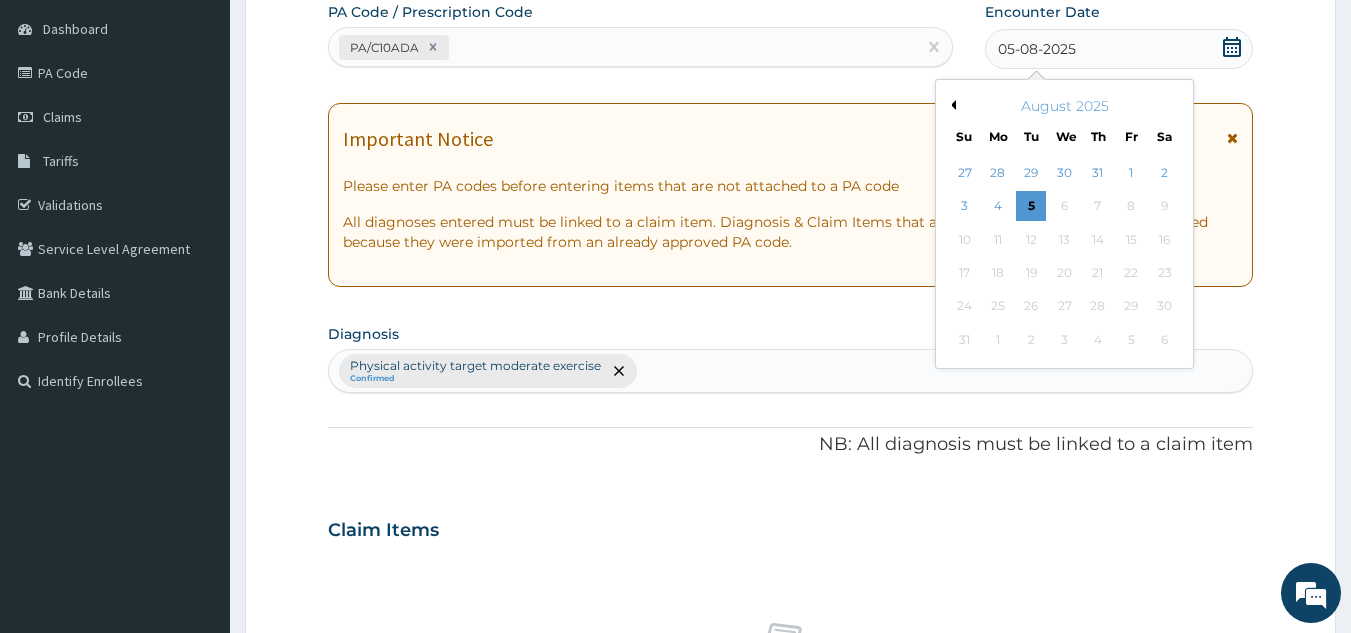 click on "Previous Month" at bounding box center (951, 105) 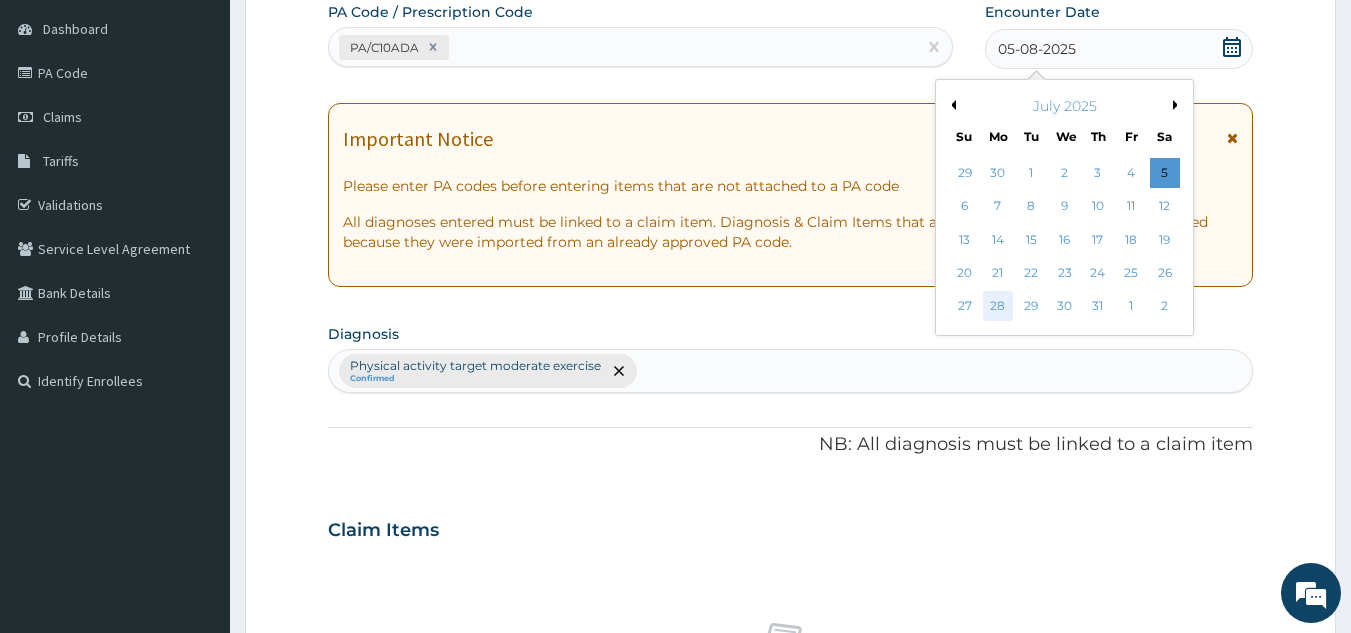click on "28" at bounding box center (998, 307) 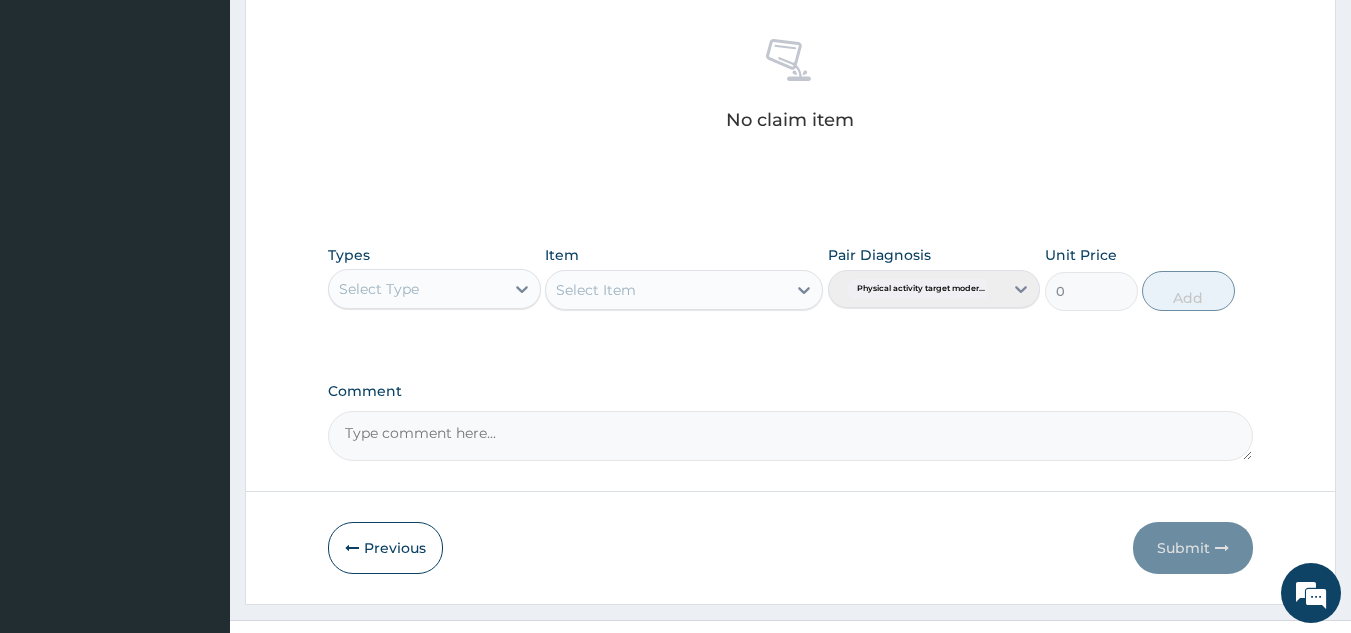 scroll, scrollTop: 809, scrollLeft: 0, axis: vertical 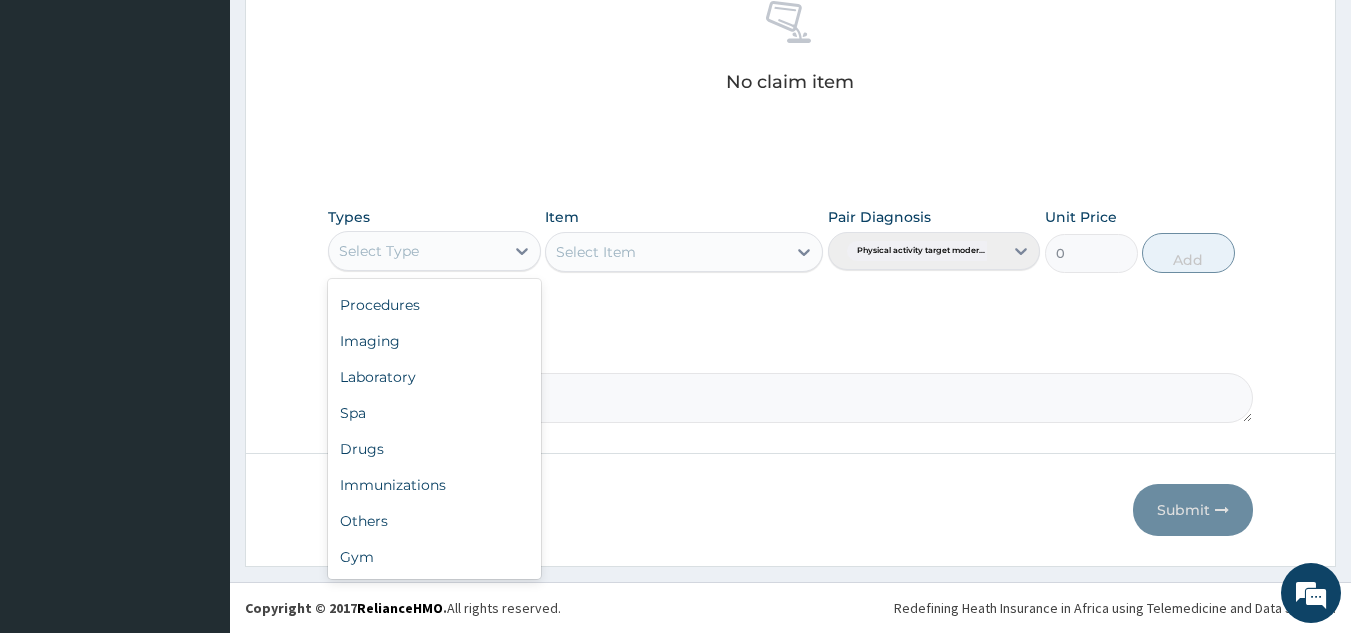 click on "Gym" at bounding box center (434, 557) 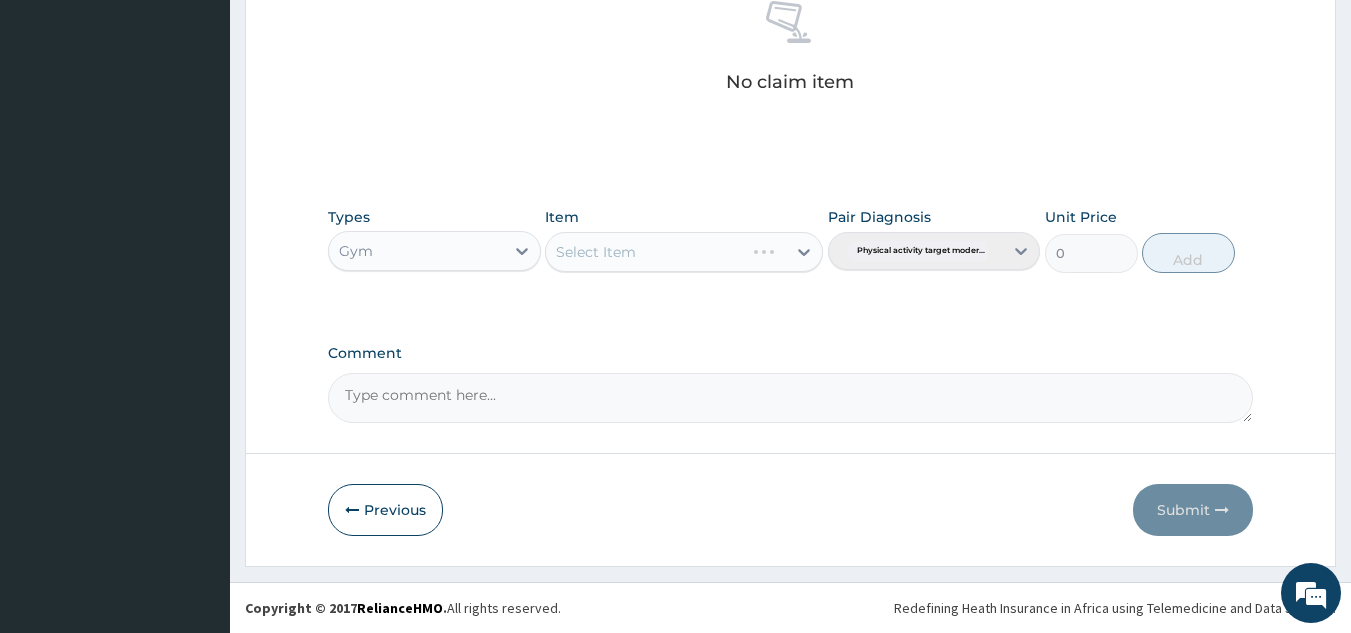click on "Types option Gym, selected.   Select is focused ,type to refine list, press Down to open the menu,  Gym Item Select Item Pair Diagnosis Physical activity target moder... Unit Price 0 Add" at bounding box center (791, 240) 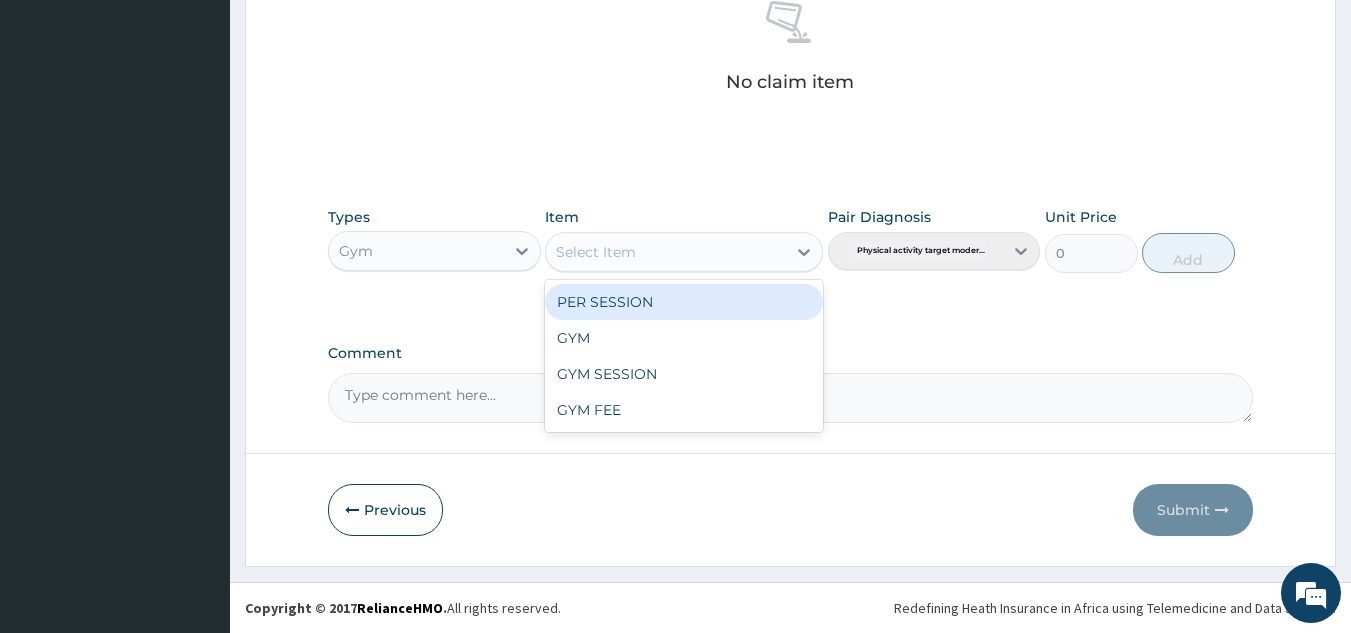 click on "GYM SESSION" at bounding box center [684, 374] 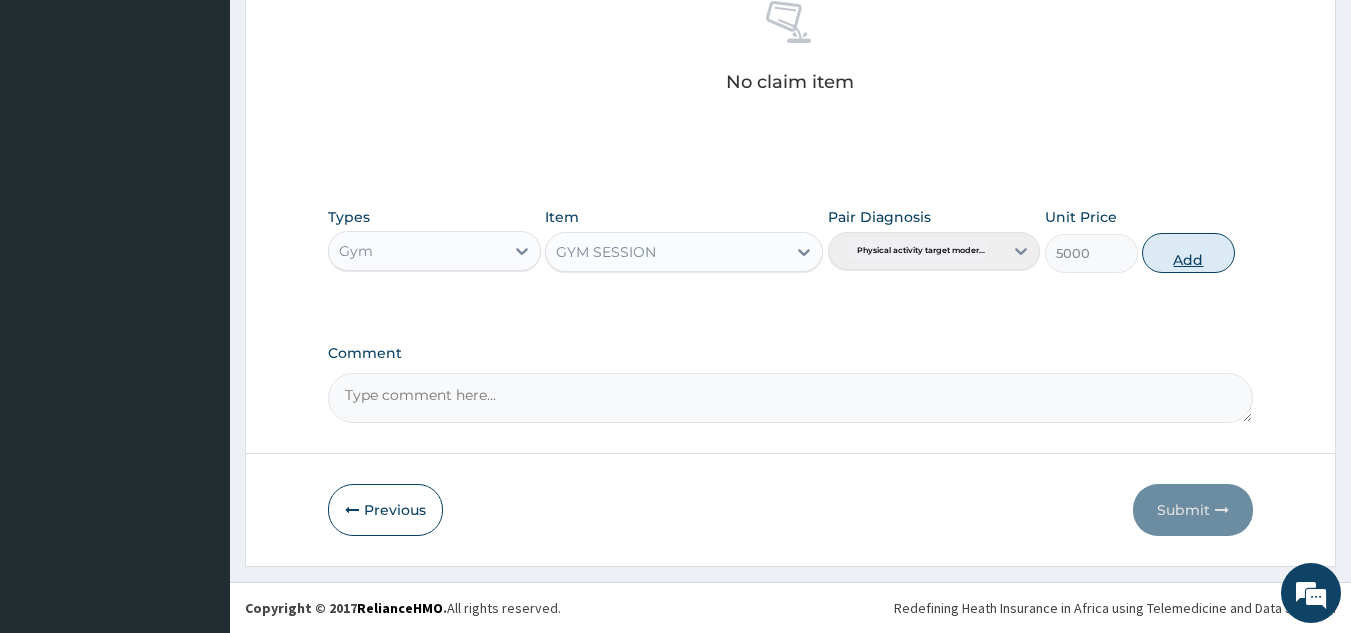 click on "Add" at bounding box center [1188, 253] 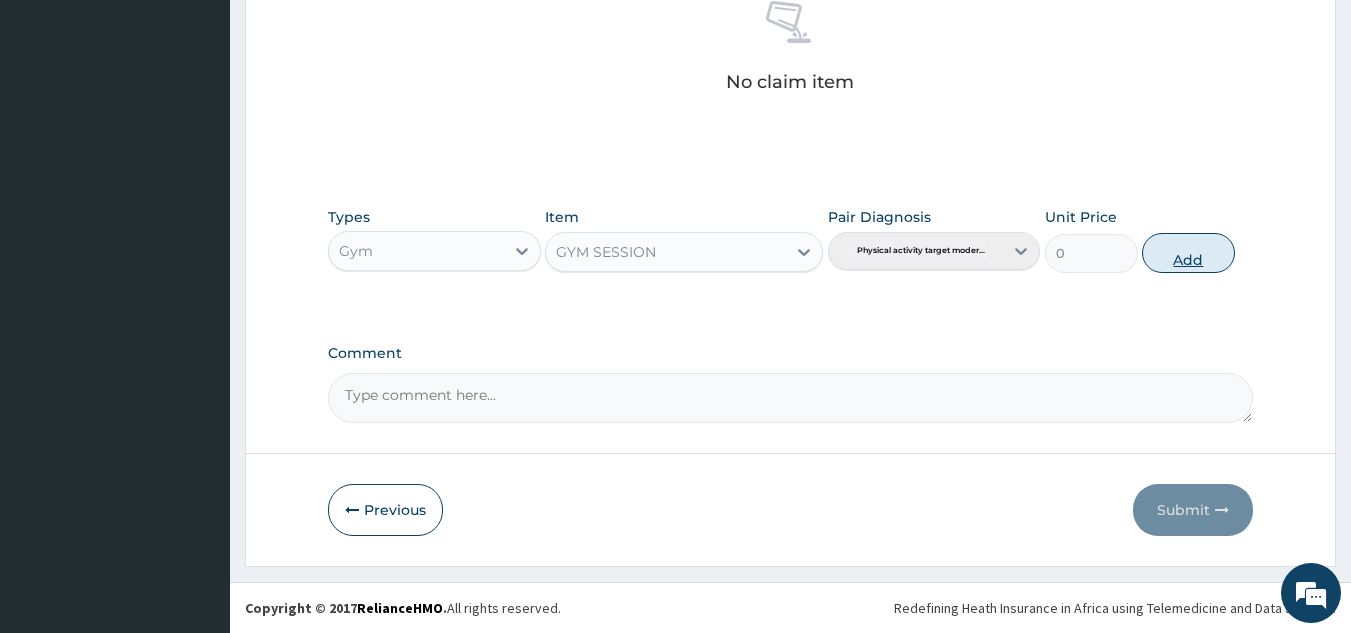 scroll, scrollTop: 729, scrollLeft: 0, axis: vertical 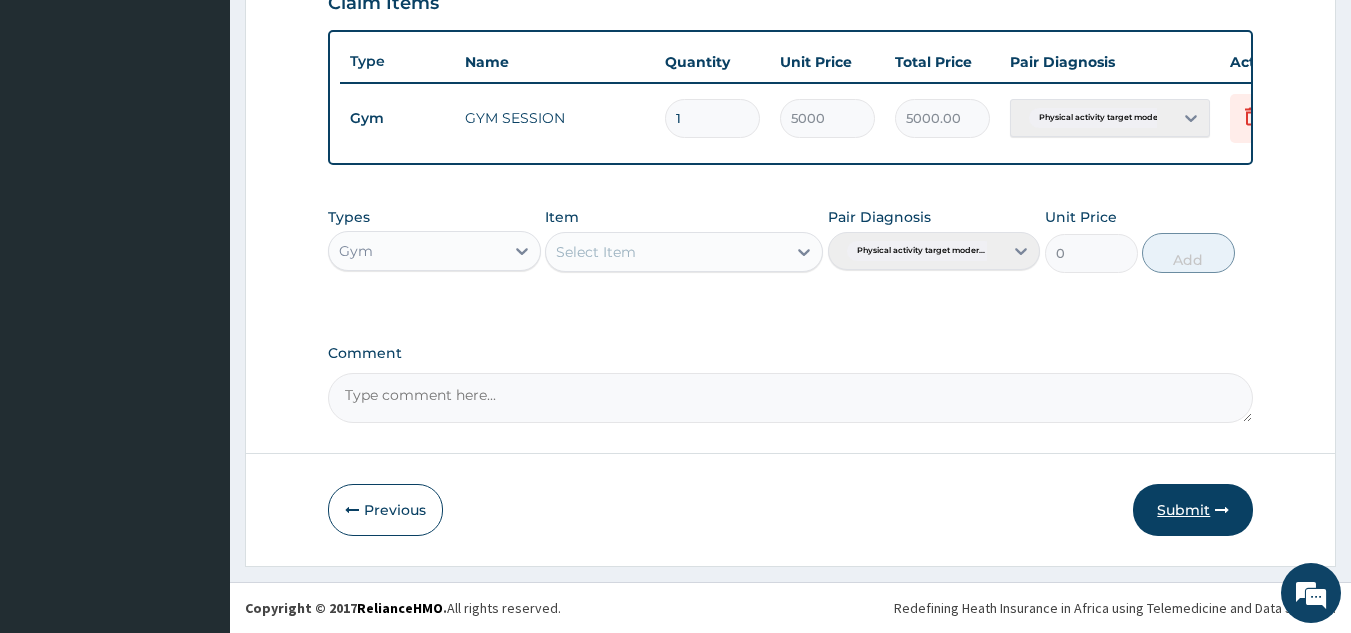 click on "Submit" at bounding box center (1193, 510) 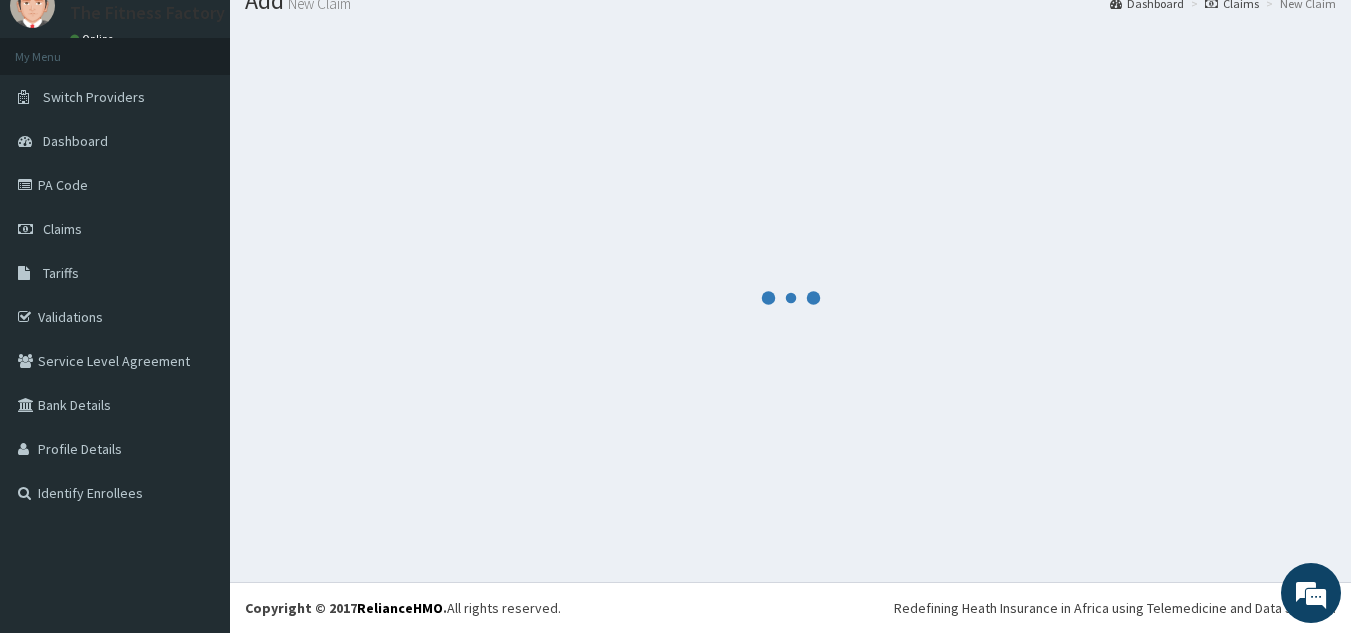 scroll, scrollTop: 729, scrollLeft: 0, axis: vertical 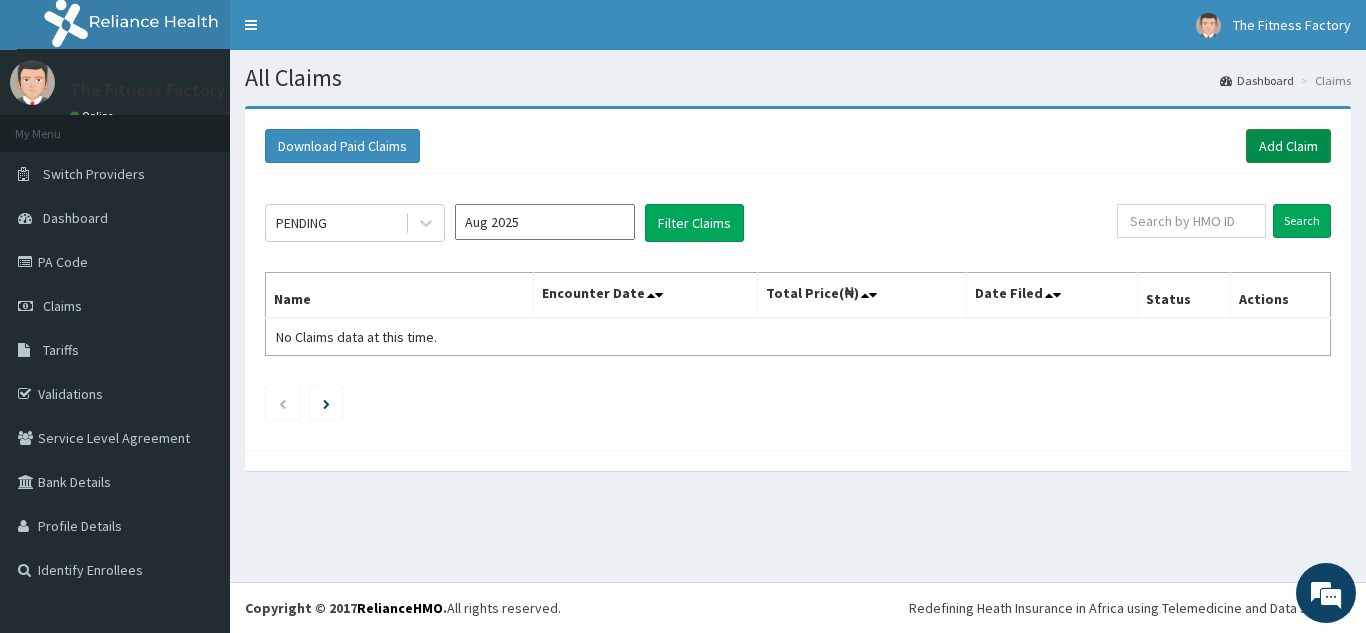 click on "Add Claim" at bounding box center (1288, 146) 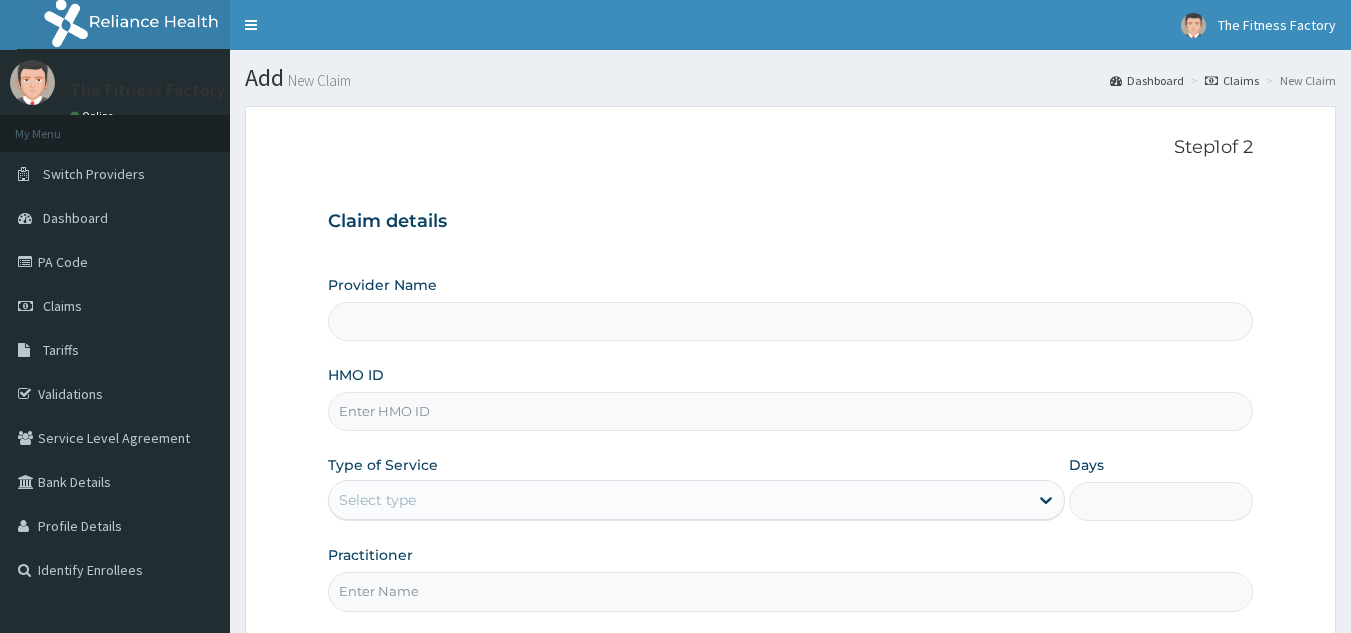 scroll, scrollTop: 189, scrollLeft: 0, axis: vertical 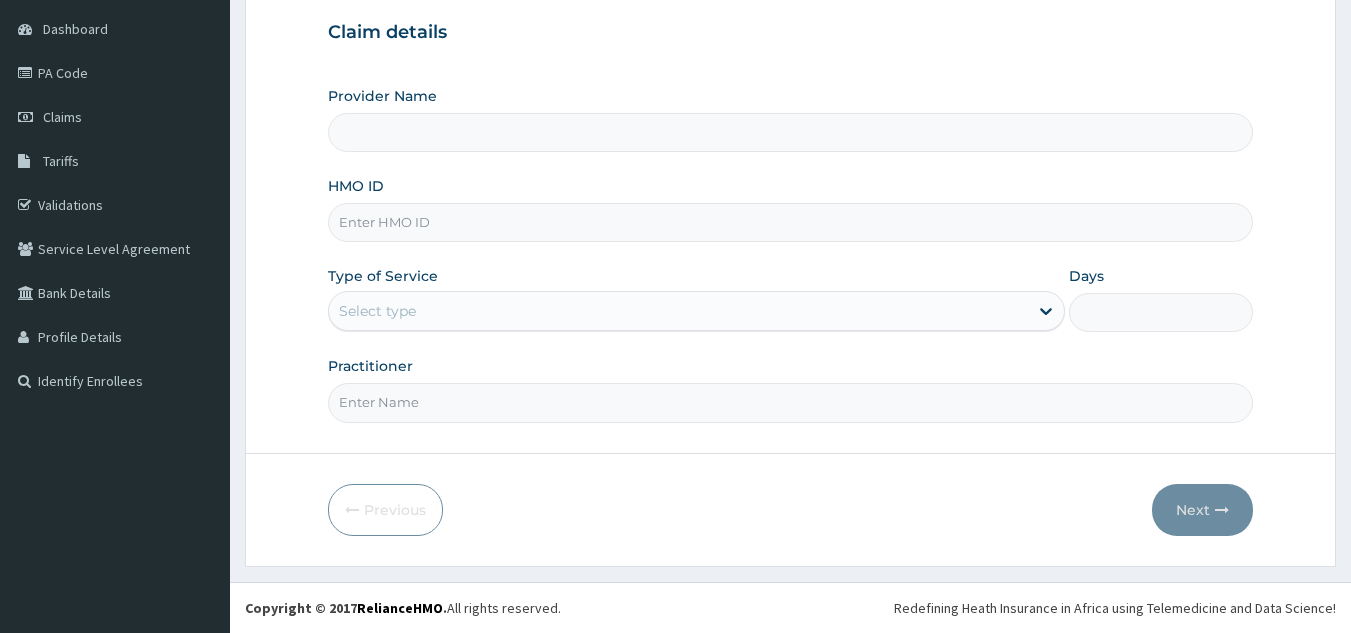 click on "HMO ID" at bounding box center [791, 222] 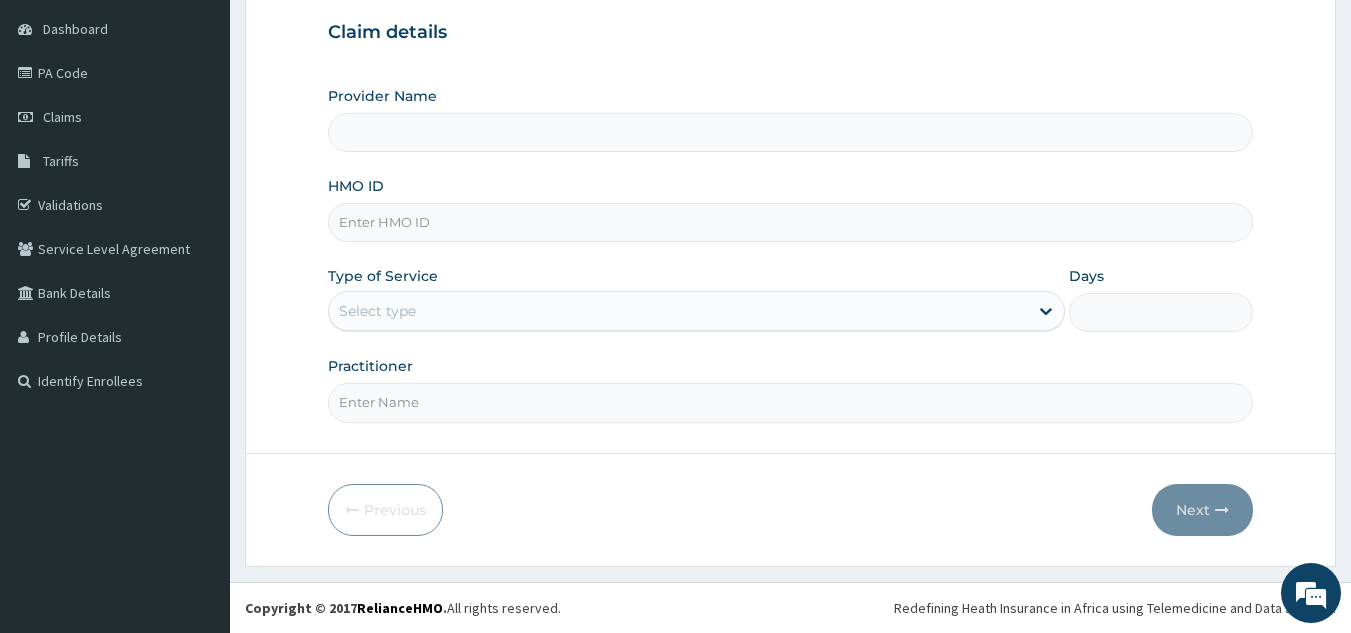 click on "Provider Name HMO ID Type of Service Select type Days Practitioner" at bounding box center (791, 254) 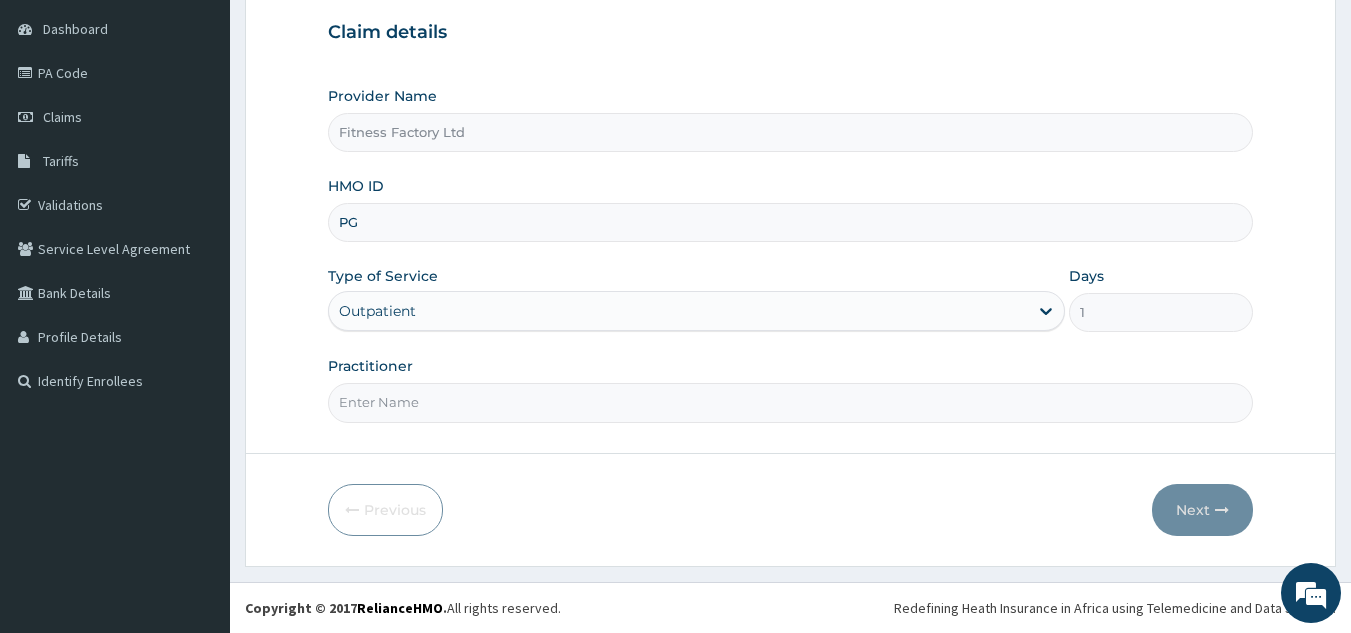 type on "PGL/10172/A" 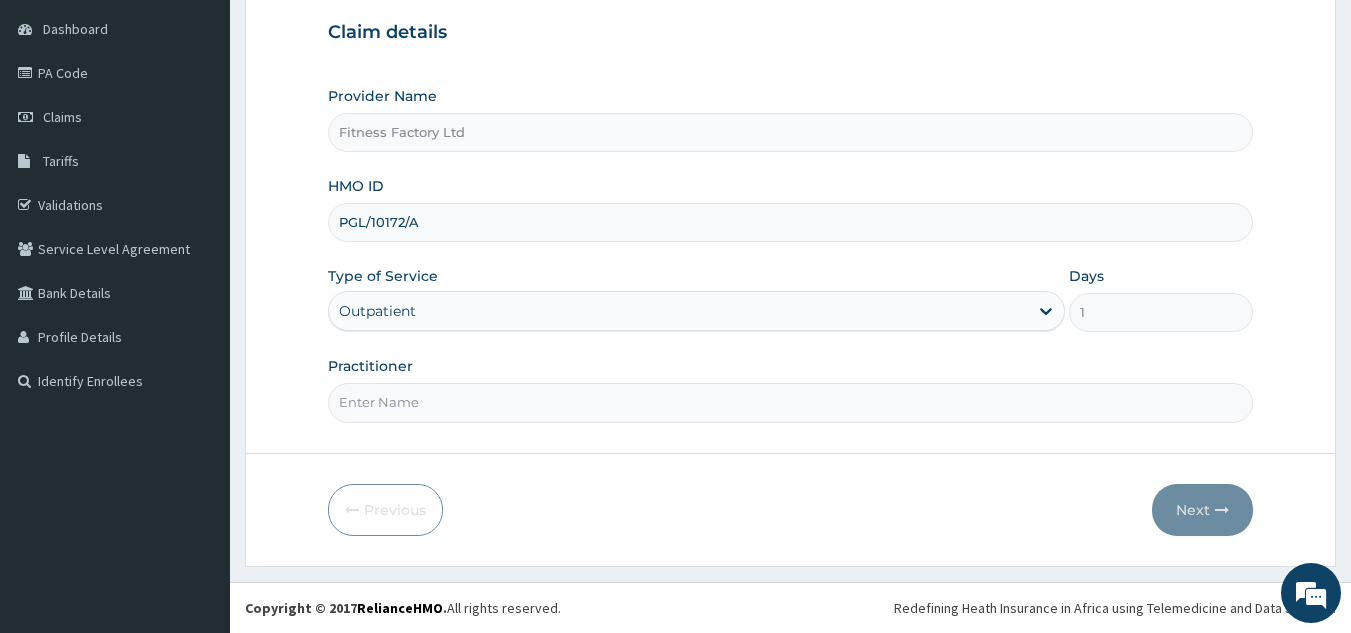 click on "Practitioner" at bounding box center [791, 402] 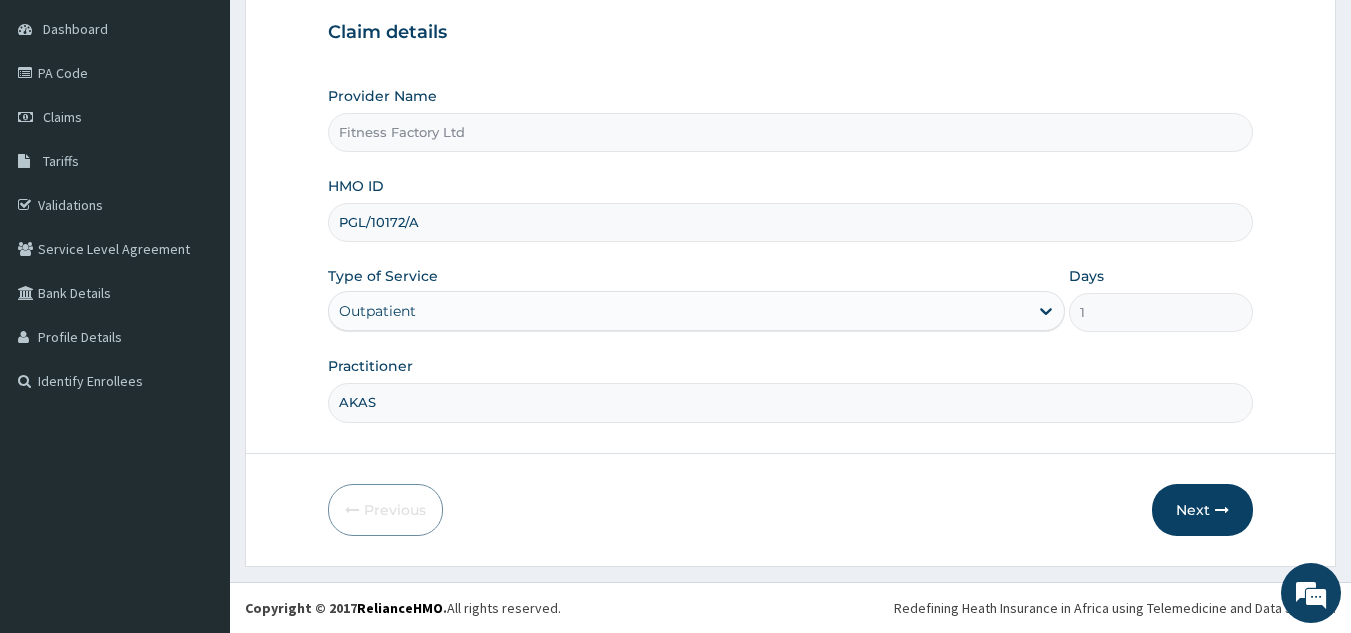 type on "AKASH" 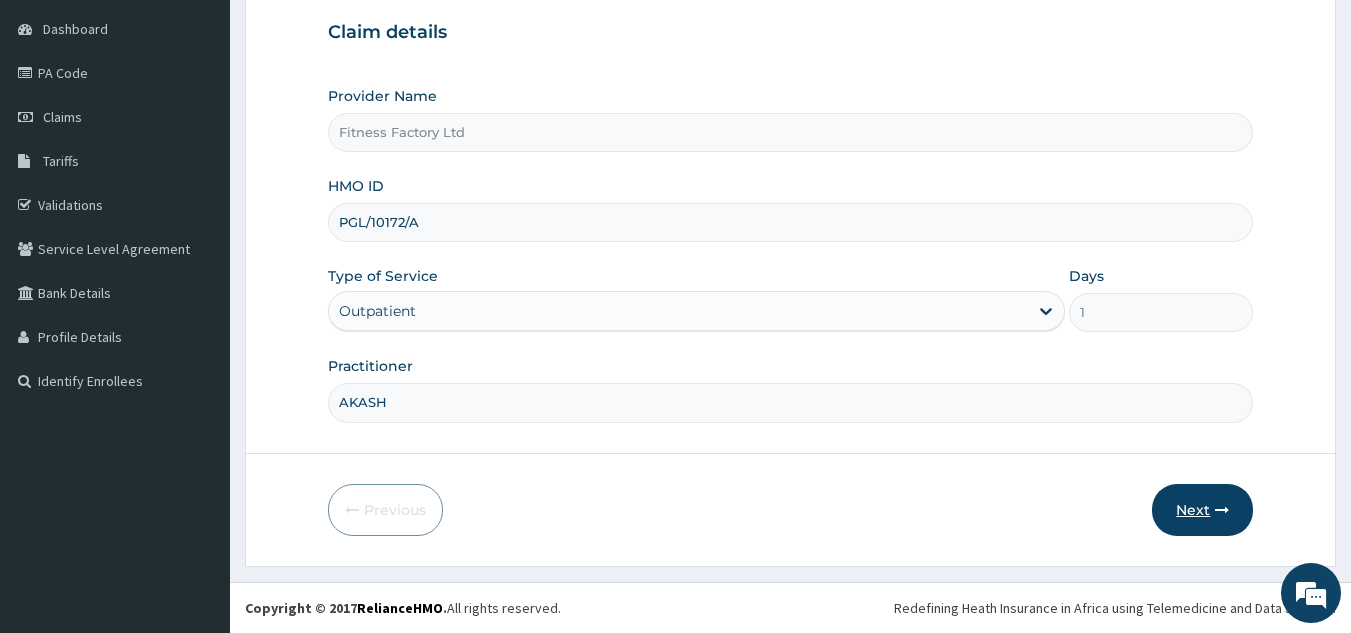 click on "Next" at bounding box center (1202, 510) 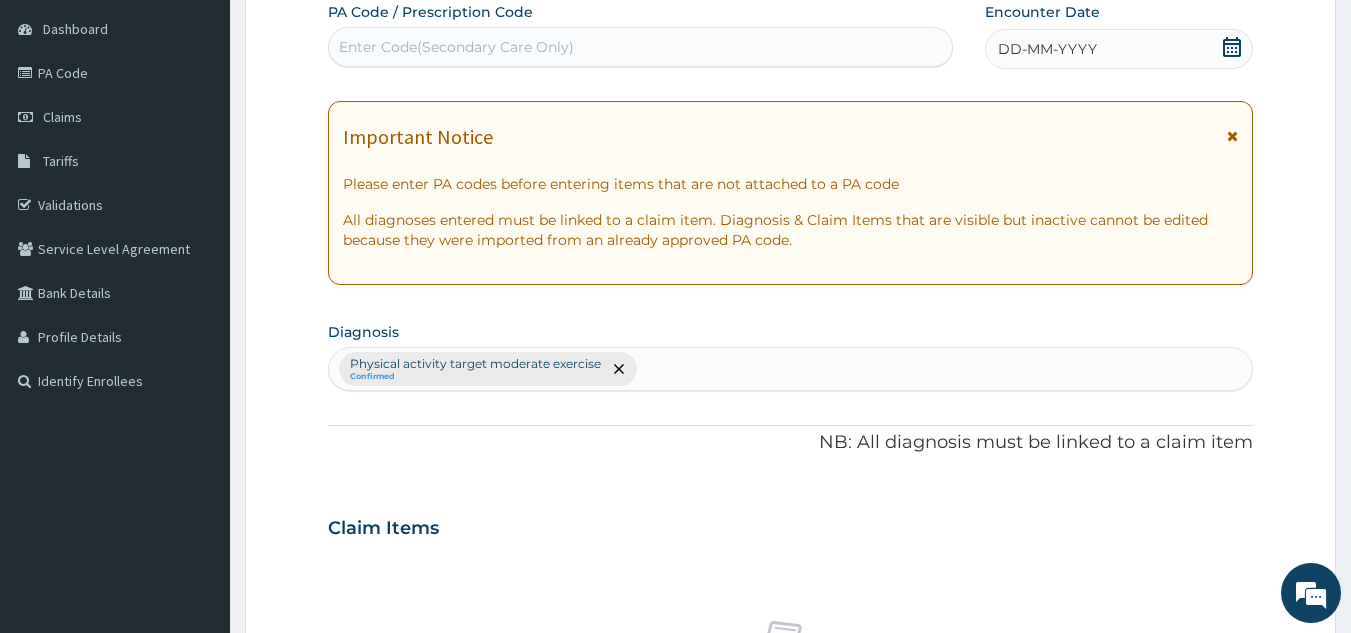 scroll, scrollTop: 0, scrollLeft: 0, axis: both 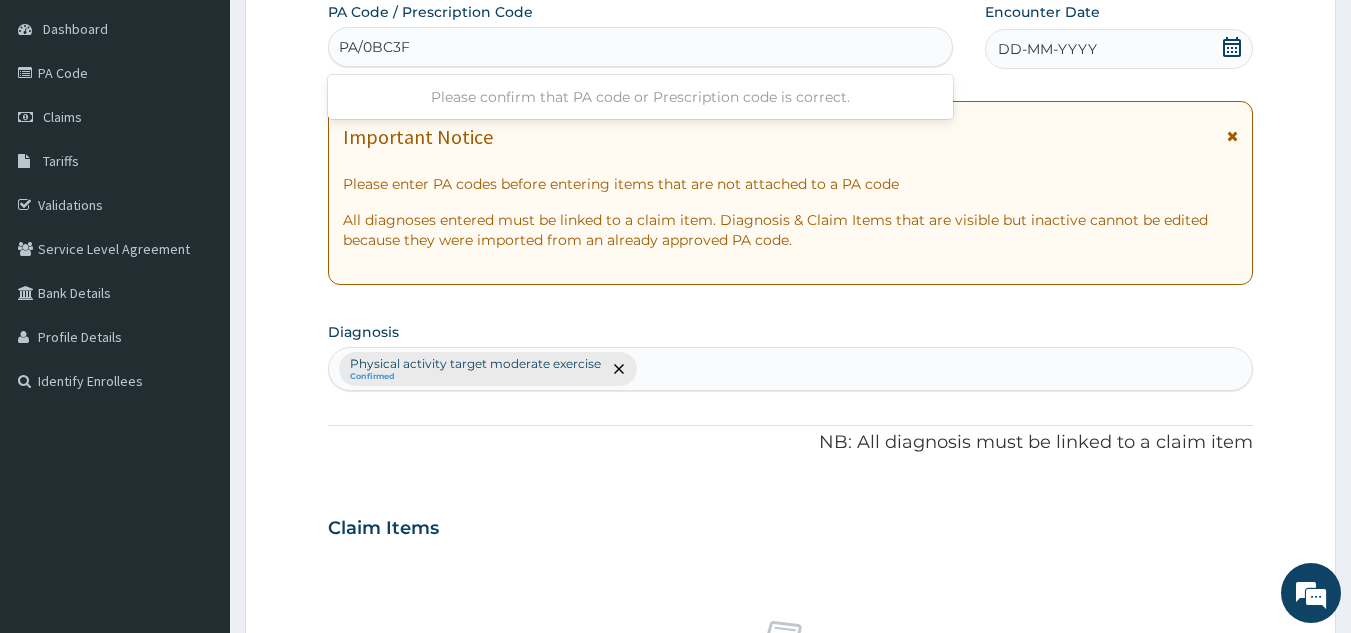 type on "PA/0BC3F4" 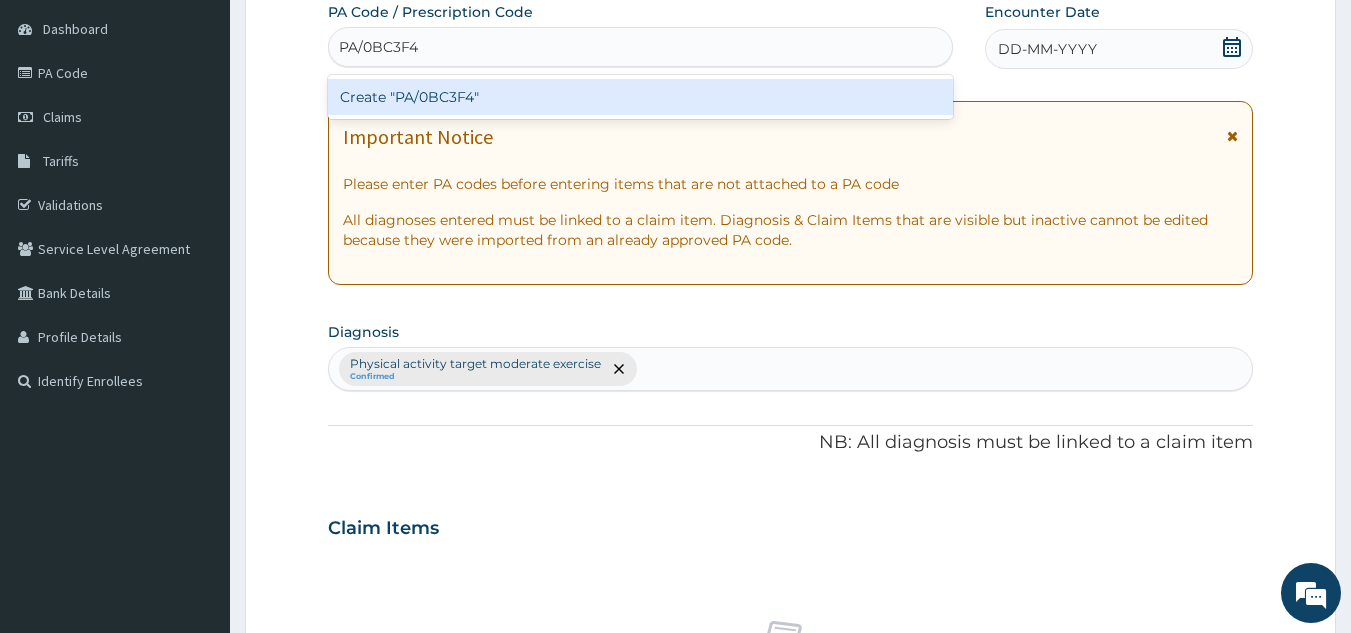 click on "Create "PA/0BC3F4"" at bounding box center (641, 97) 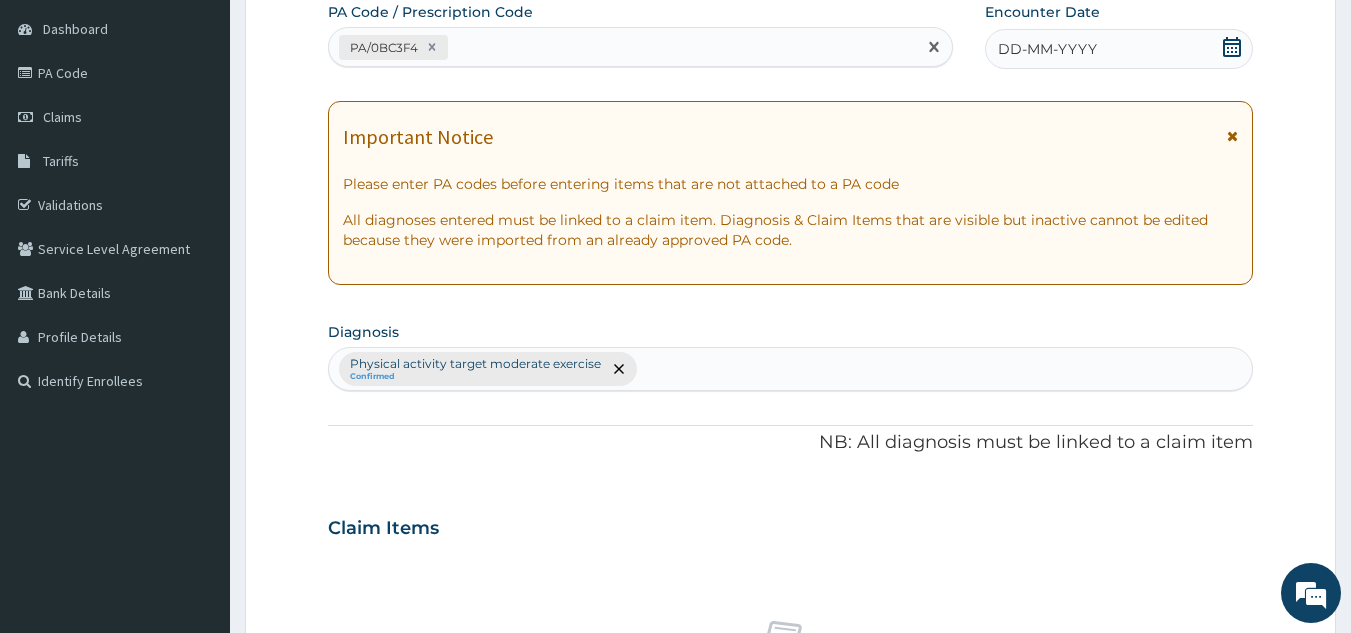 click on "DD-MM-YYYY" at bounding box center (1119, 49) 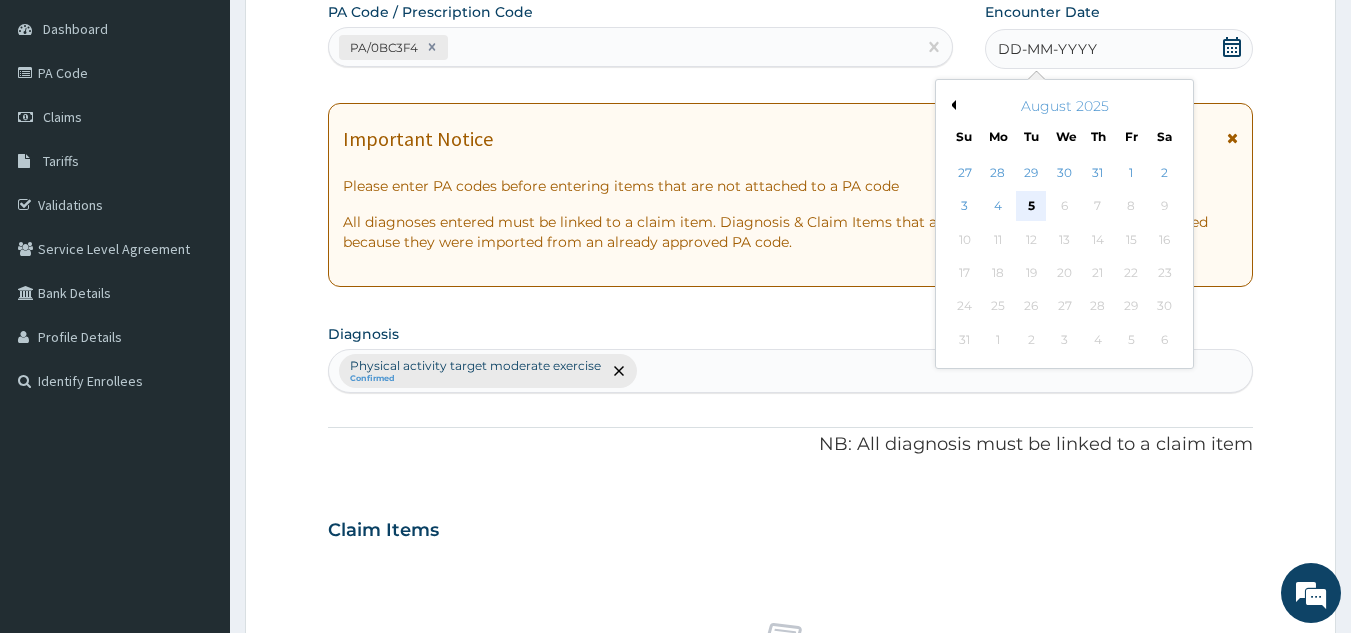 click on "5" at bounding box center (1032, 207) 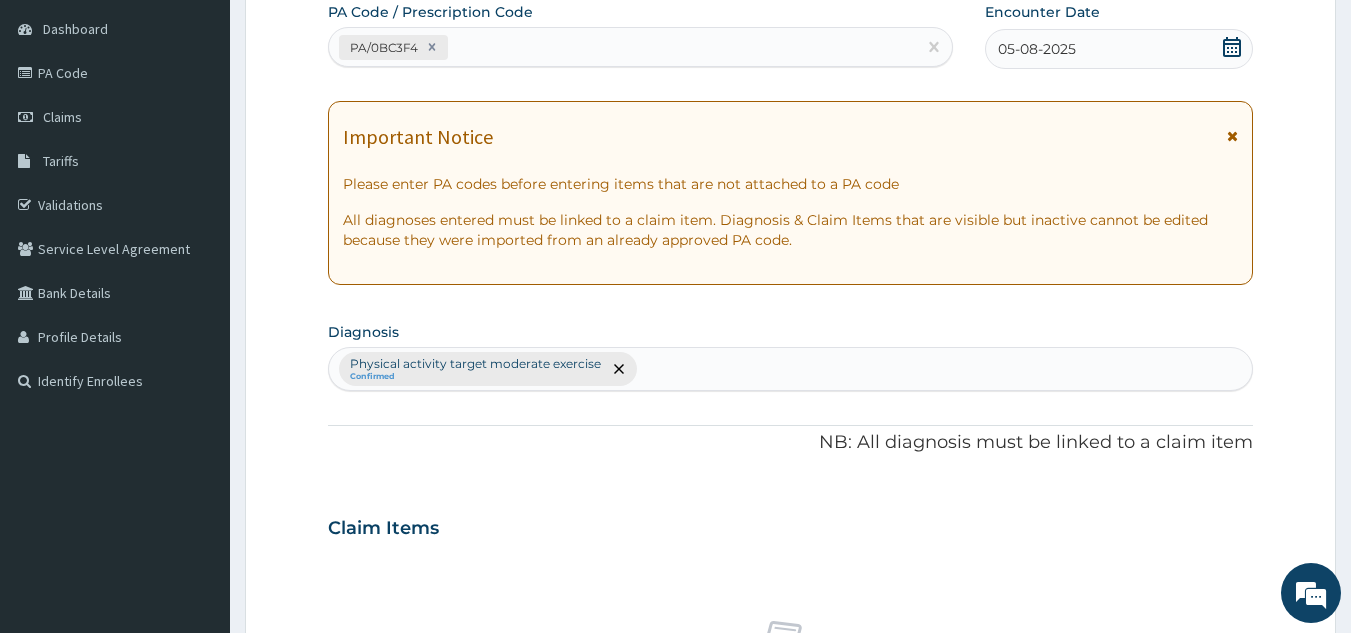 click on "05-08-2025" at bounding box center [1119, 49] 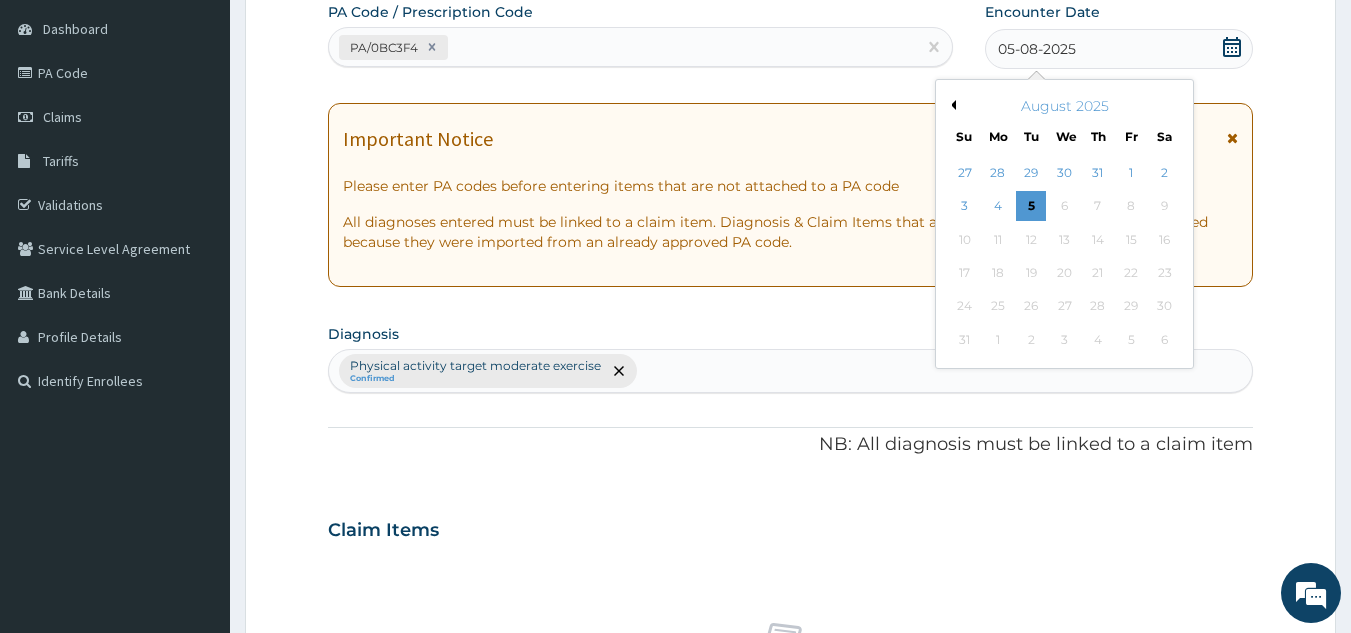 click on "Previous Month" at bounding box center [951, 105] 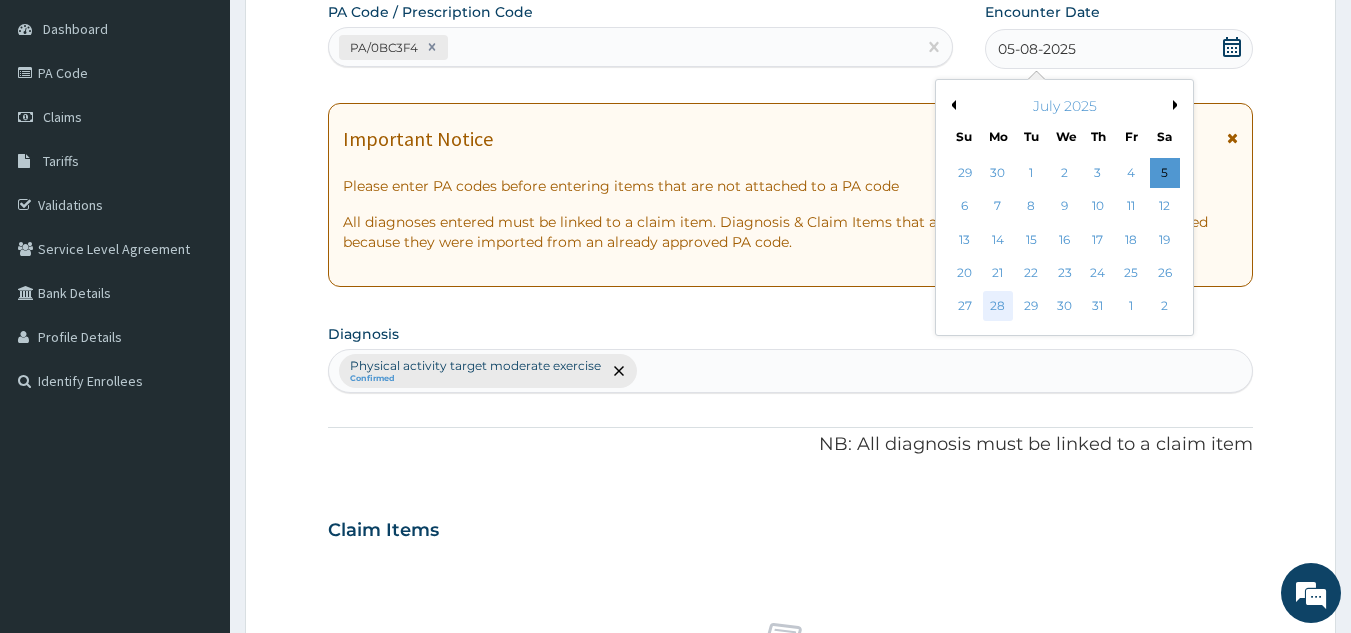 click on "28" at bounding box center (998, 307) 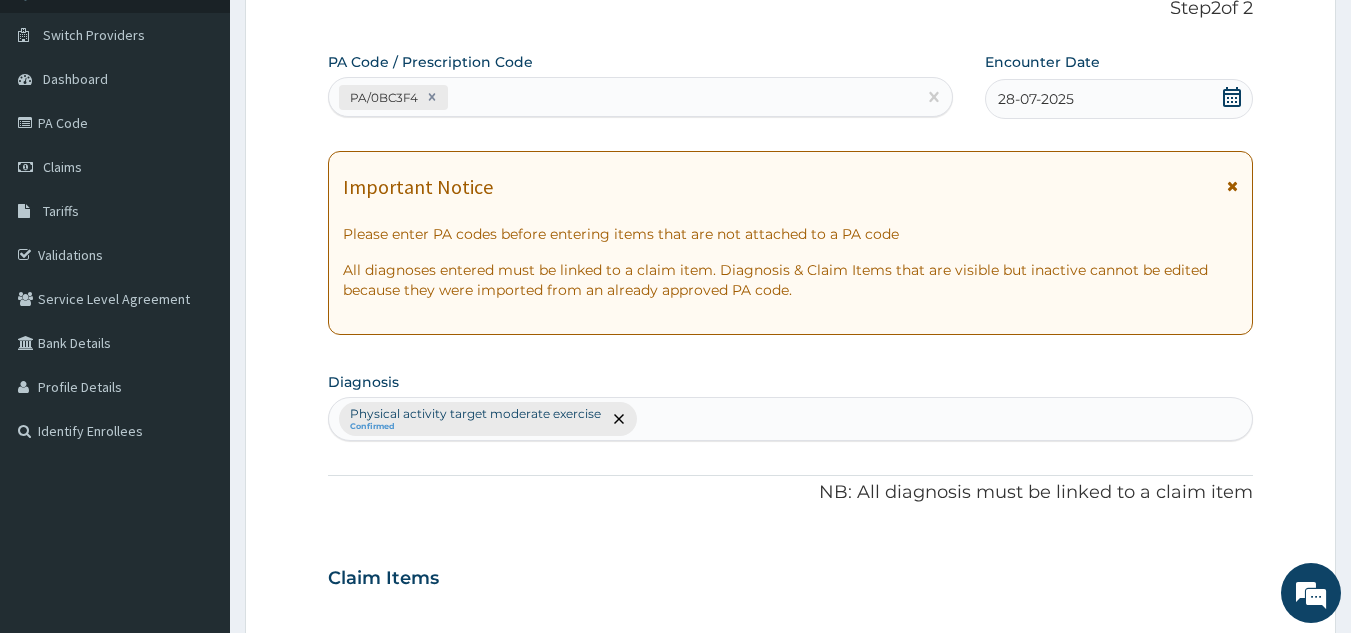 scroll, scrollTop: 0, scrollLeft: 0, axis: both 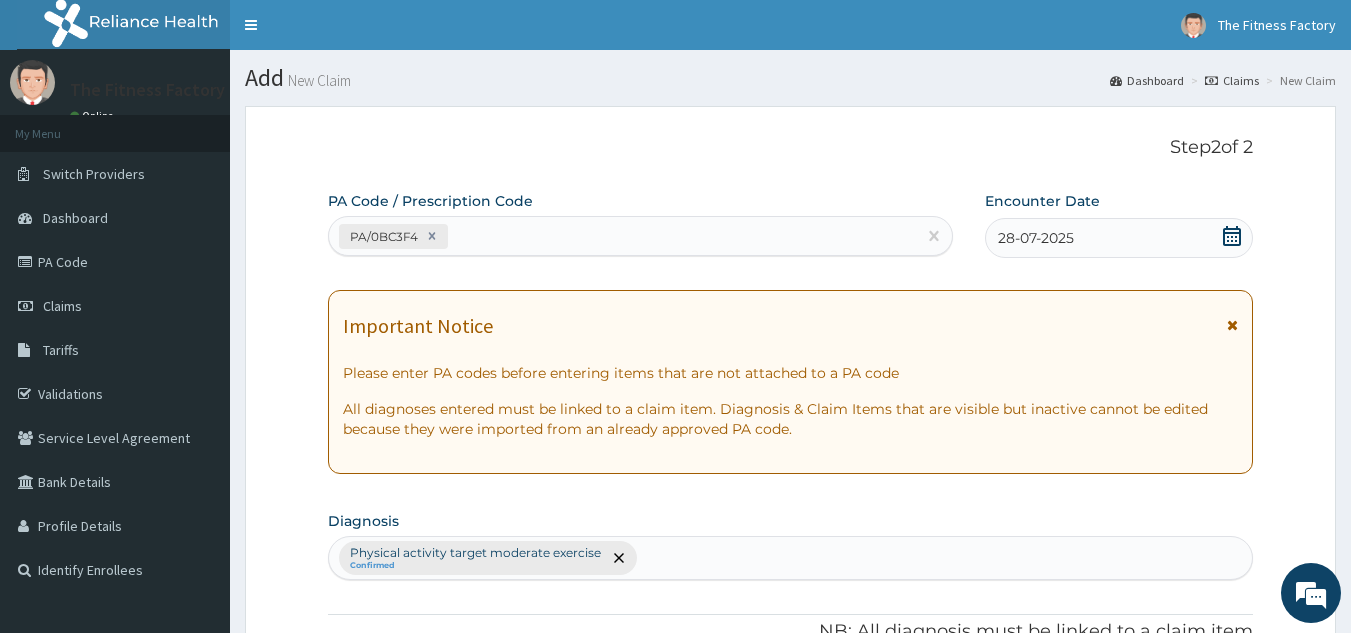click on "28-07-2025" at bounding box center [1119, 238] 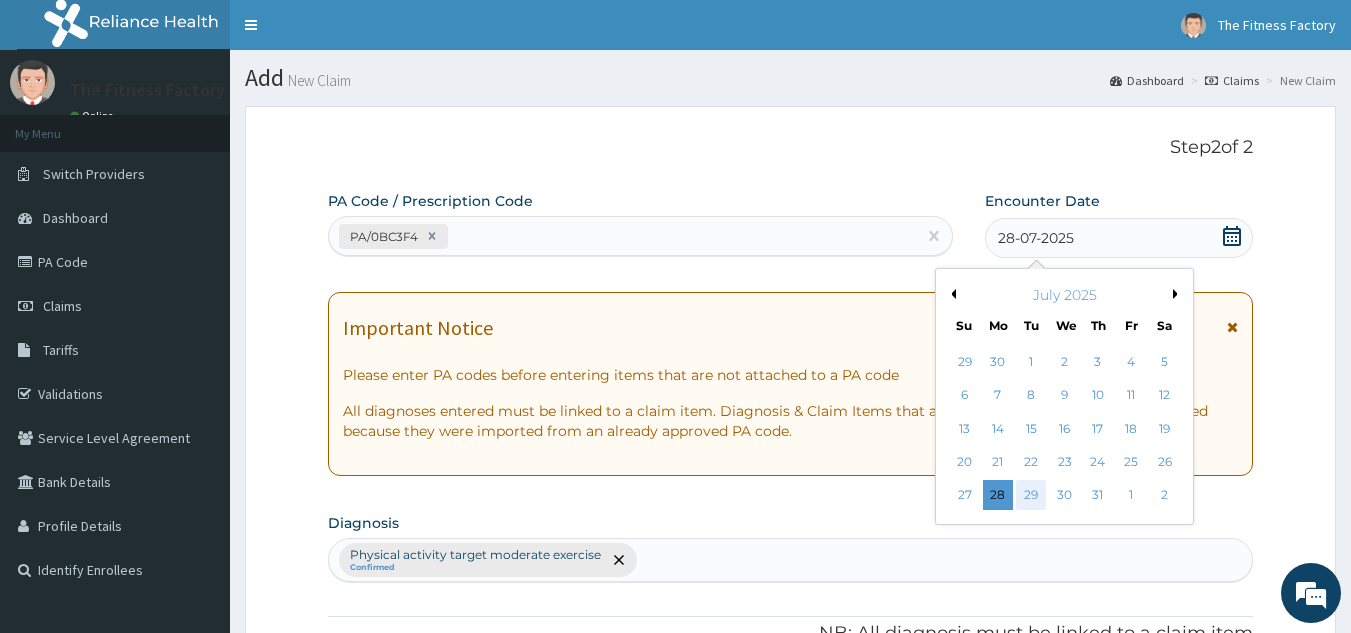 click on "29" at bounding box center [1032, 496] 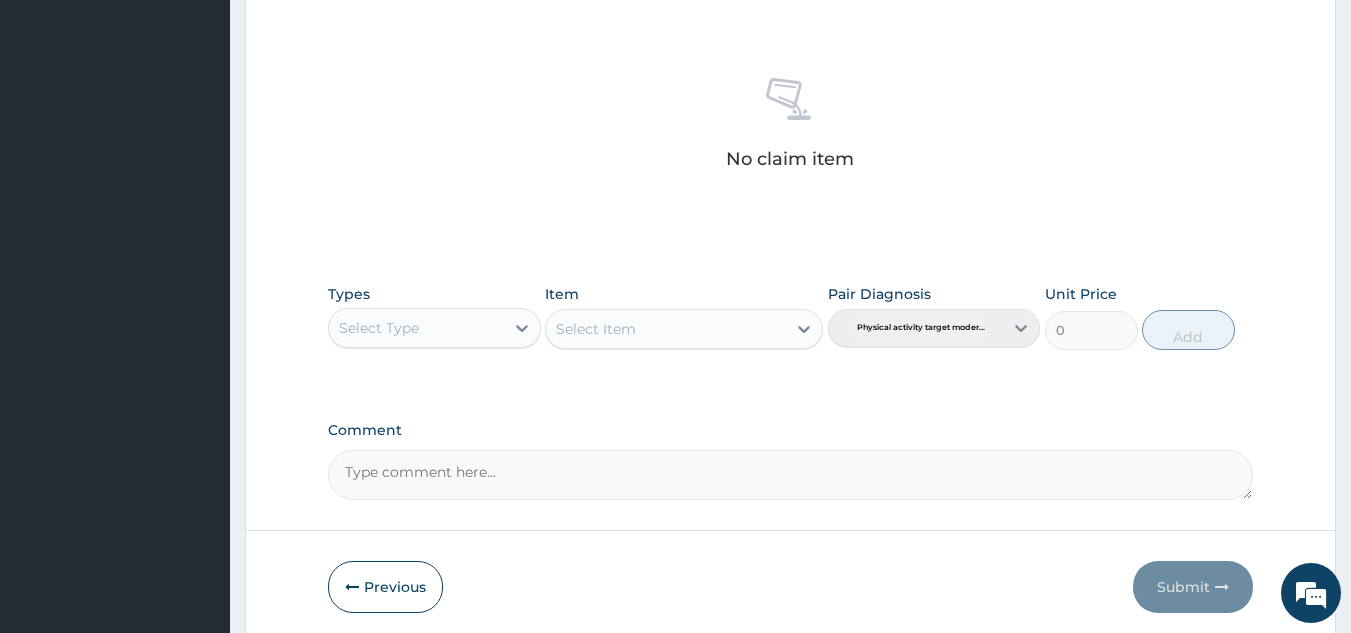 scroll, scrollTop: 809, scrollLeft: 0, axis: vertical 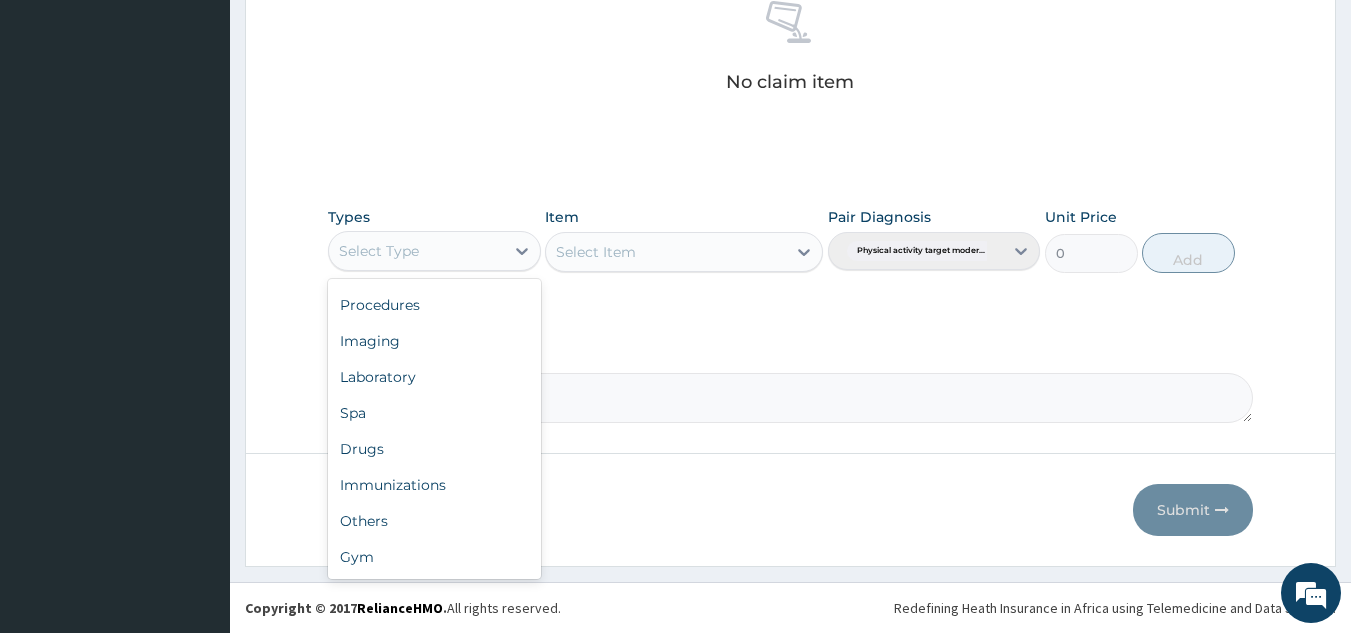 click on "Gym" at bounding box center (434, 557) 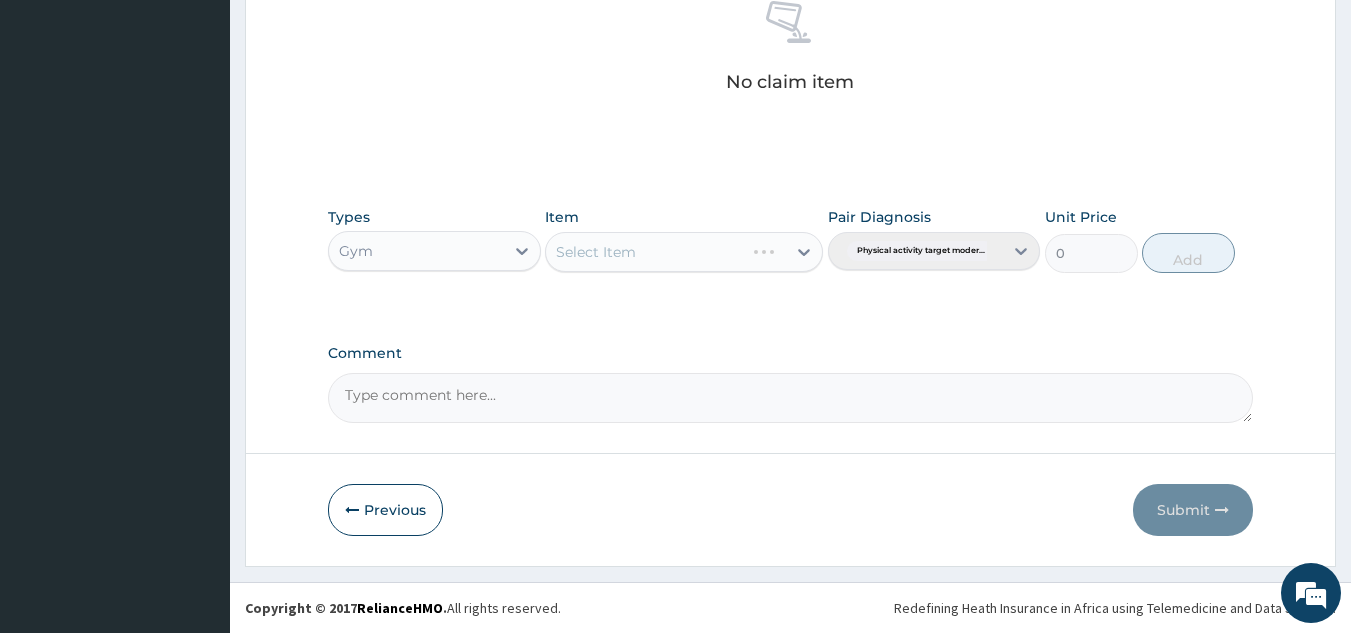 click on "Select Item" at bounding box center (684, 252) 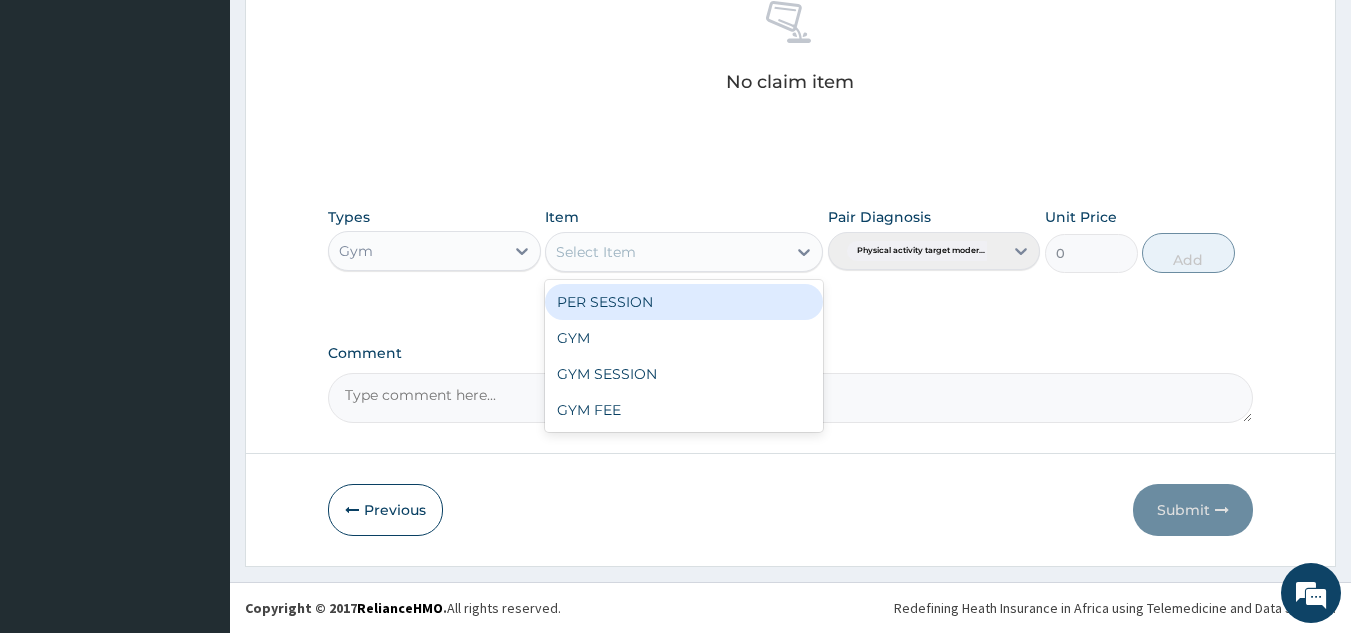 click on "GYM SESSION" at bounding box center [684, 374] 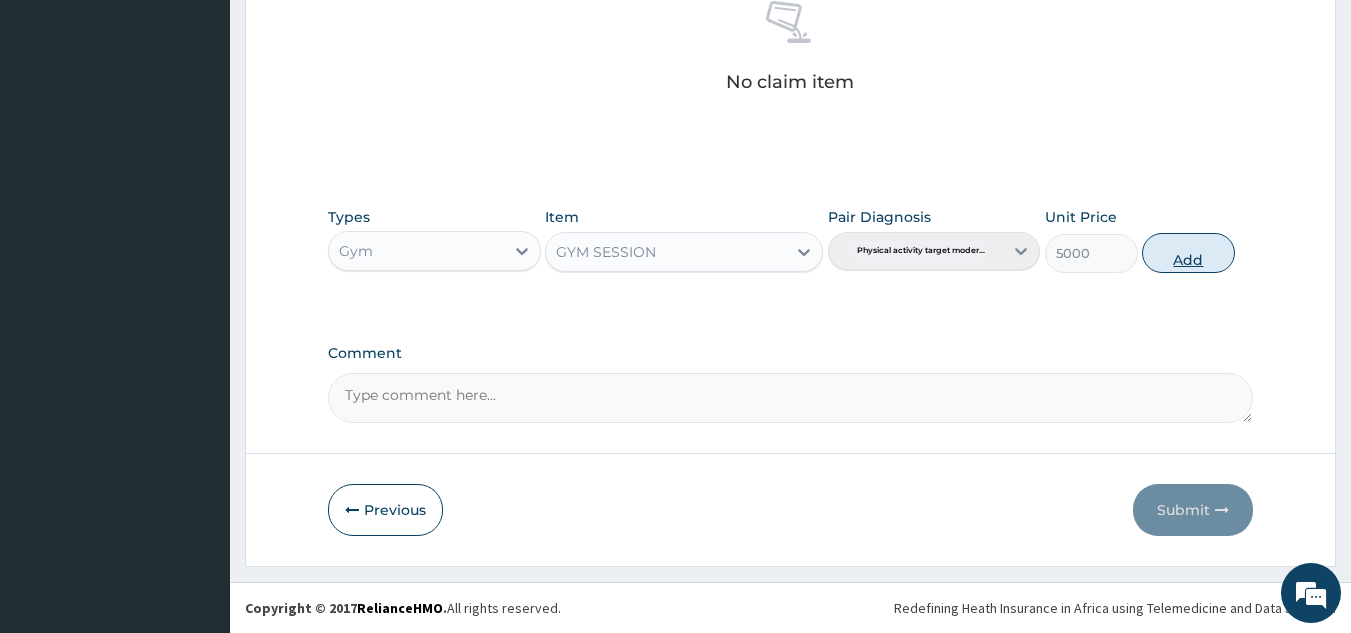 click on "Add" at bounding box center (1188, 253) 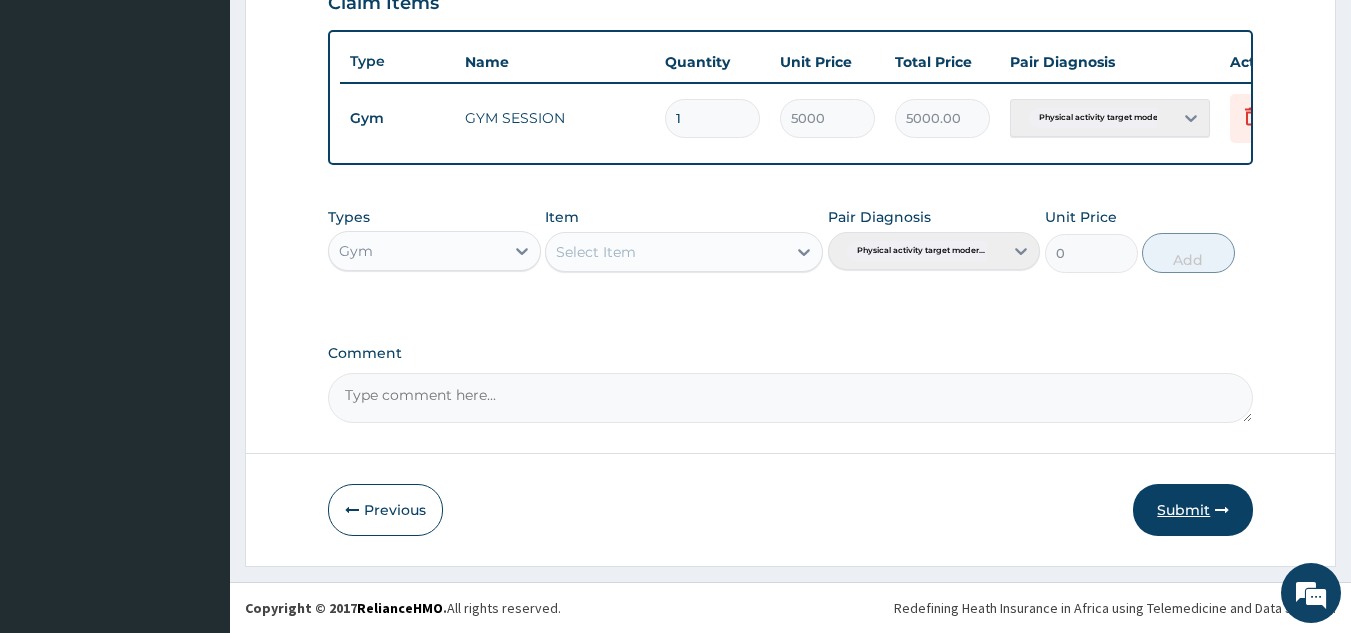 click on "Submit" at bounding box center [1193, 510] 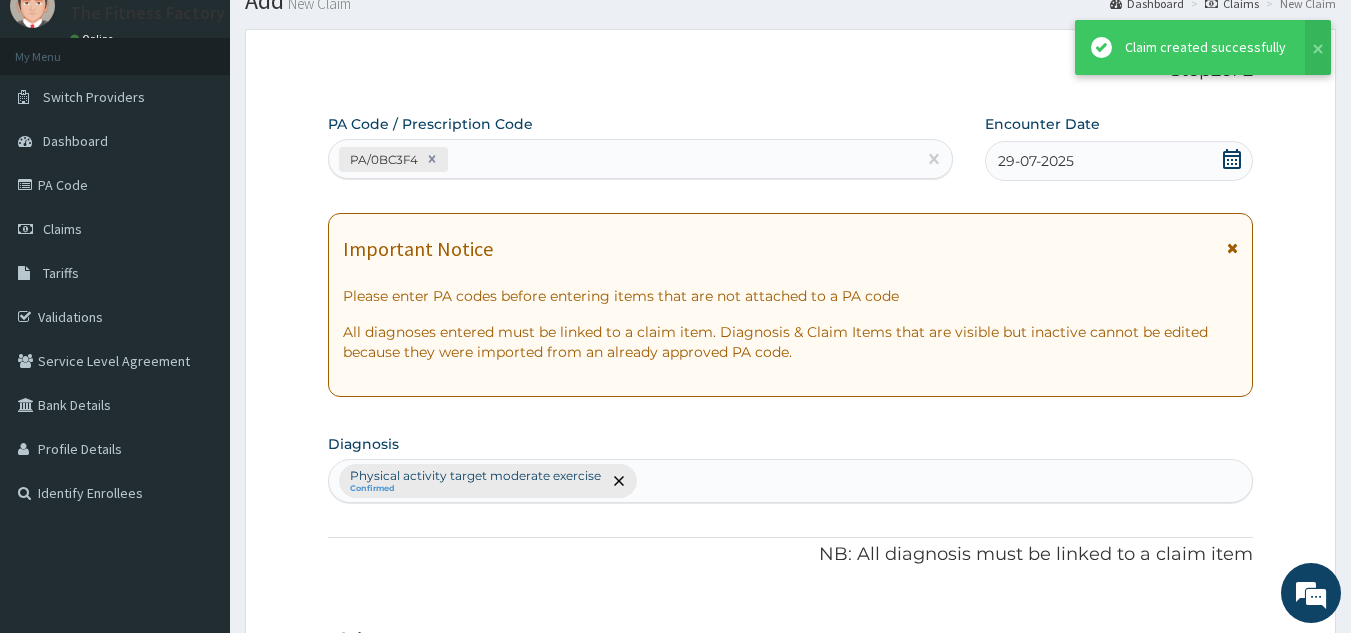 scroll, scrollTop: 729, scrollLeft: 0, axis: vertical 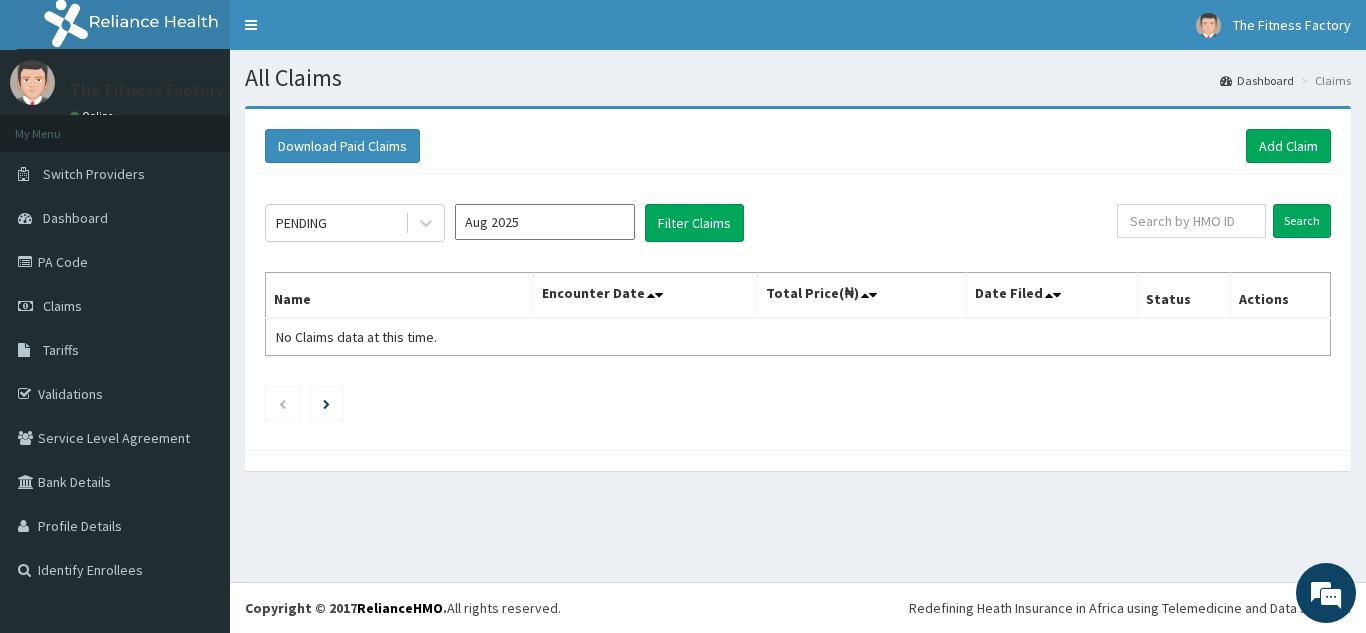 click on "PENDING Aug 2025 Filter Claims Search Name Encounter Date Total Price(₦) Date Filed Status Actions No Claims data at this time." 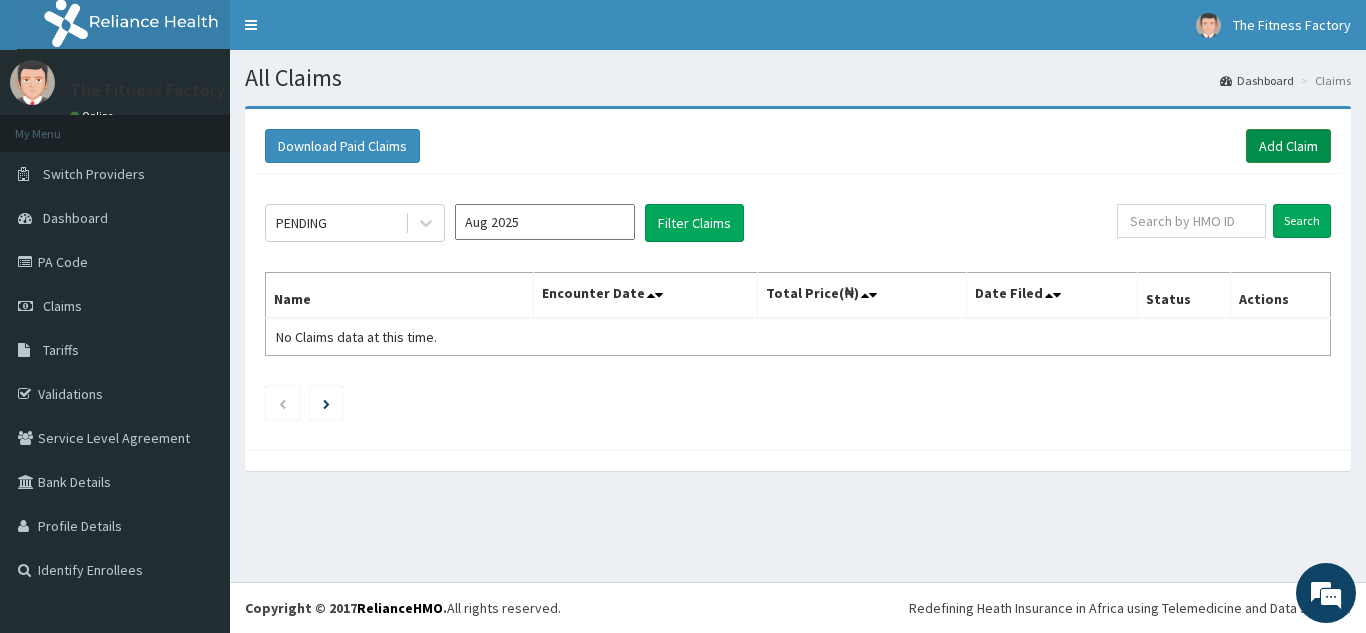 click on "Add Claim" at bounding box center (1288, 146) 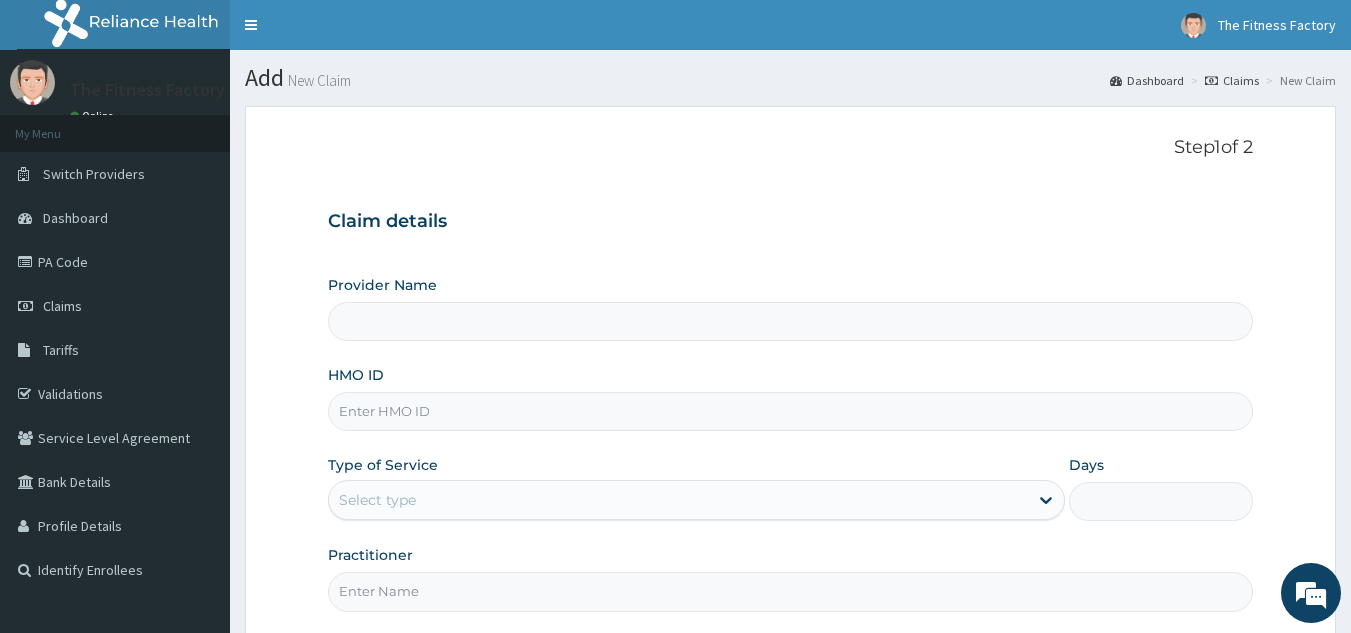 scroll, scrollTop: 0, scrollLeft: 0, axis: both 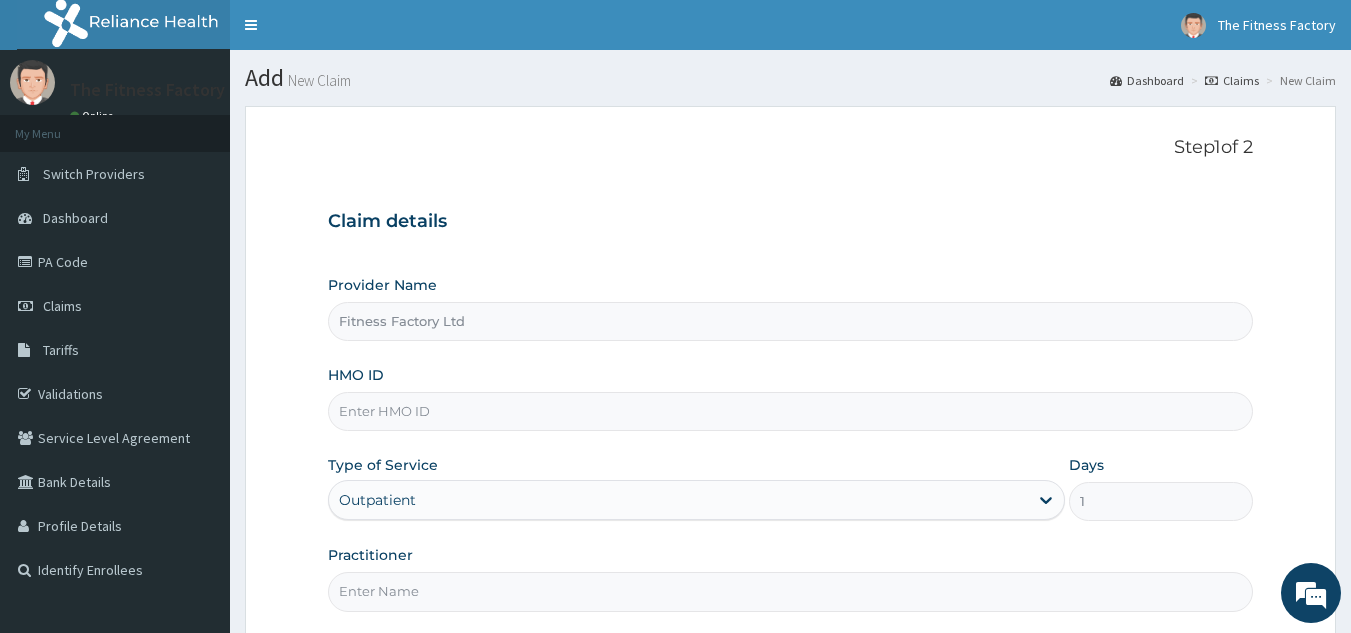 click on "HMO ID" at bounding box center [791, 411] 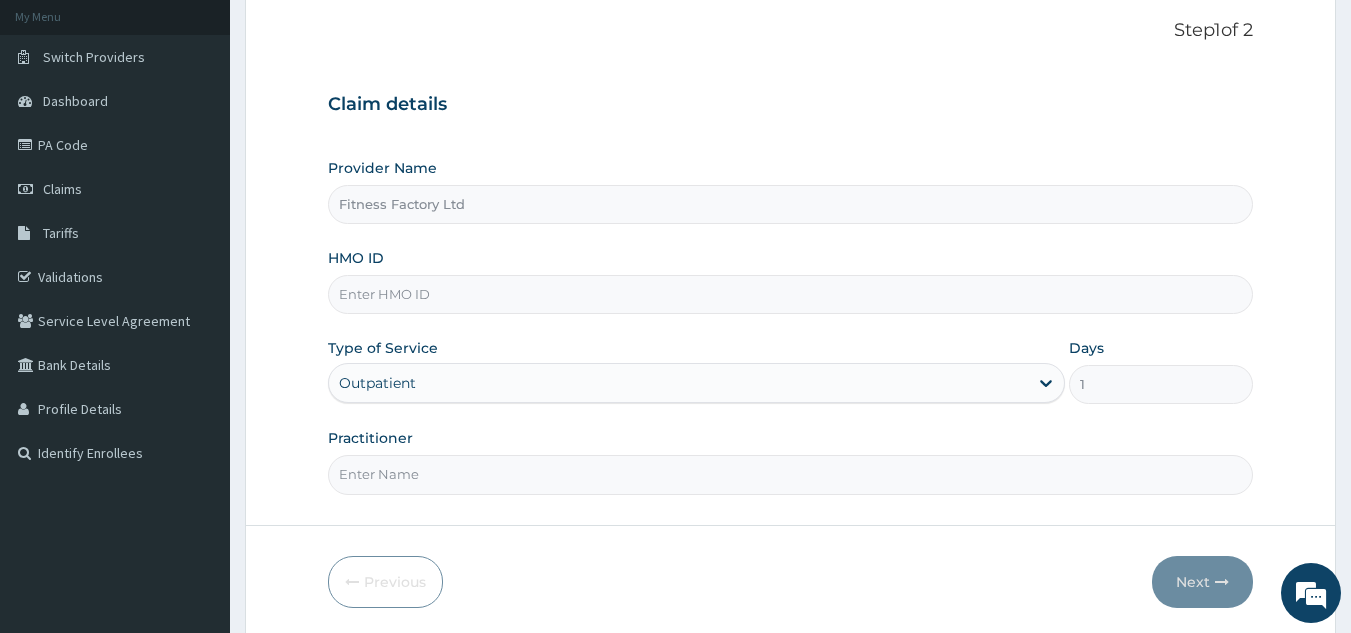 scroll, scrollTop: 189, scrollLeft: 0, axis: vertical 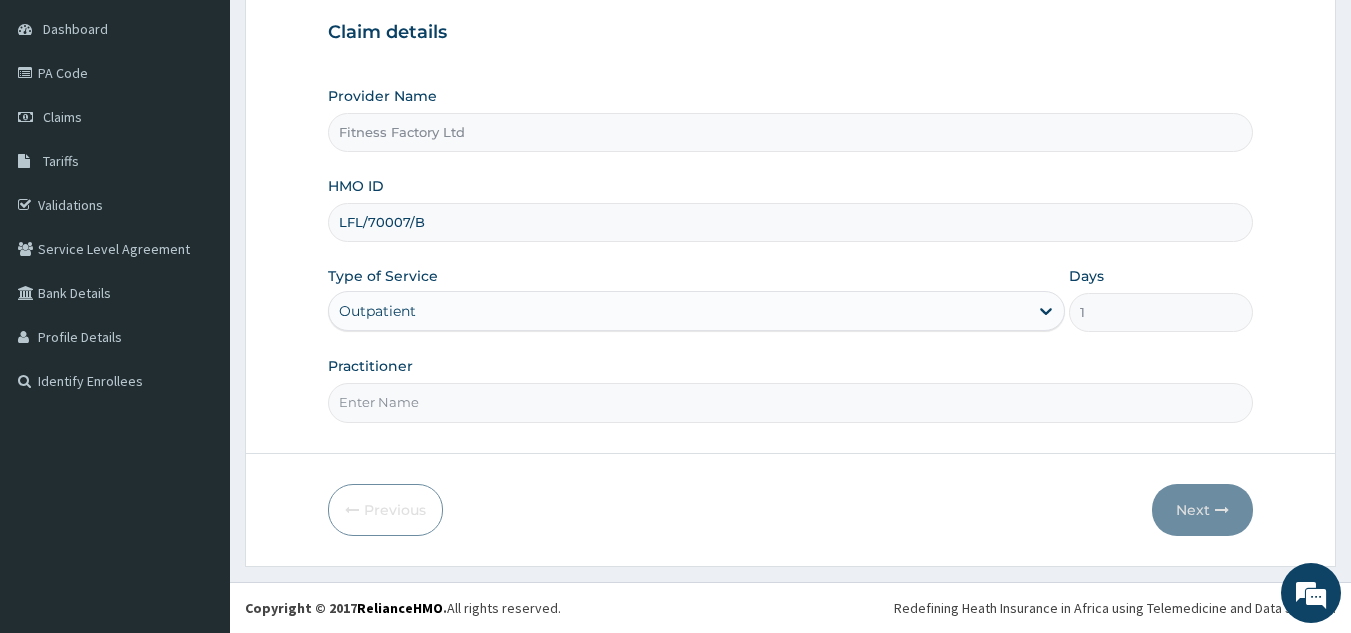 type on "LFL/70007/B" 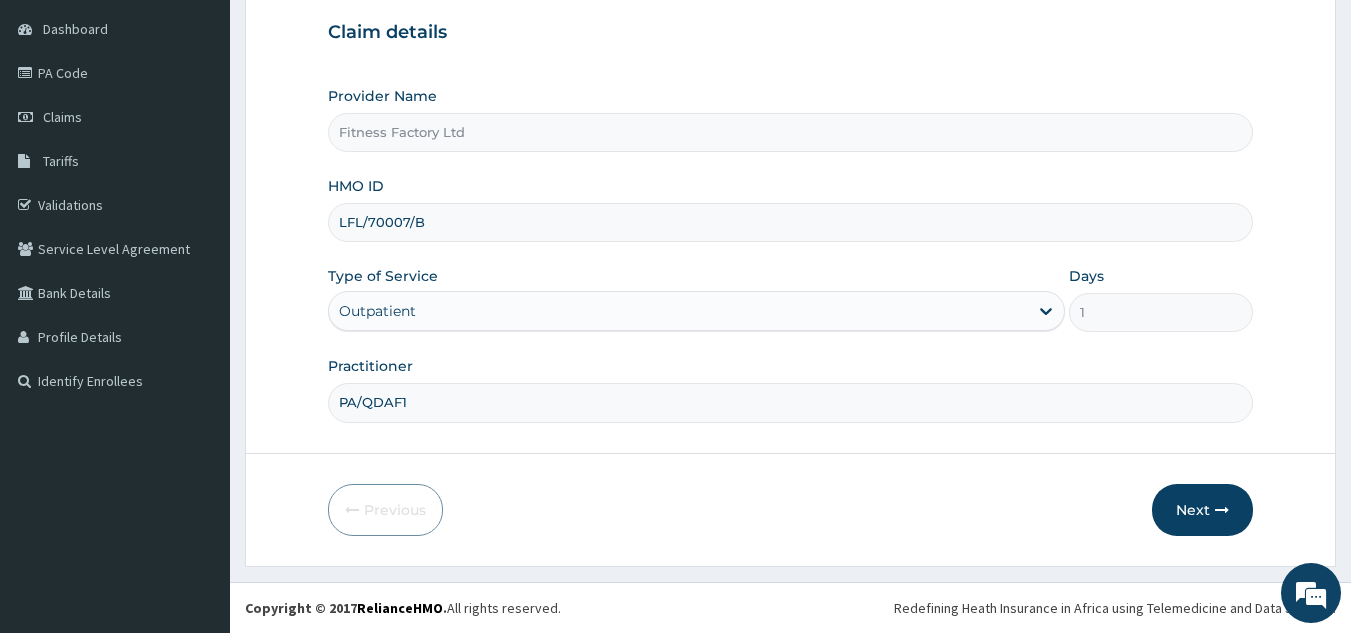 type on "PA/QDAF17" 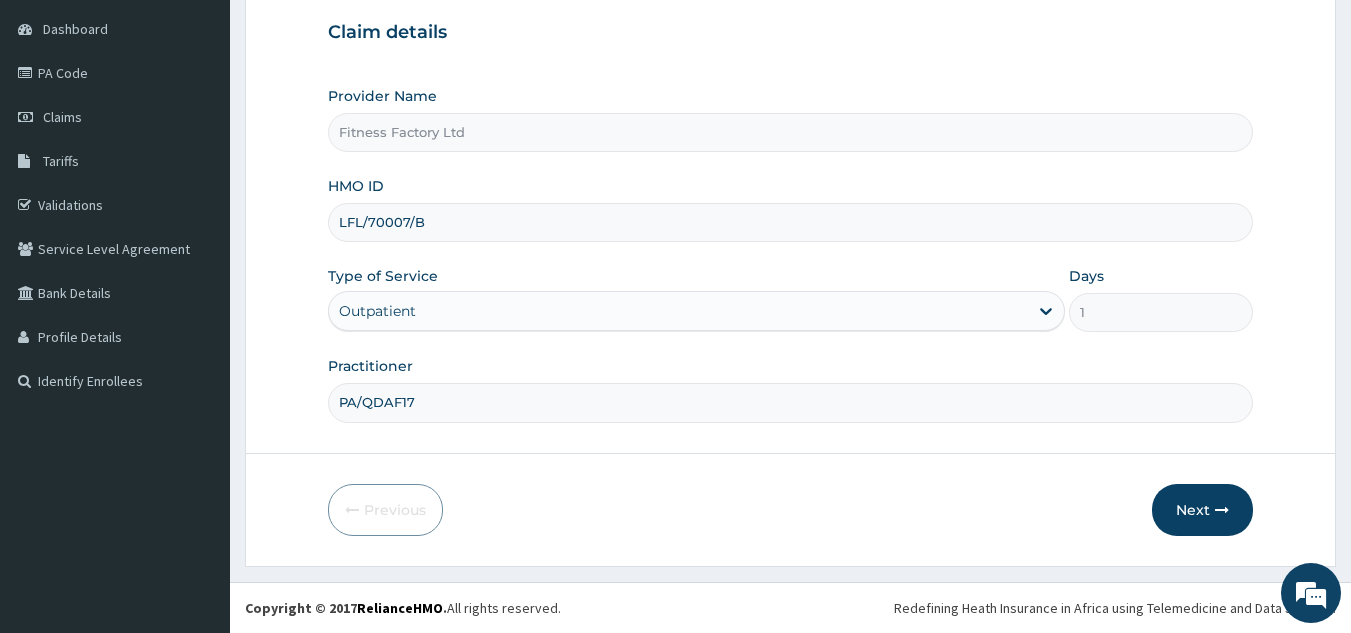 click on "PA/QDAF17" at bounding box center (791, 402) 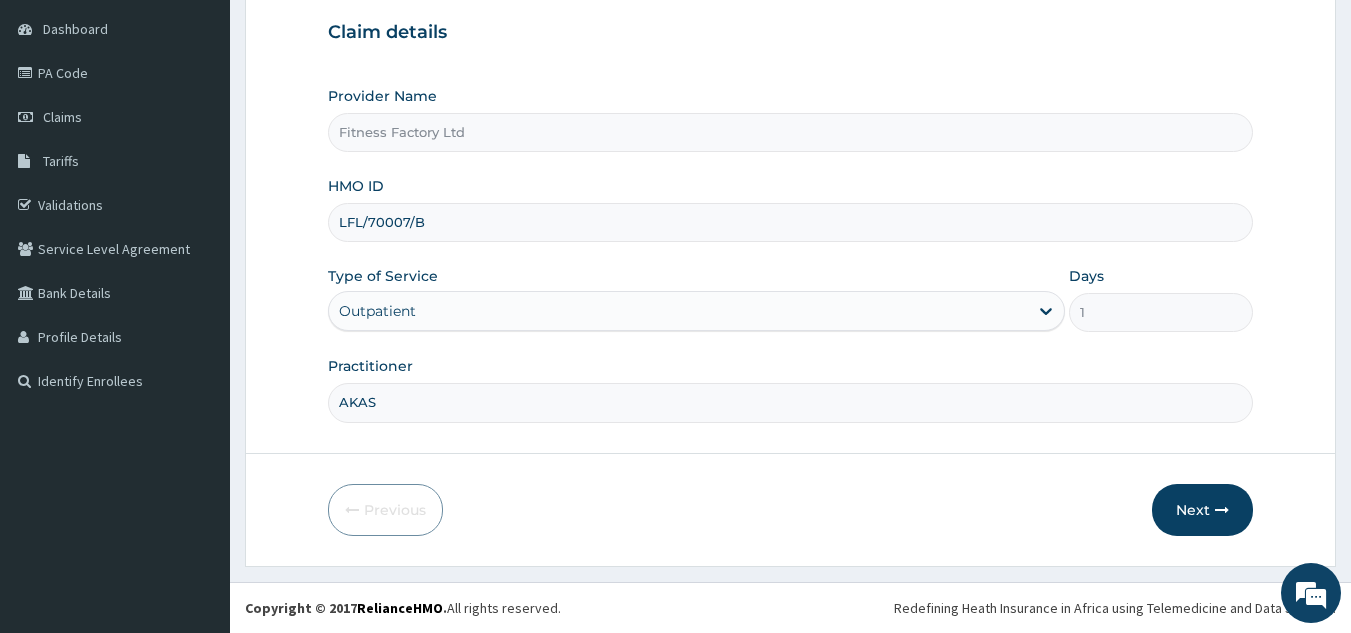 type on "AKASH" 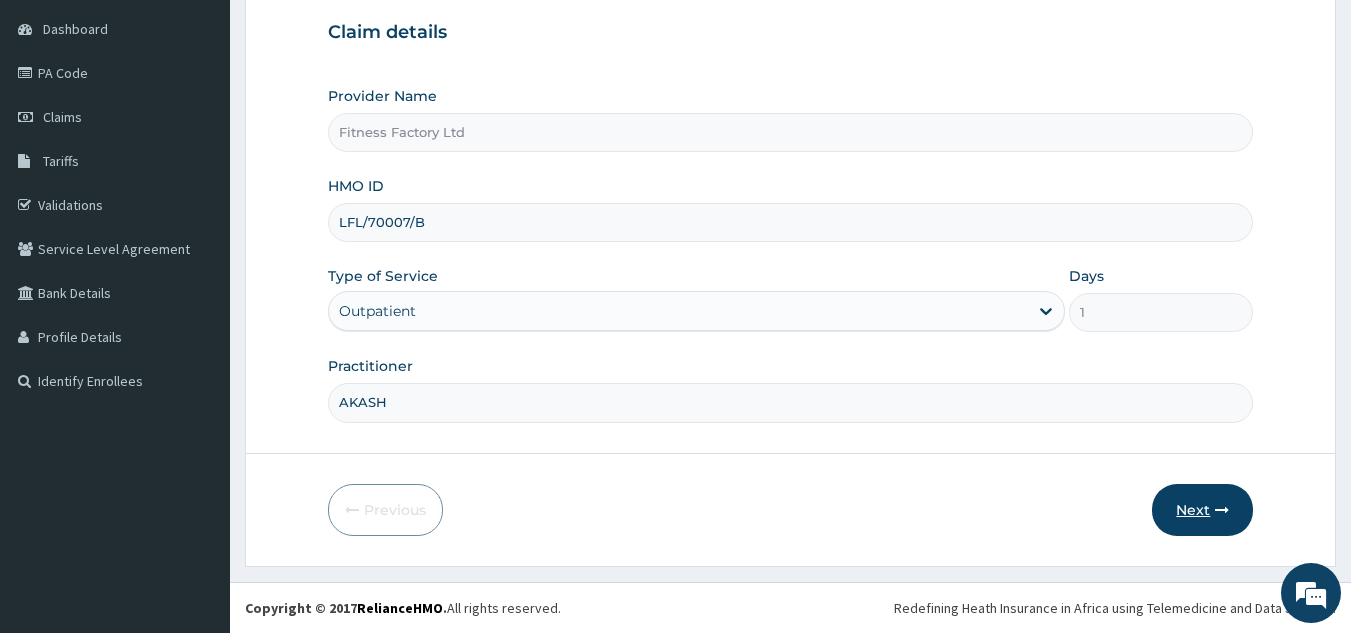 click on "Next" at bounding box center [1202, 510] 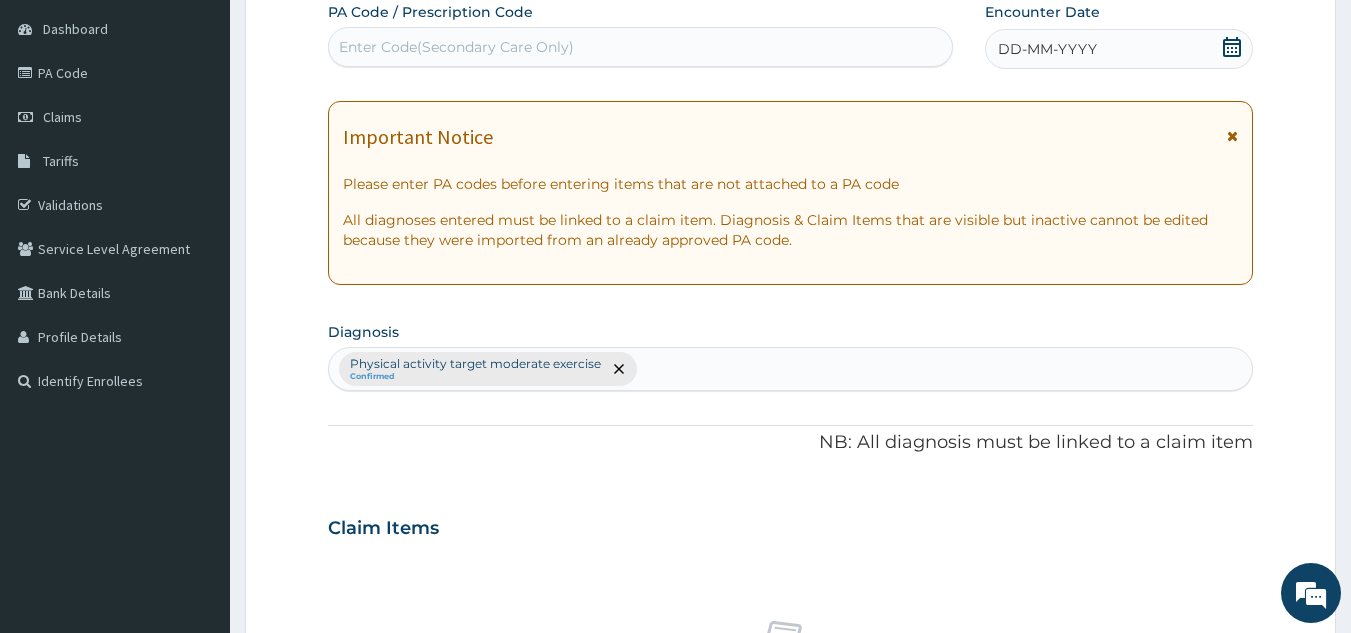 paste on "PA/QDAF17" 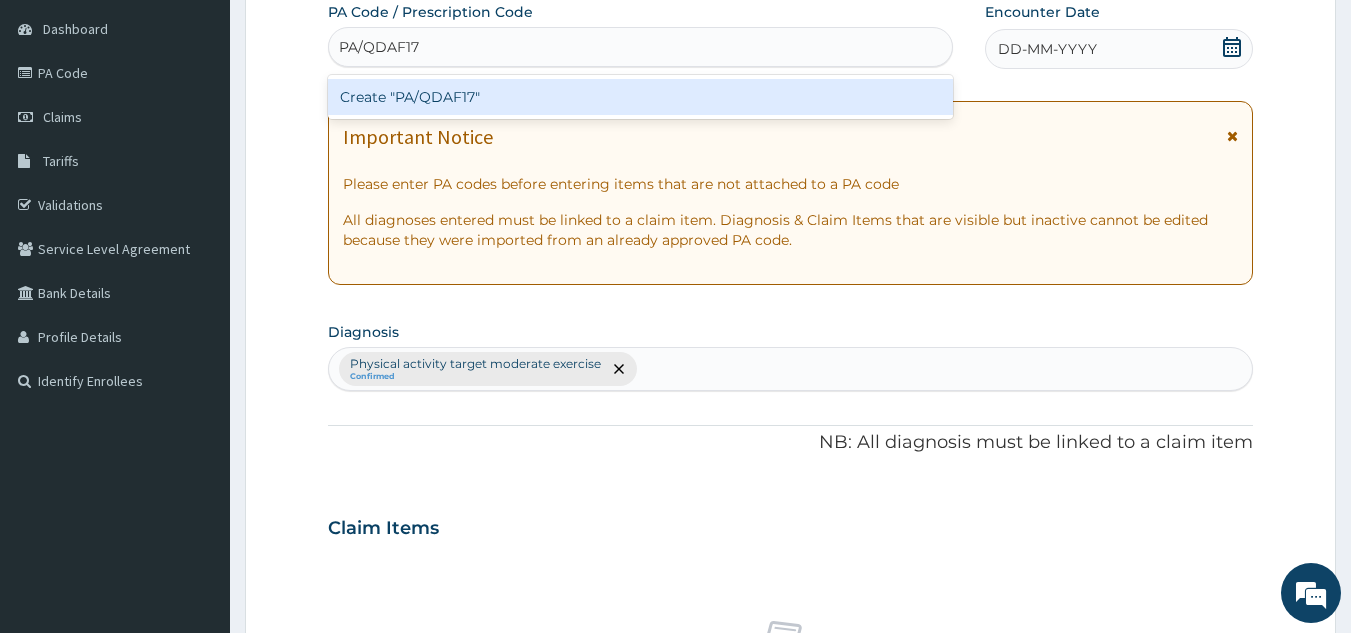 click on "Create "PA/QDAF17"" at bounding box center (641, 97) 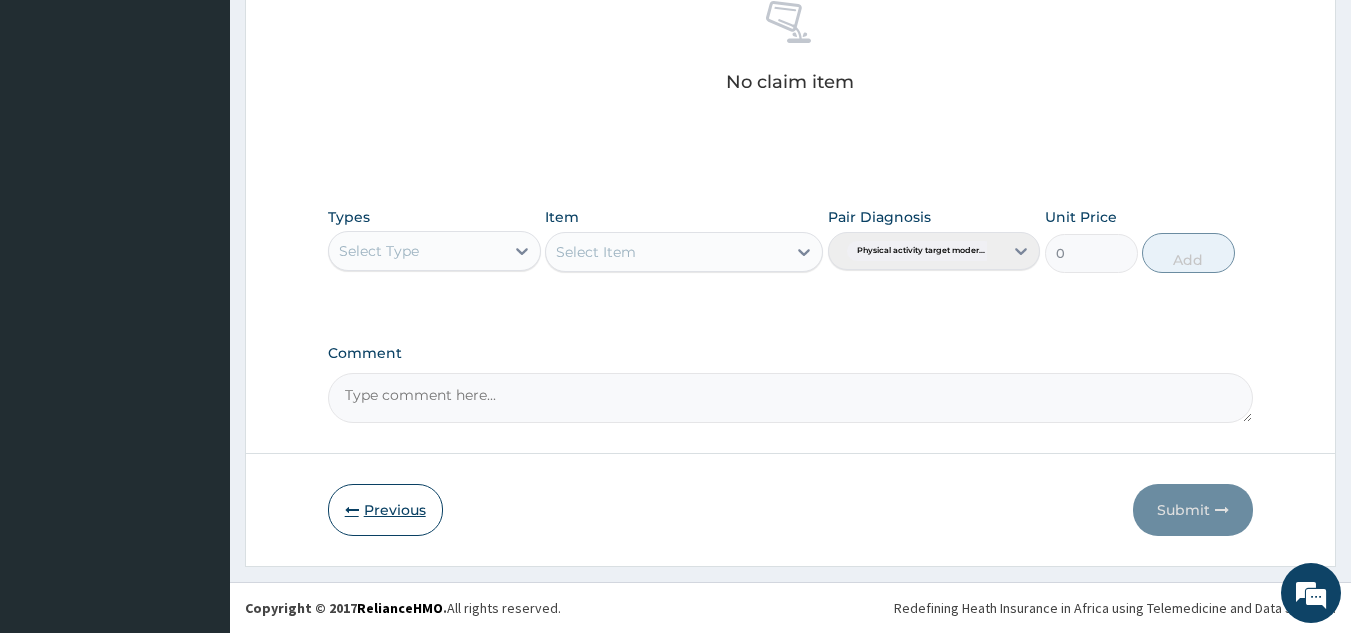 click on "Previous" at bounding box center [385, 510] 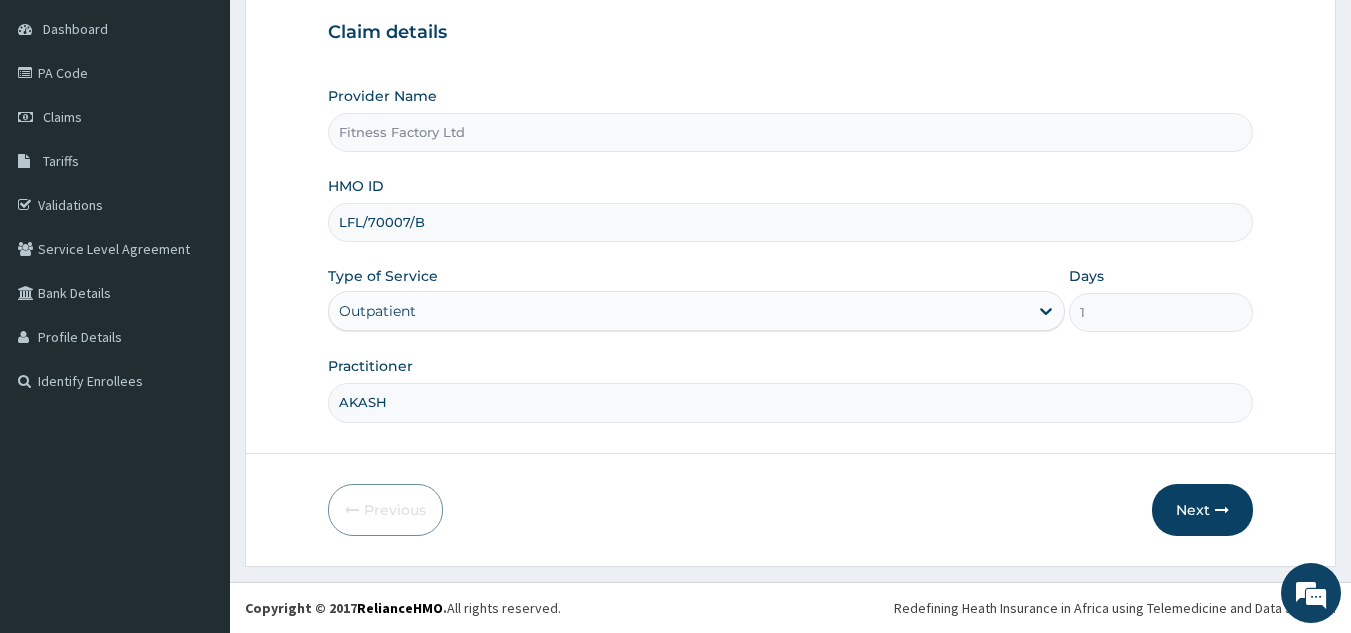 click on "LFL/70007/B" at bounding box center (791, 222) 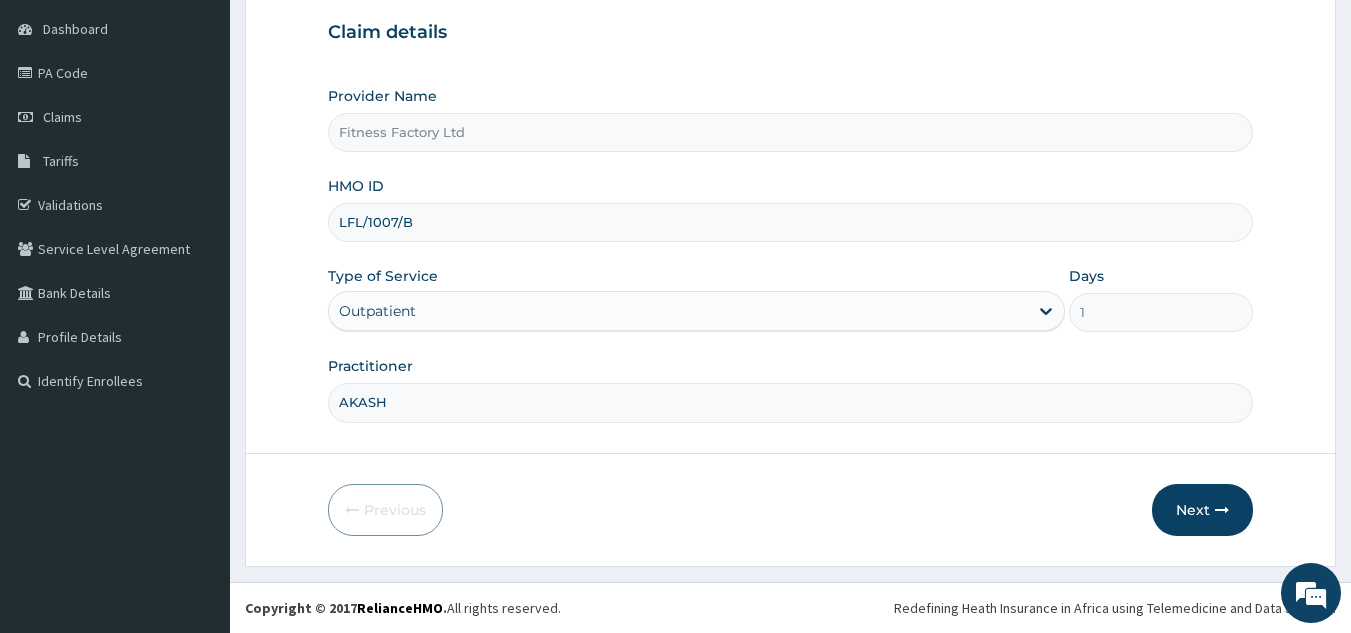 type on "LFL/10007/B" 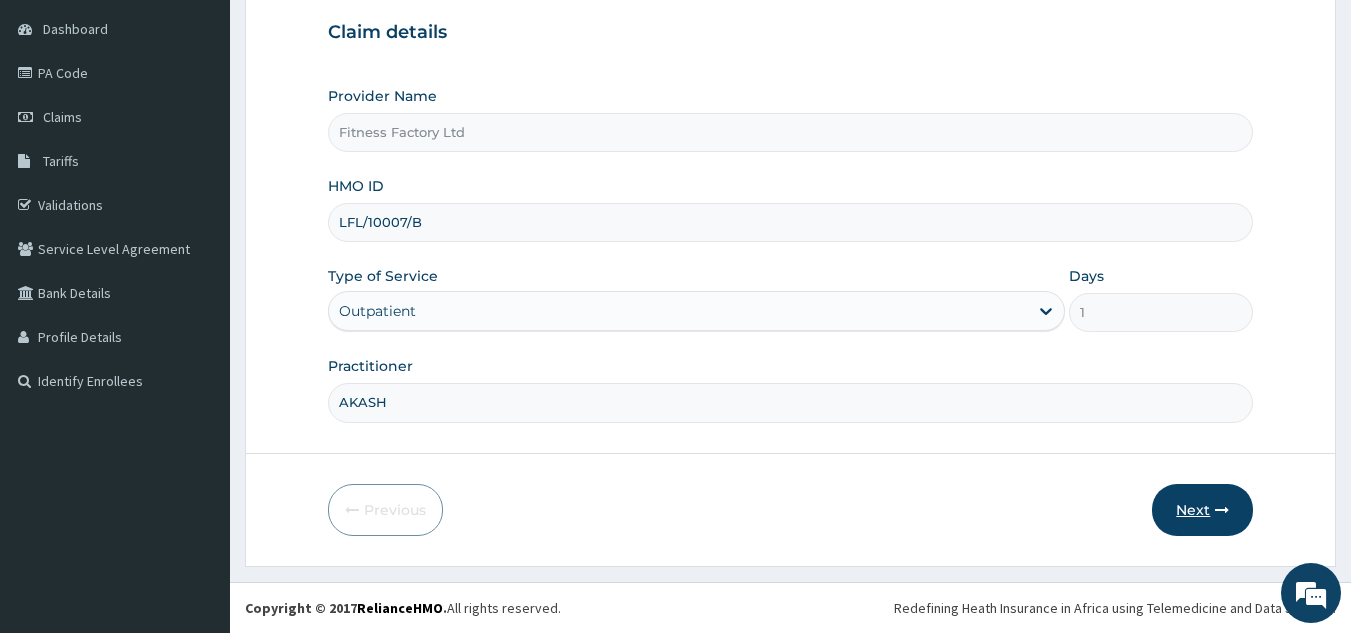click on "Next" at bounding box center (1202, 510) 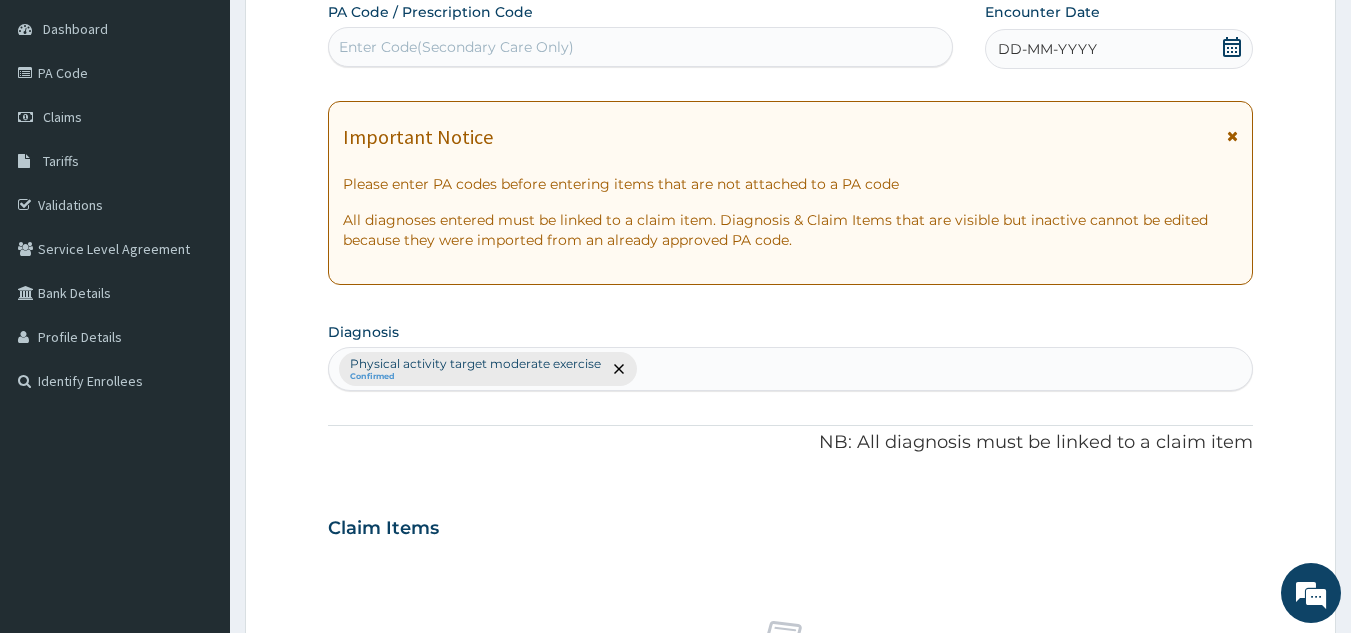 paste on "PA/QDAF17" 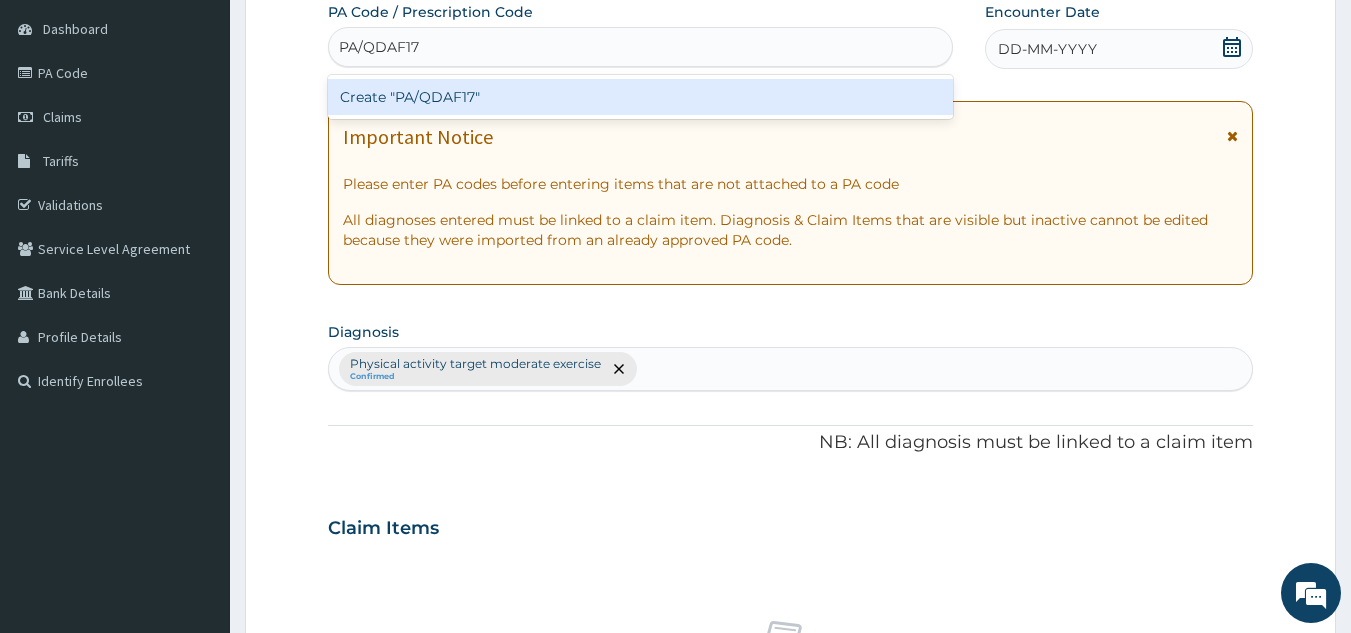 click on "Create "PA/QDAF17"" at bounding box center [641, 97] 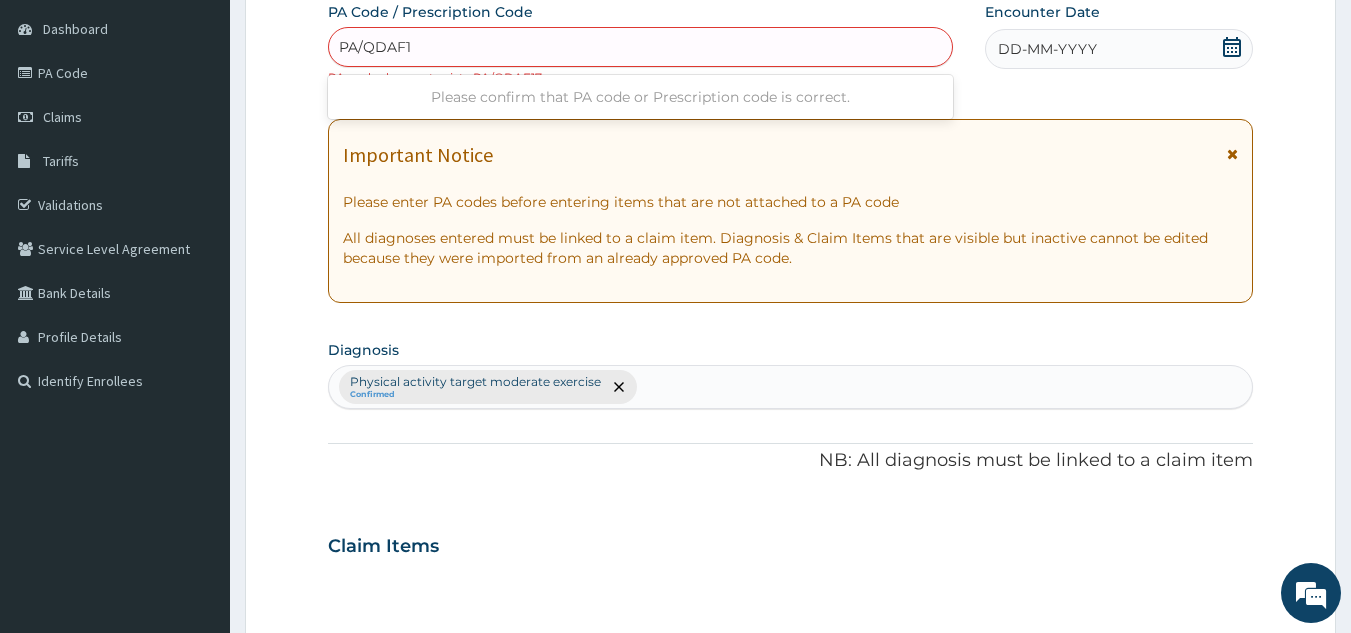 type on "PA/QDAF17" 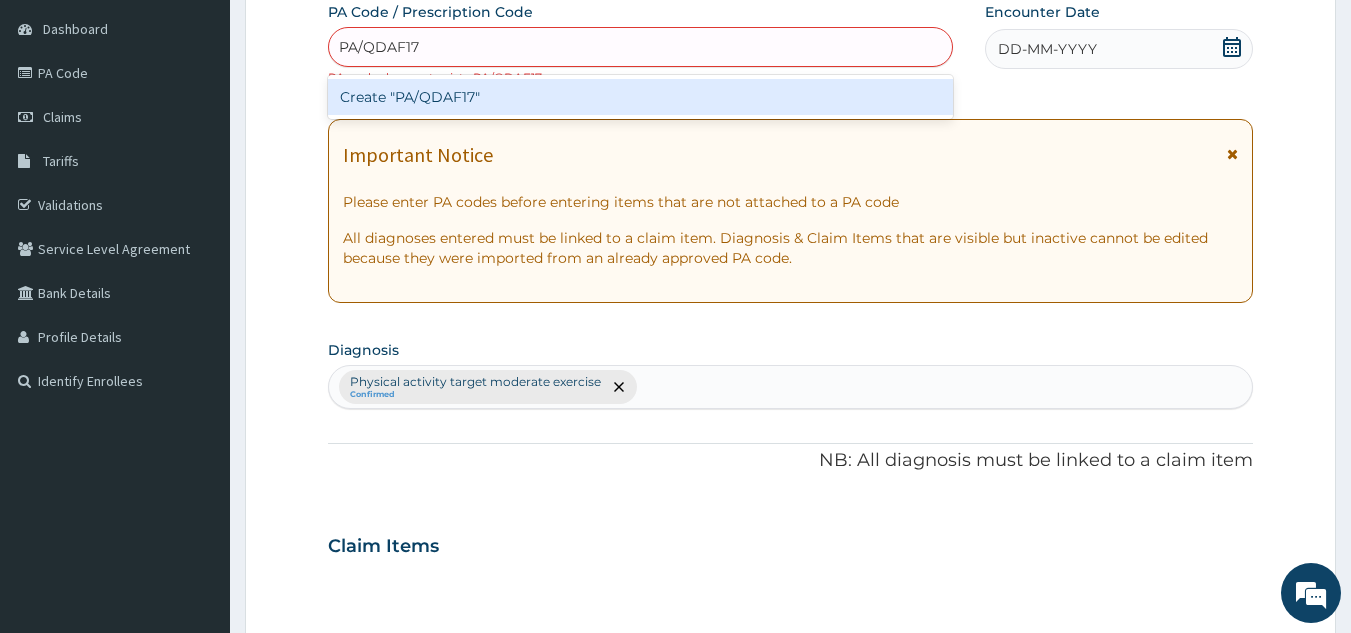 click on "Create "PA/QDAF17"" at bounding box center (641, 97) 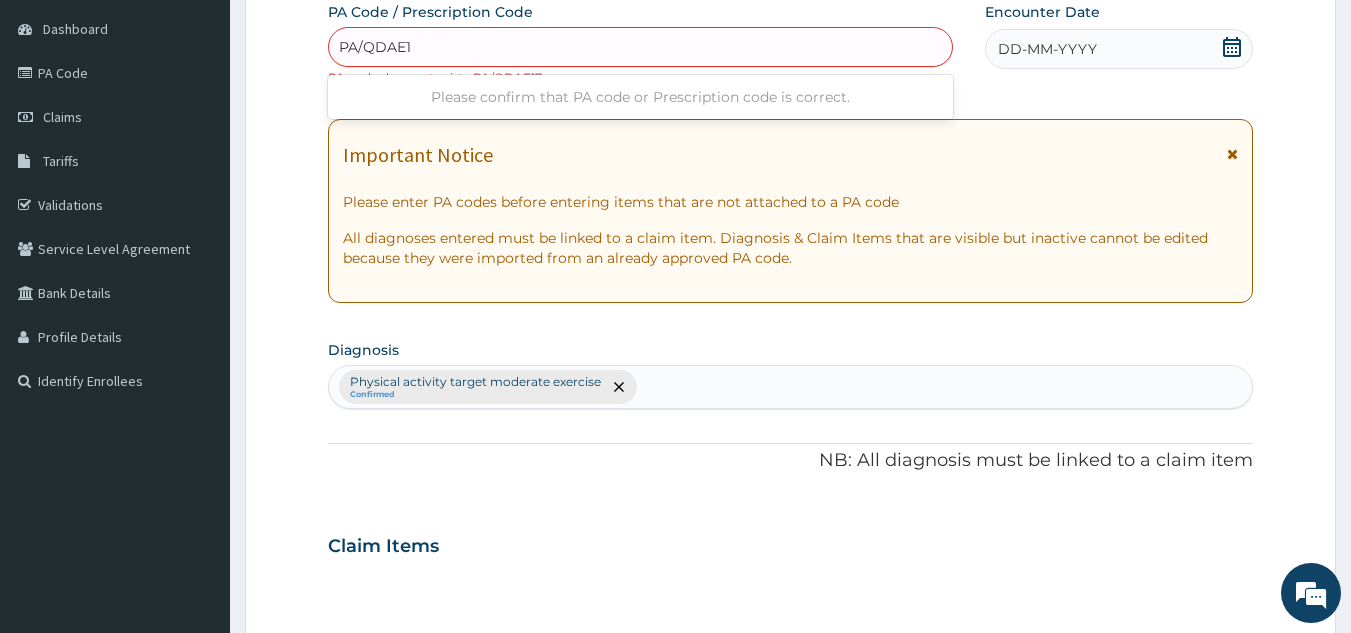type on "PA/QDAE17" 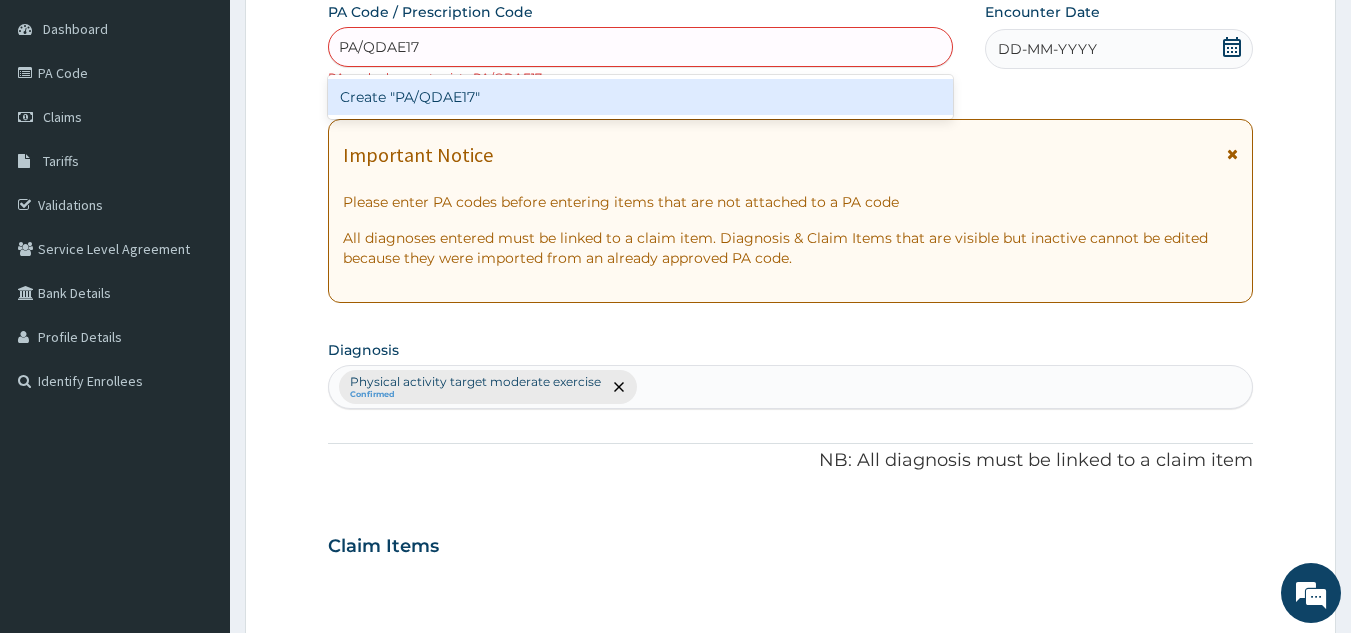 click on "Create "PA/QDAE17"" at bounding box center (641, 97) 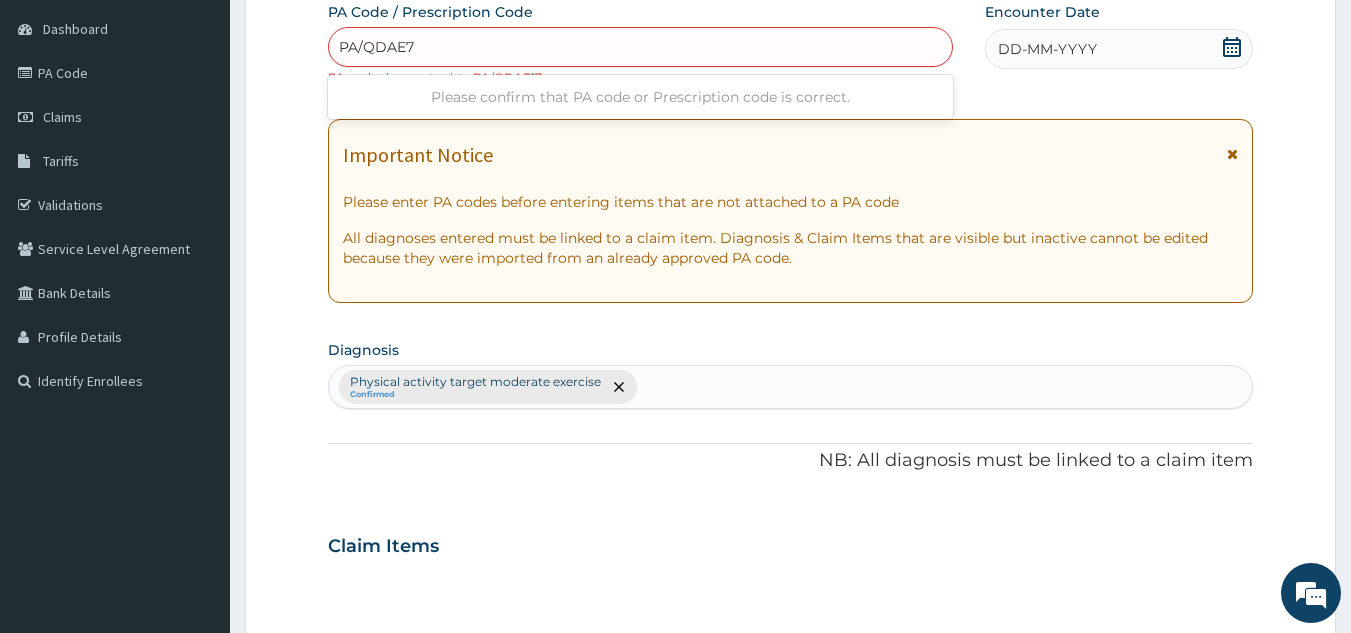 type on "PA/QDAE77" 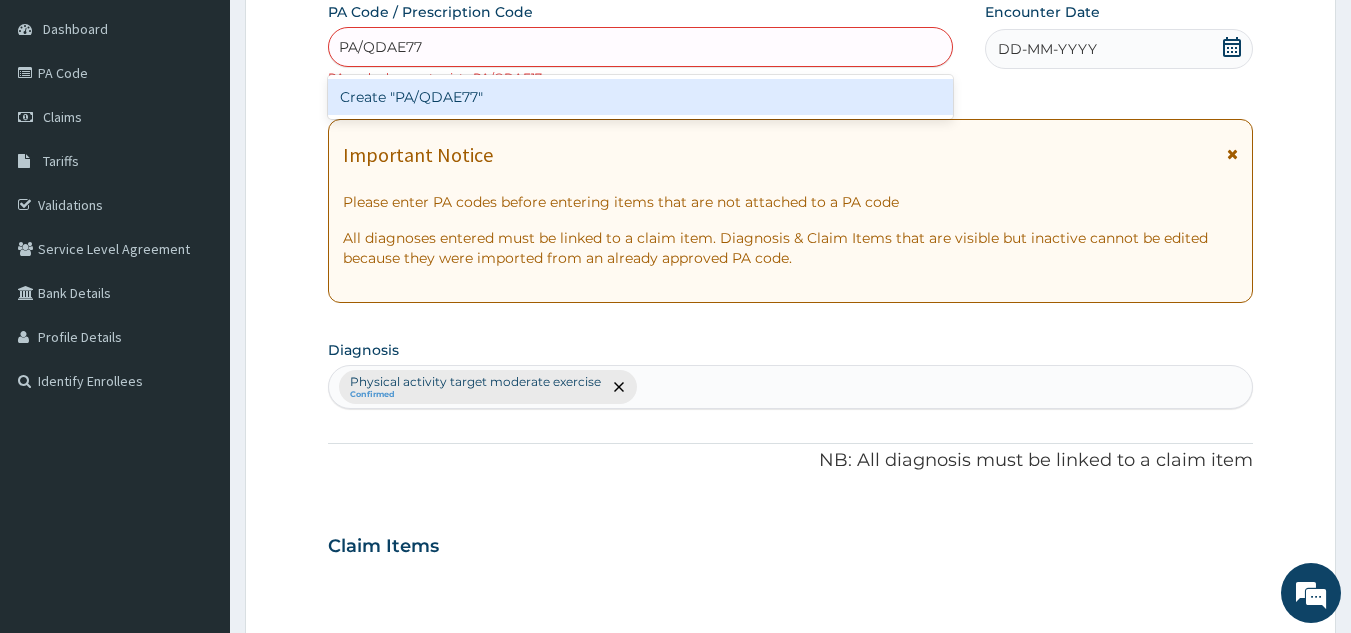 click on "Create "PA/QDAE77"" at bounding box center (641, 97) 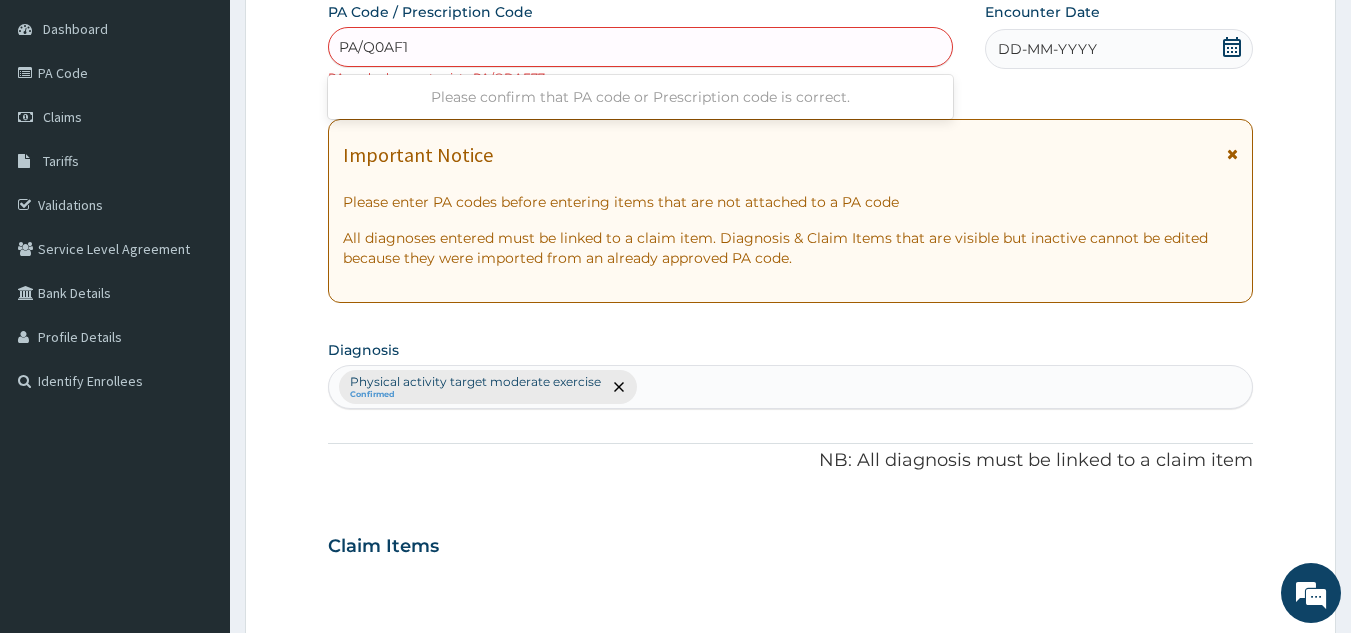 type on "PA/Q0AF17" 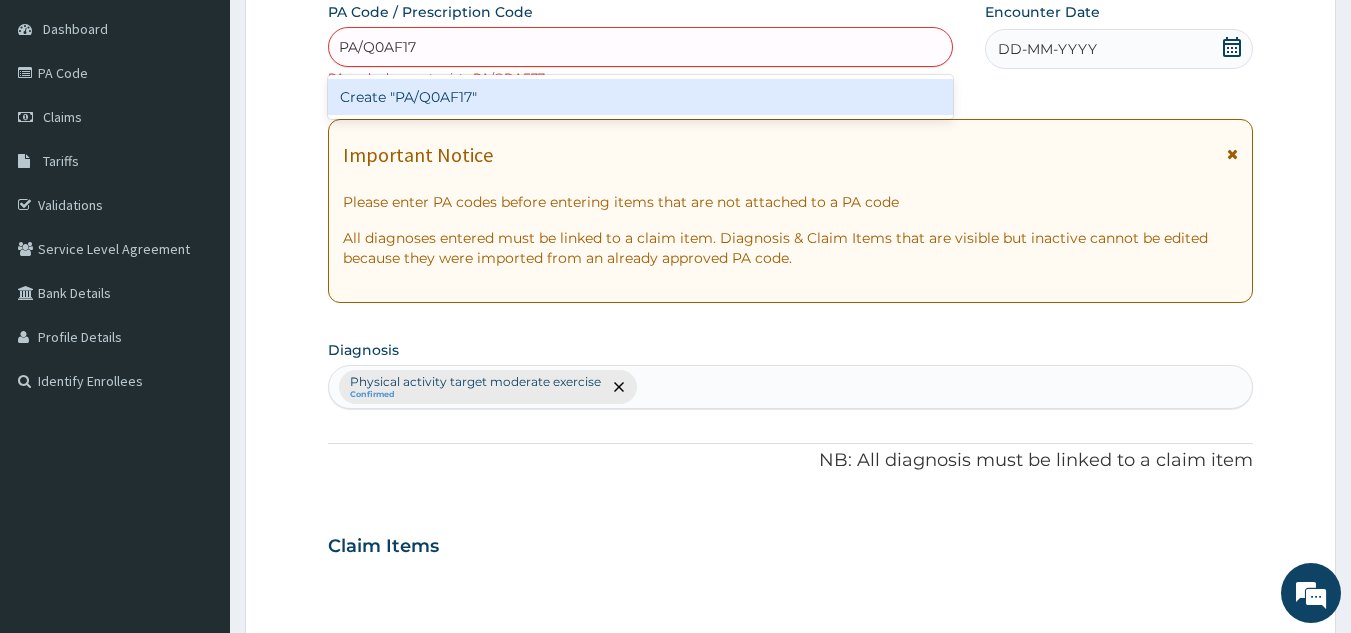 click on "Create "PA/Q0AF17"" at bounding box center [641, 97] 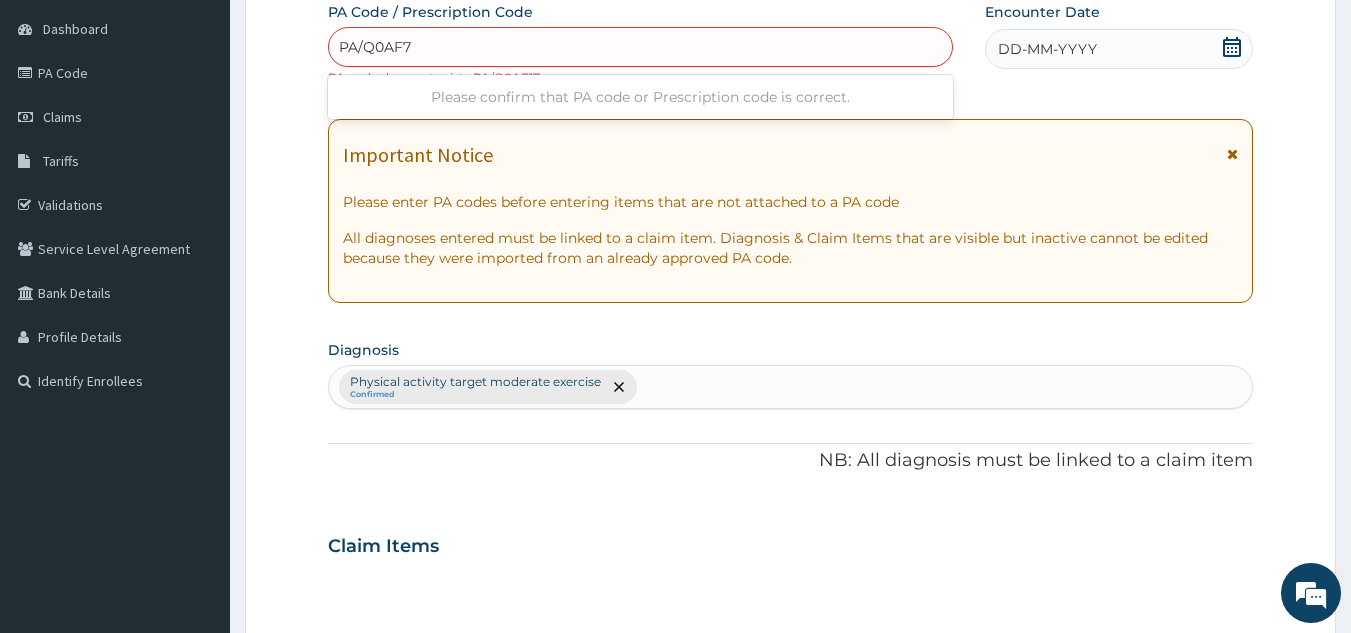 type on "PA/Q0AF77" 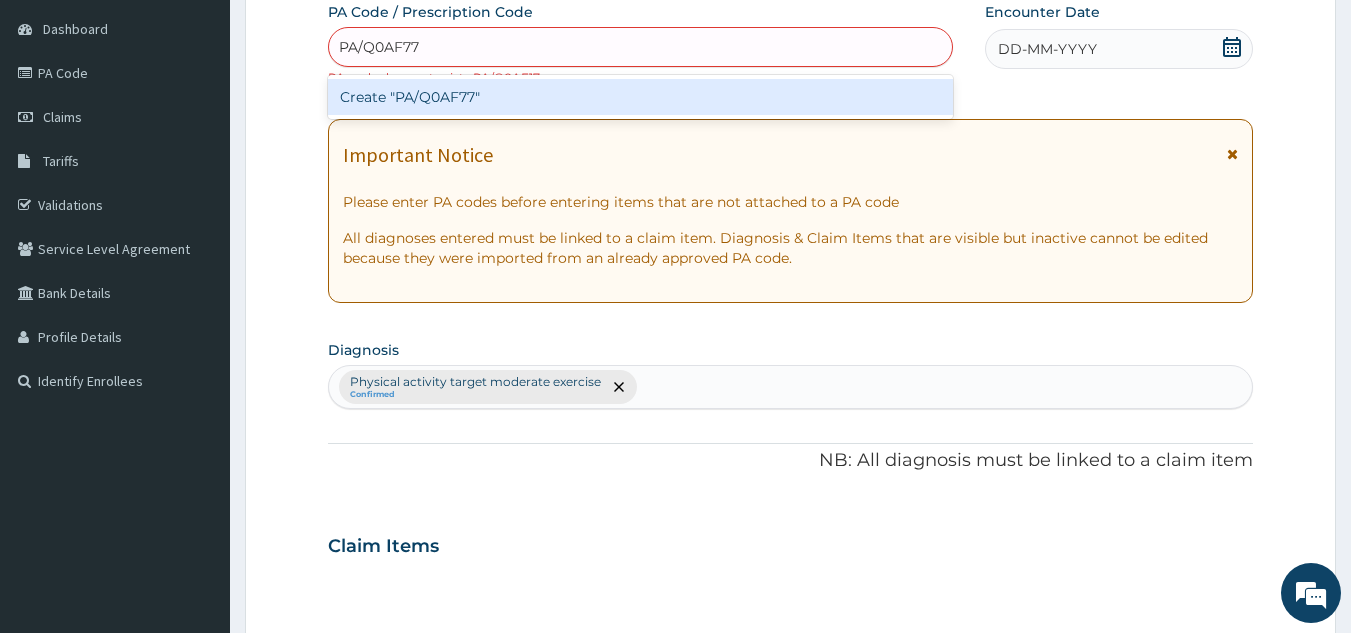 click on "Create "PA/Q0AF77"" at bounding box center [641, 97] 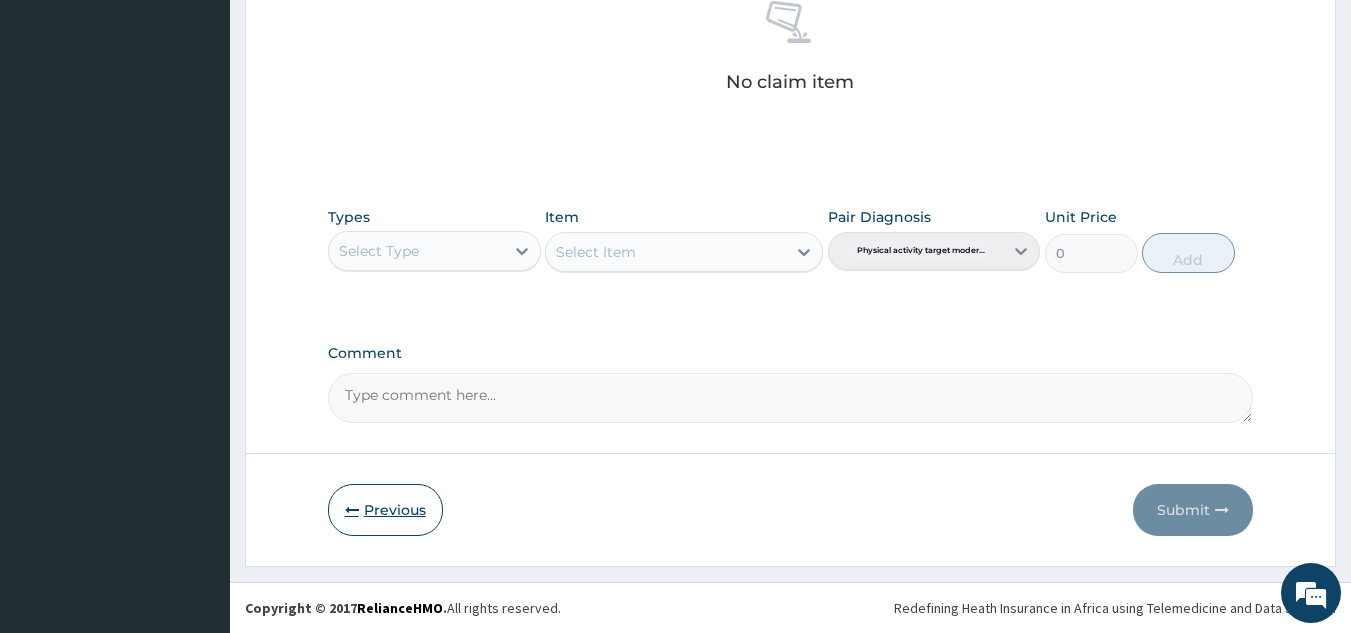 click on "Previous" at bounding box center (385, 510) 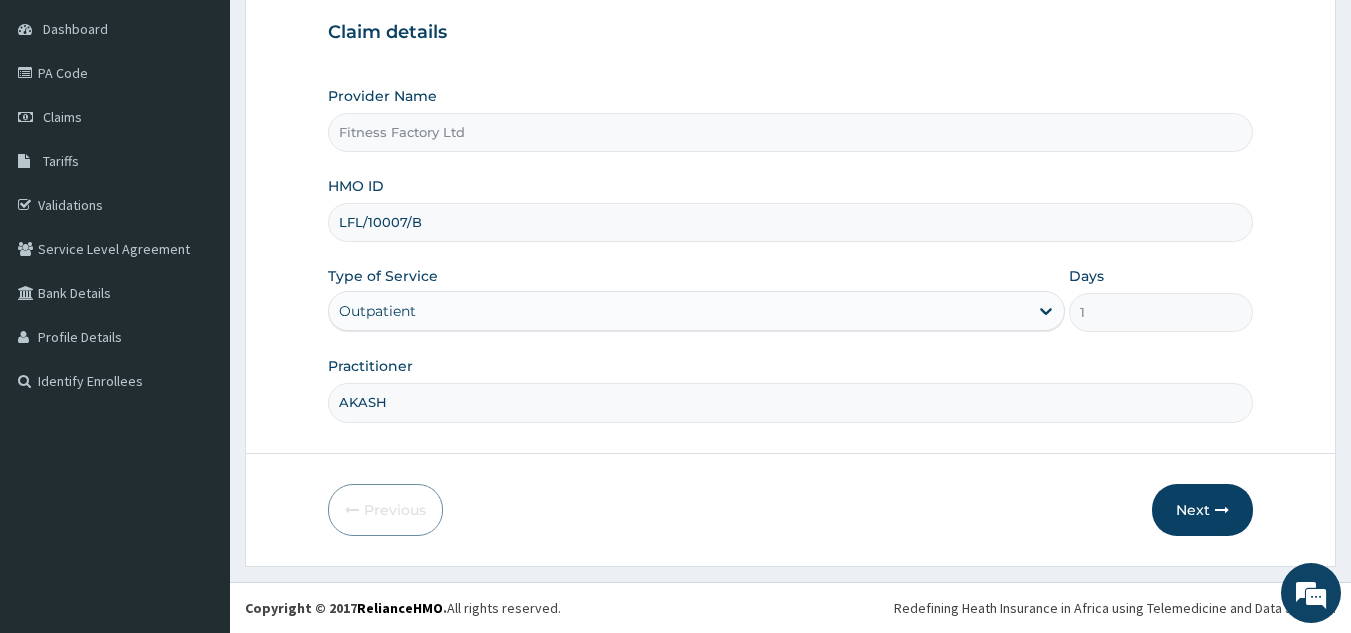 click on "LFL/10007/B" at bounding box center [791, 222] 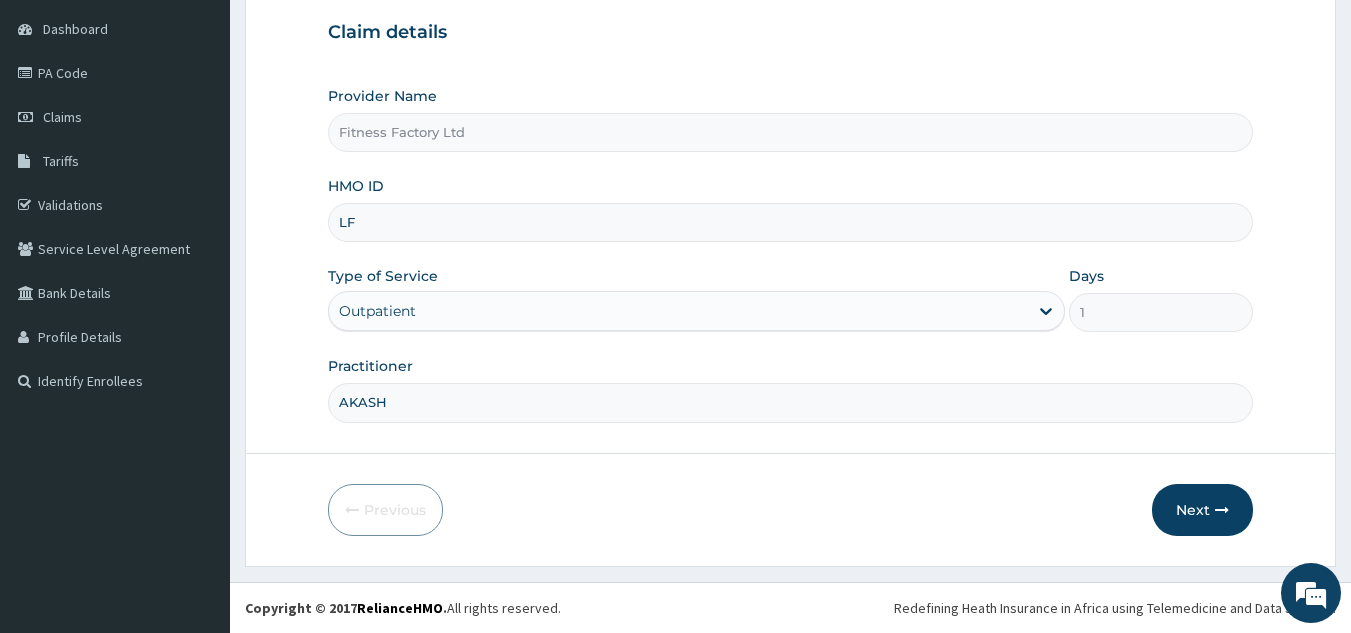 type on "L" 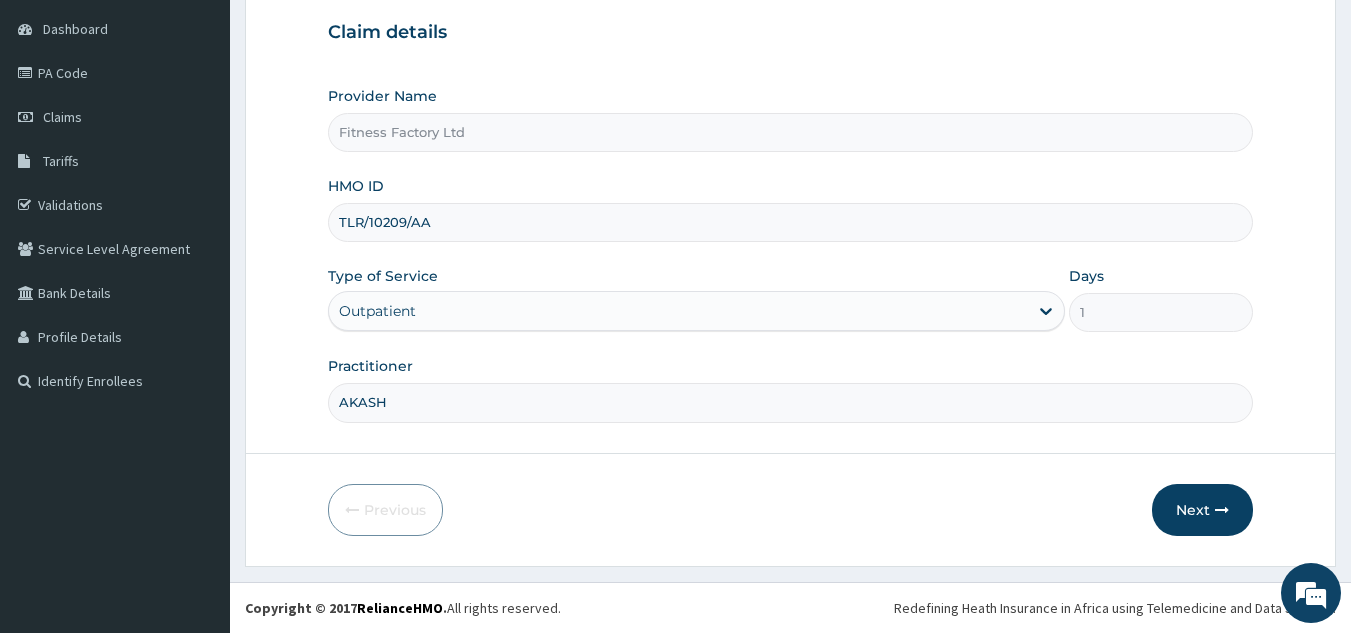 type on "TLR/10209/A" 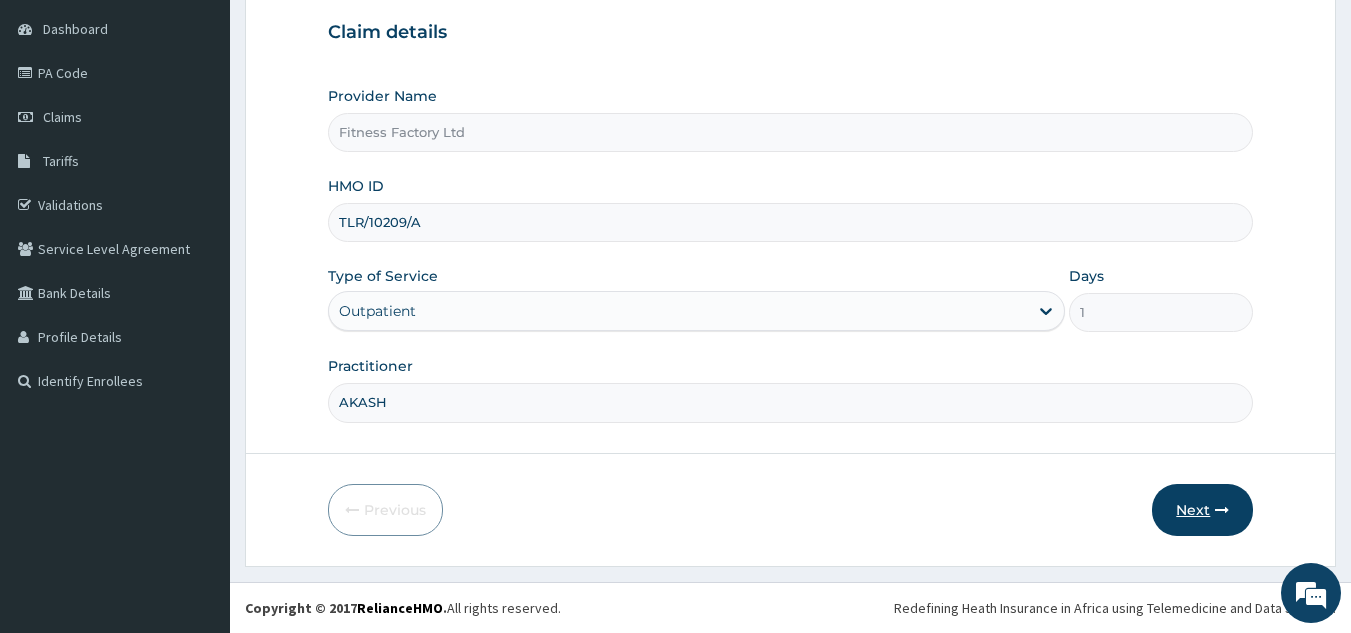 click on "Next" at bounding box center [1202, 510] 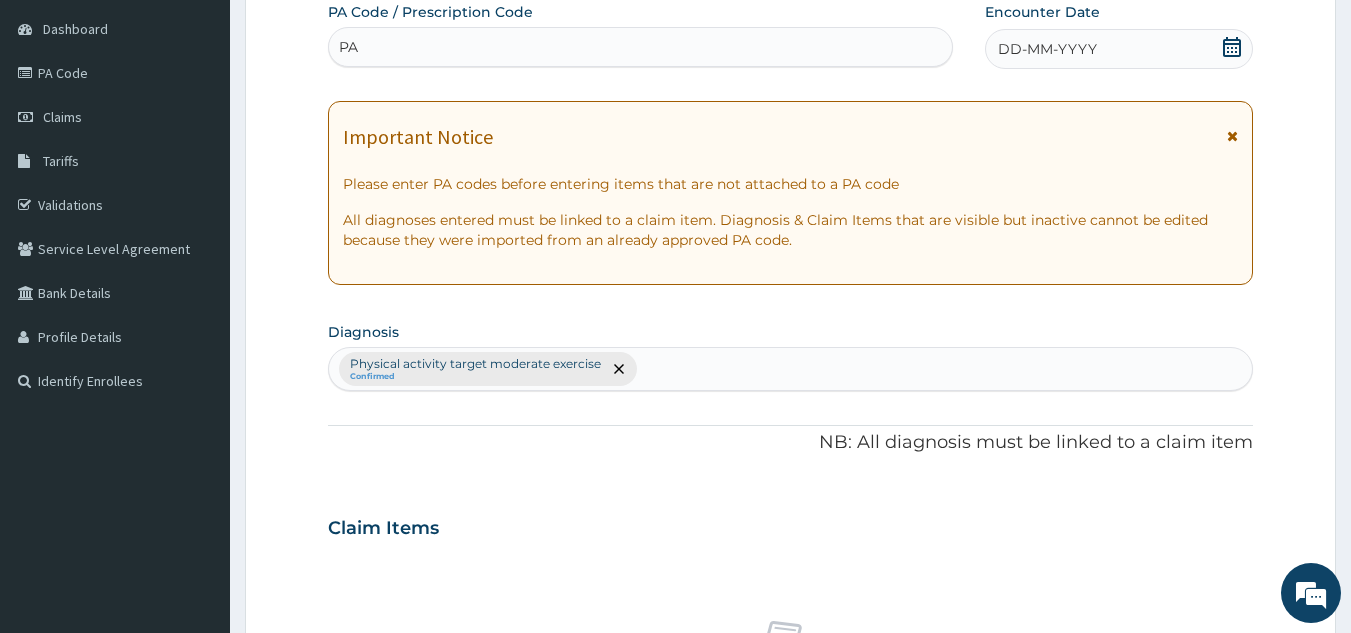 type on "PA" 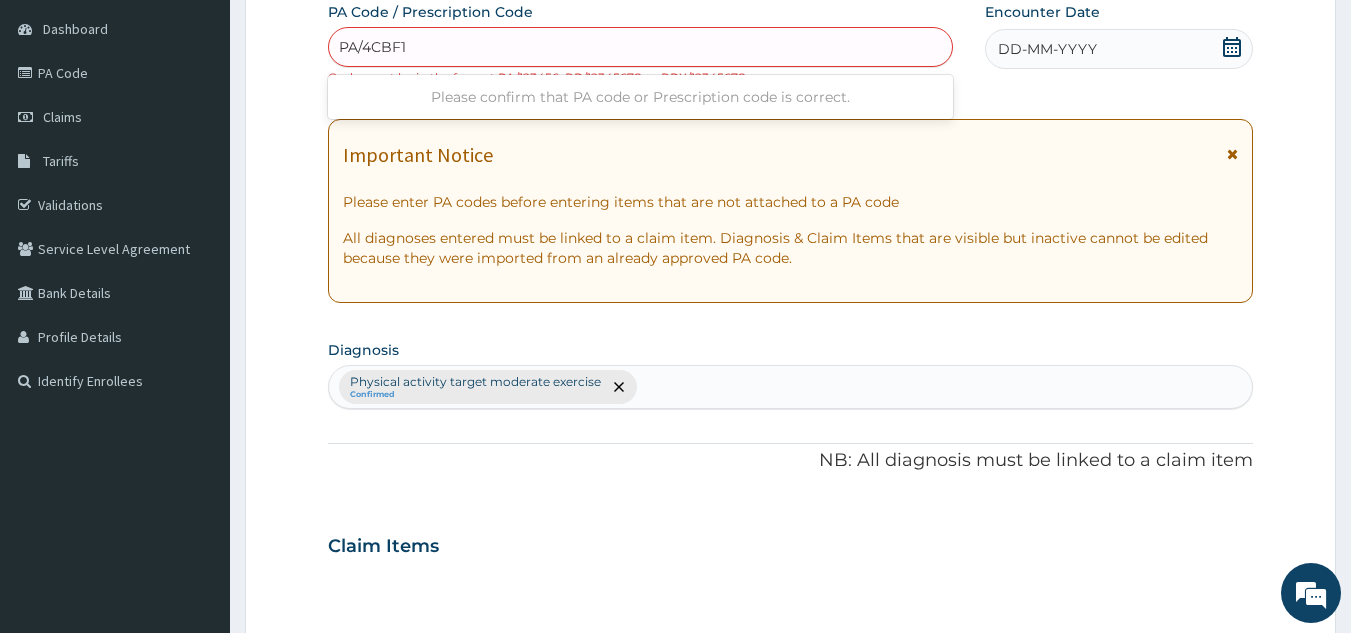 type on "PA/4CBF16" 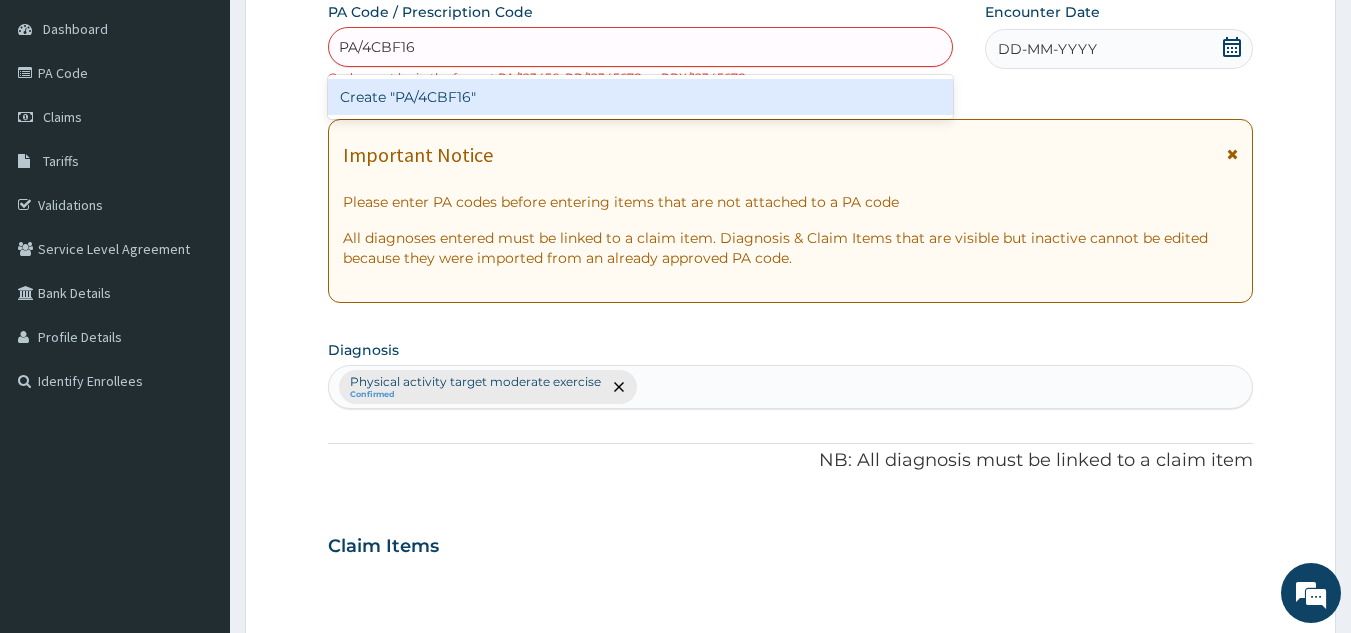 click on "Create "PA/4CBF16"" at bounding box center [641, 97] 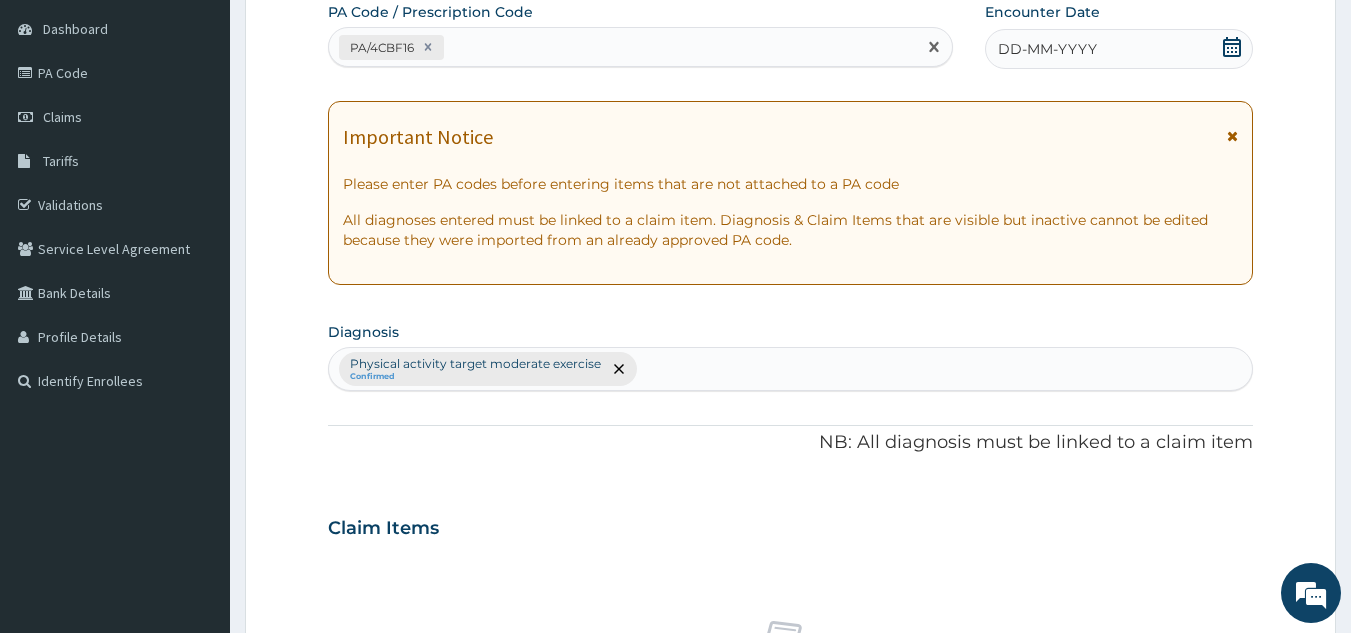click on "DD-MM-YYYY" at bounding box center (1119, 49) 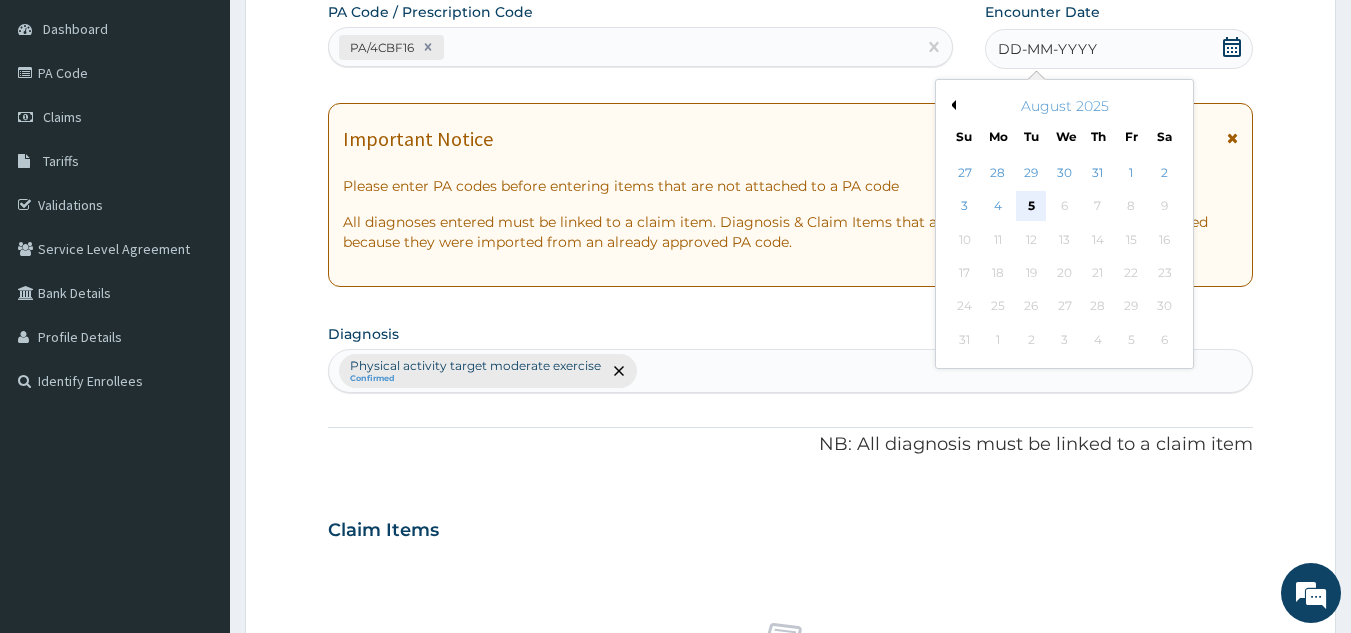 click on "5" at bounding box center [1032, 207] 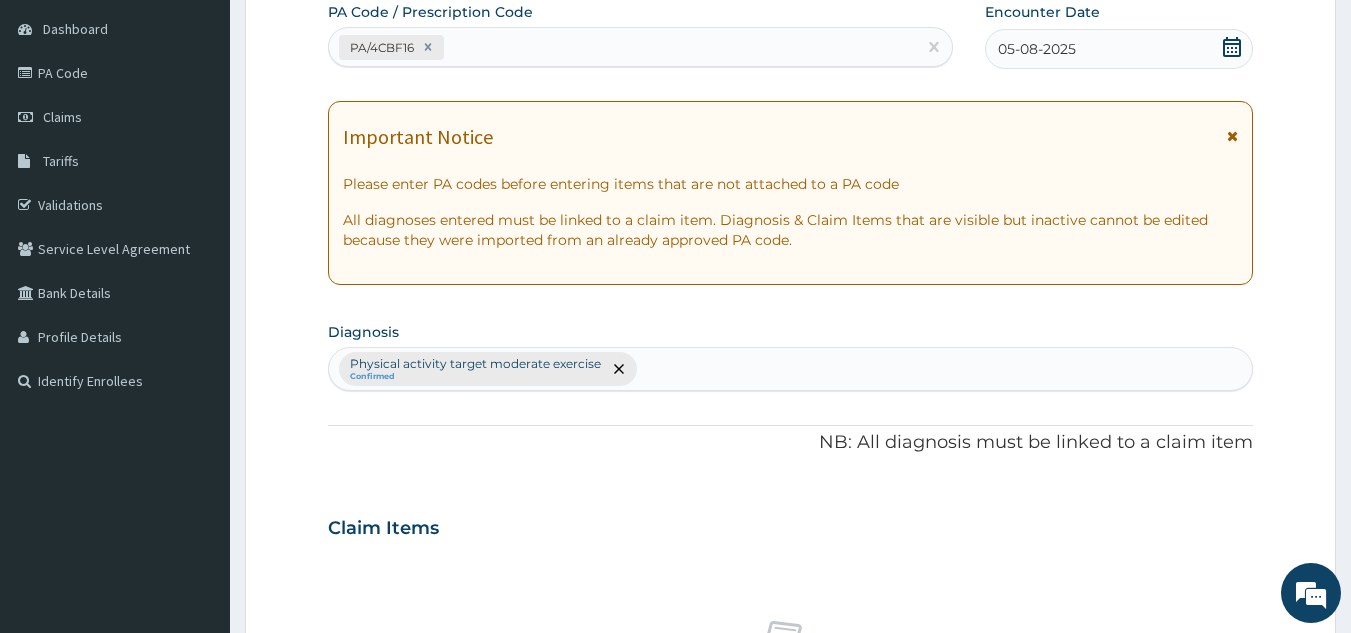 click on "05-08-2025" at bounding box center (1119, 49) 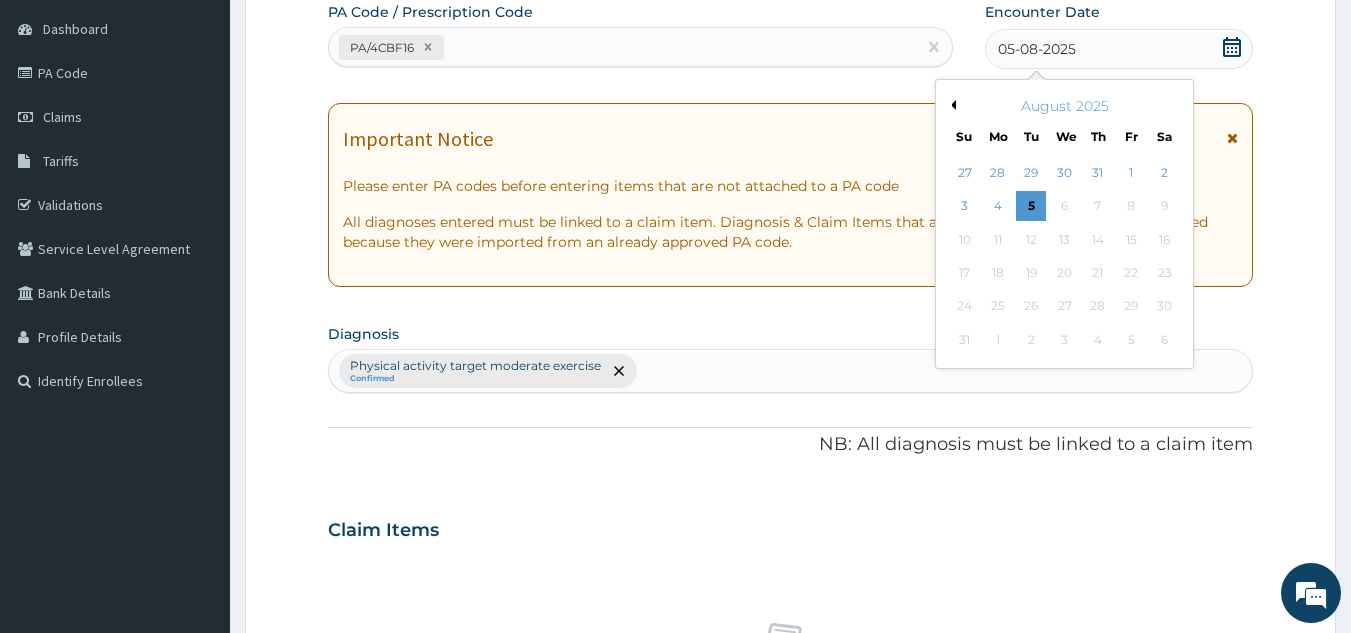 click on "Previous Month" at bounding box center [951, 105] 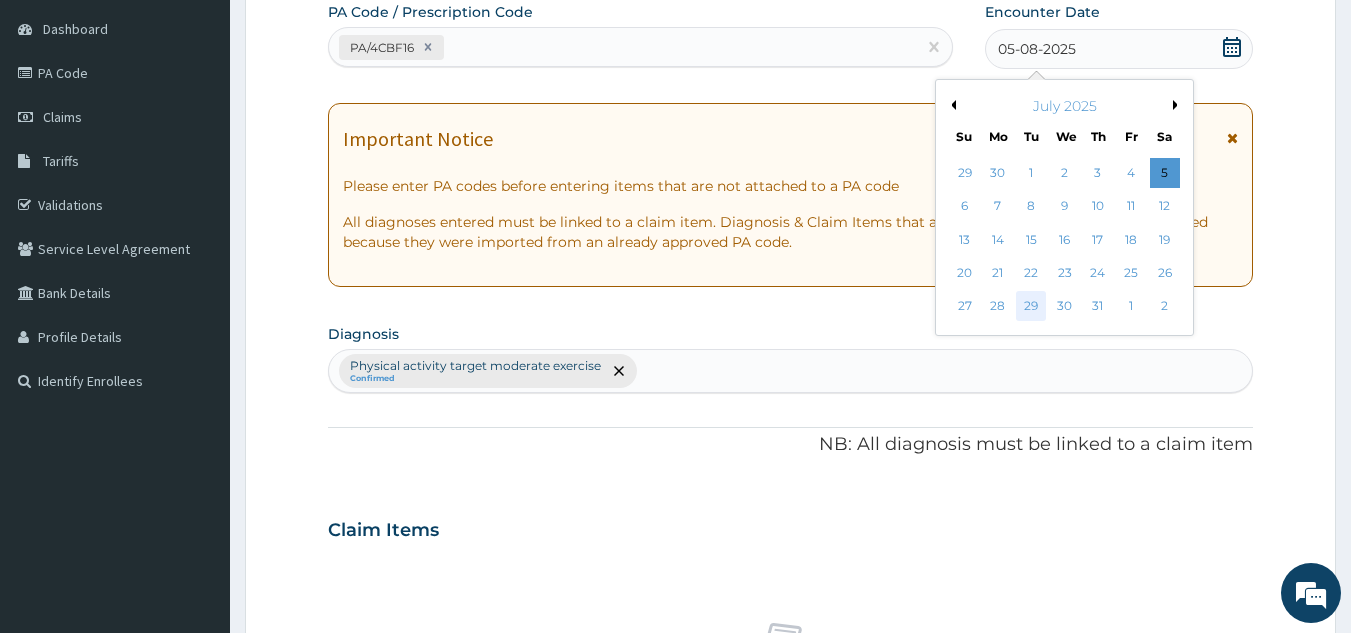 click on "29" at bounding box center (1032, 307) 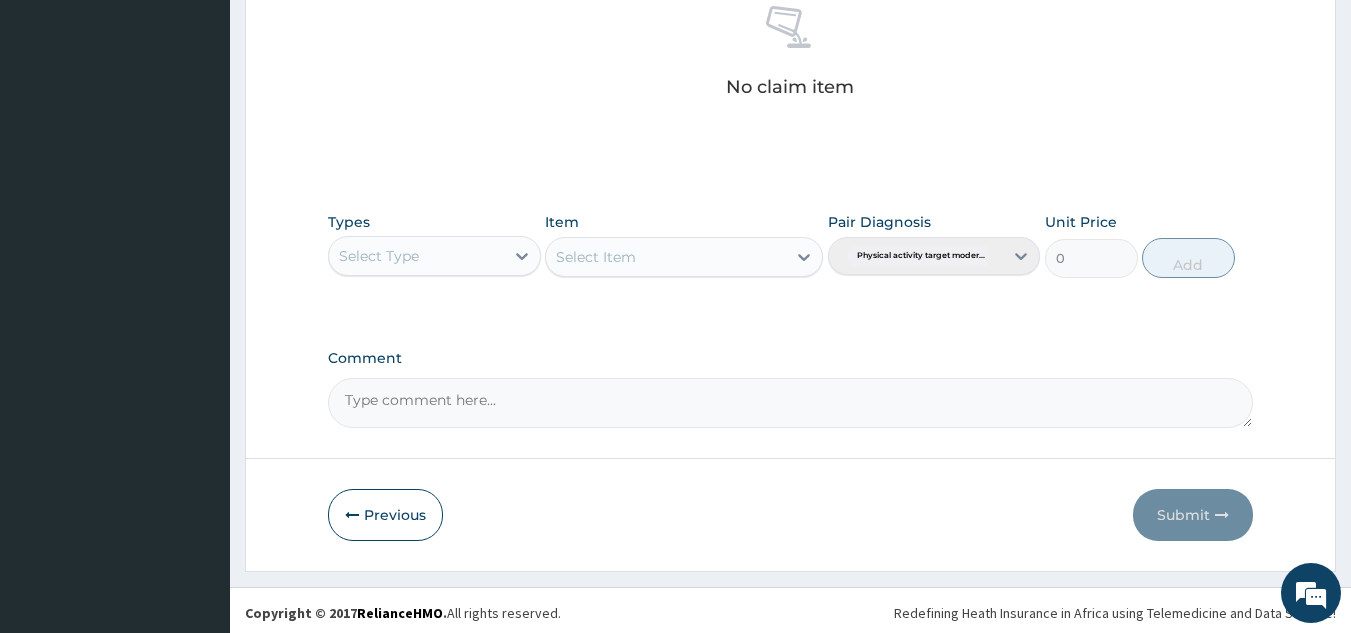 scroll, scrollTop: 809, scrollLeft: 0, axis: vertical 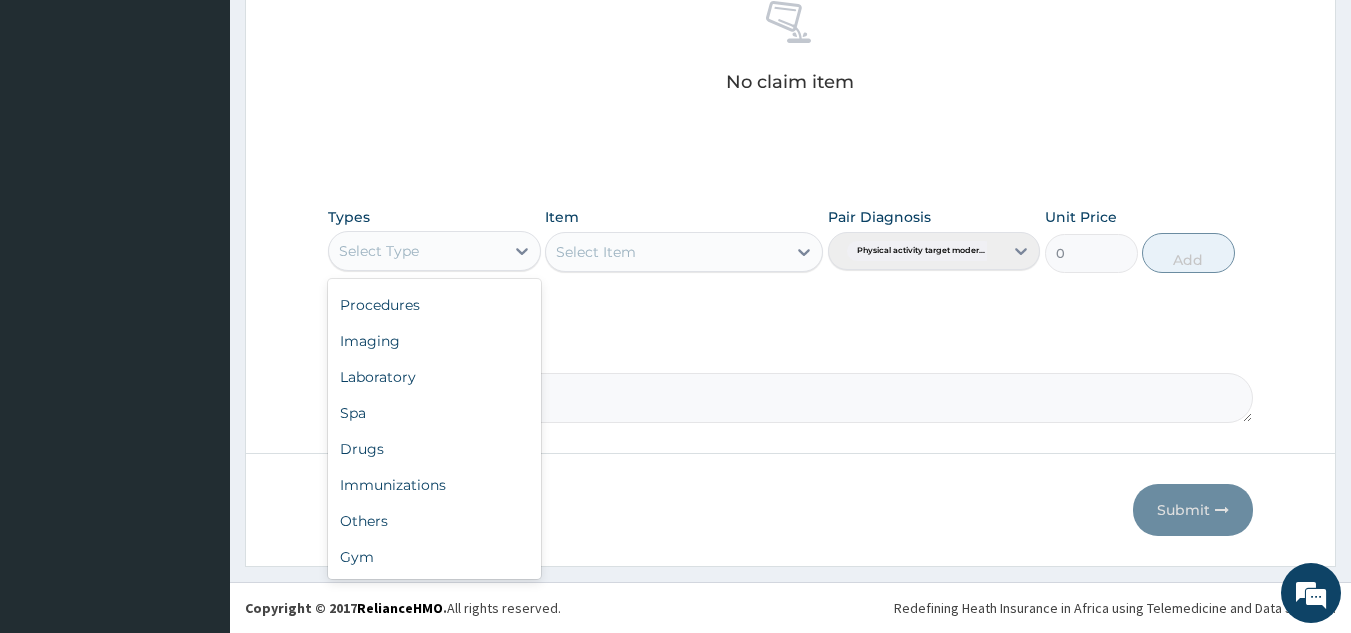 click on "Gym" at bounding box center [434, 557] 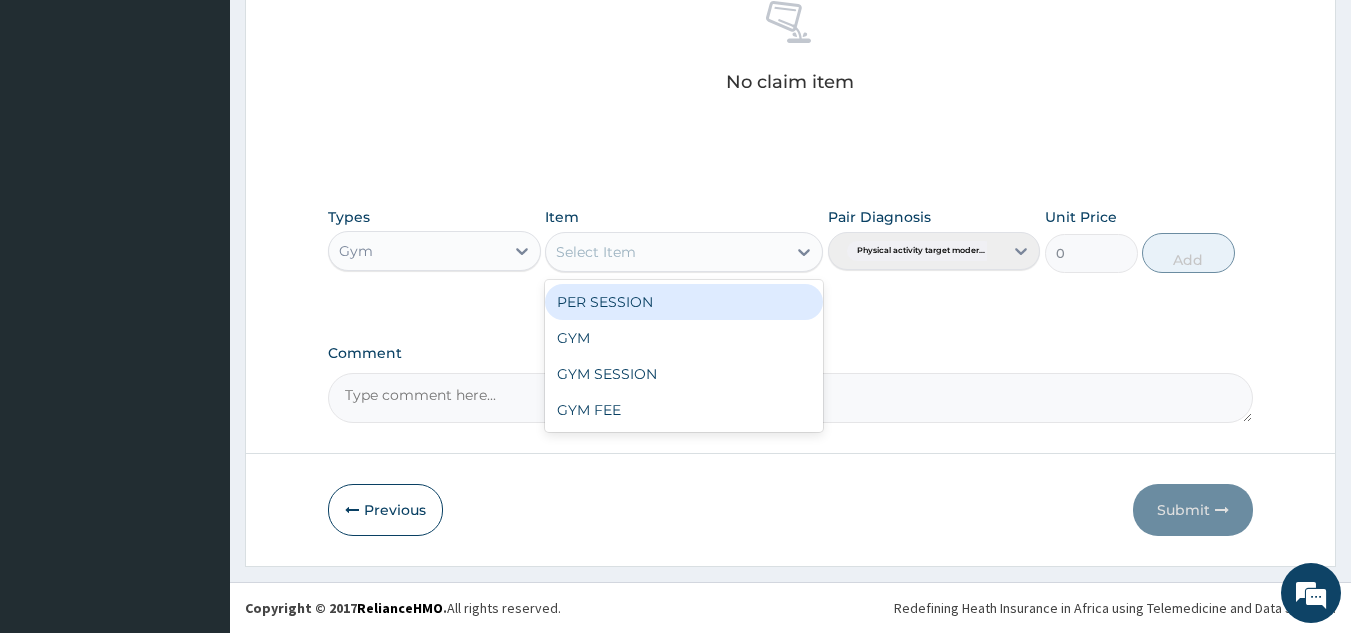 click on "GYM" at bounding box center (684, 338) 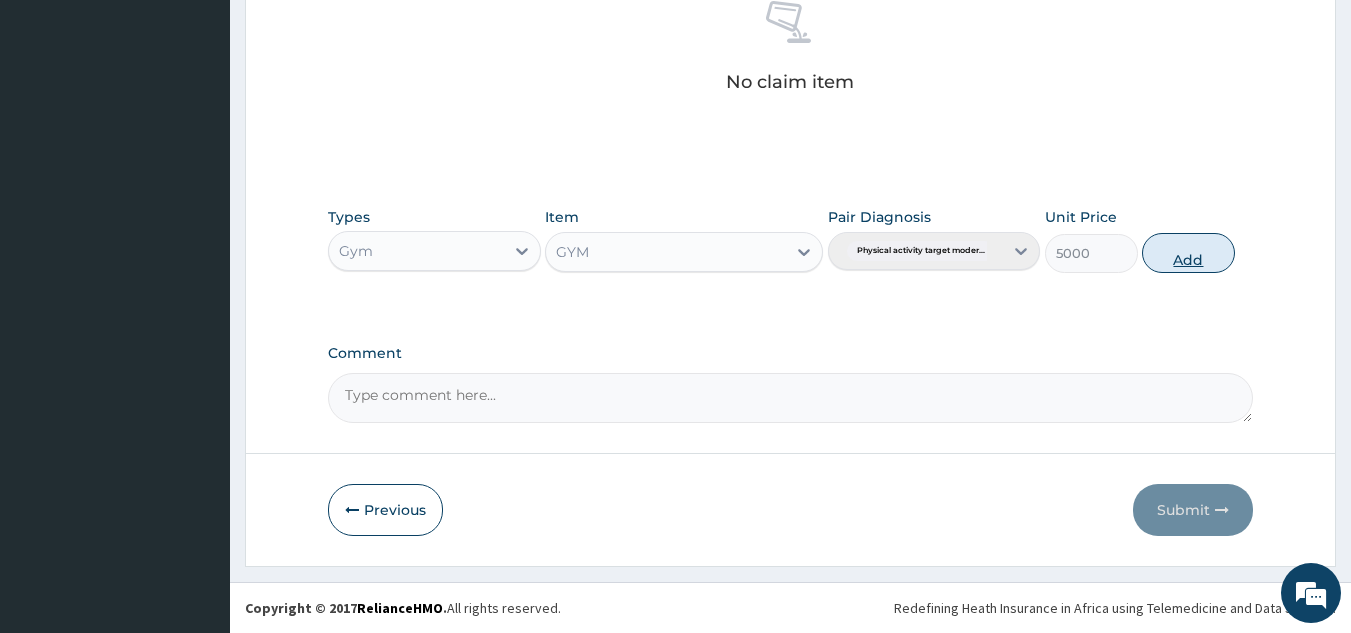 click on "Add" at bounding box center [1188, 253] 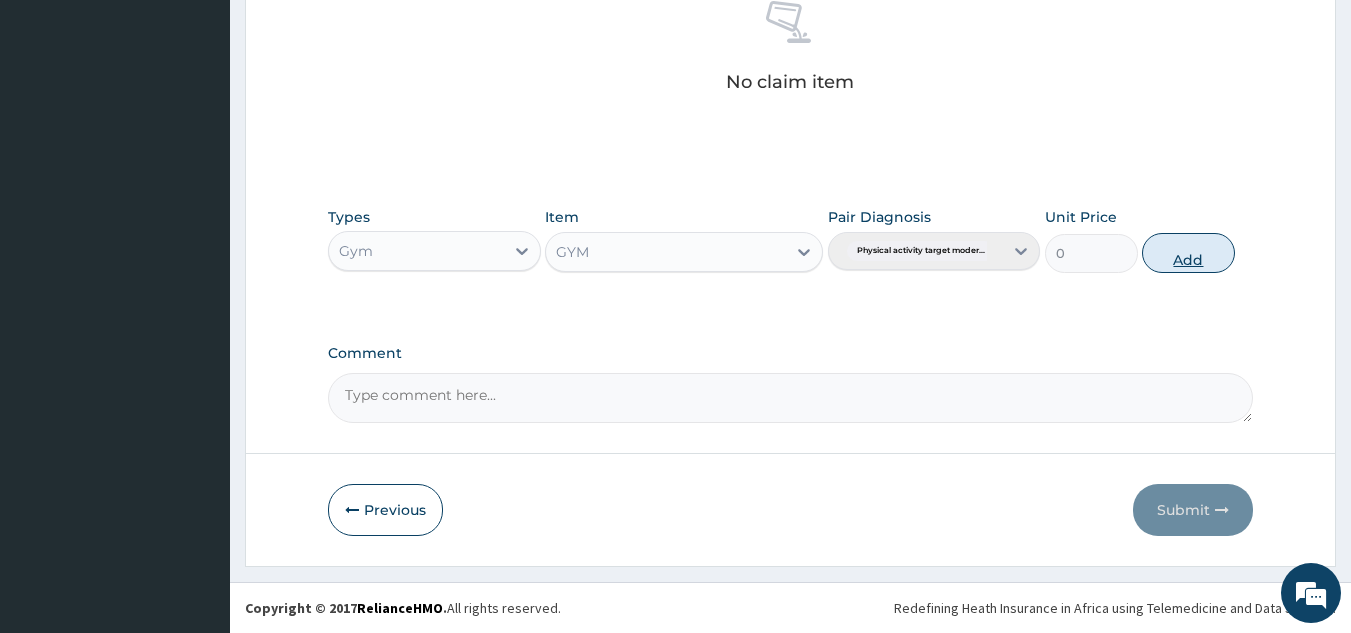 scroll, scrollTop: 729, scrollLeft: 0, axis: vertical 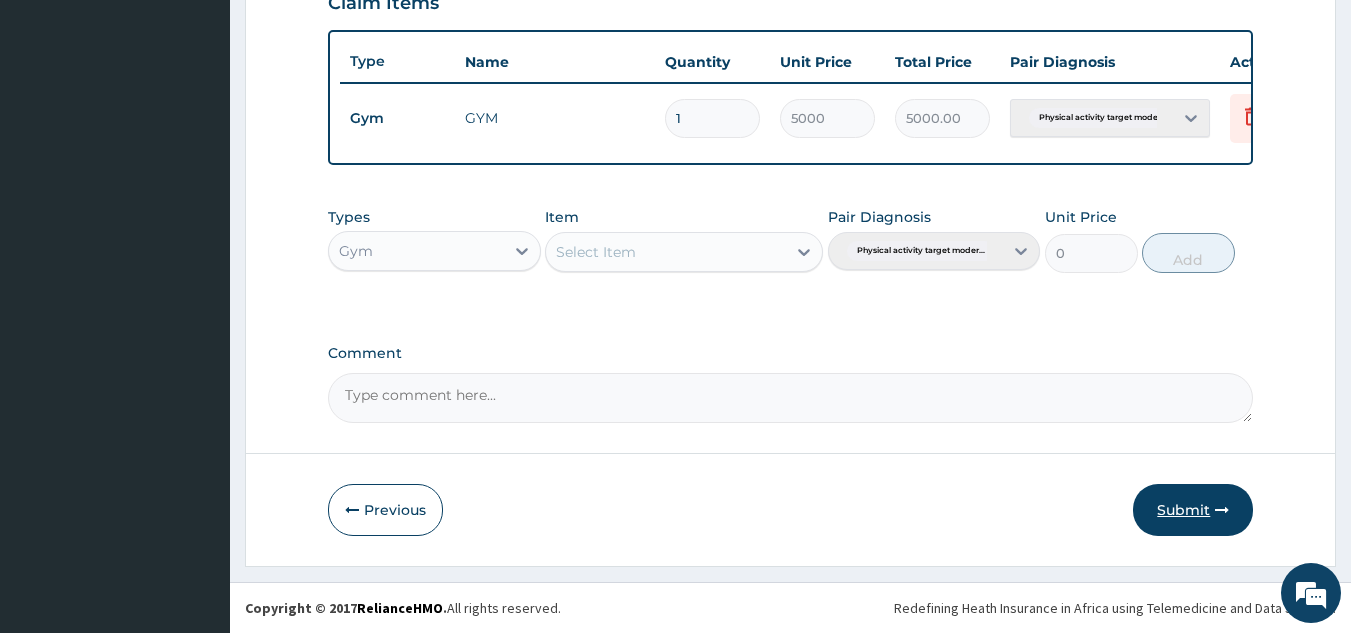 click on "Submit" at bounding box center [1193, 510] 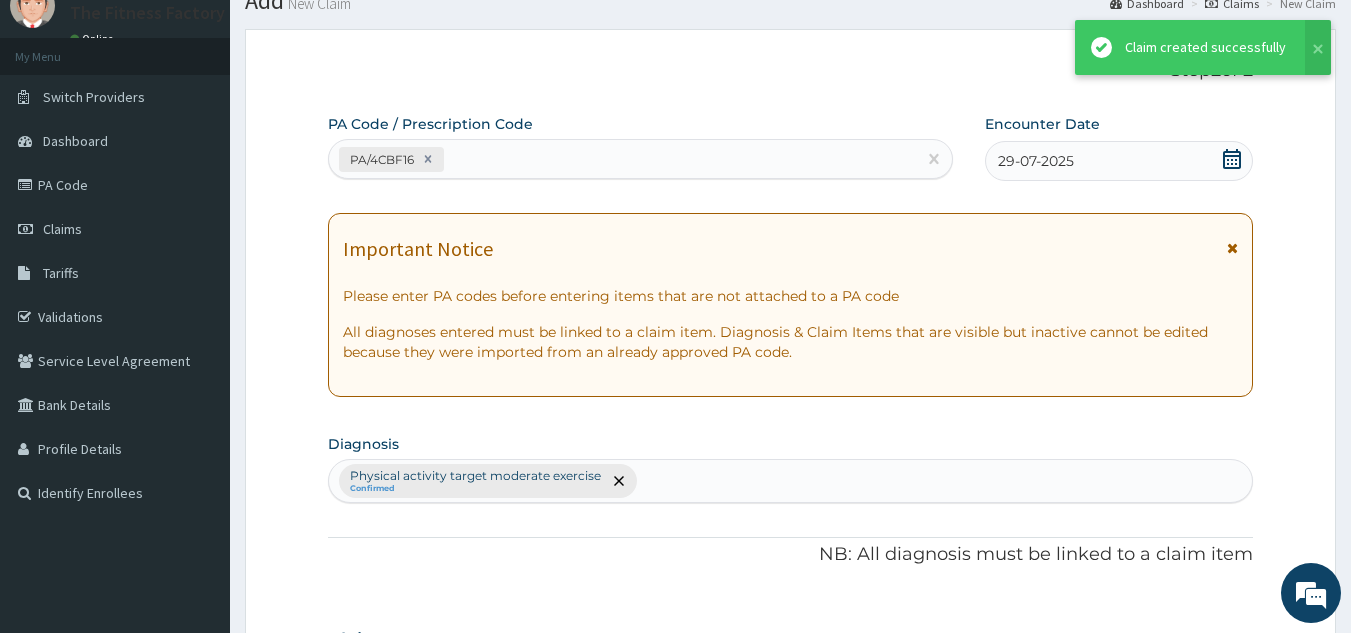 scroll, scrollTop: 729, scrollLeft: 0, axis: vertical 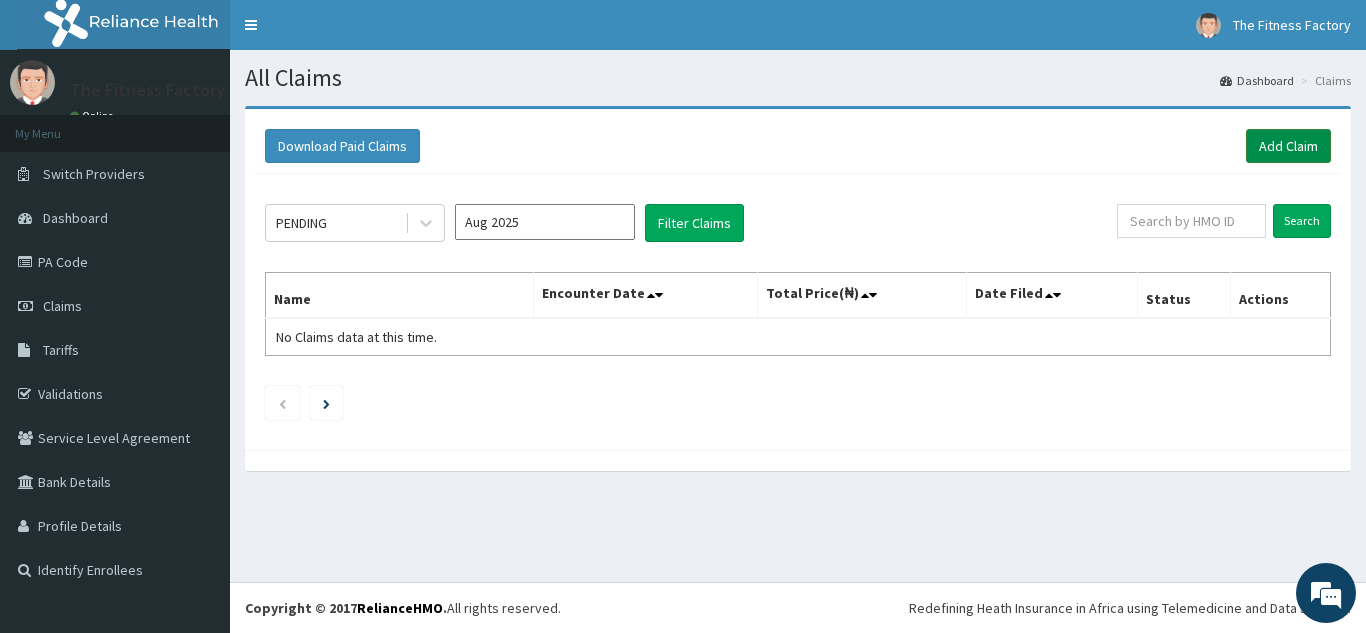 click on "Add Claim" at bounding box center [1288, 146] 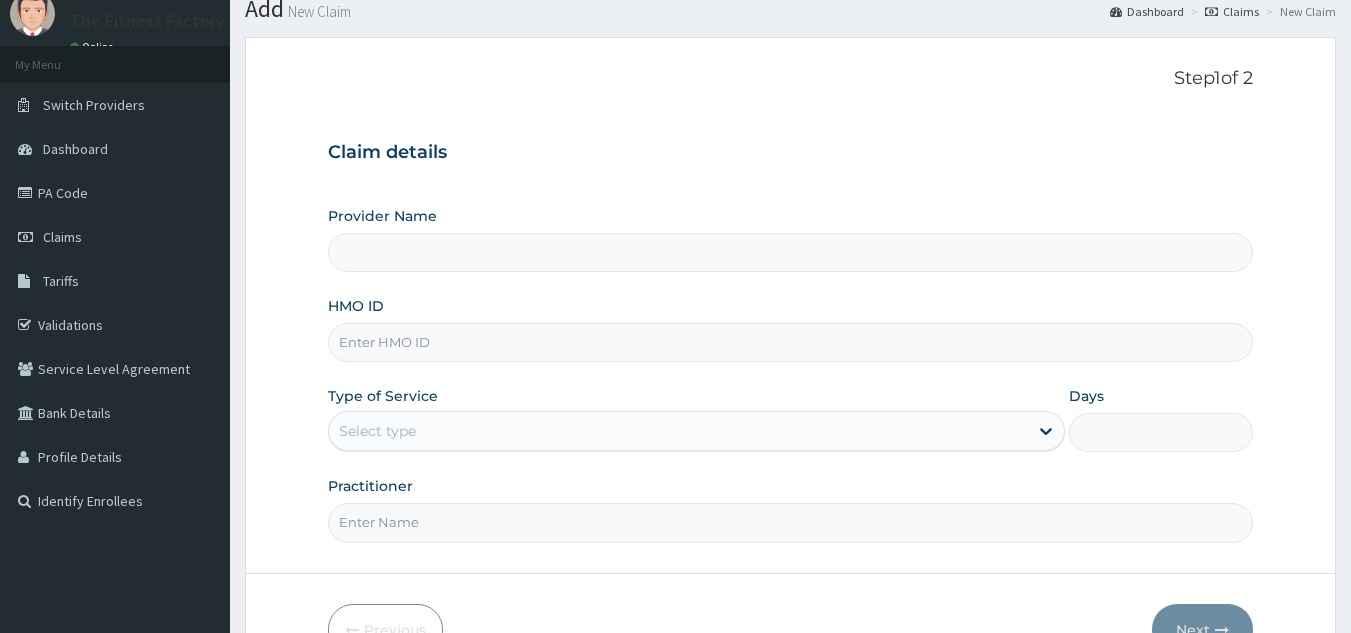 scroll, scrollTop: 189, scrollLeft: 0, axis: vertical 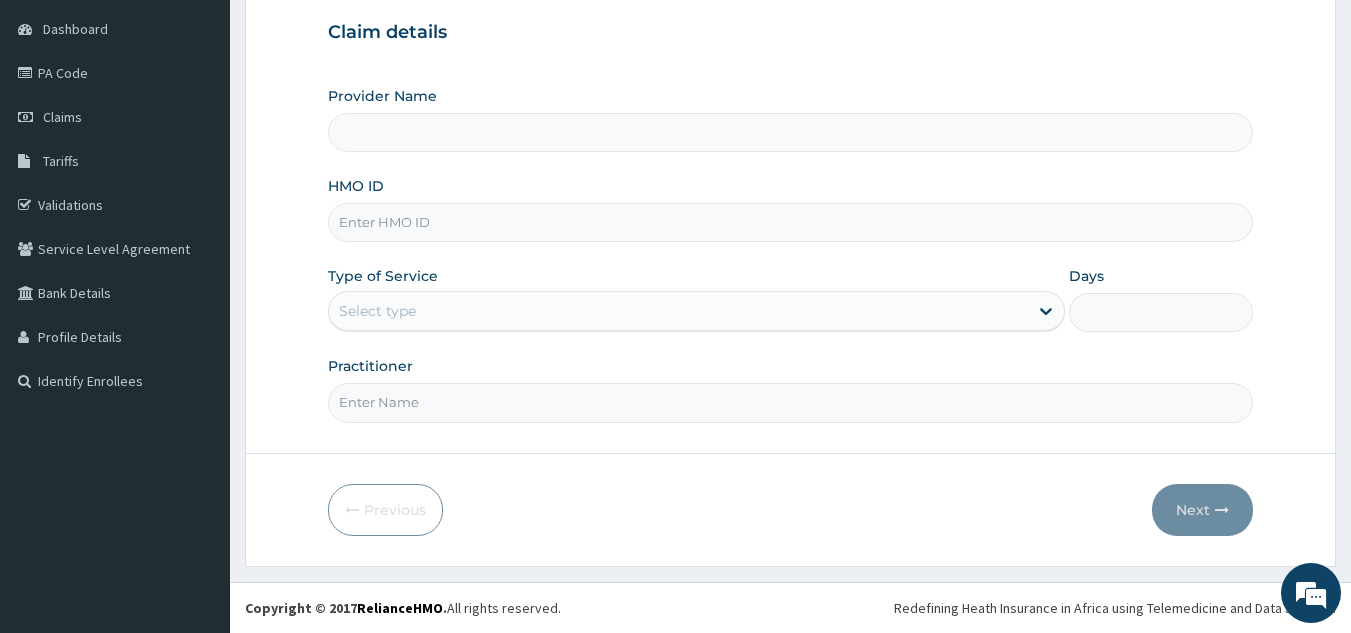 type on "Fitness Factory Ltd" 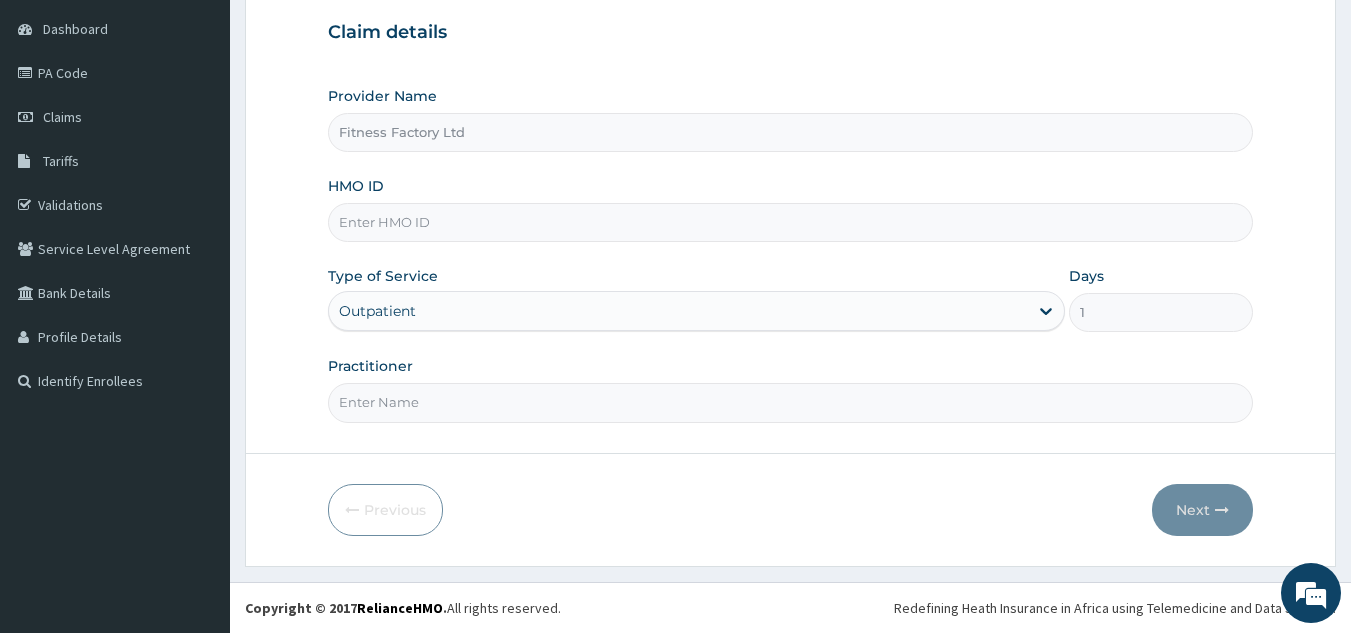click on "HMO ID" at bounding box center [791, 222] 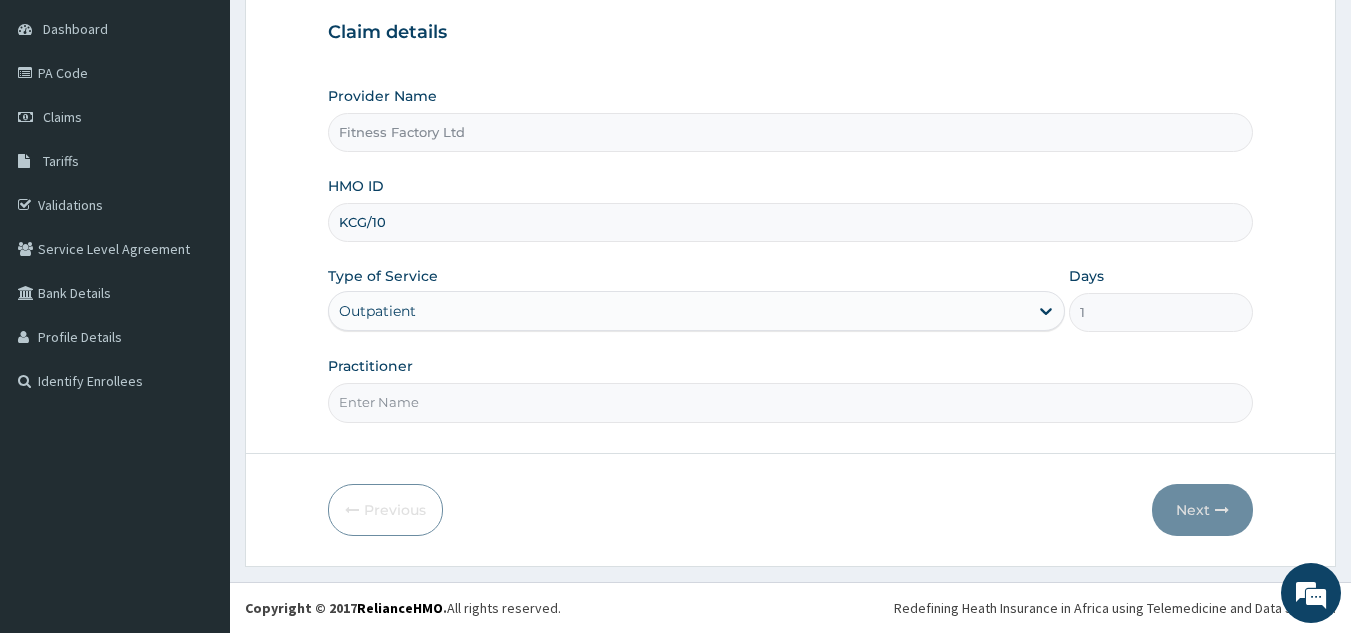 scroll, scrollTop: 0, scrollLeft: 0, axis: both 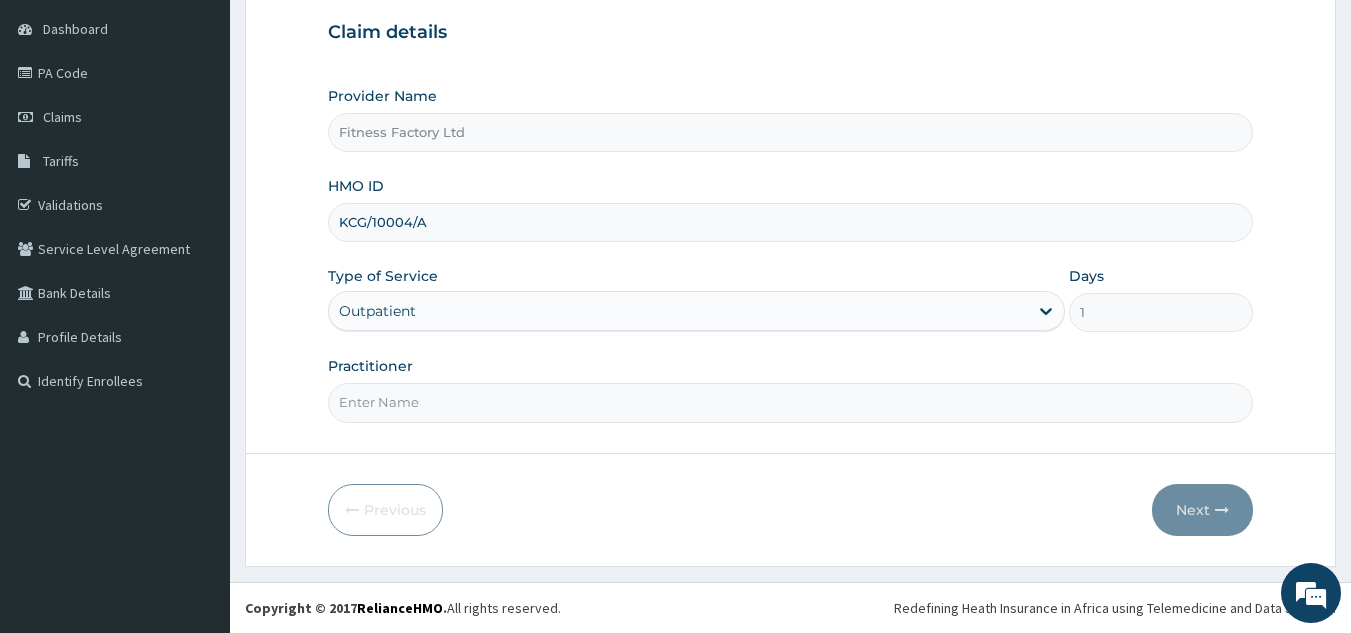type on "KCG/10004/A" 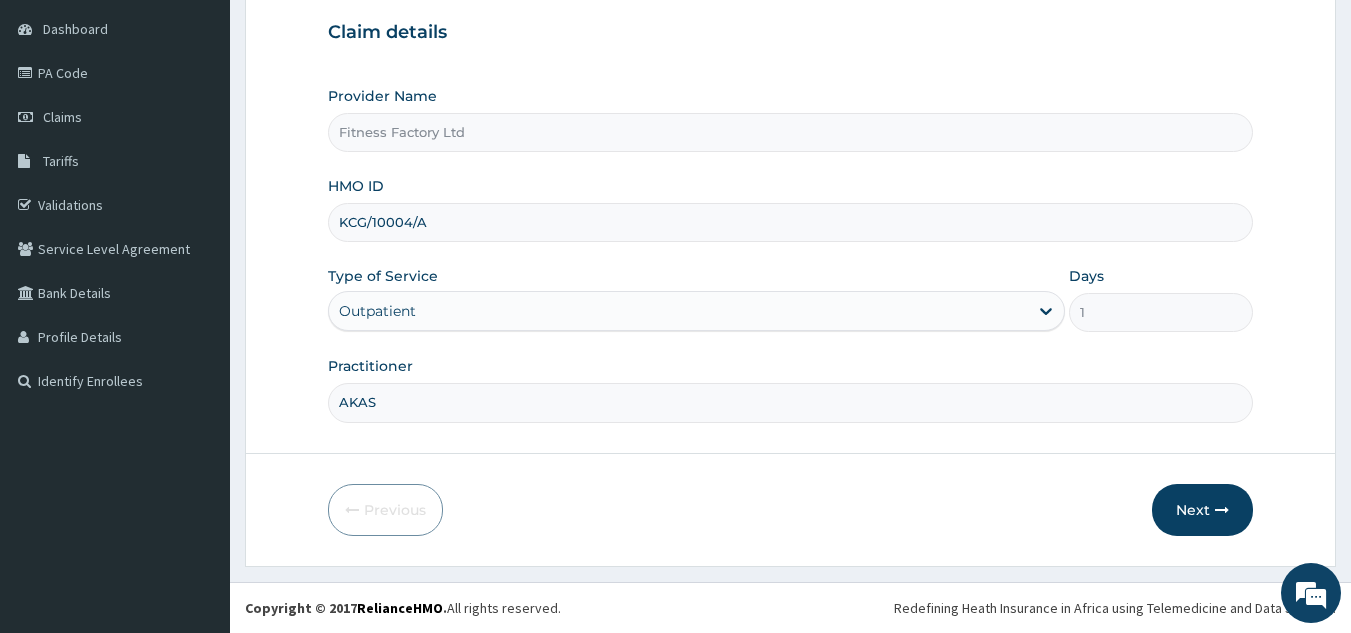 type on "AKASH" 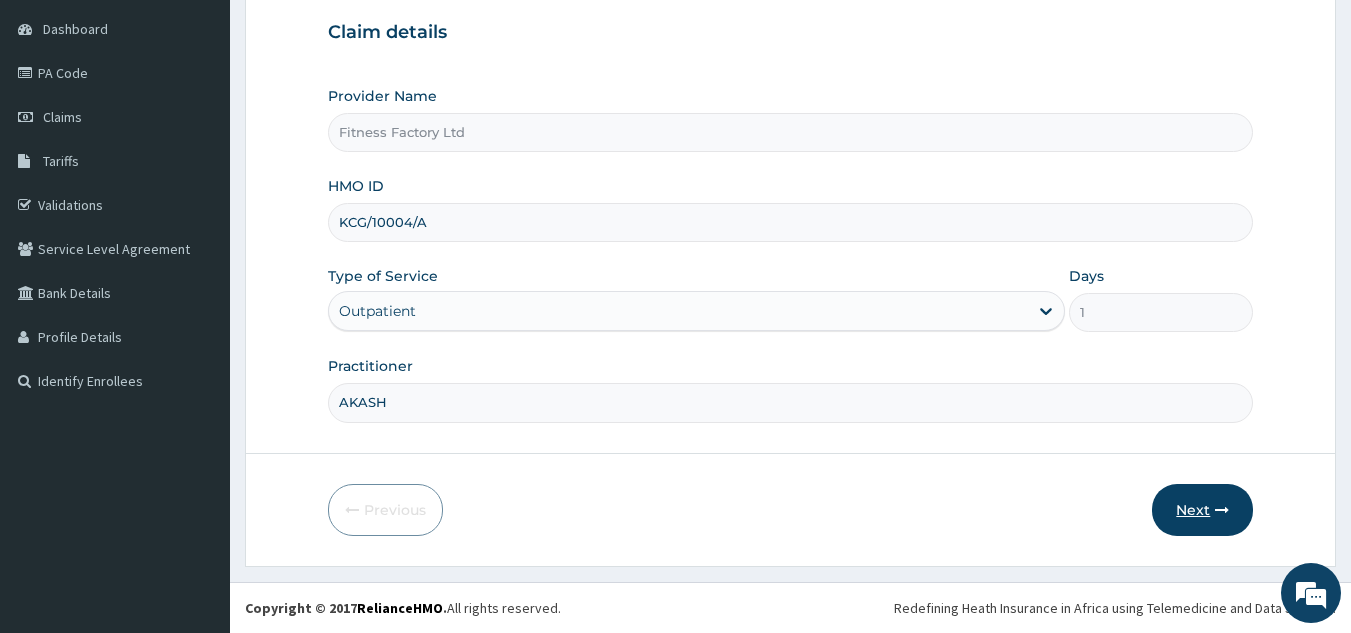 click on "Next" at bounding box center [1202, 510] 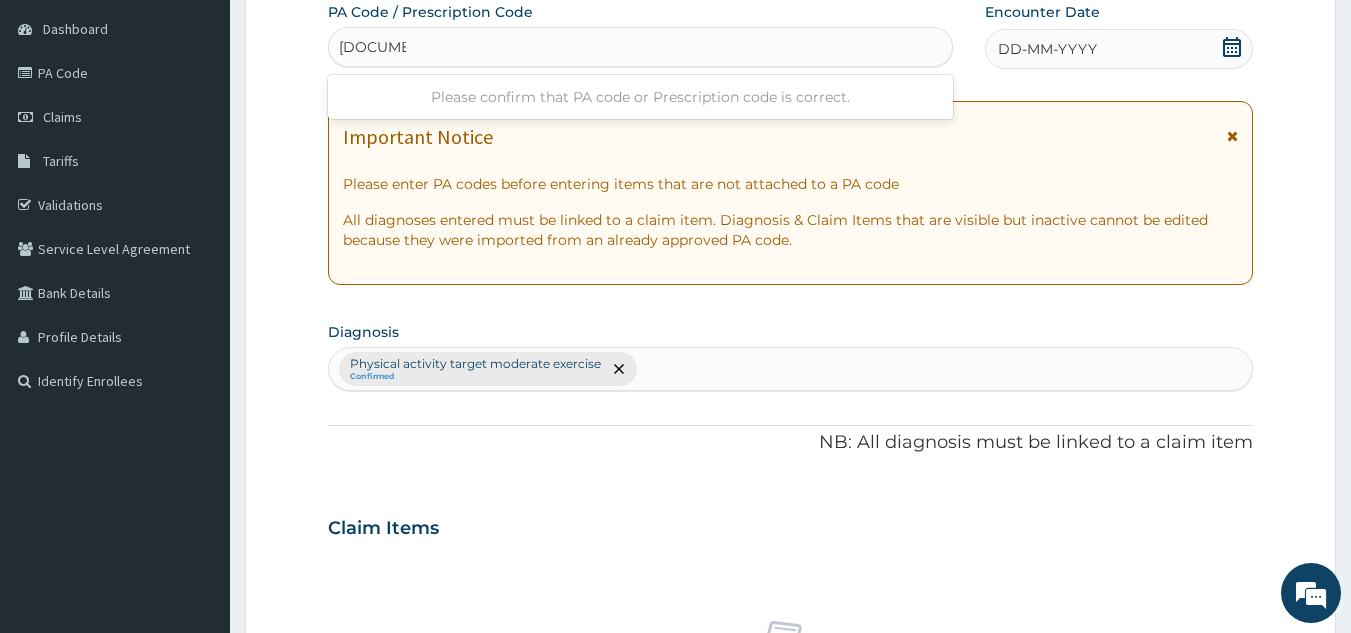 type on "[DOCUMENT_ID]" 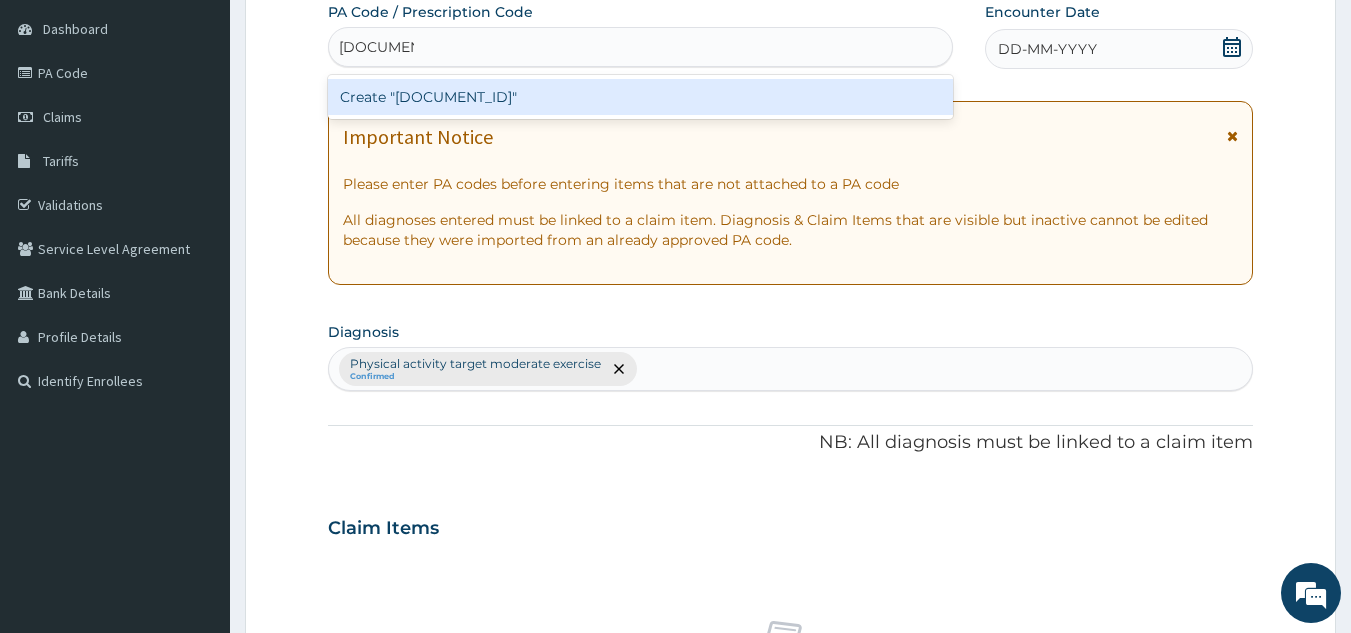 click on "Create "PA/535875"" at bounding box center (641, 97) 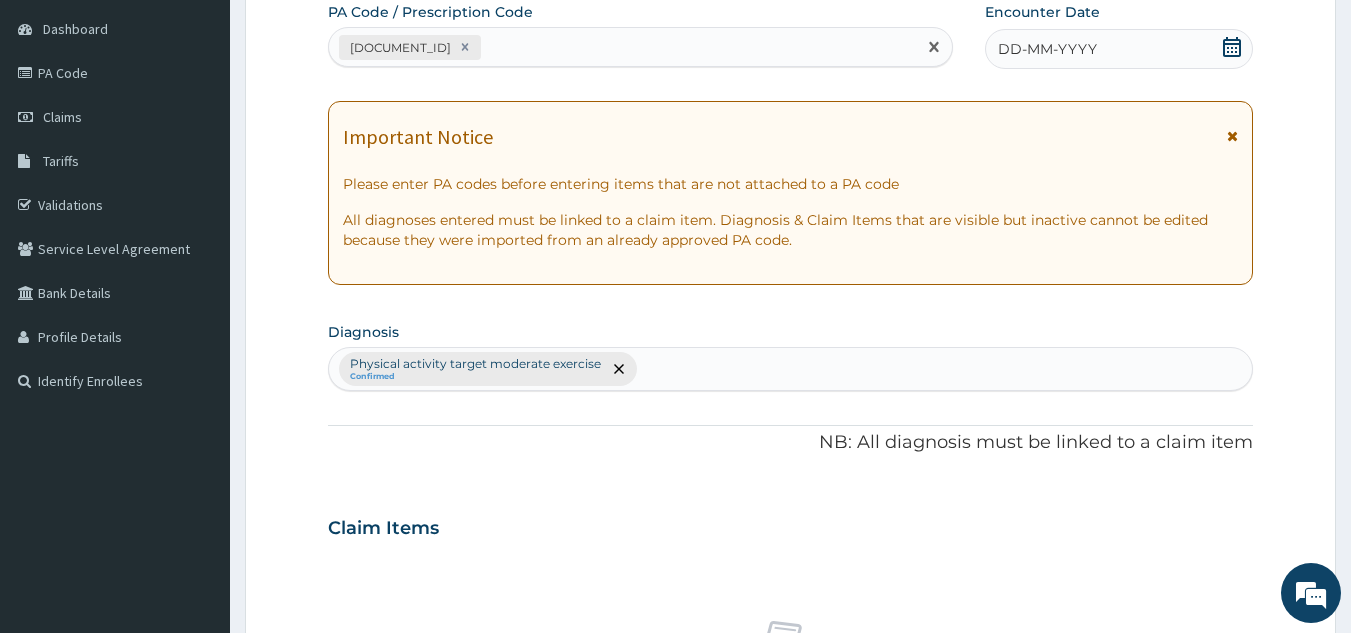 click on "DD-MM-YYYY" at bounding box center [1119, 49] 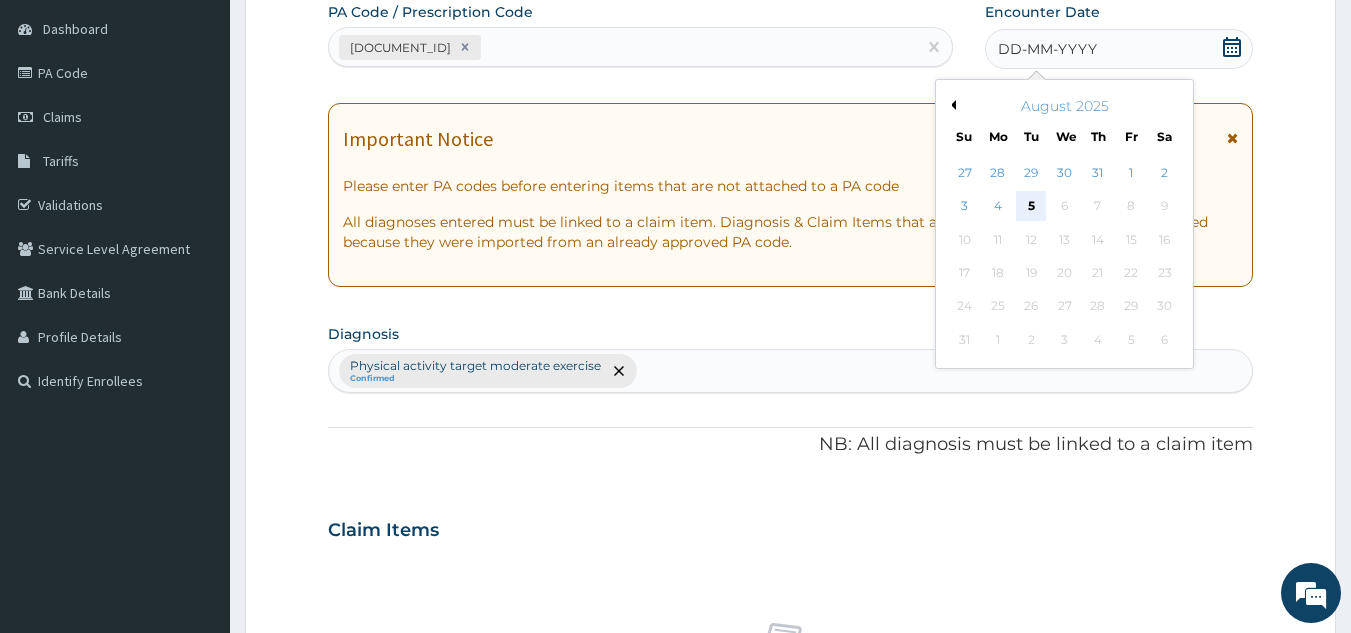 click on "5" at bounding box center [1032, 207] 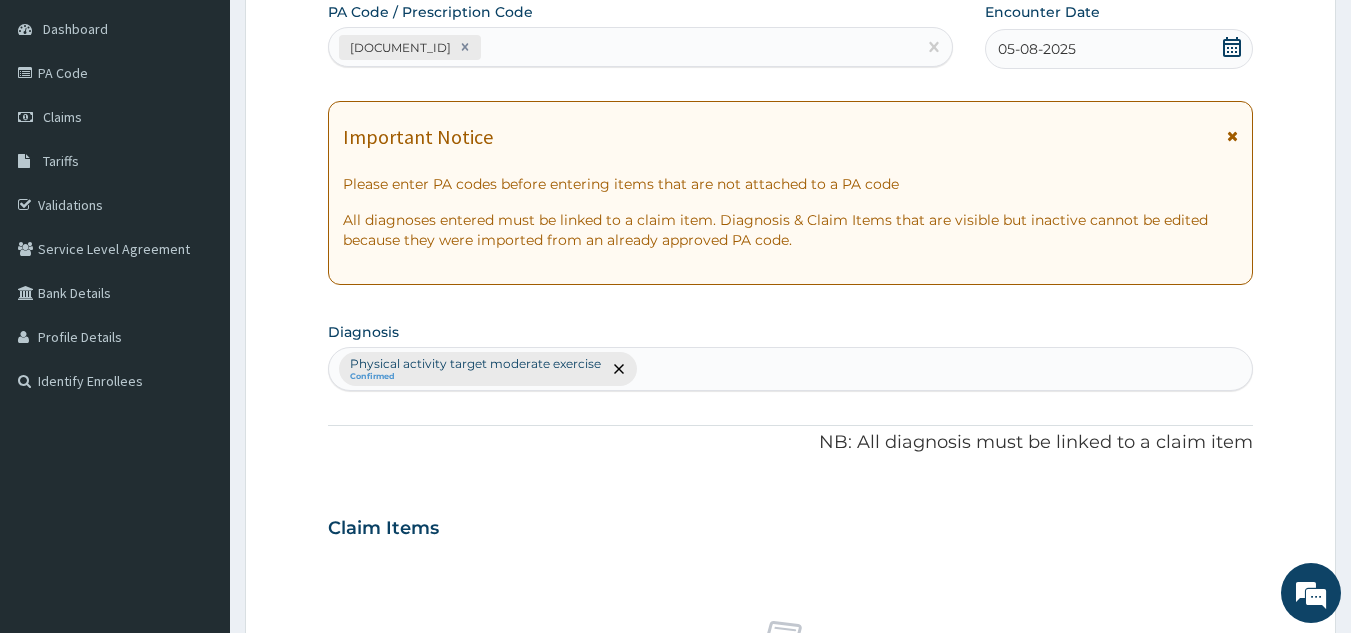 click on "05-08-2025" at bounding box center (1119, 49) 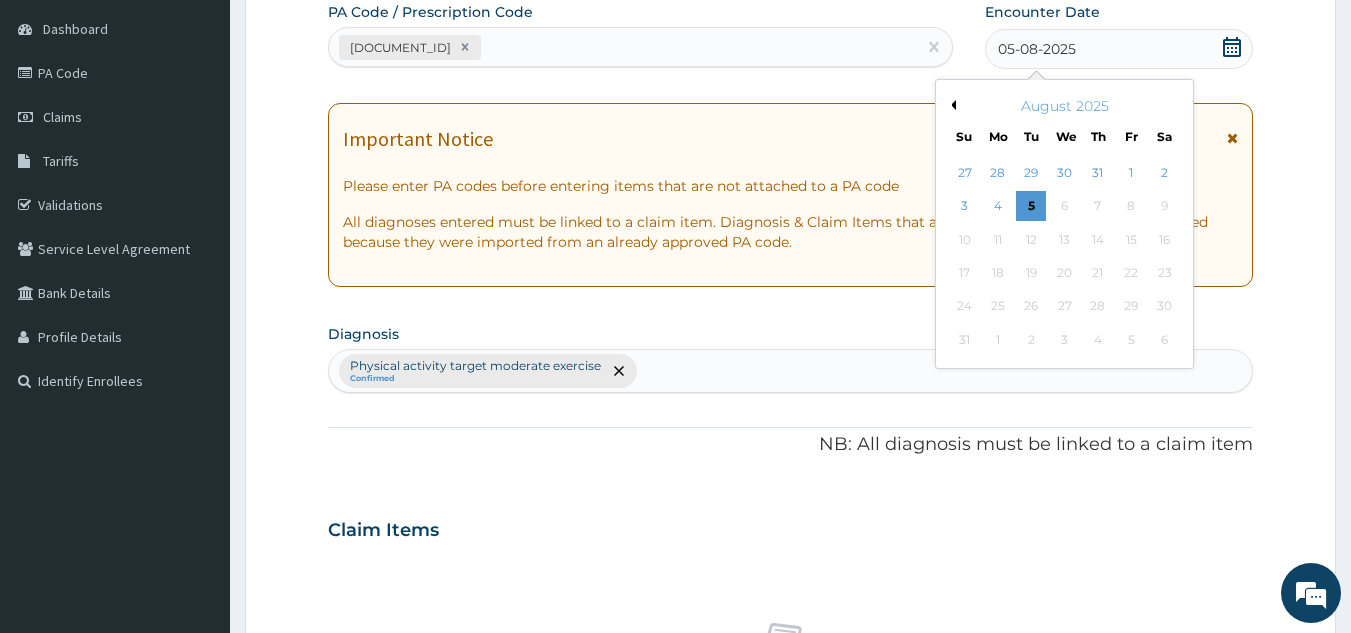 click on "August 2025" at bounding box center [1064, 106] 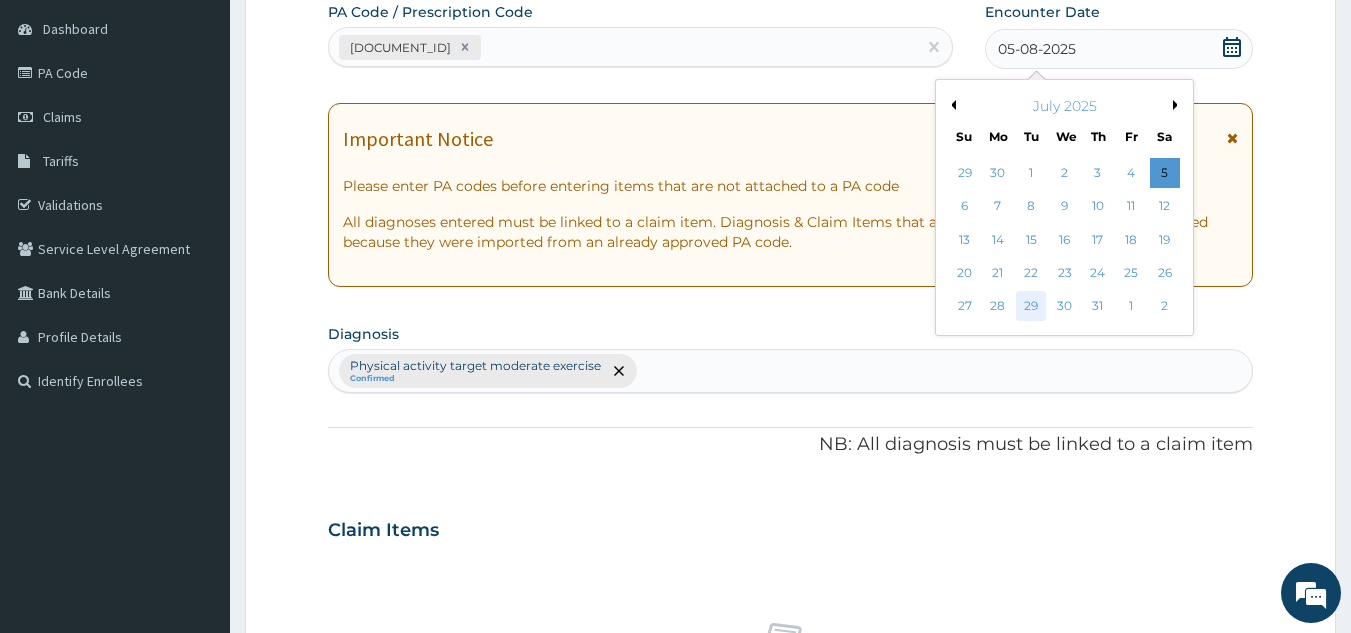 click on "29" at bounding box center (1032, 307) 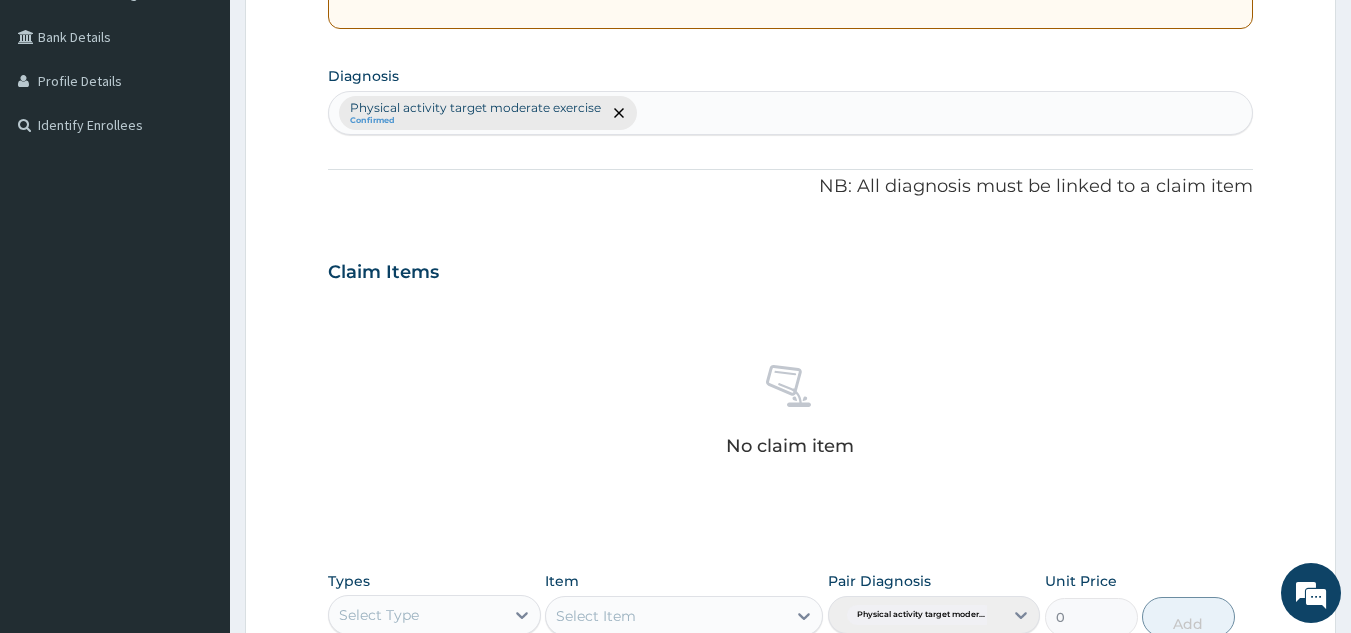 scroll, scrollTop: 809, scrollLeft: 0, axis: vertical 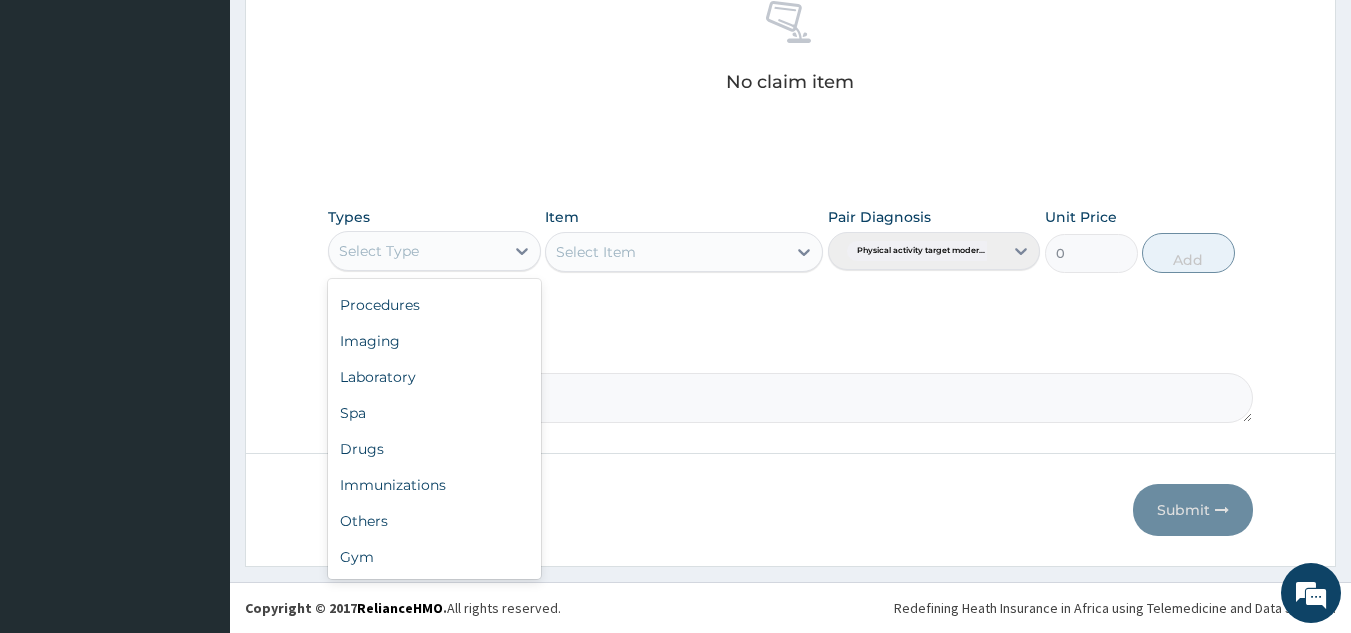 click on "Gym" at bounding box center [434, 557] 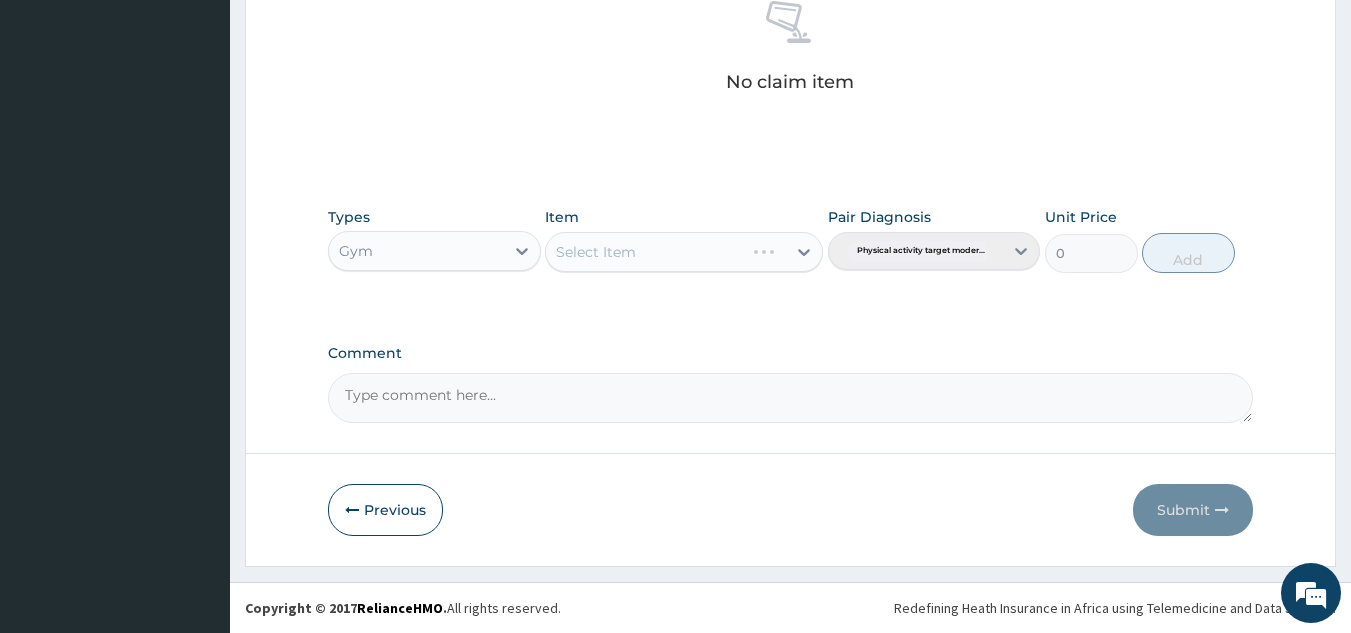 click on "Select Item" at bounding box center [684, 252] 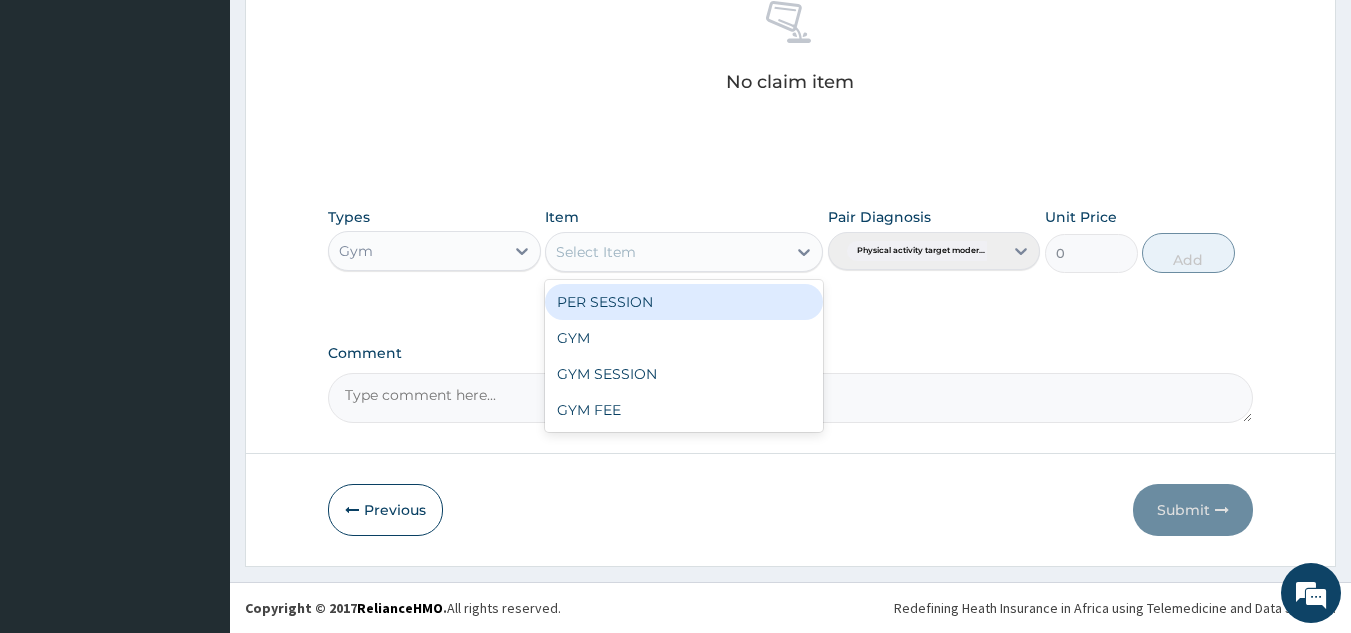 click on "GYM" at bounding box center [684, 338] 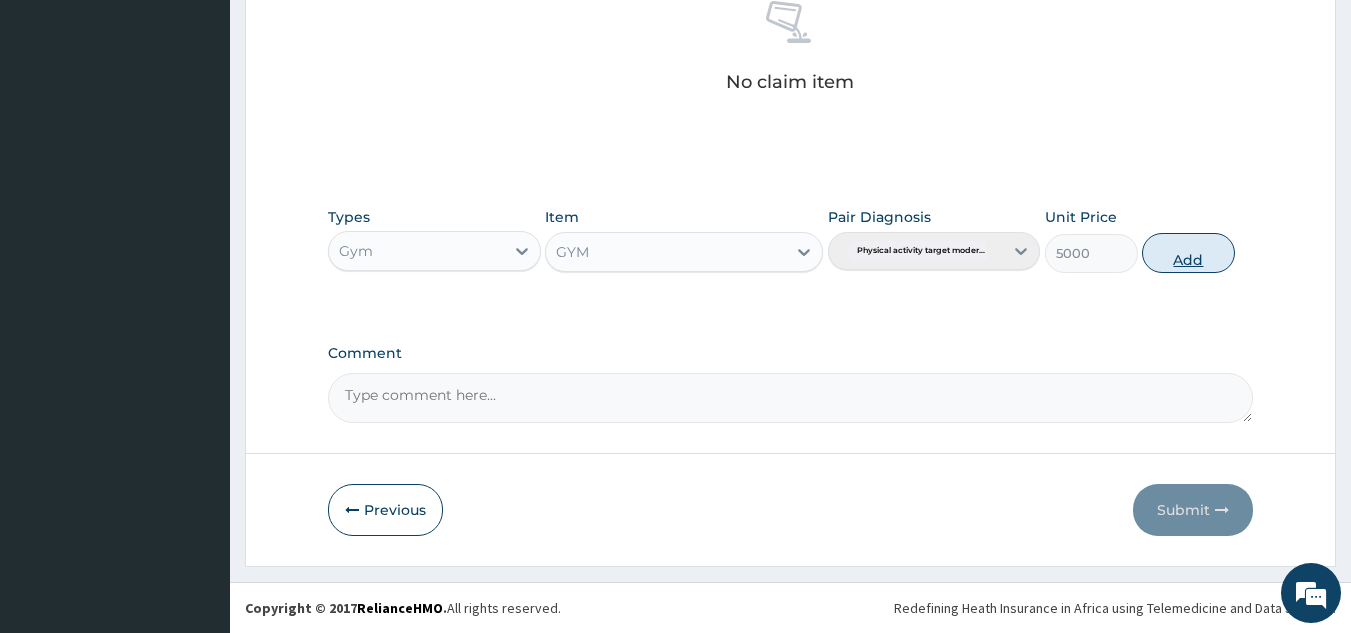 click on "Add" at bounding box center (1188, 253) 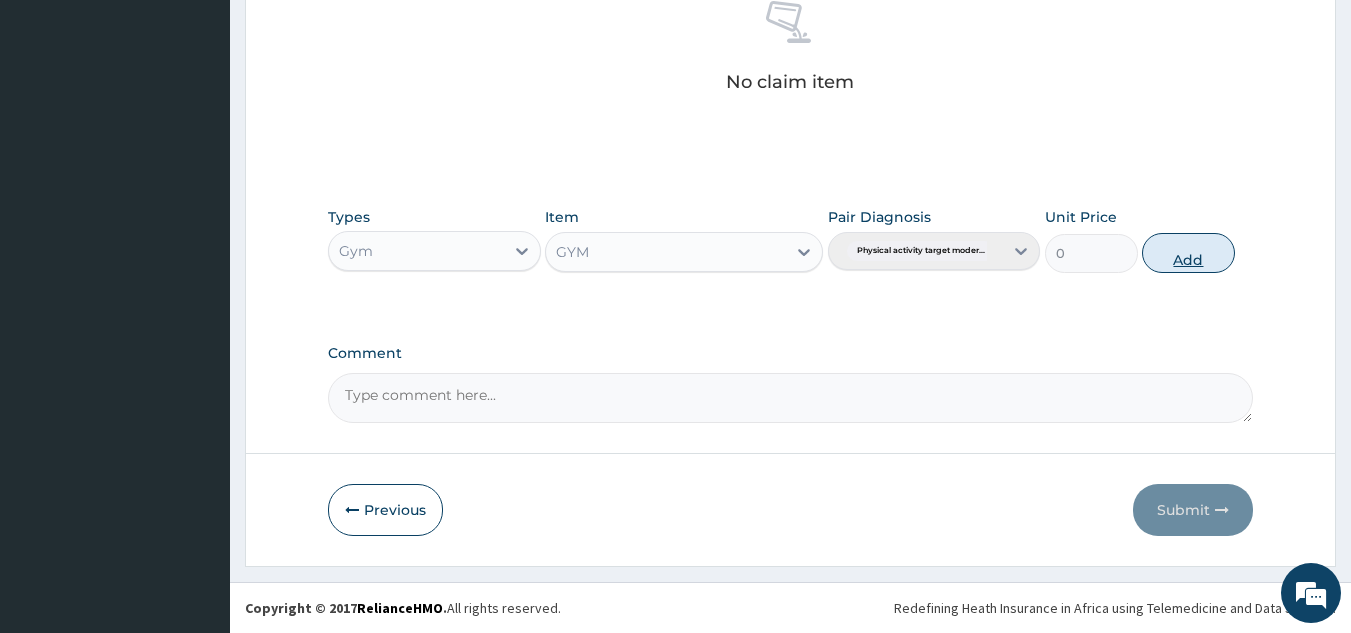 scroll, scrollTop: 729, scrollLeft: 0, axis: vertical 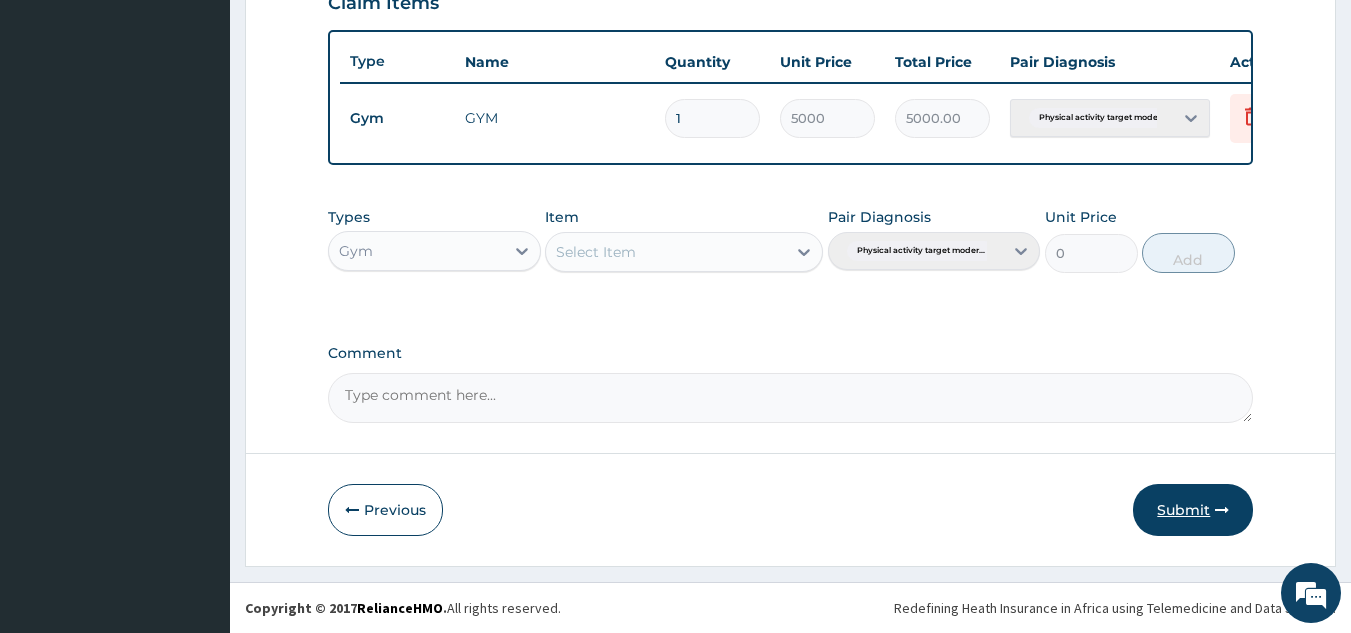 click on "Submit" at bounding box center [1193, 510] 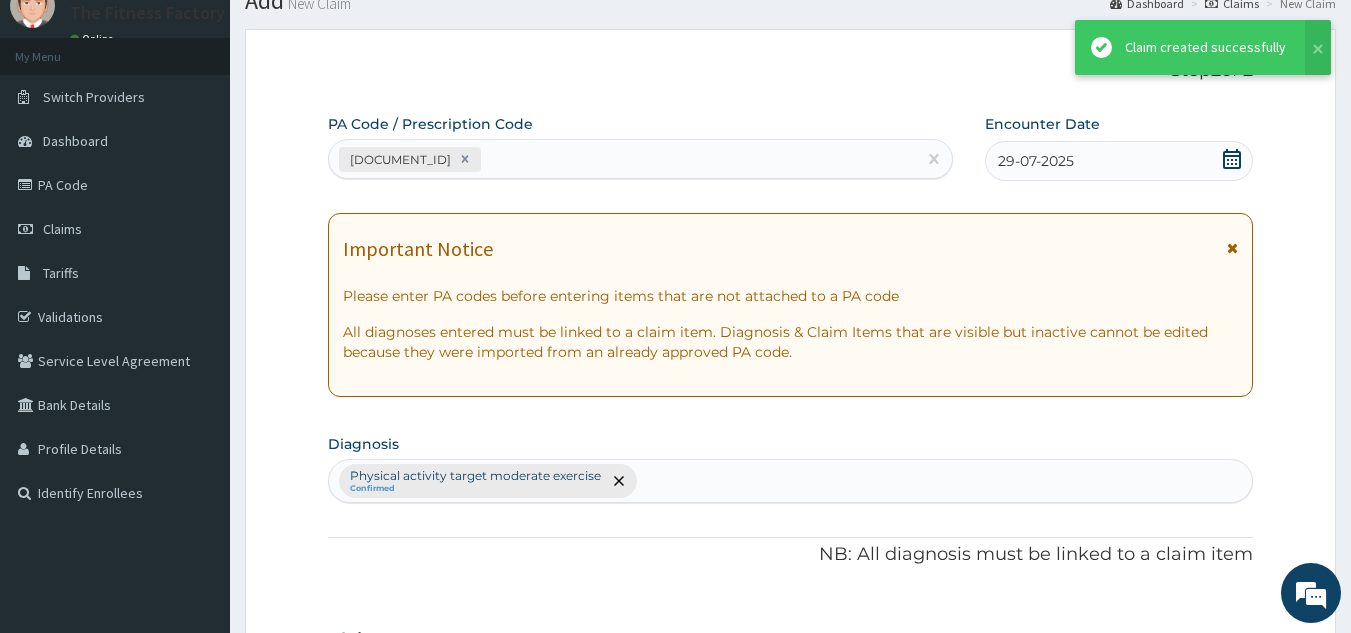 scroll, scrollTop: 729, scrollLeft: 0, axis: vertical 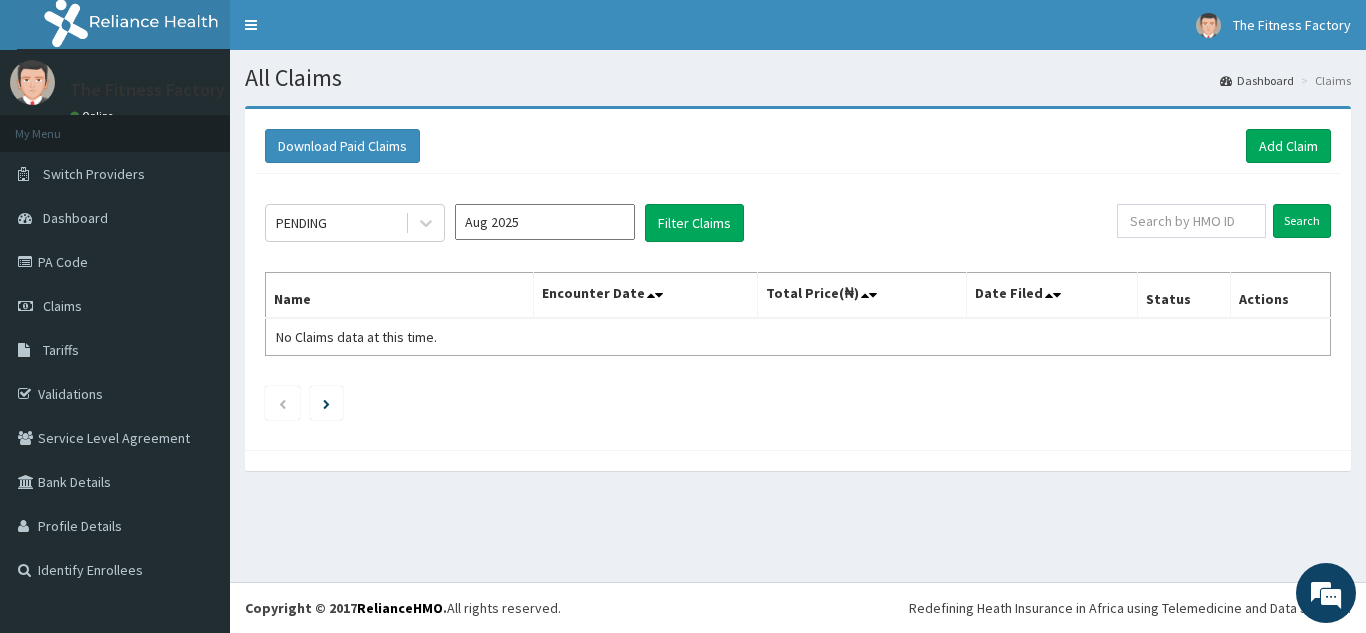 click on "Download Paid Claims Add Claim × Note you can only download claims within a maximum of 1 year and the dates will auto-adjust when you select range that is greater than 1 year From 05-05-2025 To 05-08-2025 Close Download PENDING Aug 2025 Filter Claims Search Name Encounter Date Total Price(₦) Date Filed Status Actions No Claims data at this time." at bounding box center [798, 288] 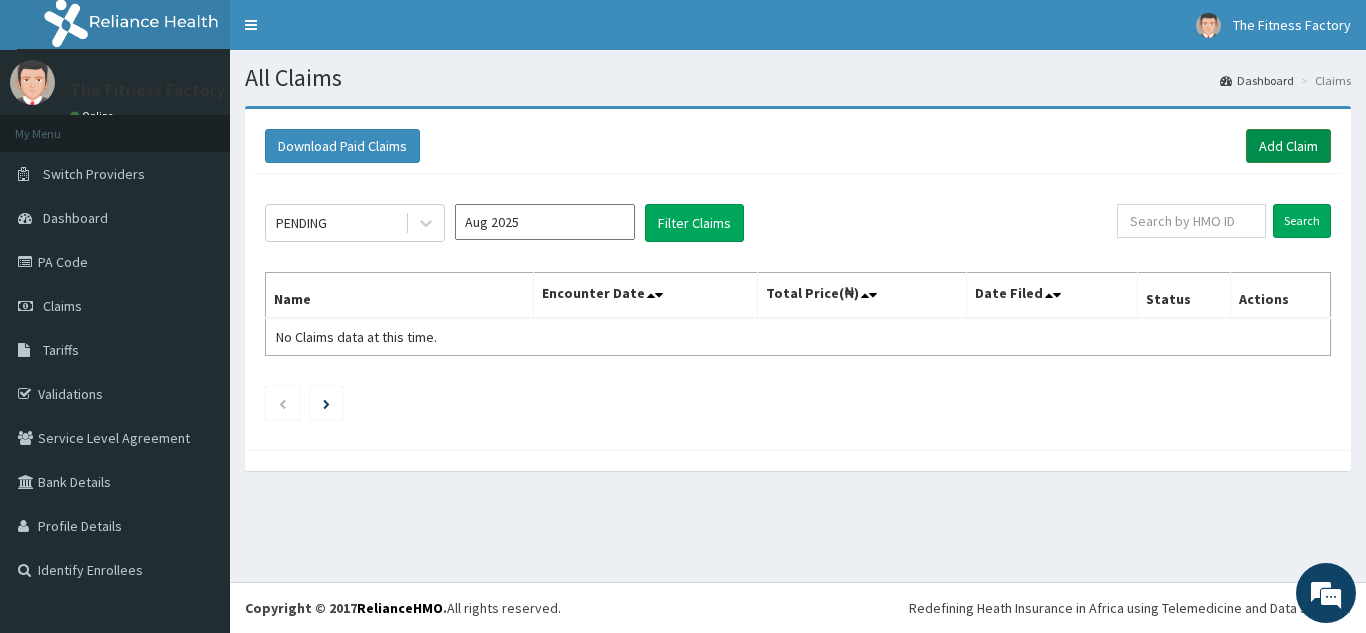 click on "Add Claim" at bounding box center [1288, 146] 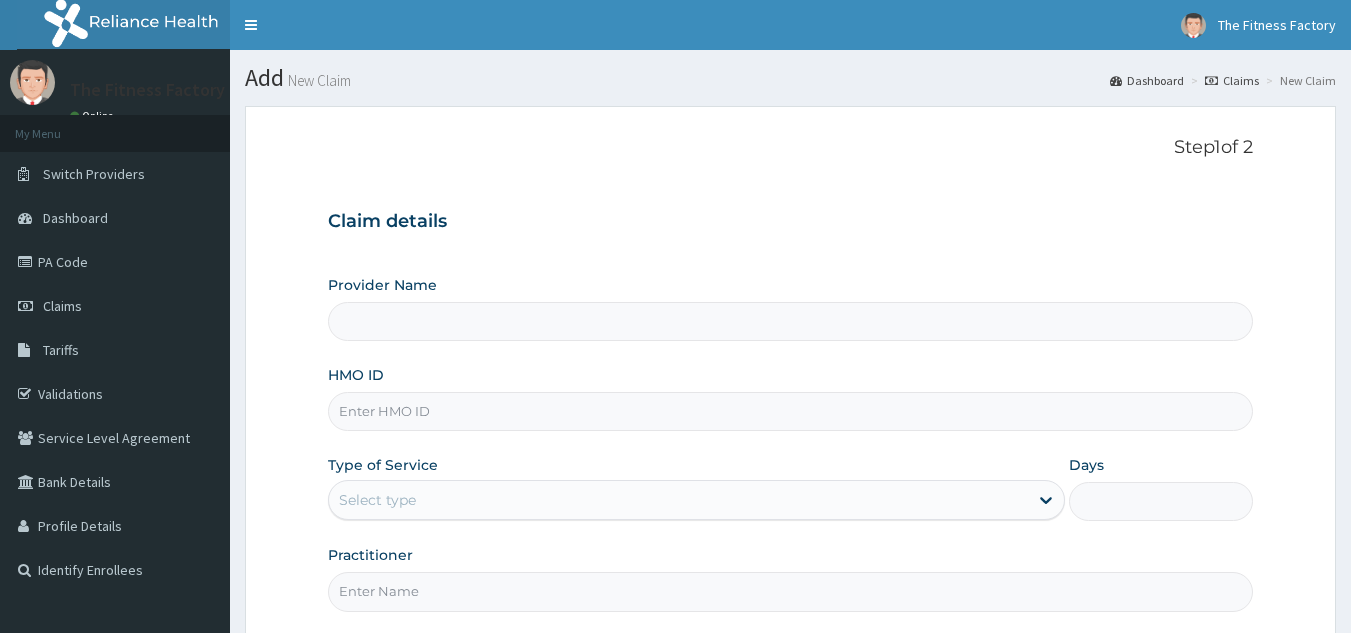 scroll, scrollTop: 189, scrollLeft: 0, axis: vertical 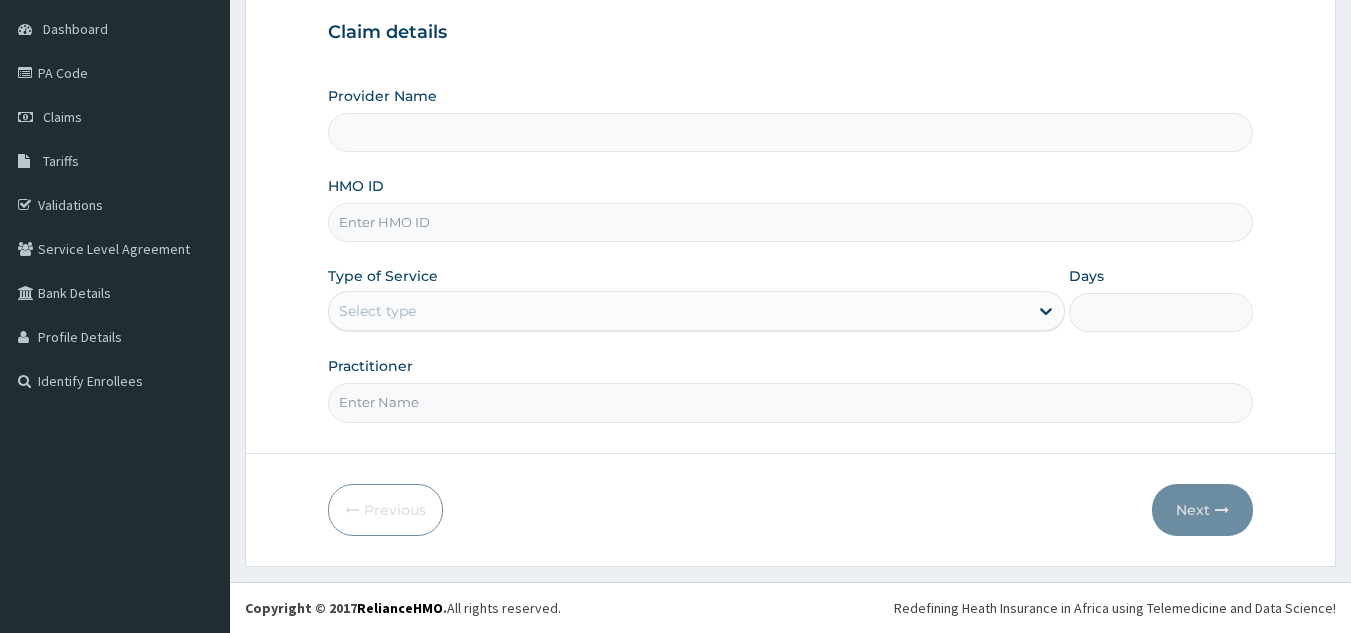 click on "HMO ID" at bounding box center [791, 222] 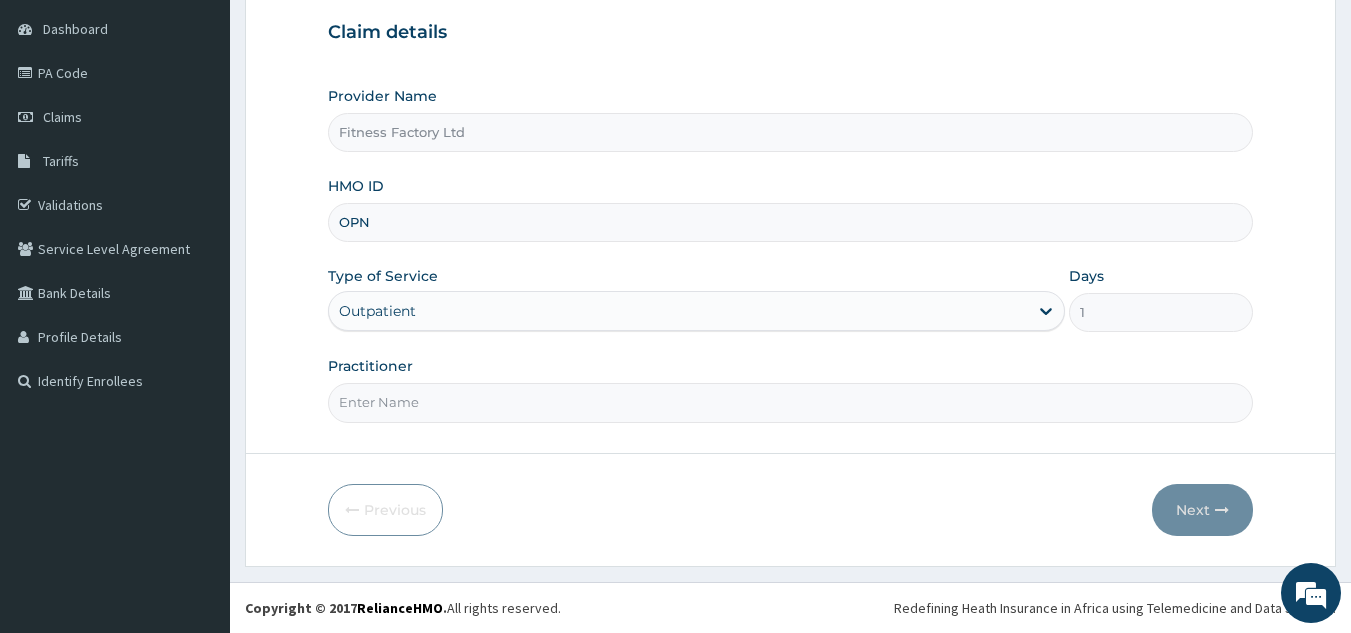 type on "OPN/10011/A" 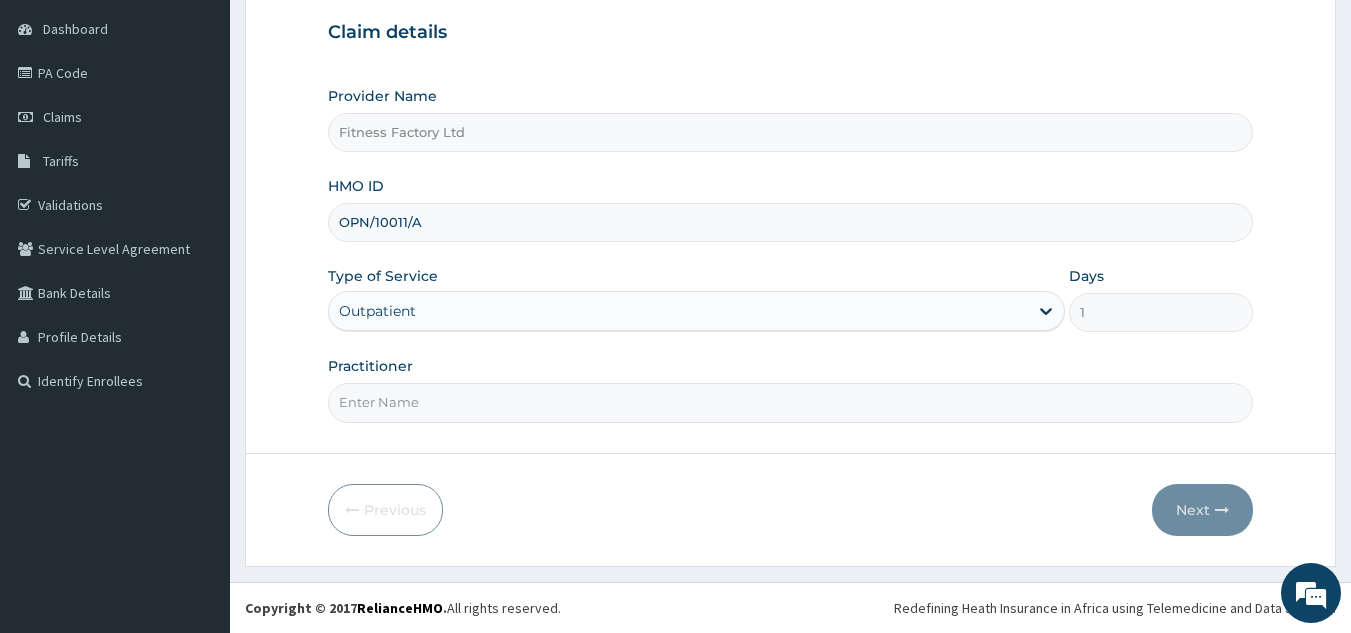 click on "Practitioner" at bounding box center [791, 402] 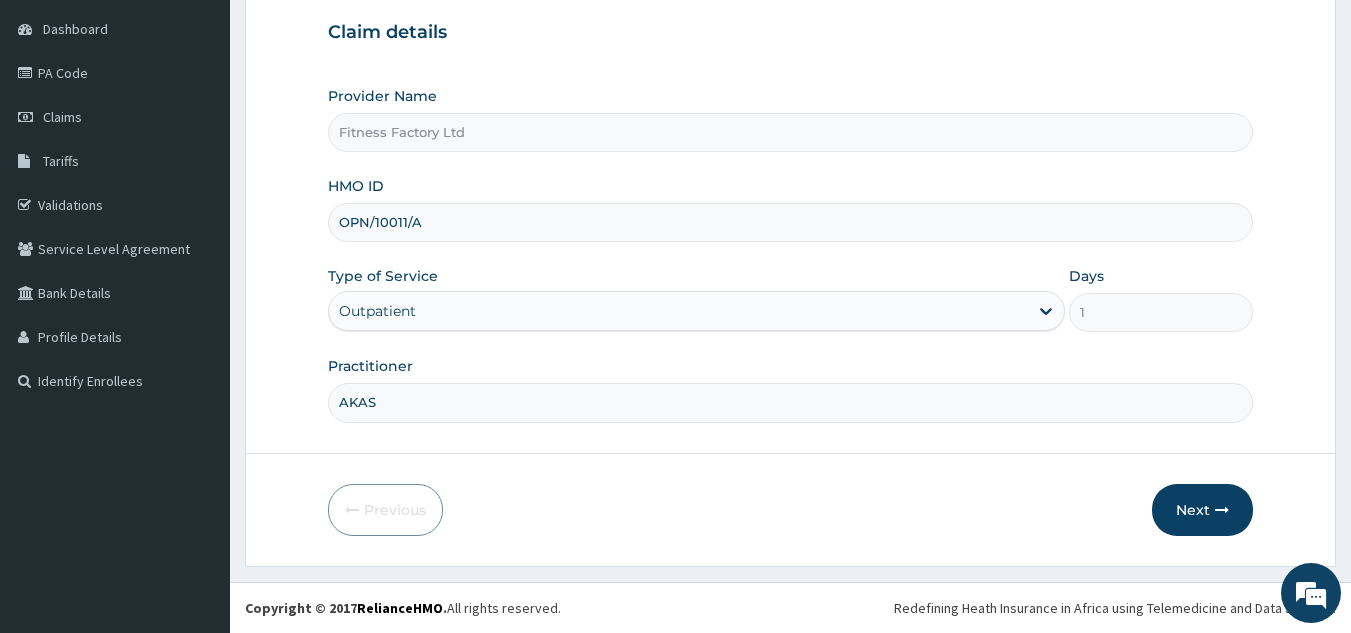 type on "AKASH" 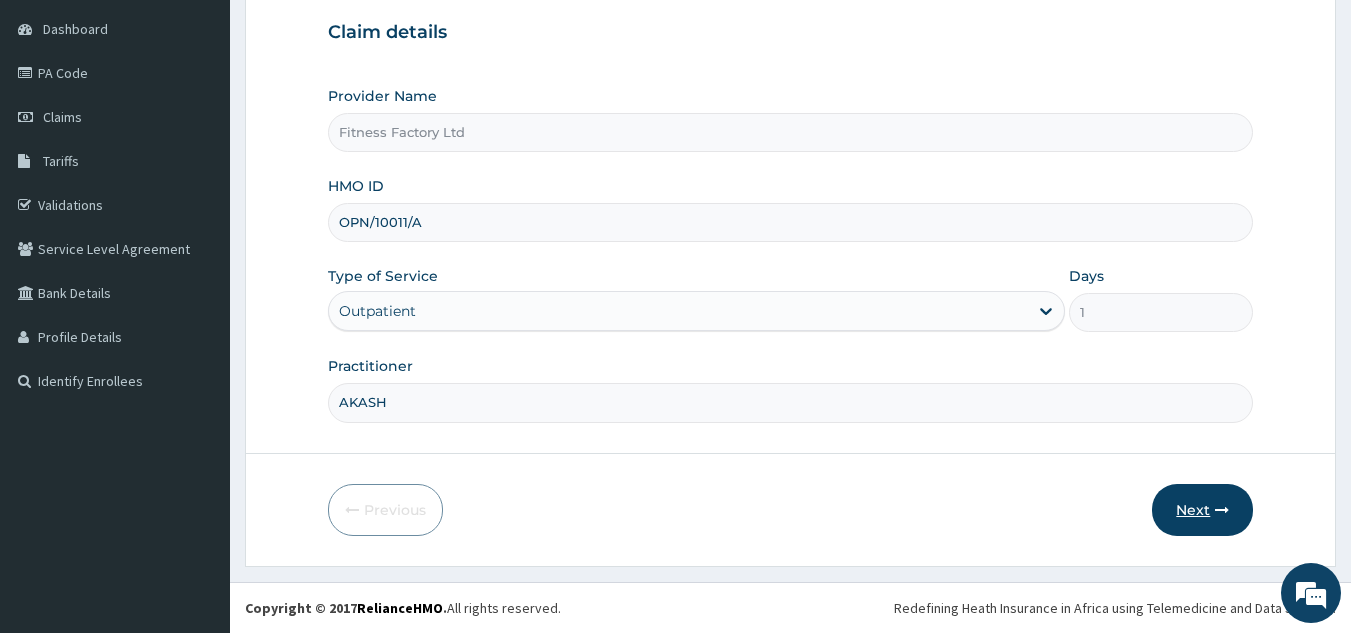 click on "Next" at bounding box center [1202, 510] 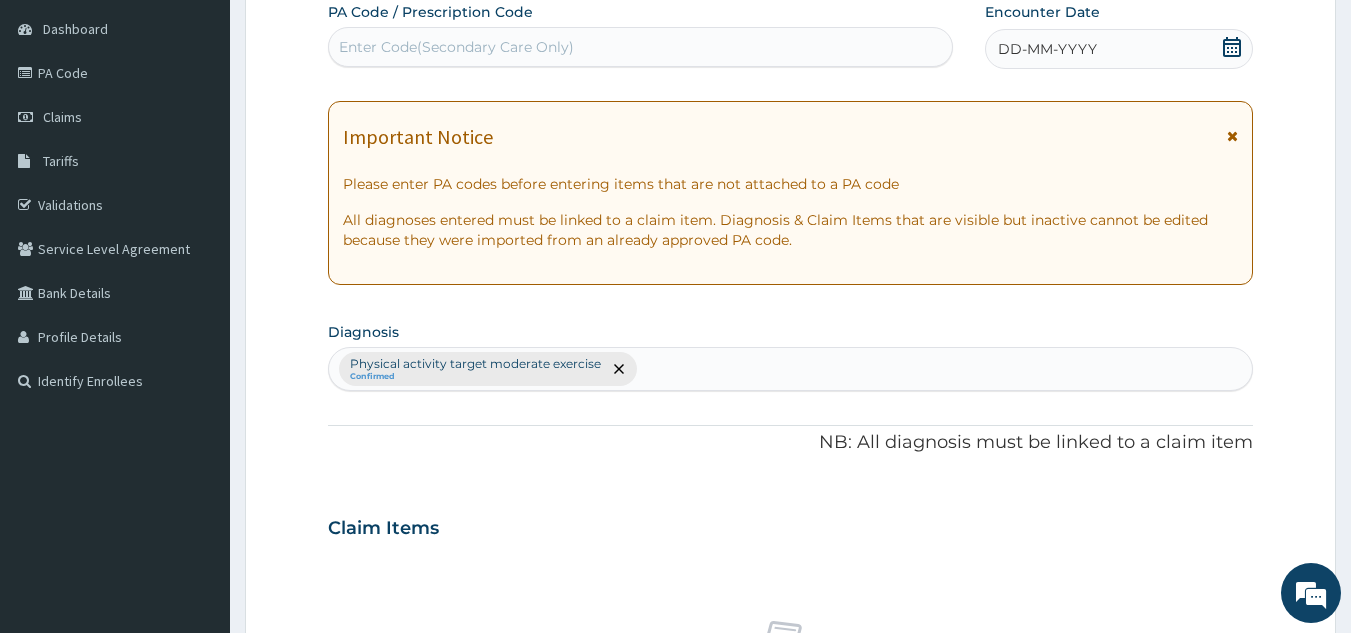 scroll, scrollTop: 0, scrollLeft: 0, axis: both 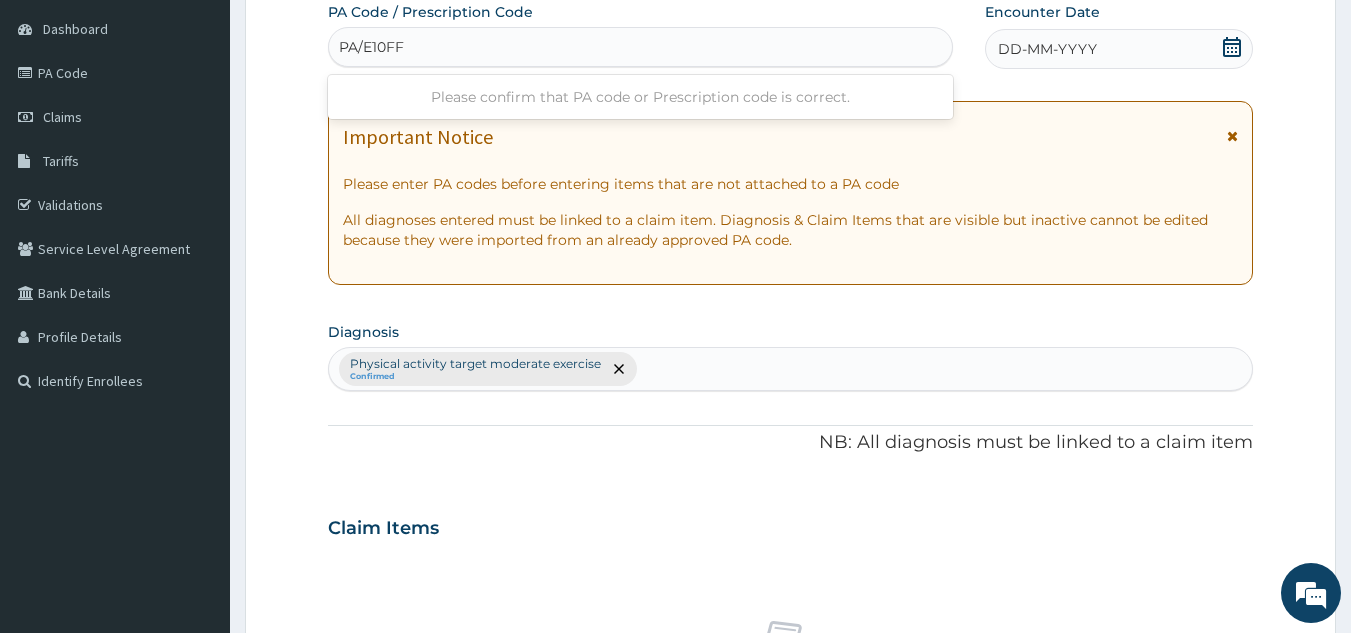 type on "PA/E10FFA" 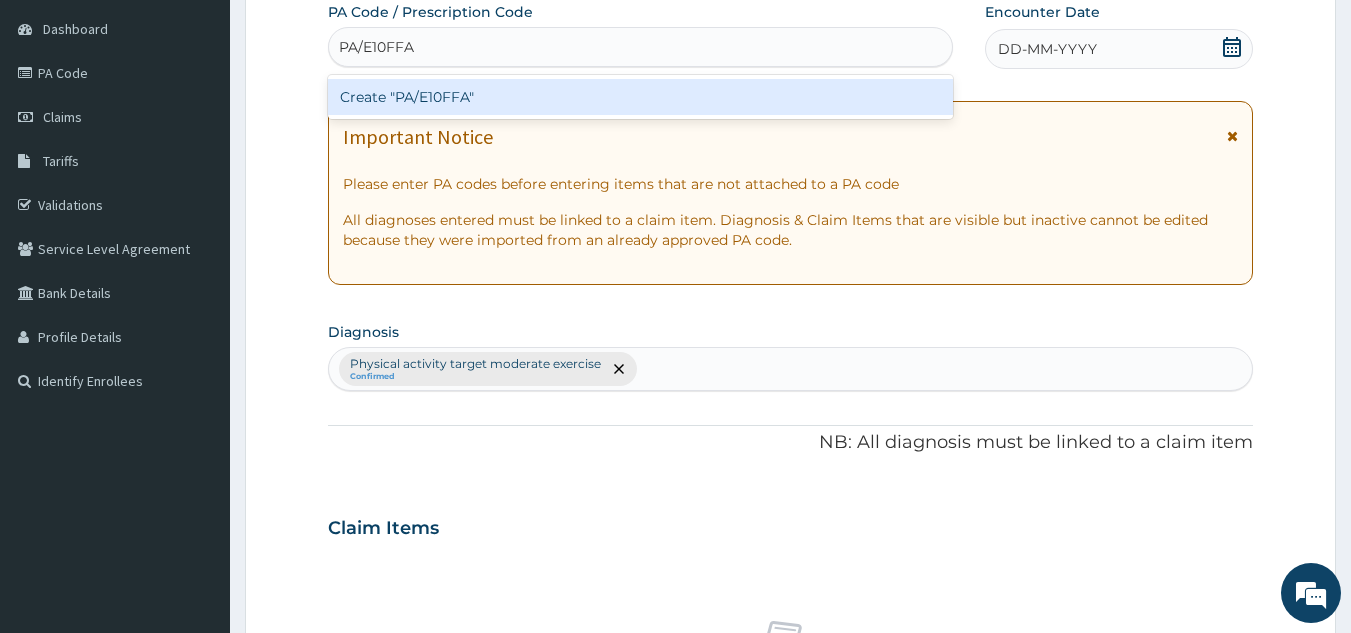 click on "Create "PA/E10FFA"" at bounding box center [641, 97] 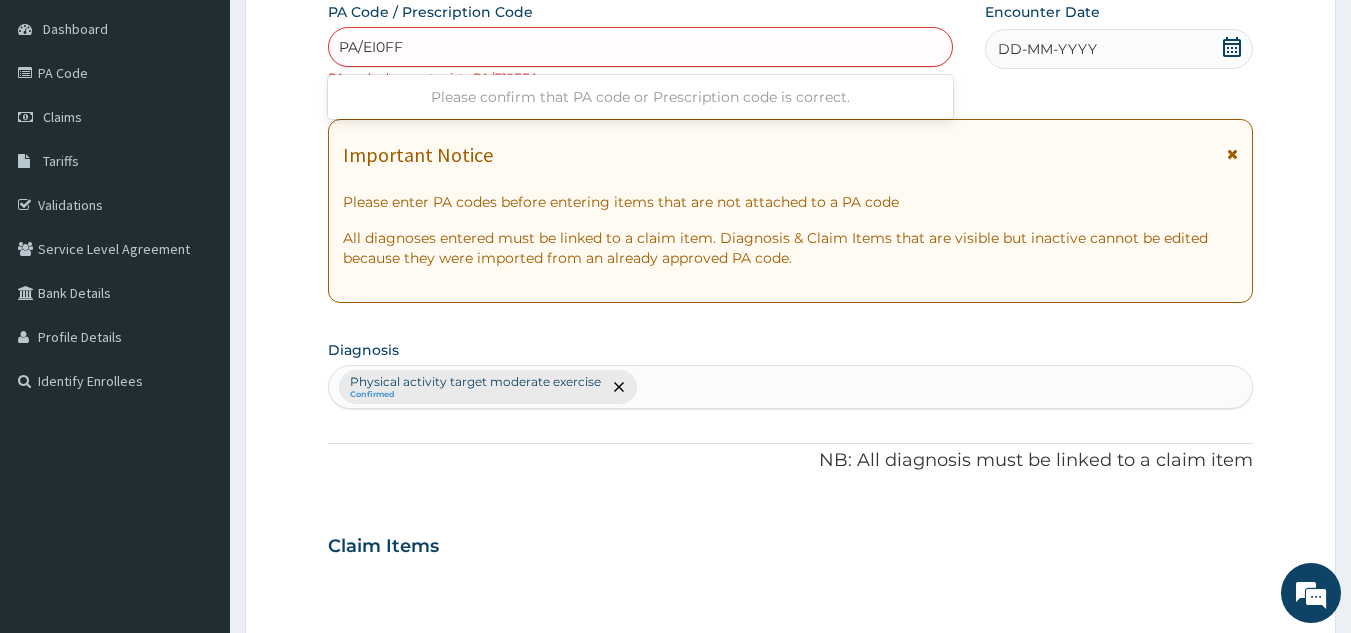 type on "PA/EI0FFA" 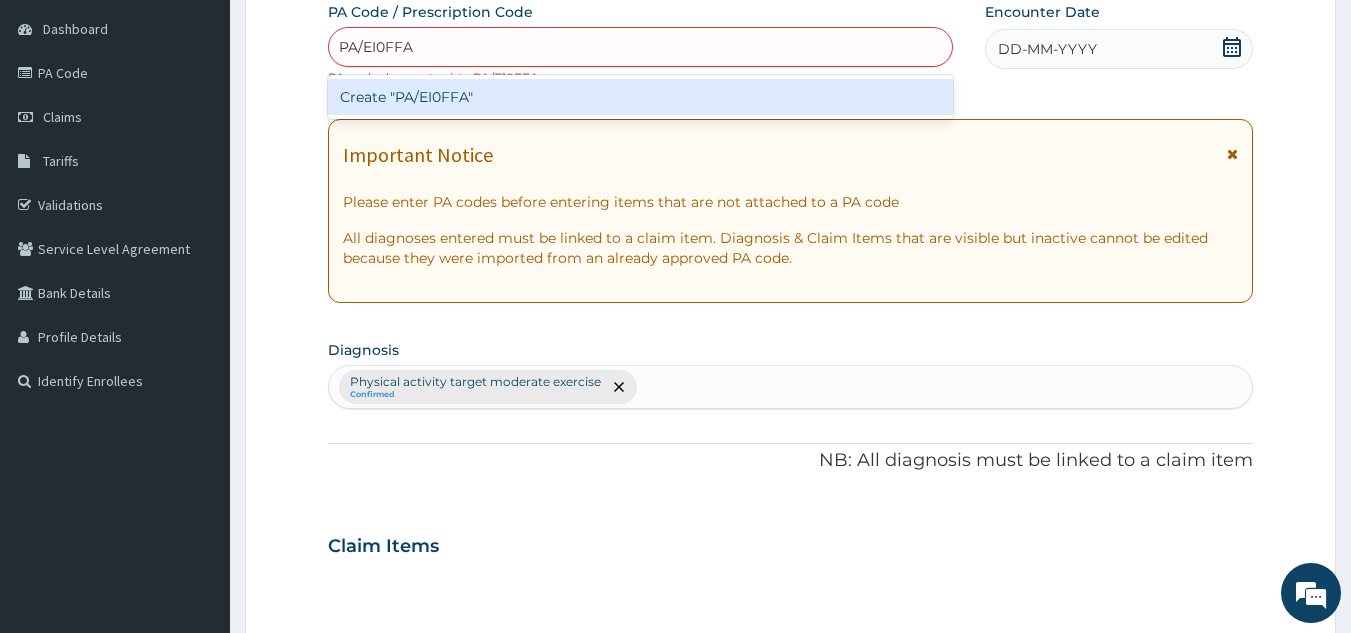 click on "Create "PA/EI0FFA"" at bounding box center [641, 97] 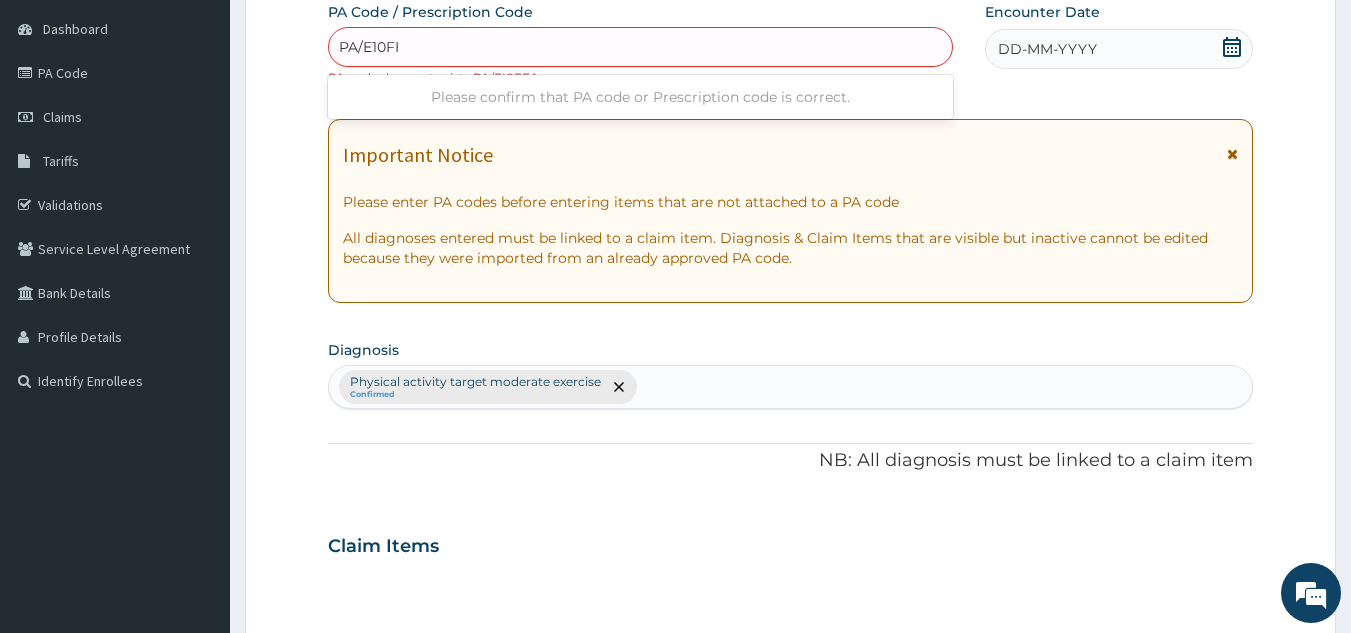type on "PA/E10FFA" 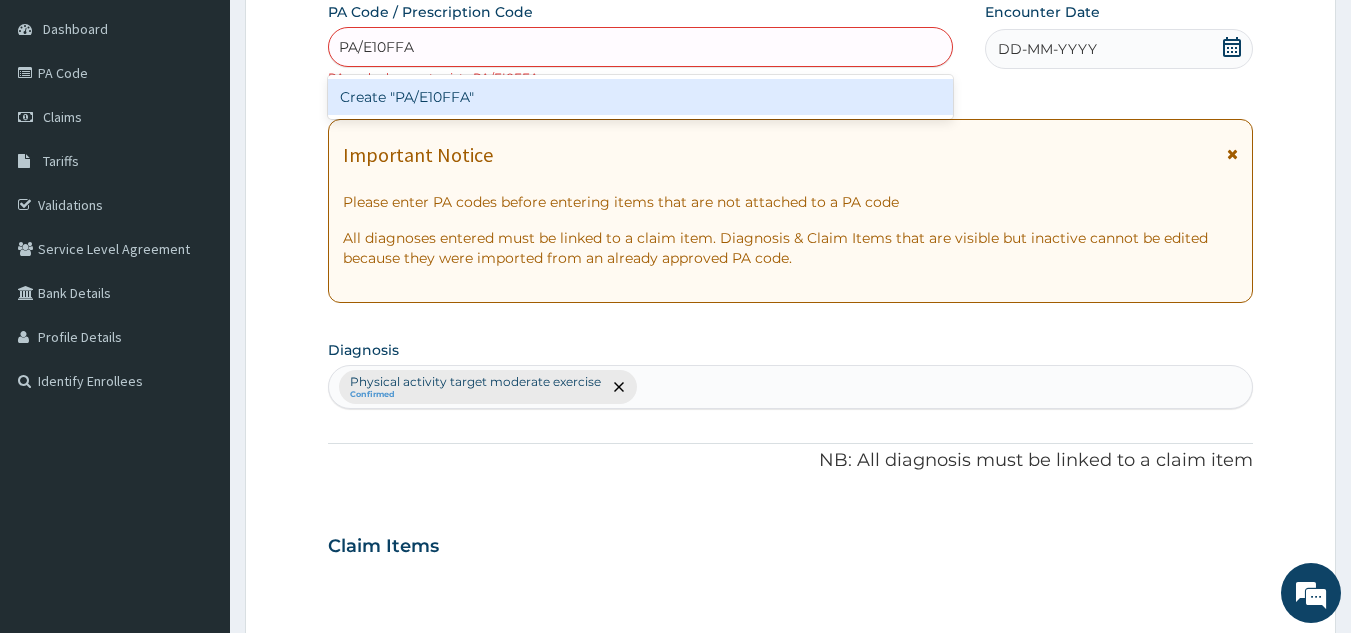 click on "Create "PA/E10FFA"" at bounding box center (641, 97) 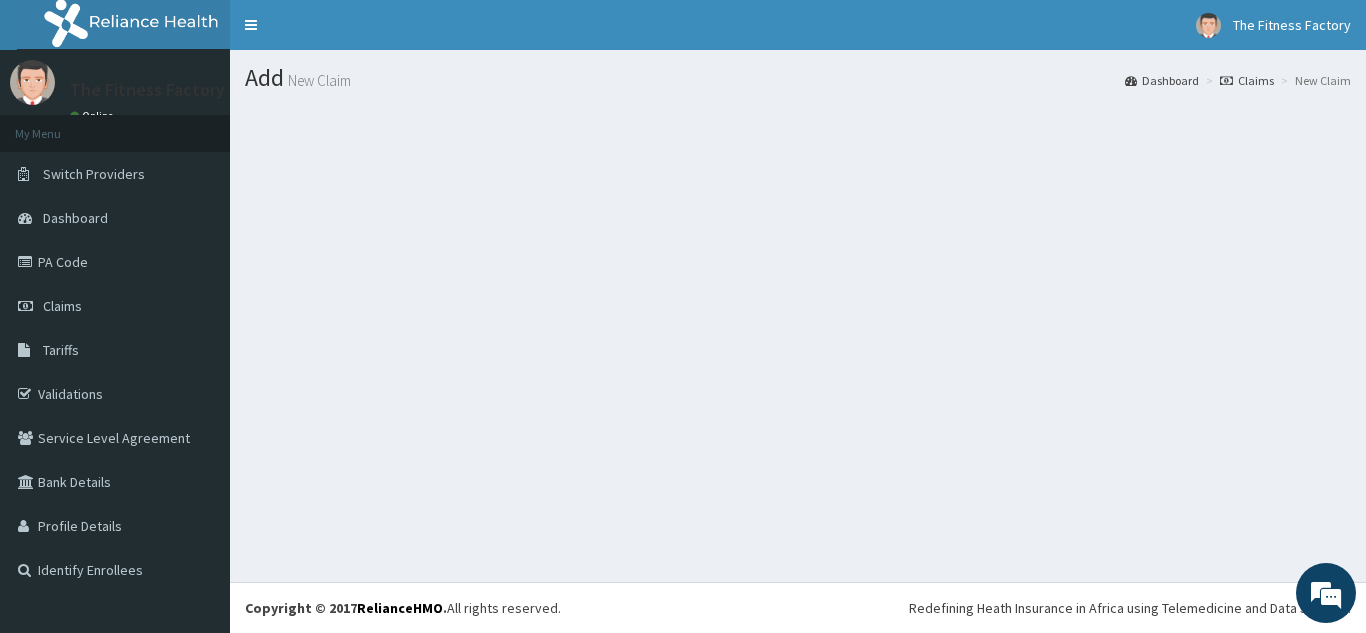 scroll, scrollTop: 0, scrollLeft: 0, axis: both 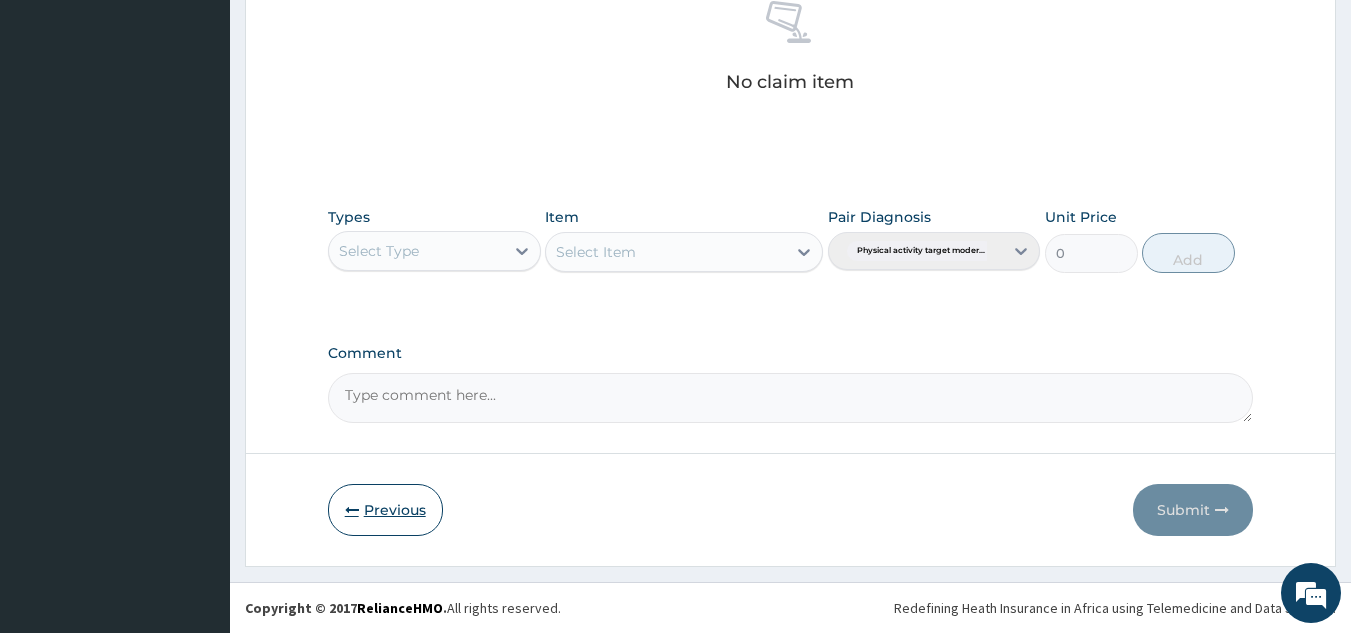 click on "Previous" at bounding box center [385, 510] 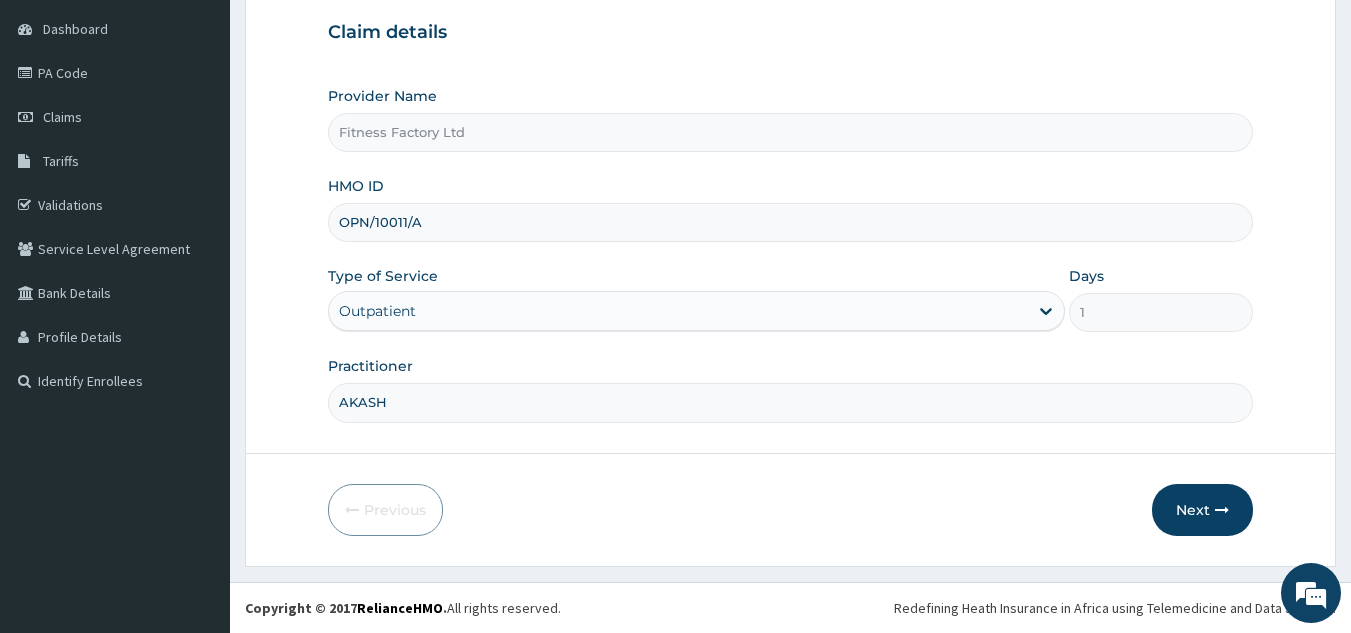 click on "OPN/10011/A" at bounding box center (791, 222) 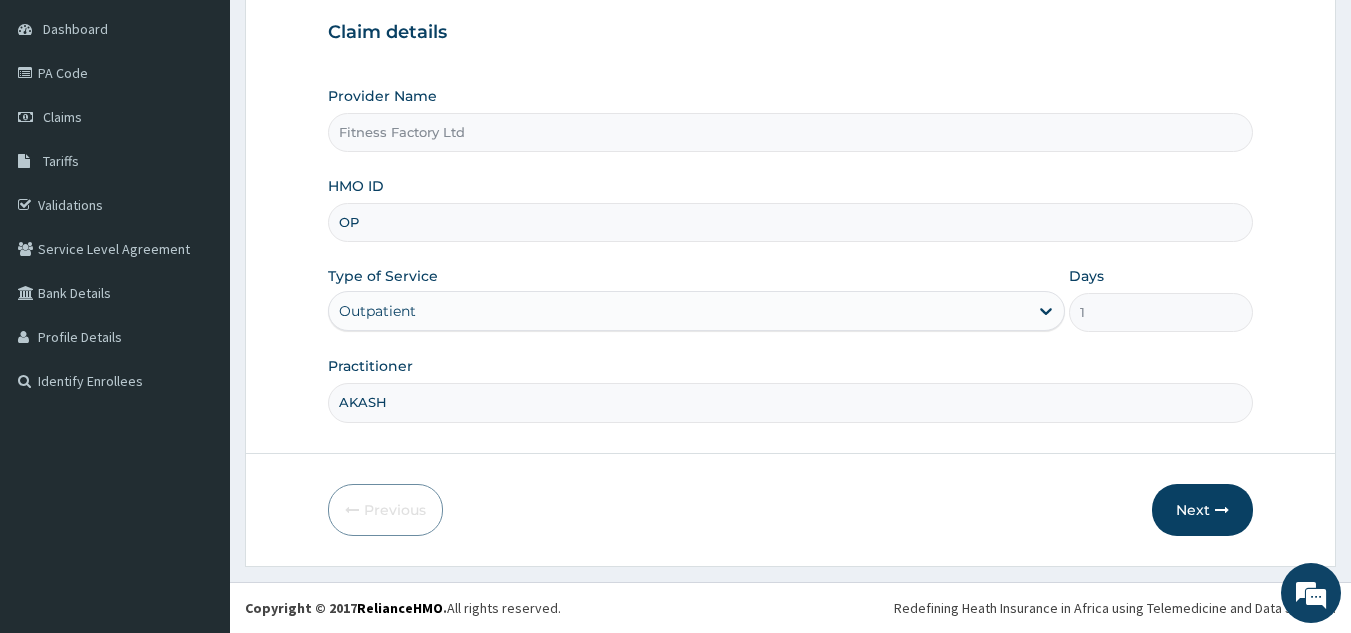 type on "O" 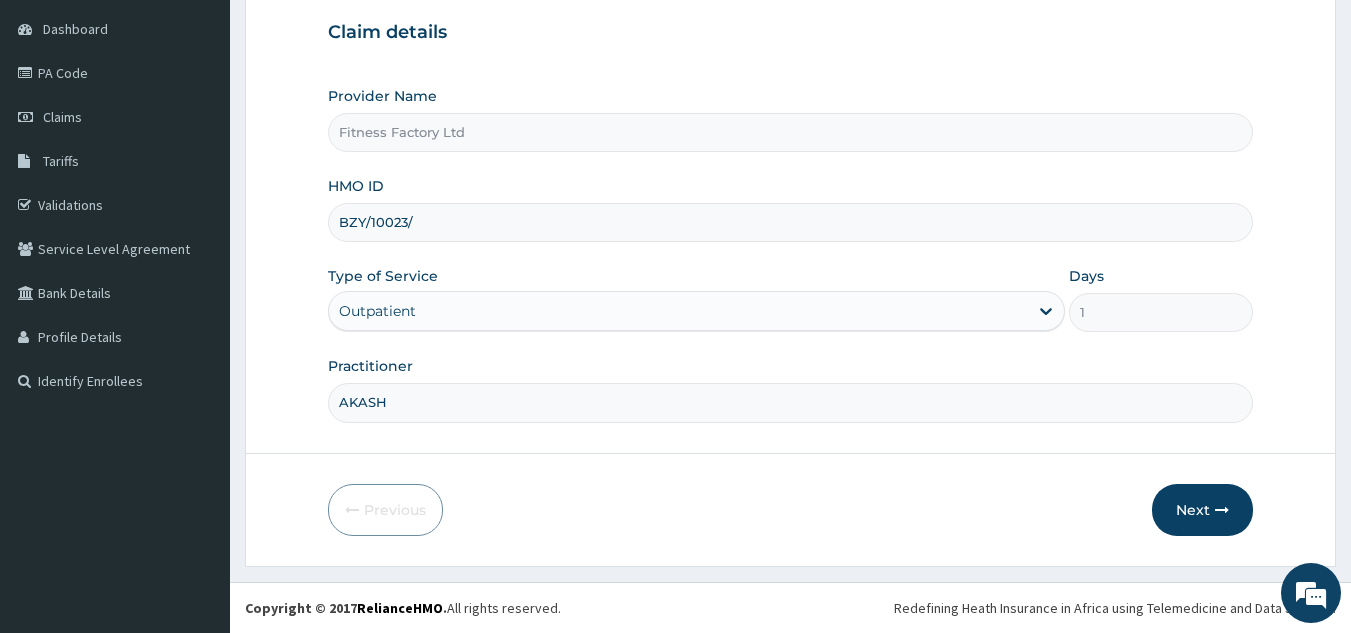 type on "BZY/10023/B" 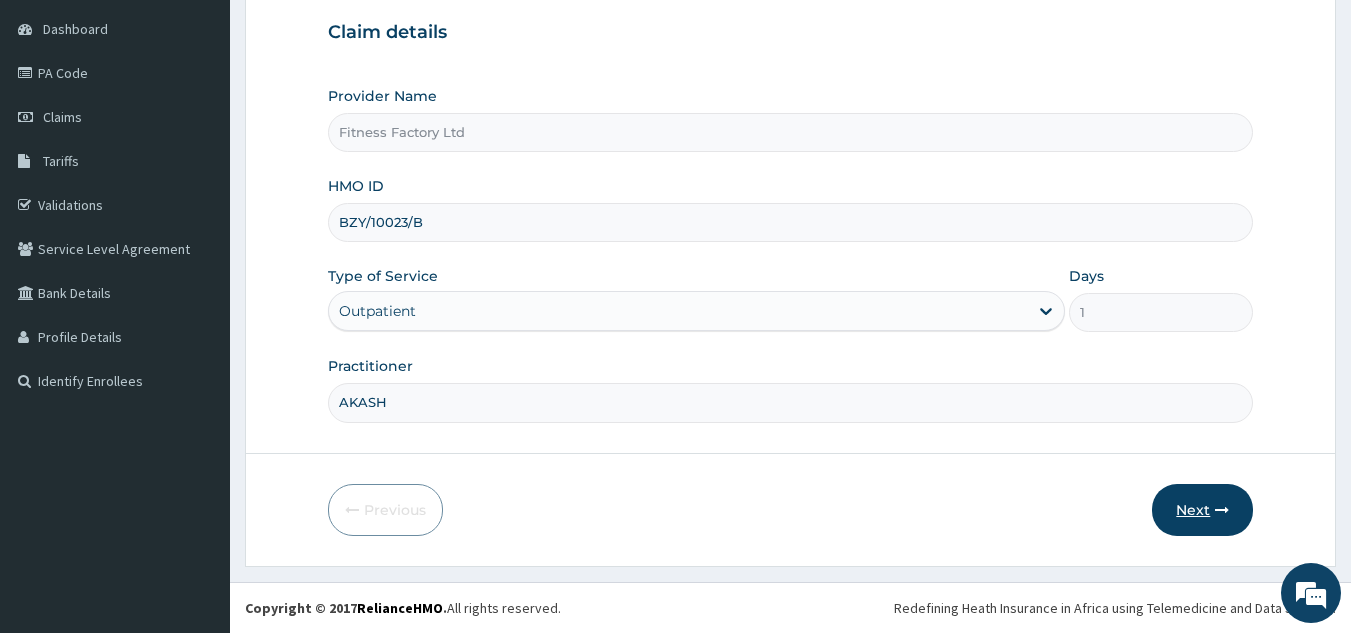 click on "Next" at bounding box center (1202, 510) 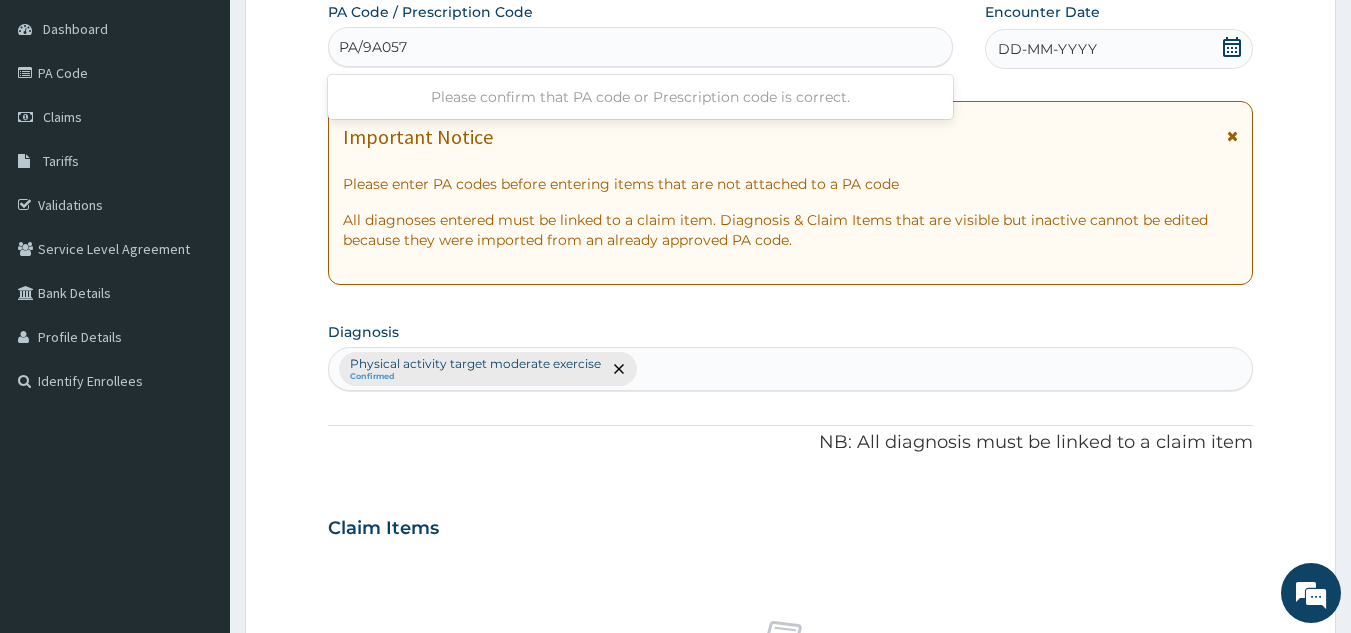 type on "PA/9A0573" 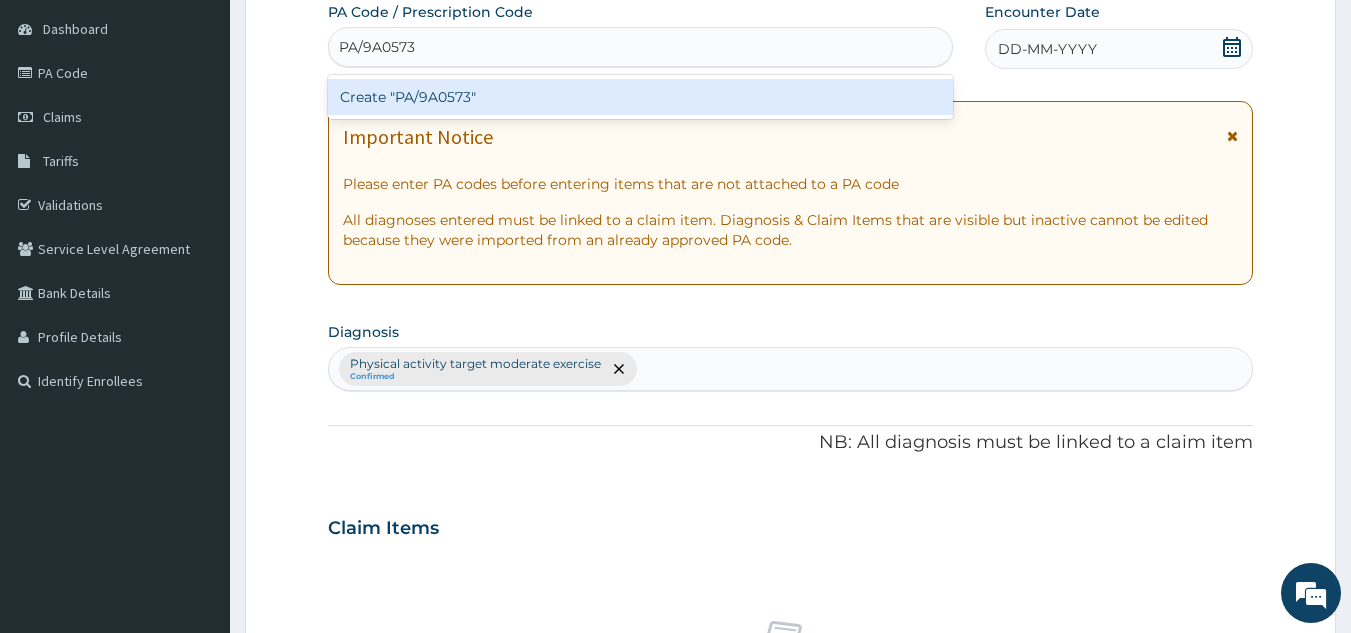 click on "Create "PA/9A0573"" at bounding box center (641, 97) 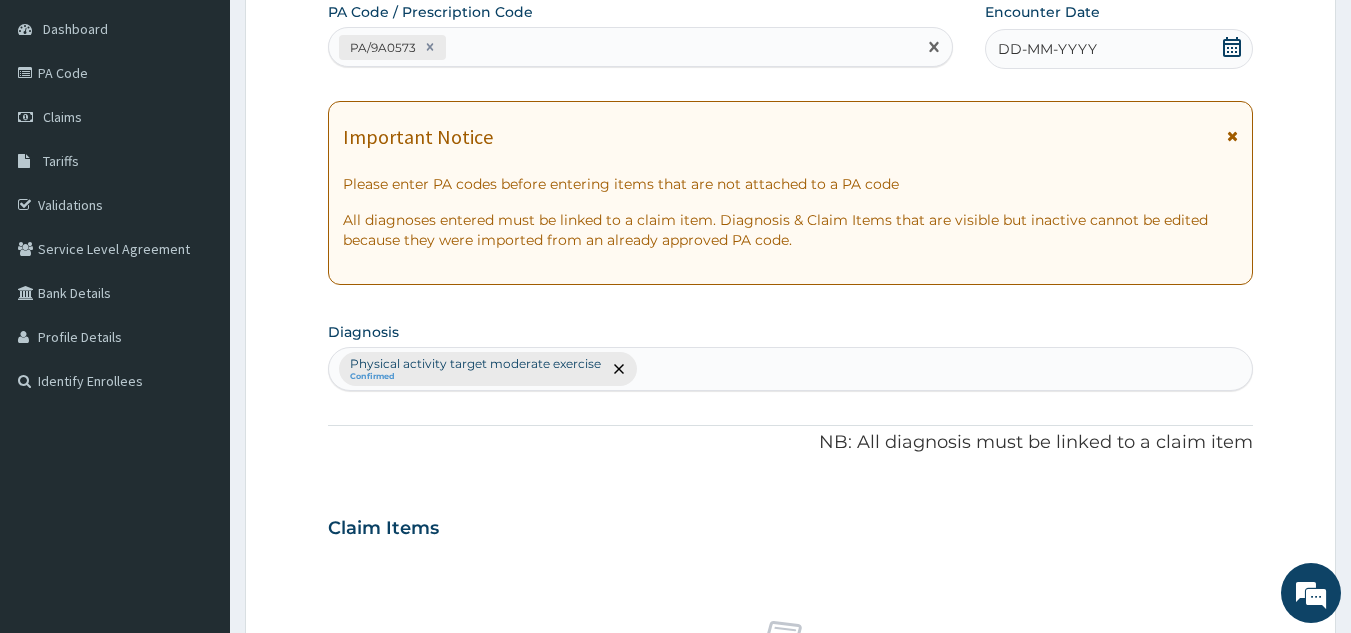 click on "DD-MM-YYYY" at bounding box center [1119, 49] 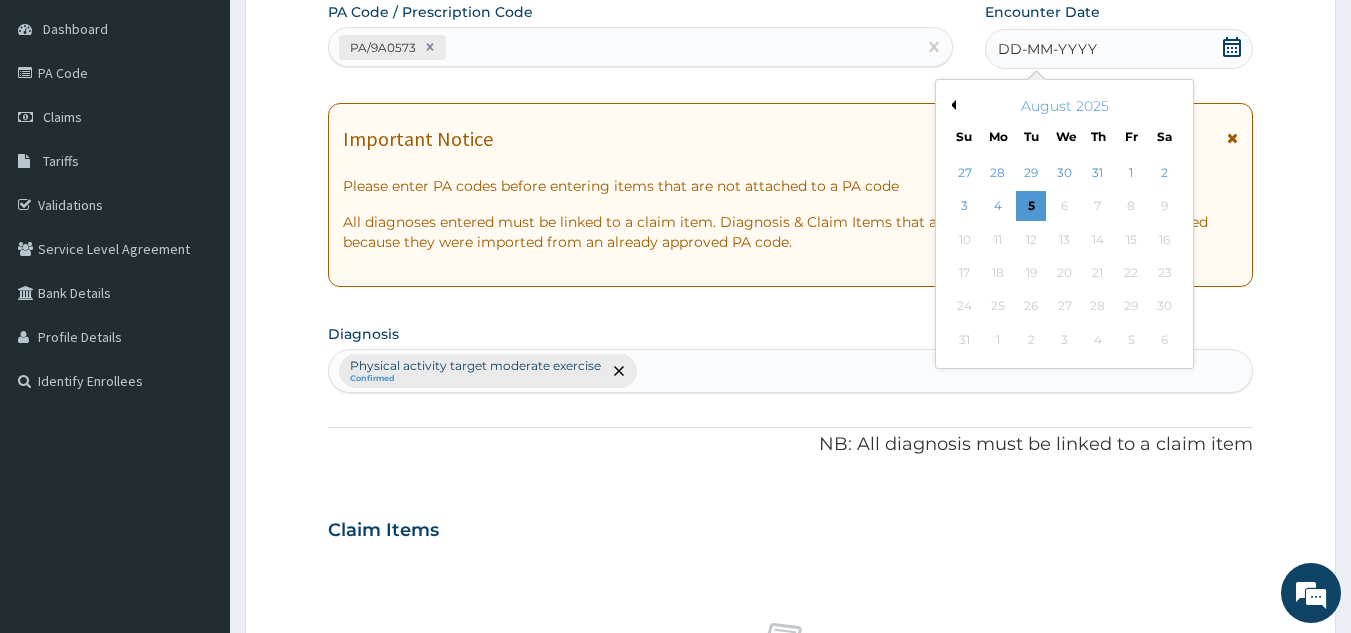 click on "August 2025" at bounding box center (1064, 106) 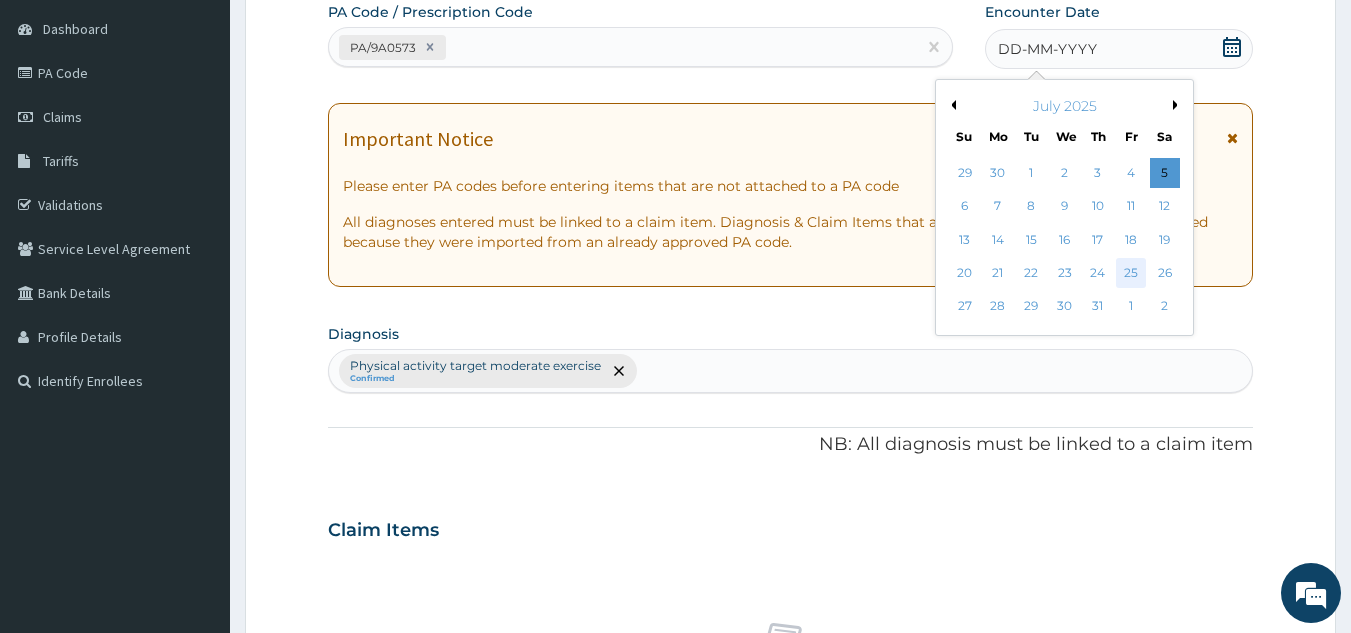 click on "25" at bounding box center [1131, 273] 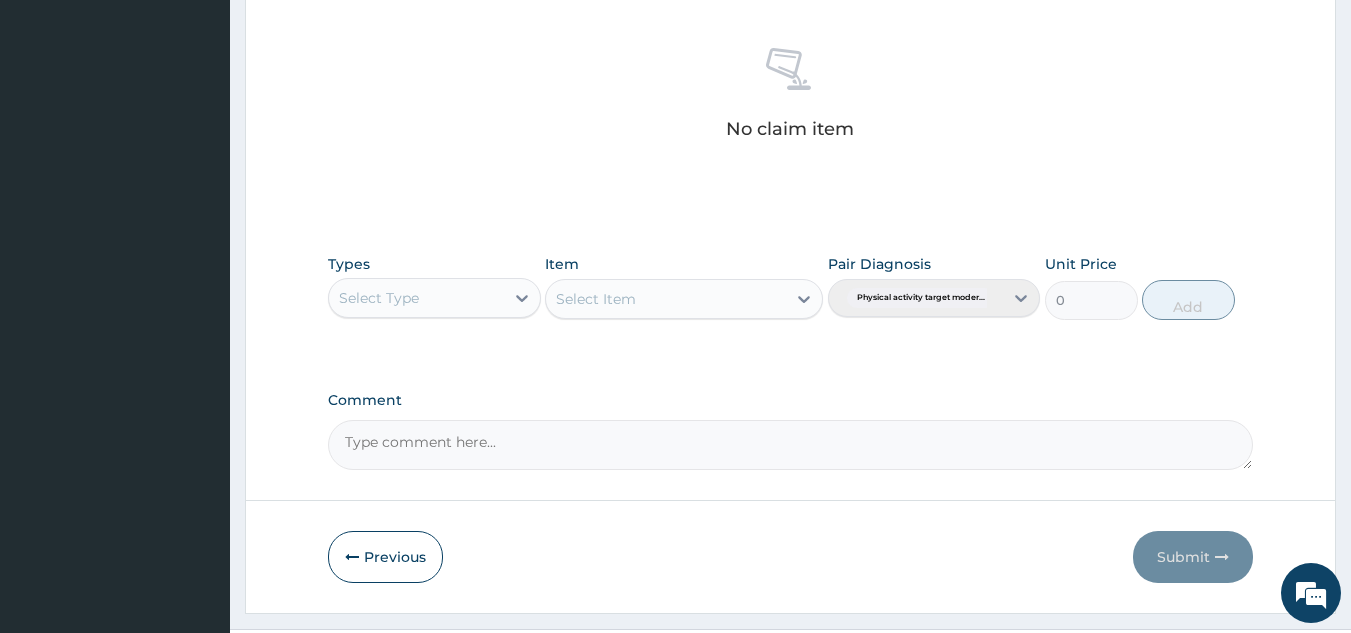 scroll, scrollTop: 809, scrollLeft: 0, axis: vertical 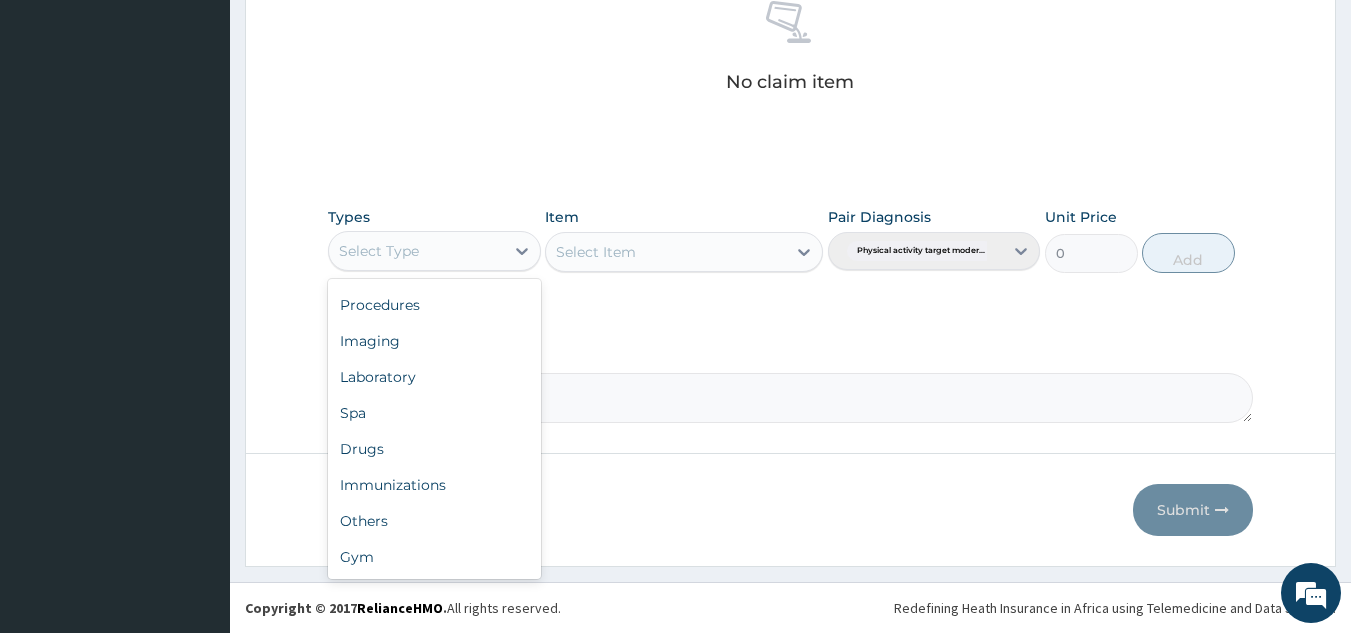 click on "Gym" at bounding box center (434, 557) 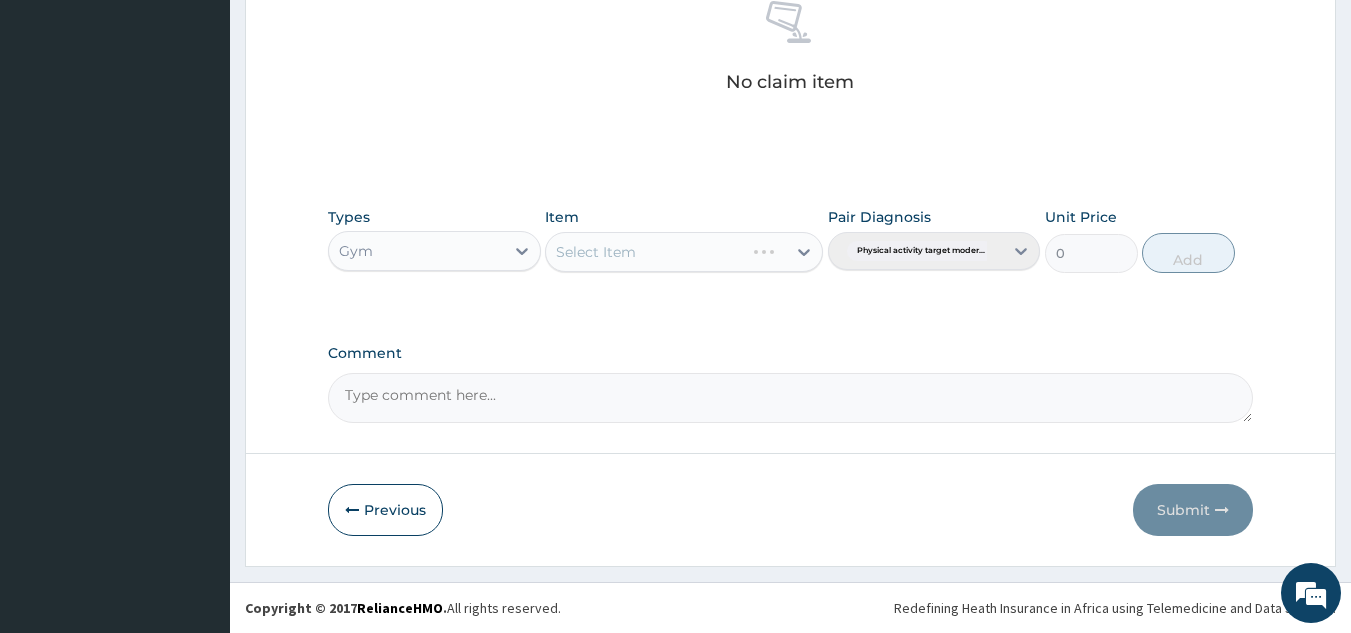 click on "Select Item" at bounding box center [684, 252] 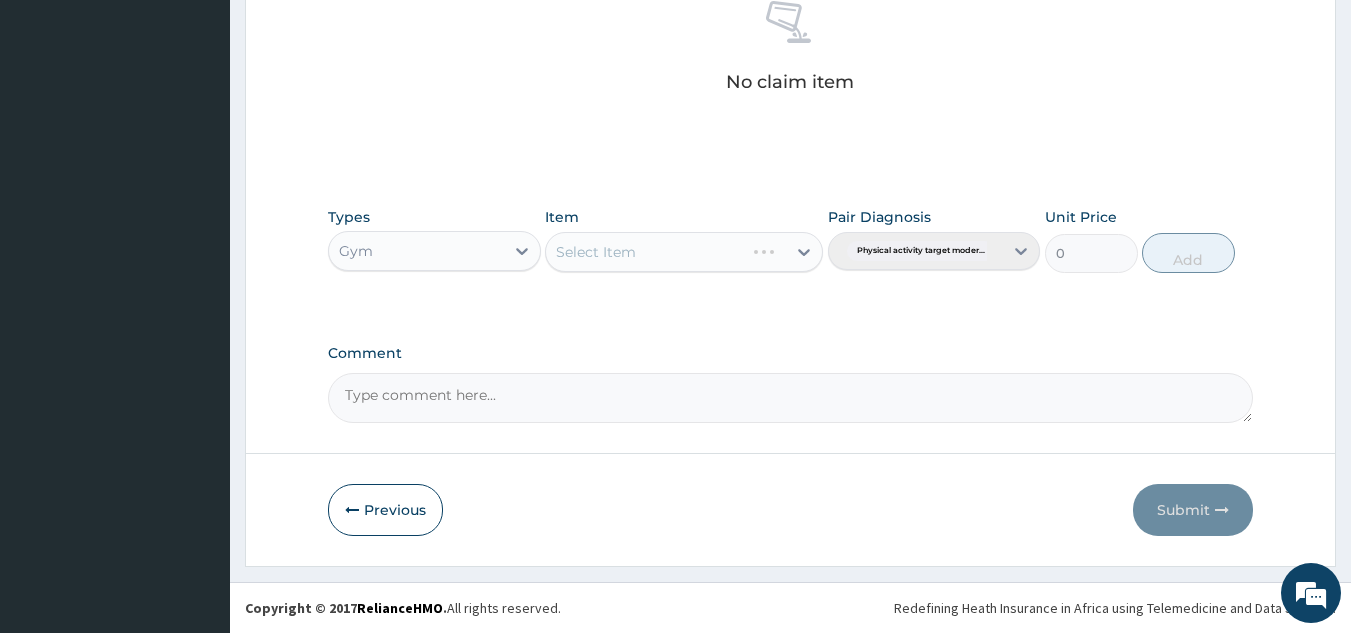 click on "Select Item" at bounding box center [684, 252] 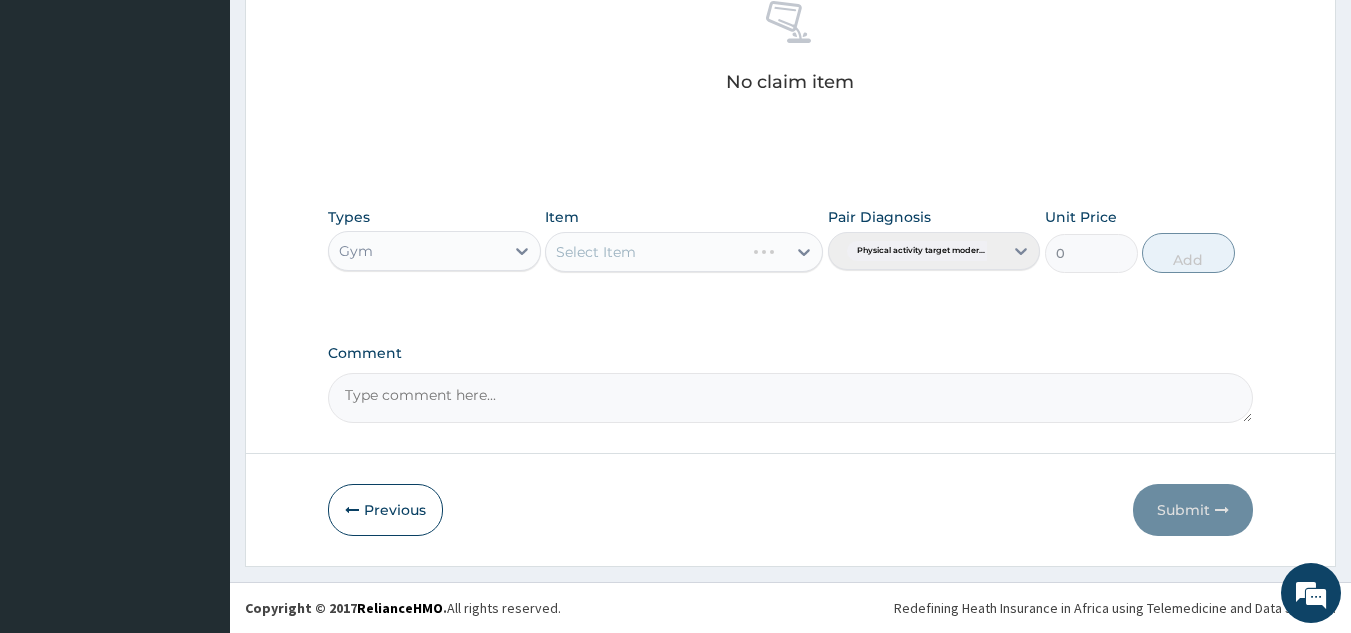 click on "Select Item" at bounding box center (684, 252) 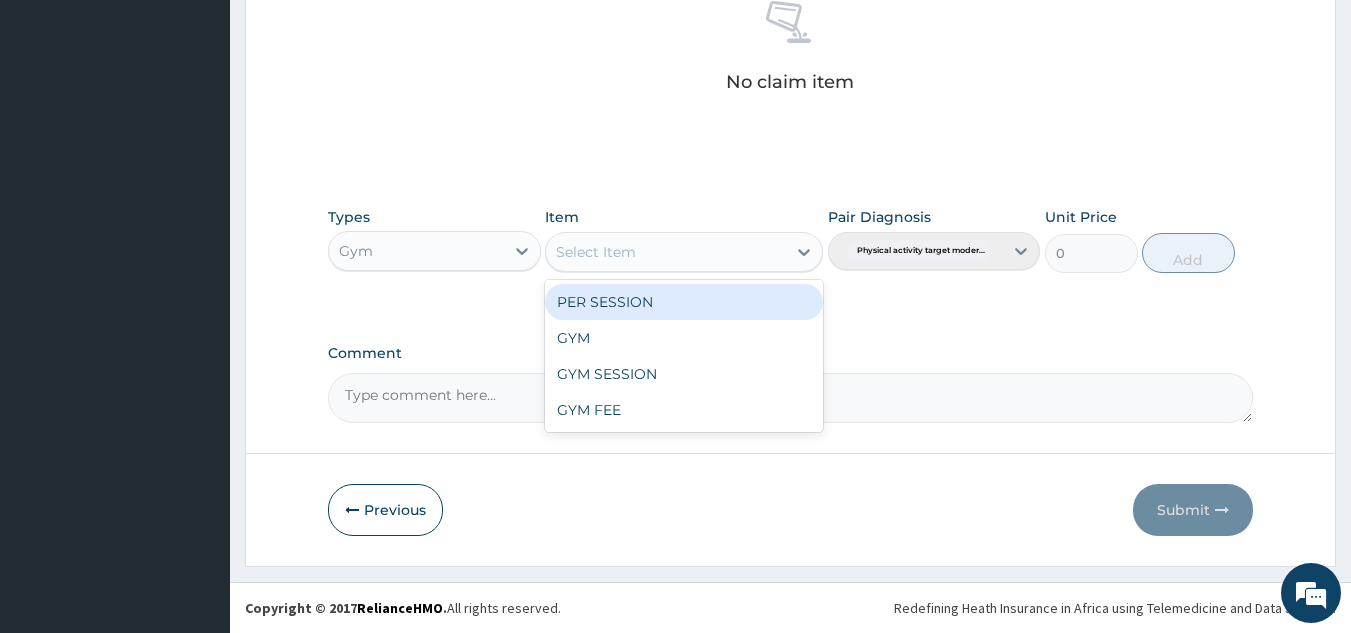 click on "GYM" at bounding box center [684, 338] 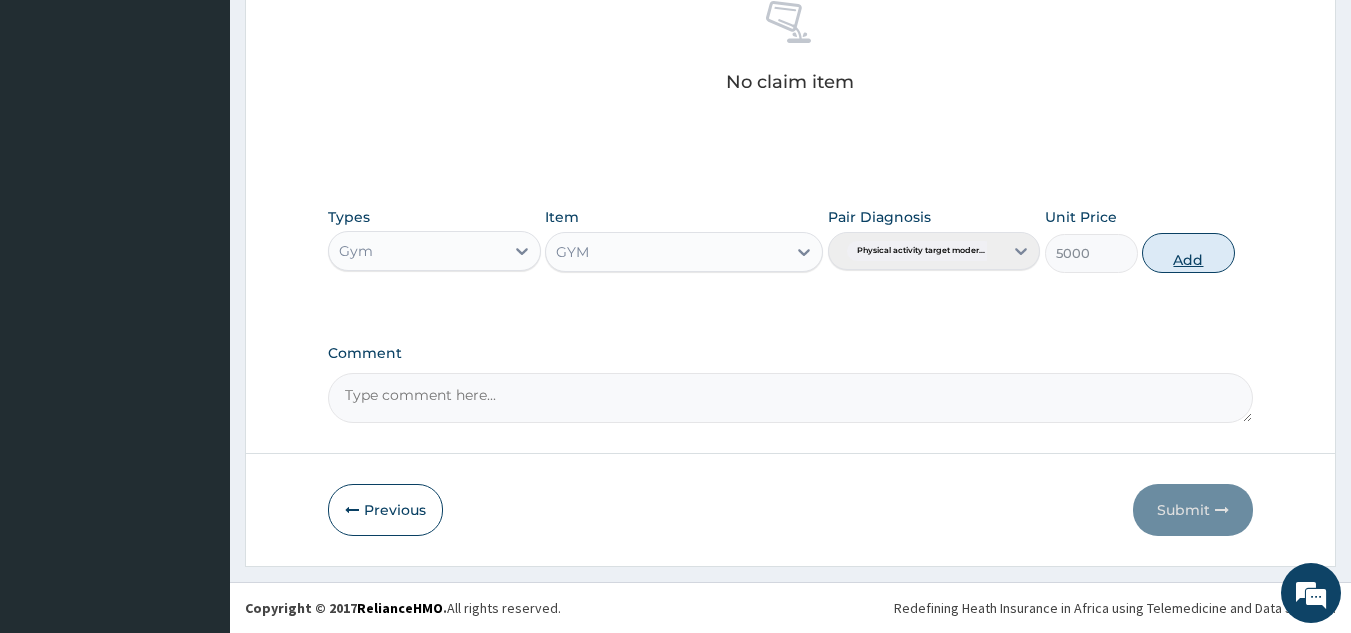 click on "Add" at bounding box center (1188, 253) 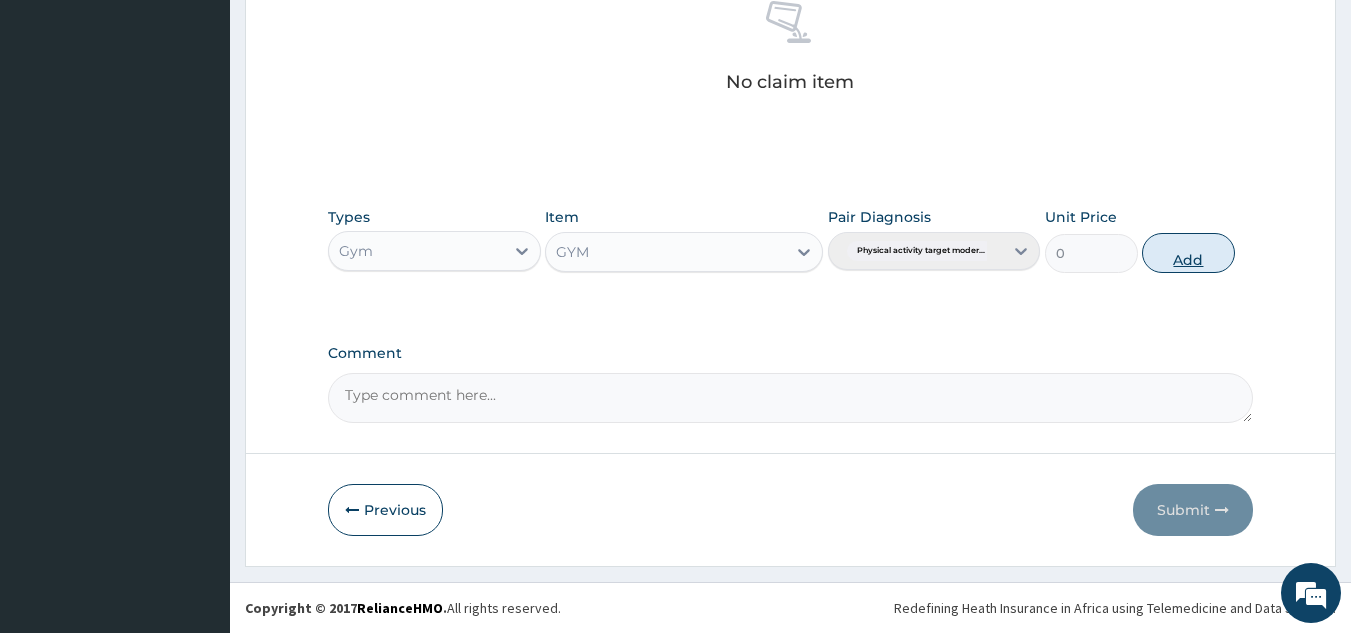 scroll, scrollTop: 729, scrollLeft: 0, axis: vertical 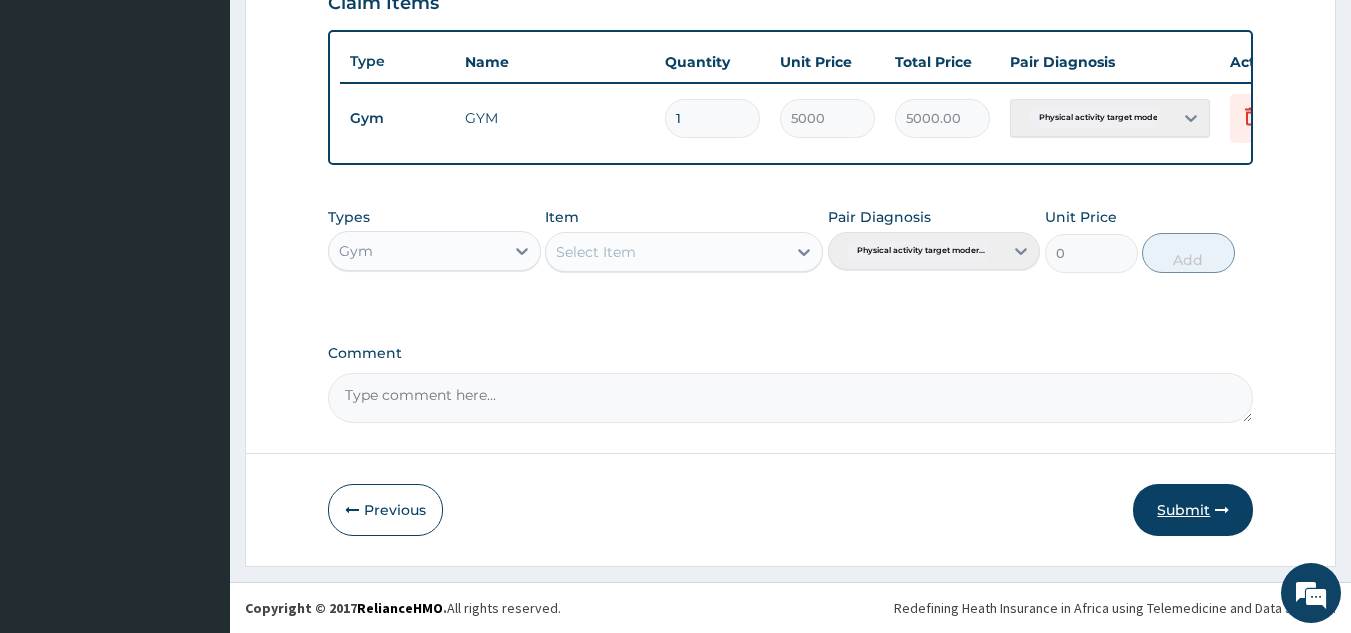 click on "Submit" at bounding box center [1193, 510] 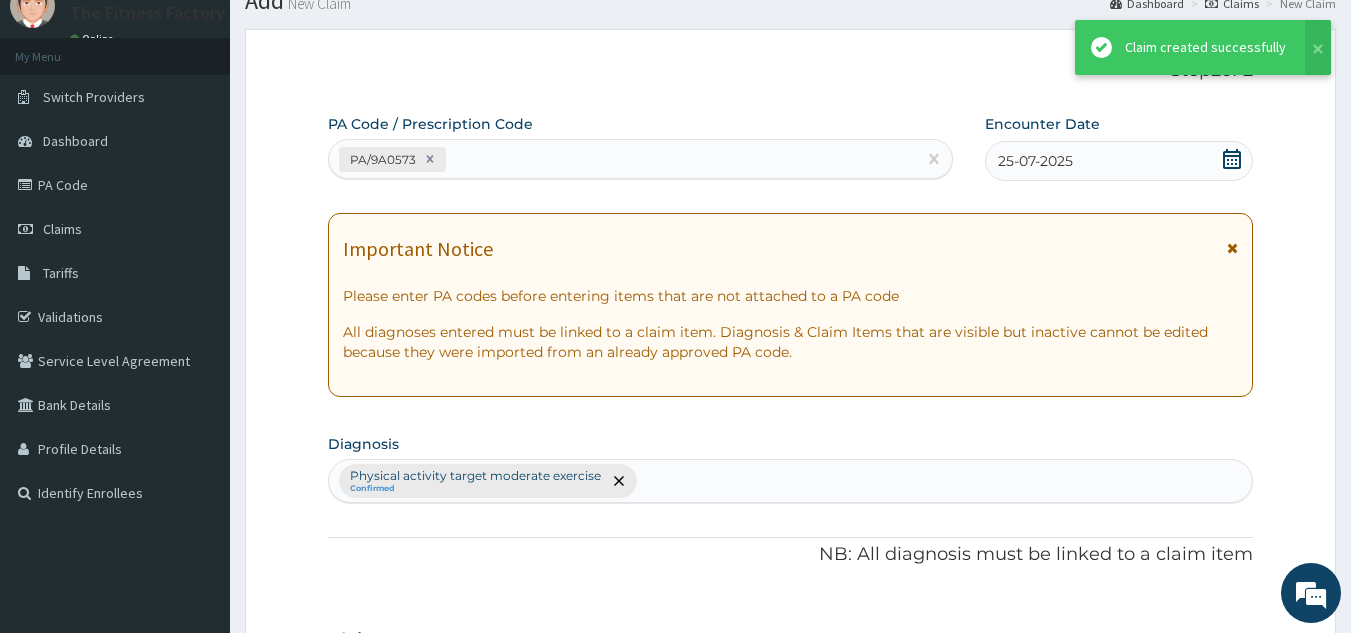 scroll, scrollTop: 729, scrollLeft: 0, axis: vertical 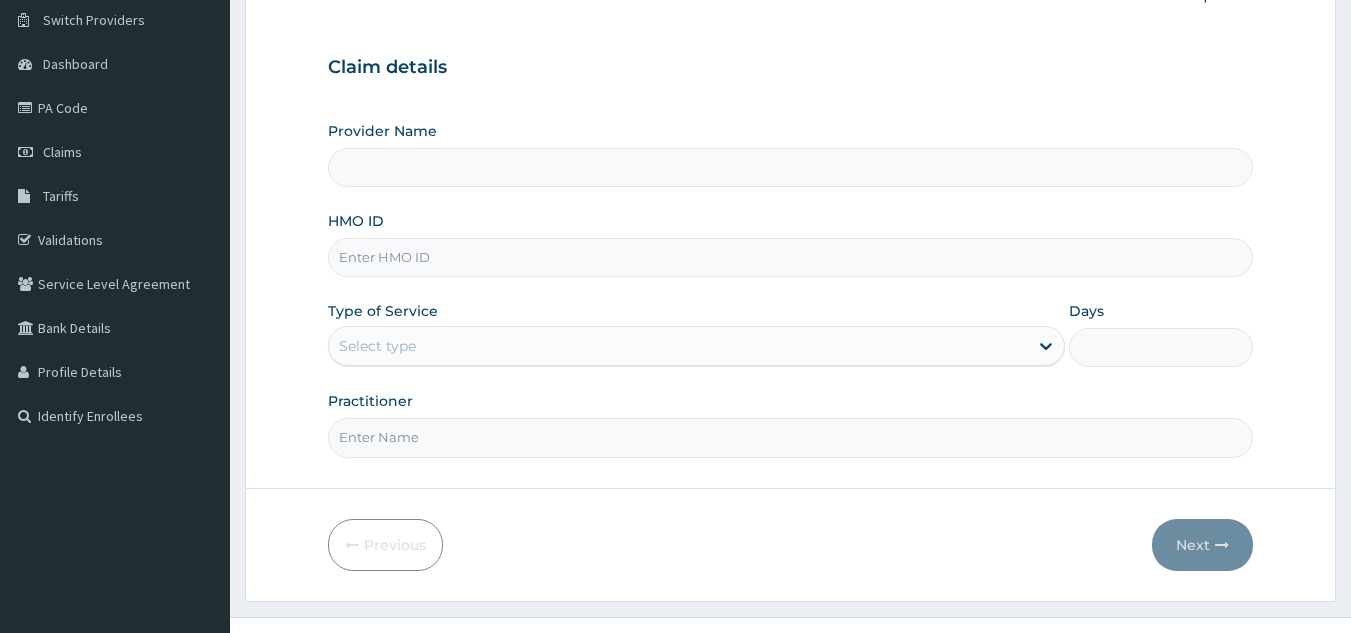 click on "HMO ID" at bounding box center (791, 257) 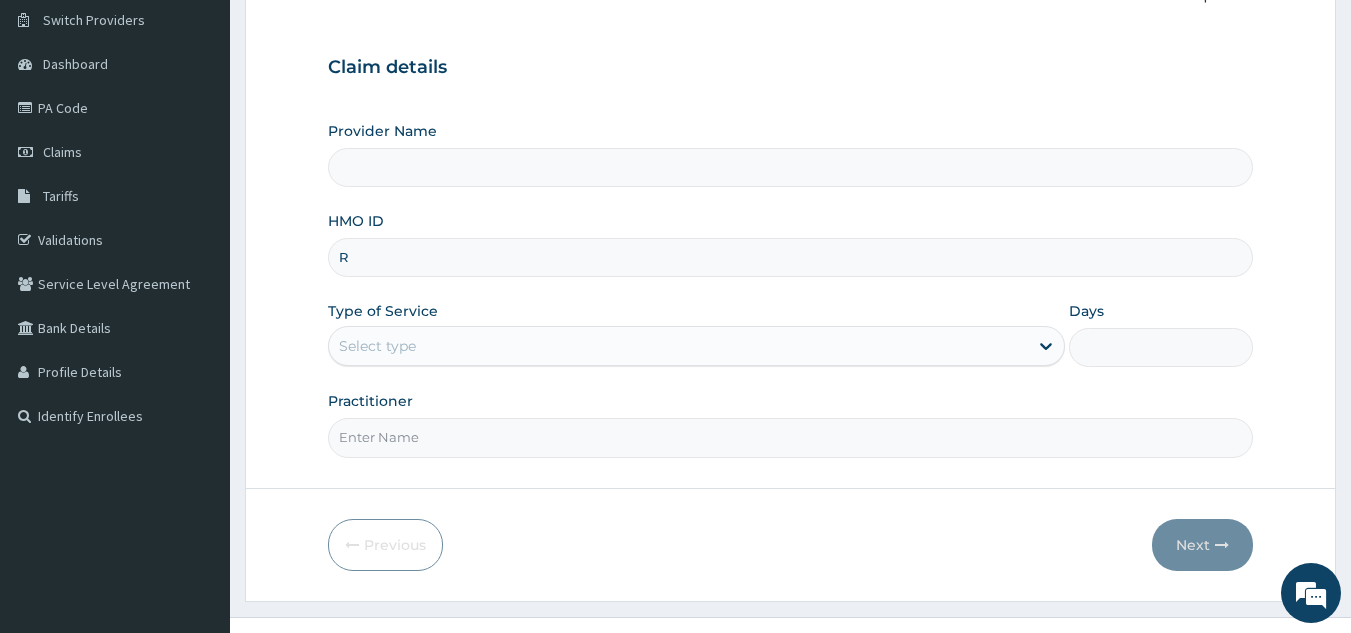 type on "RS" 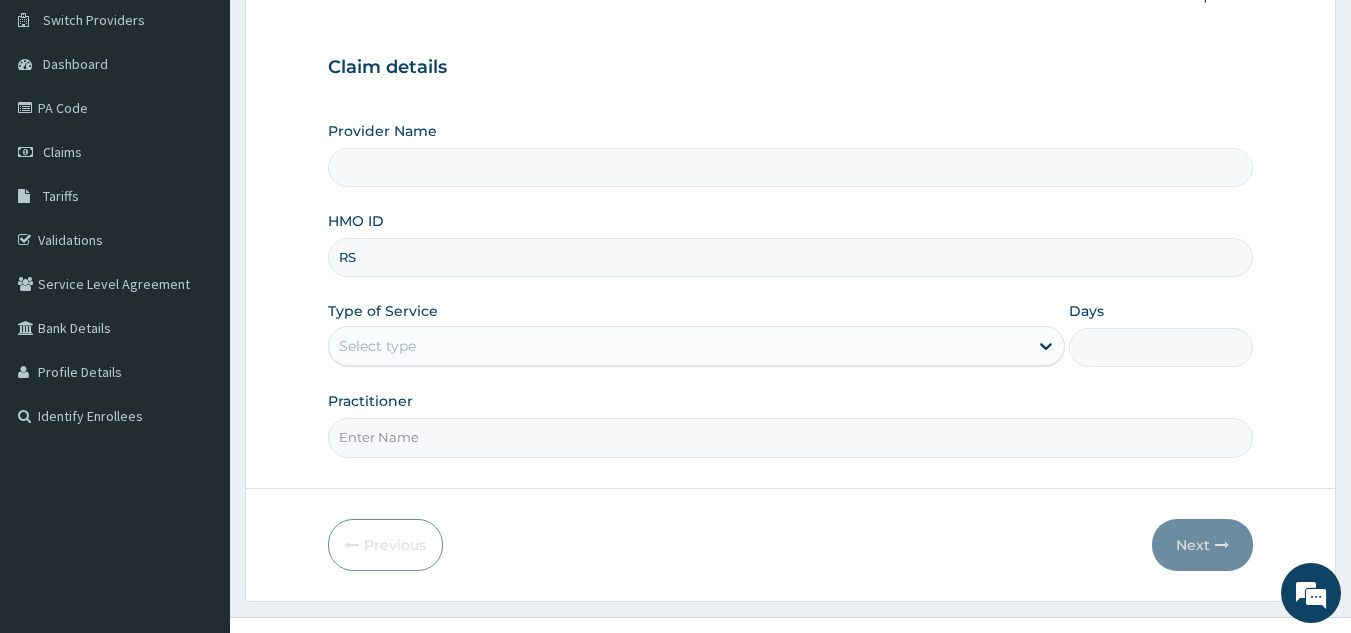 type on "Fitness Factory Ltd" 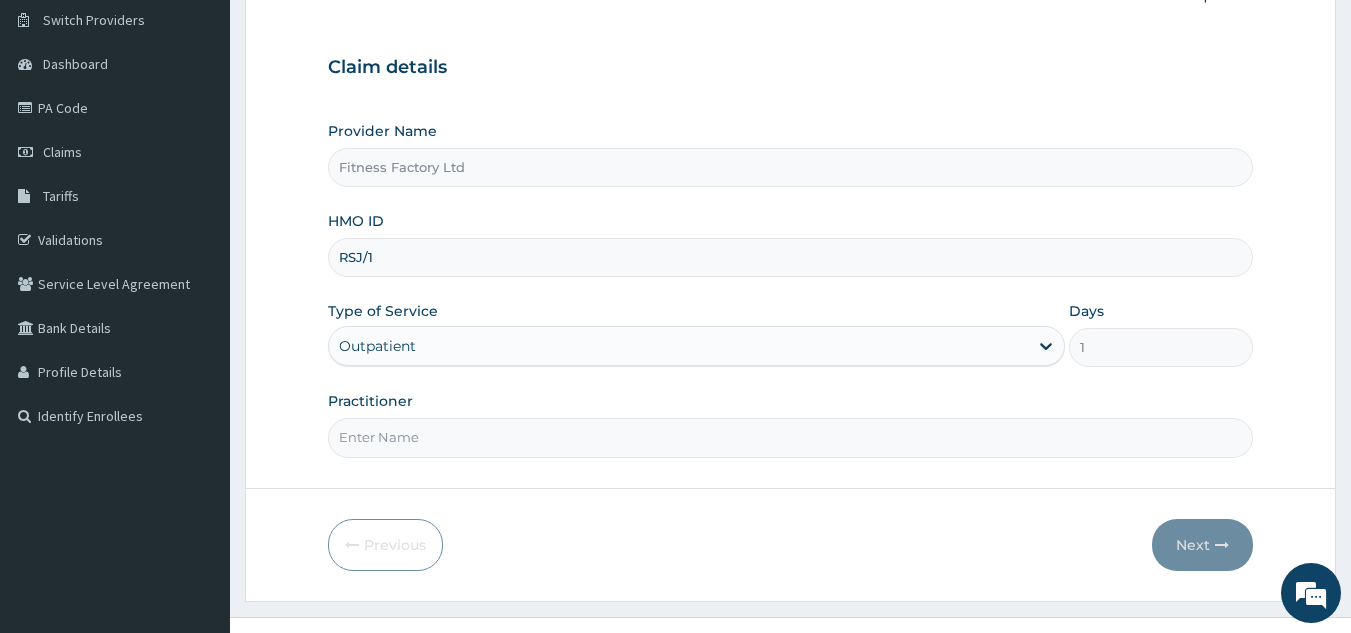 scroll, scrollTop: 0, scrollLeft: 0, axis: both 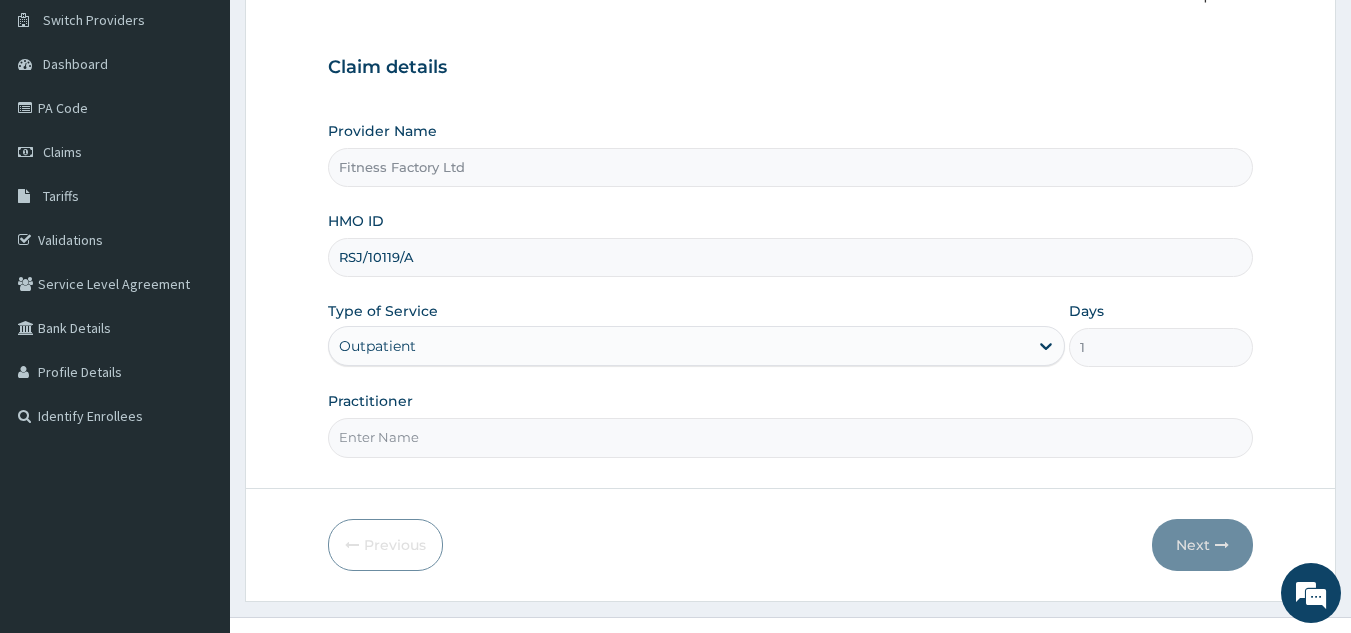 type on "RSJ/10119/A" 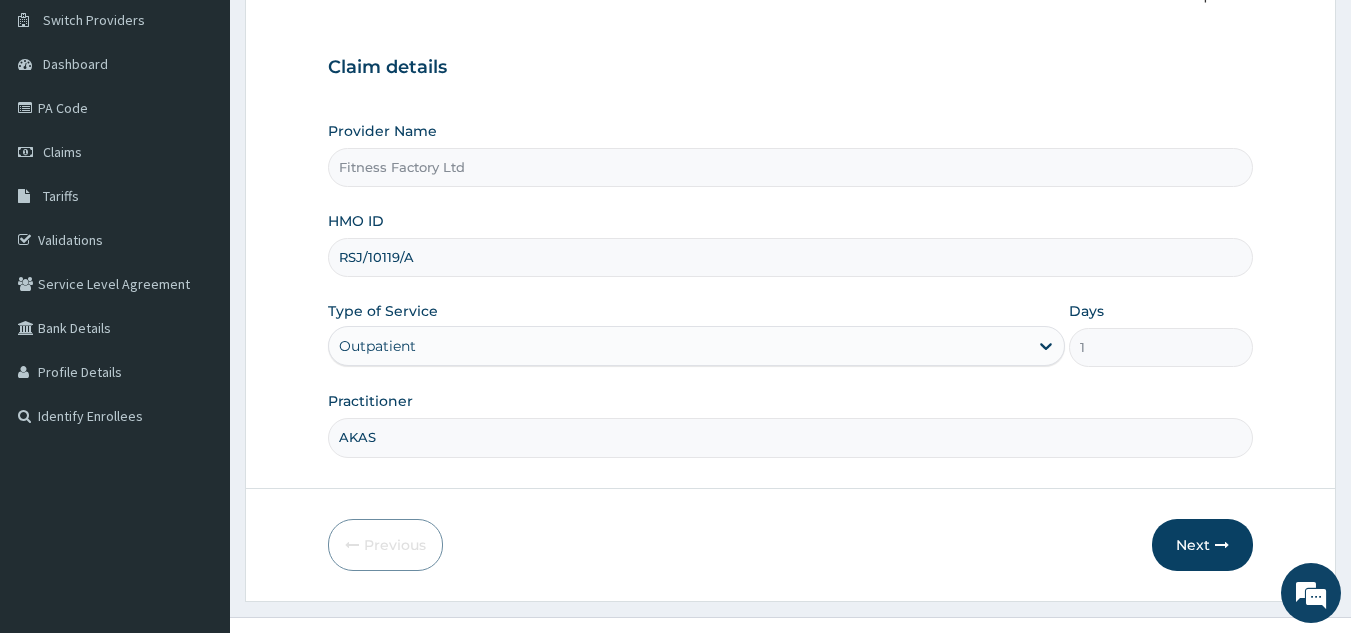 type on "AKASH" 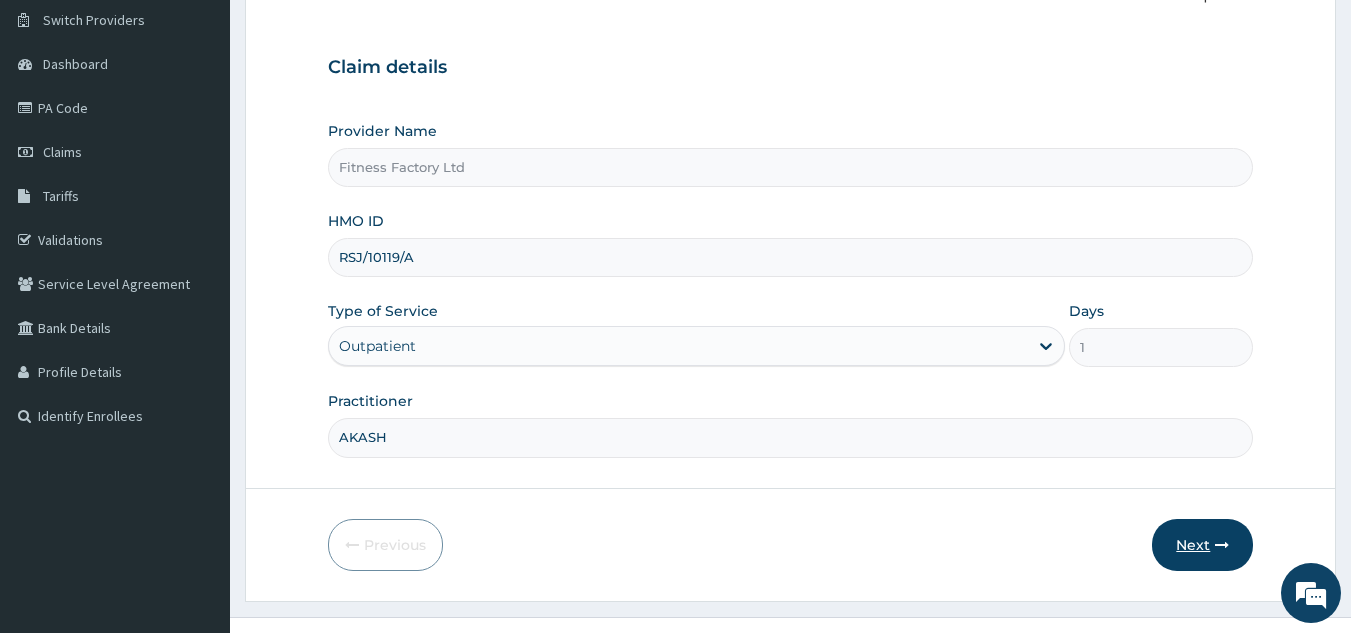 click on "Next" at bounding box center [1202, 545] 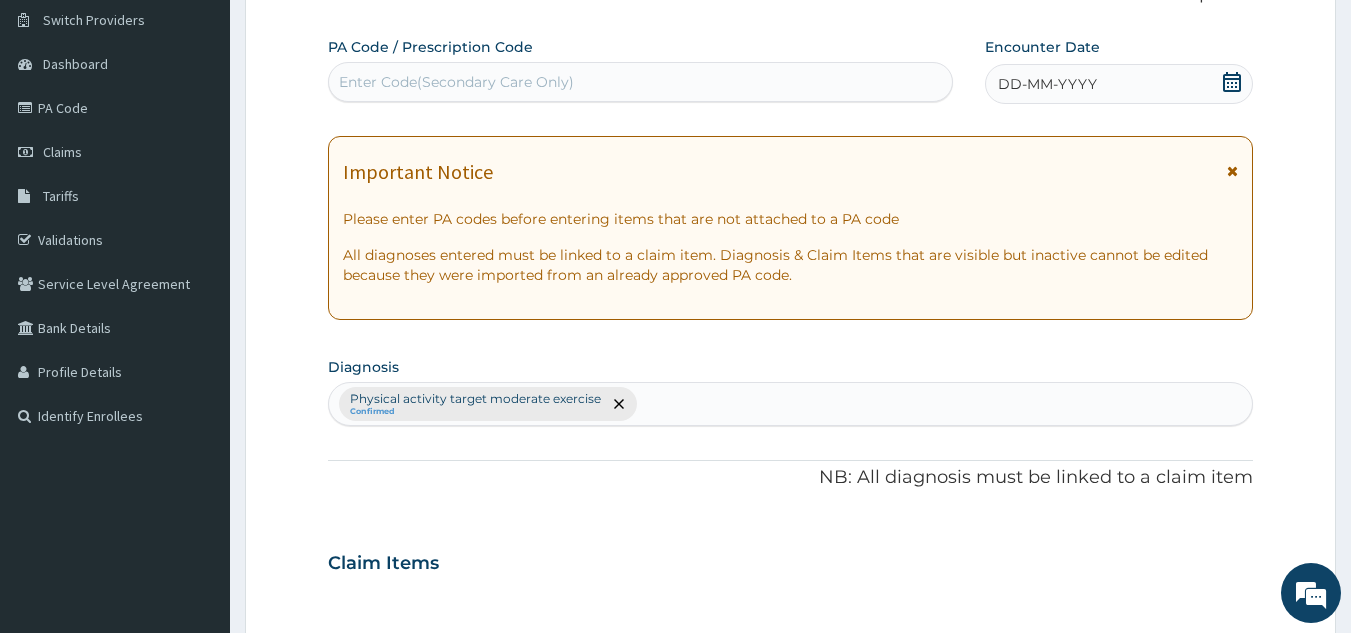 type on "O" 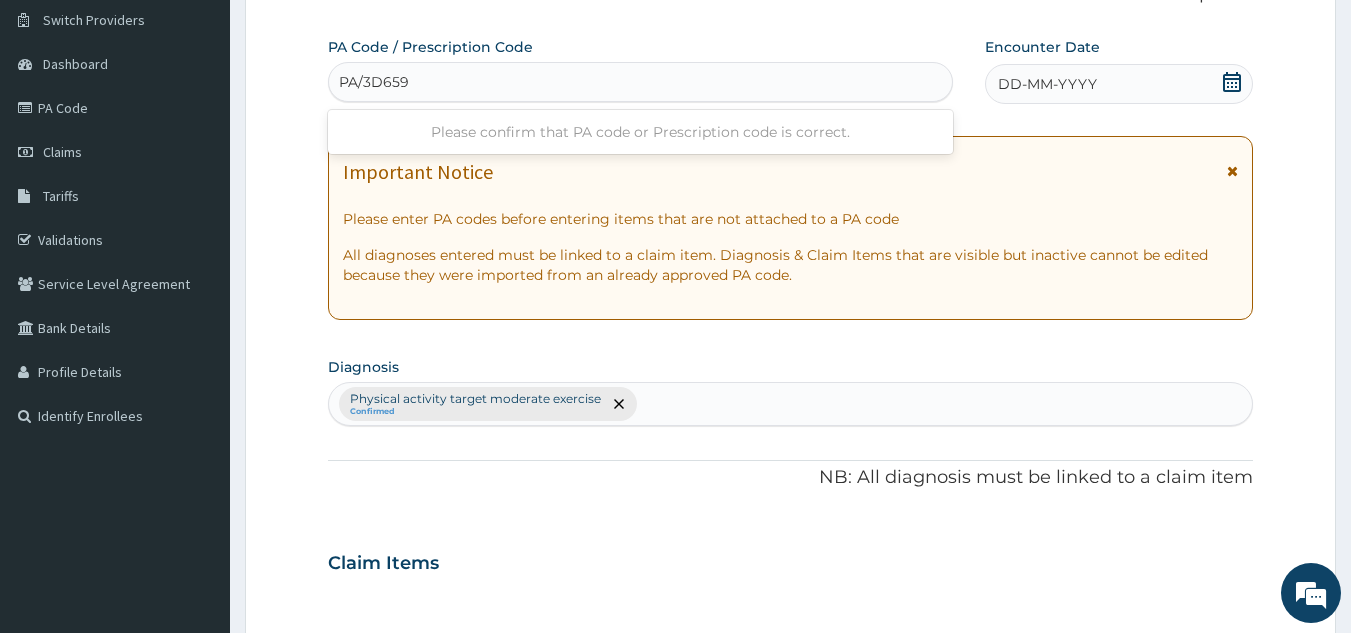 type on "PA/3D6598" 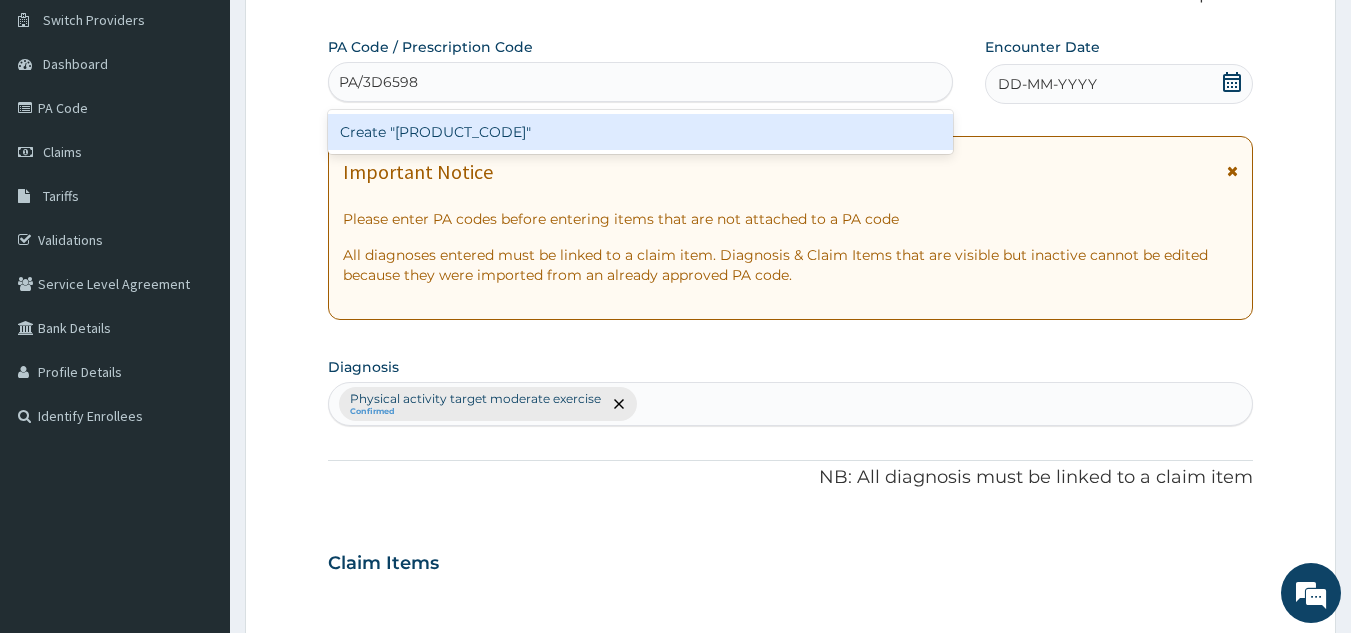 click on "Create "PA/3D6598"" at bounding box center [641, 132] 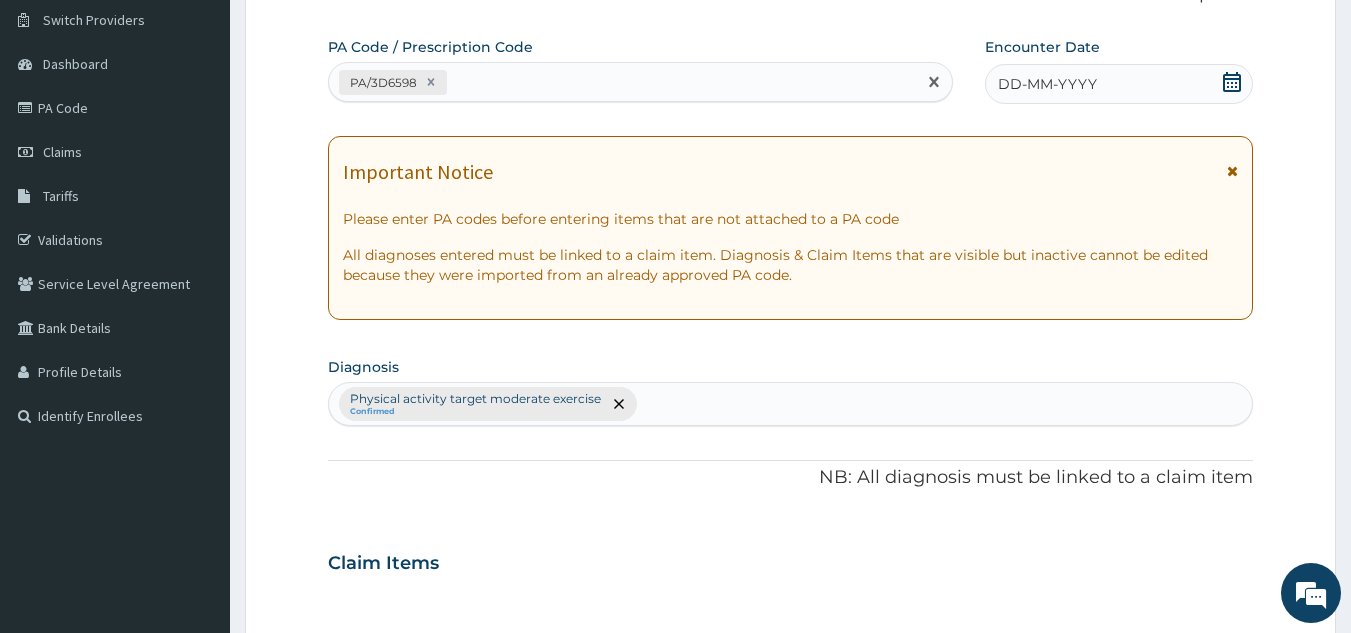 click on "DD-MM-YYYY" at bounding box center (1119, 84) 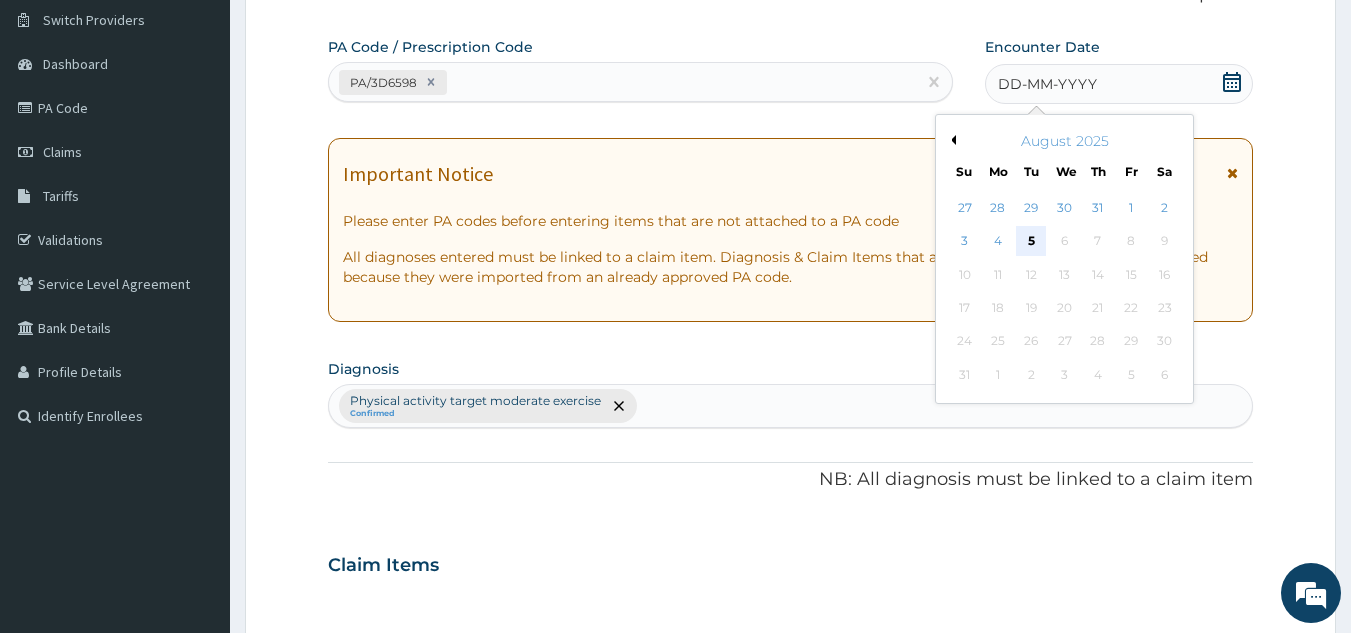 click on "5" at bounding box center [1032, 242] 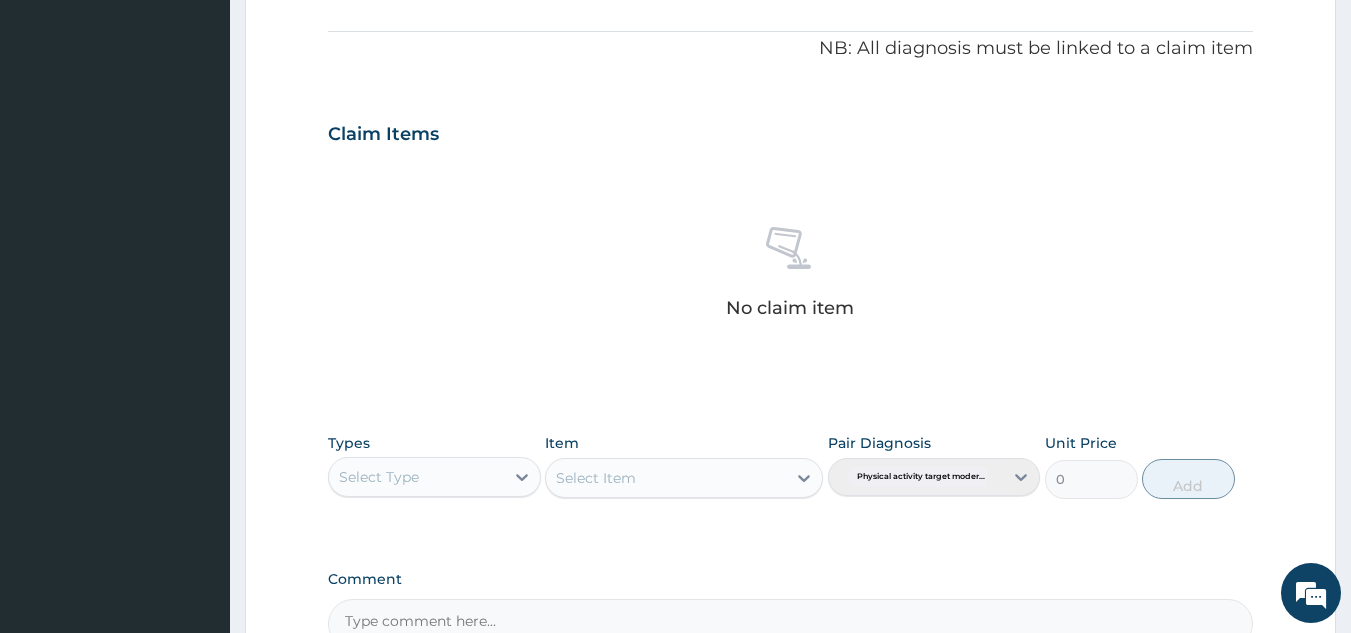 scroll, scrollTop: 809, scrollLeft: 0, axis: vertical 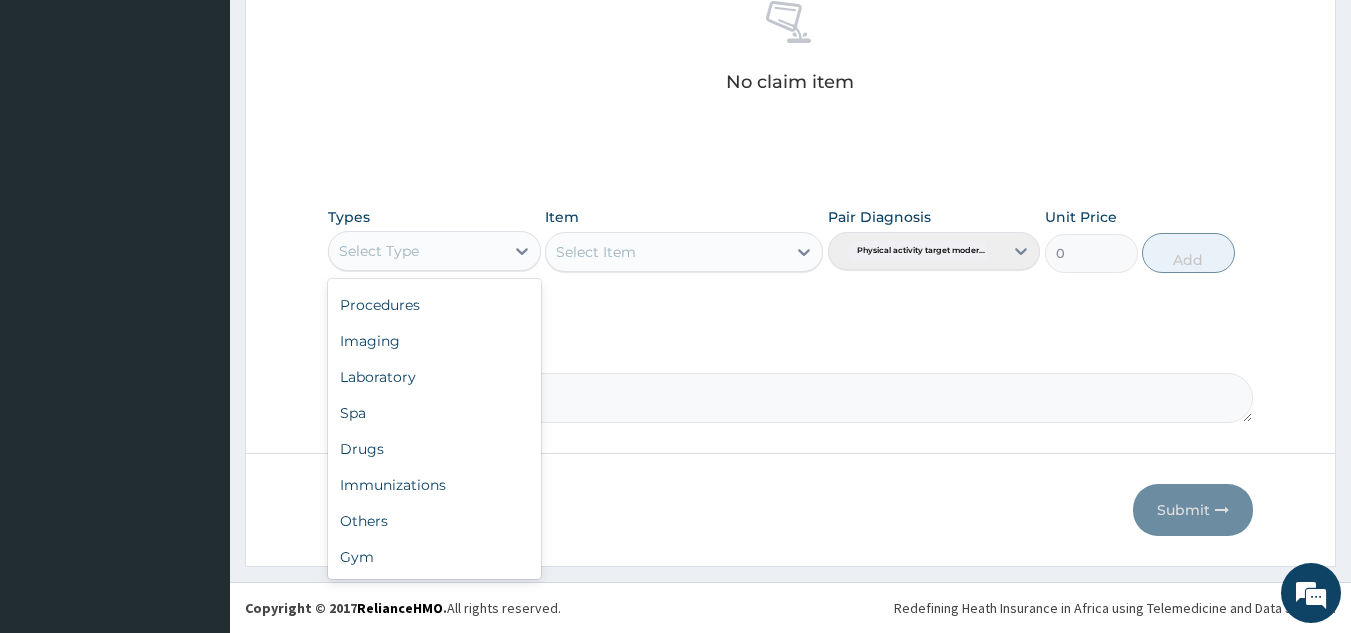 click on "Gym" at bounding box center (434, 557) 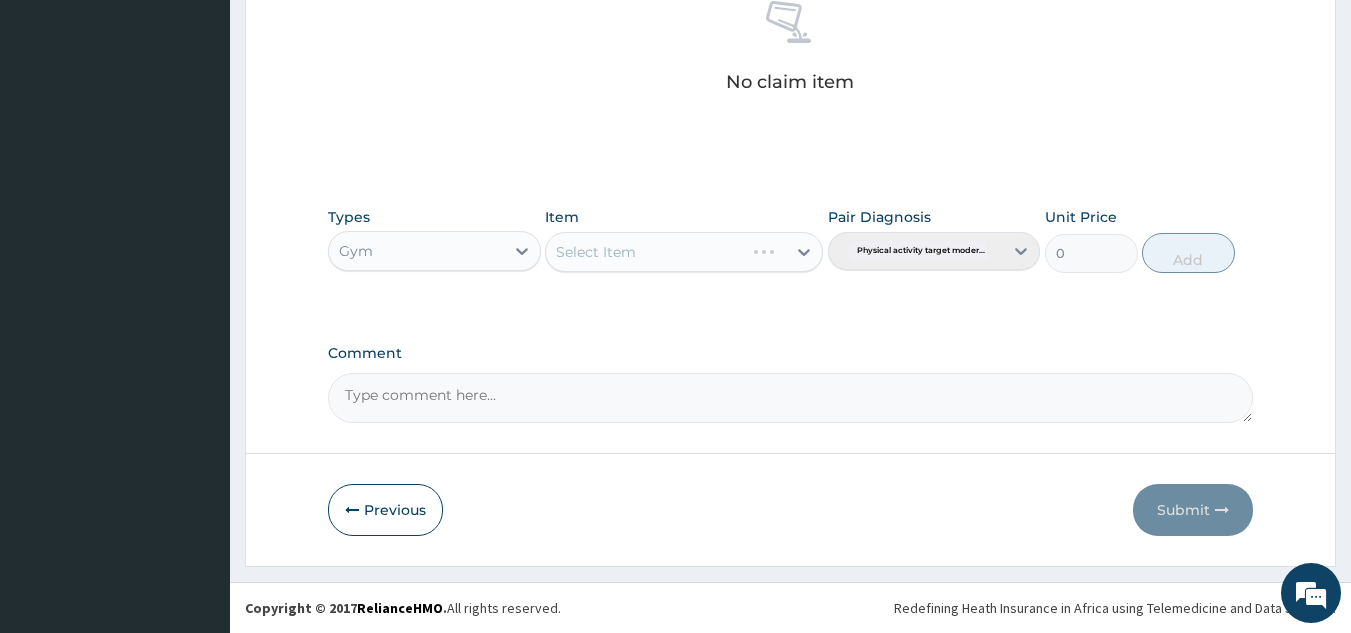 click on "Select Item" at bounding box center (684, 252) 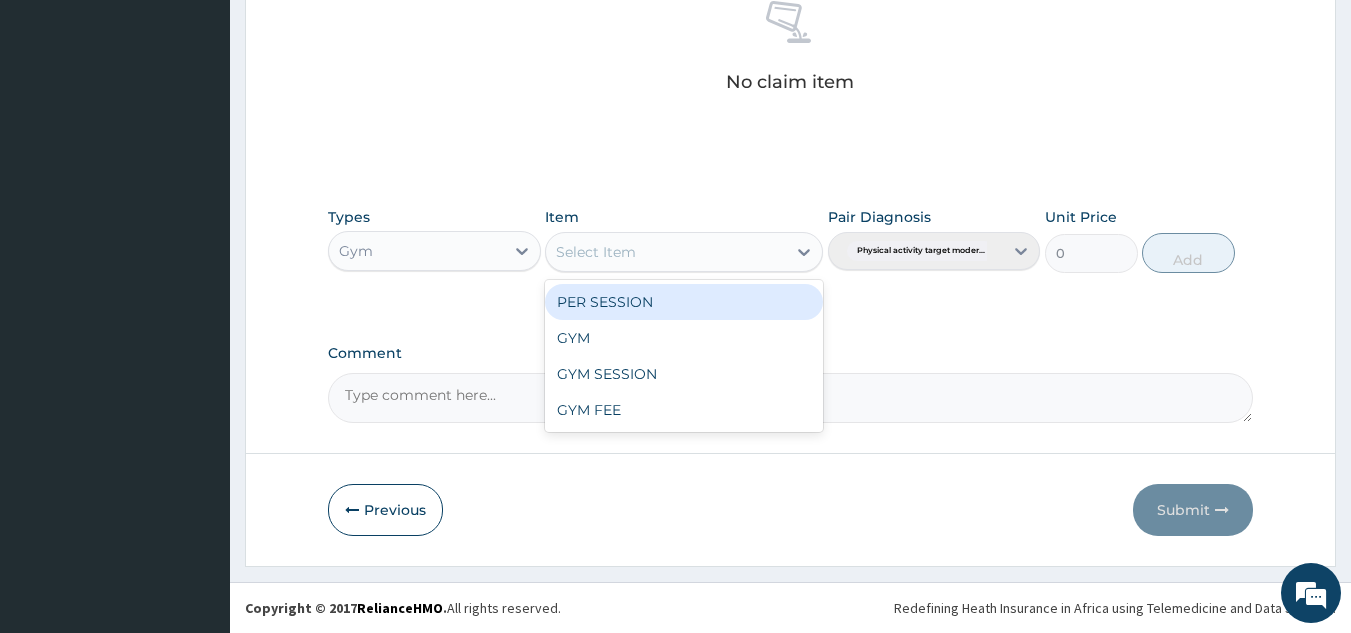 click on "GYM" at bounding box center (684, 338) 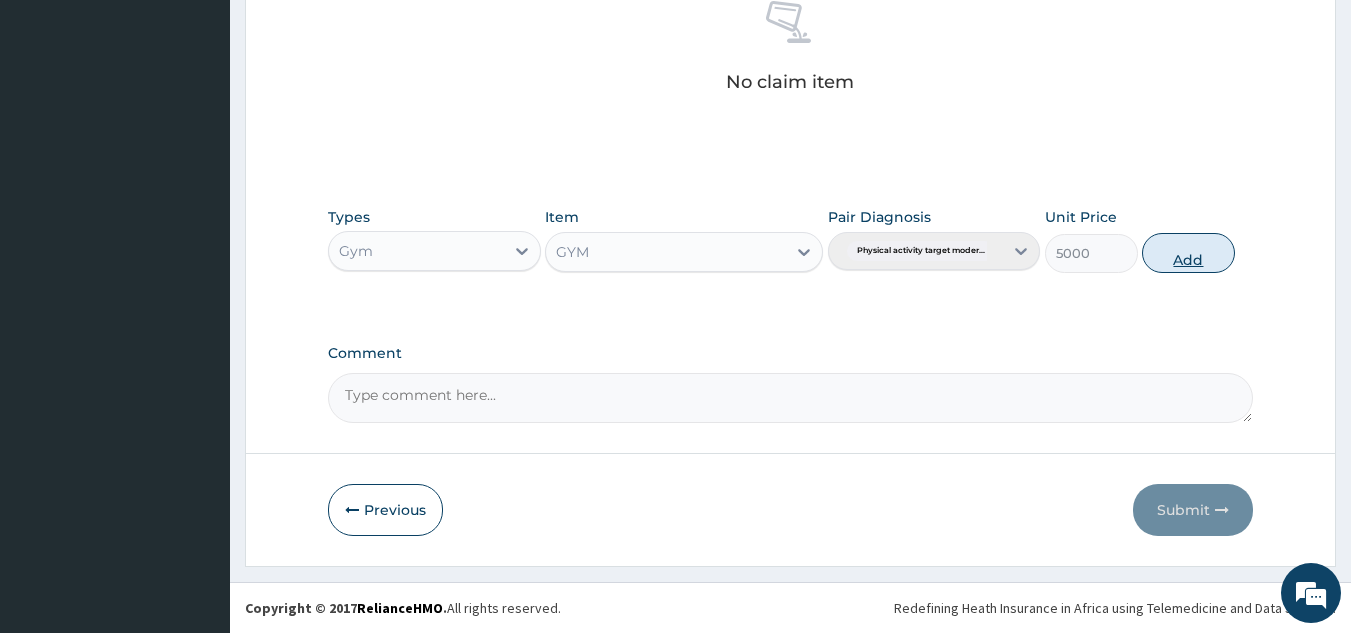 click on "Add" at bounding box center [1188, 253] 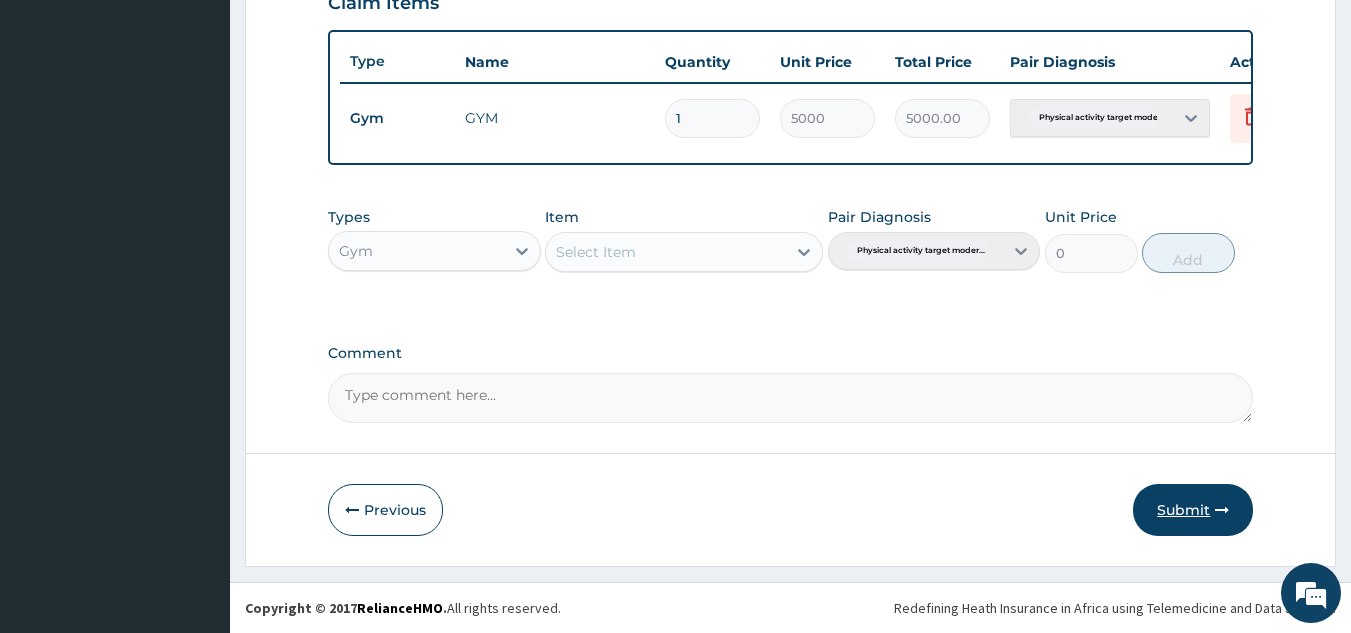 click on "Submit" at bounding box center (1193, 510) 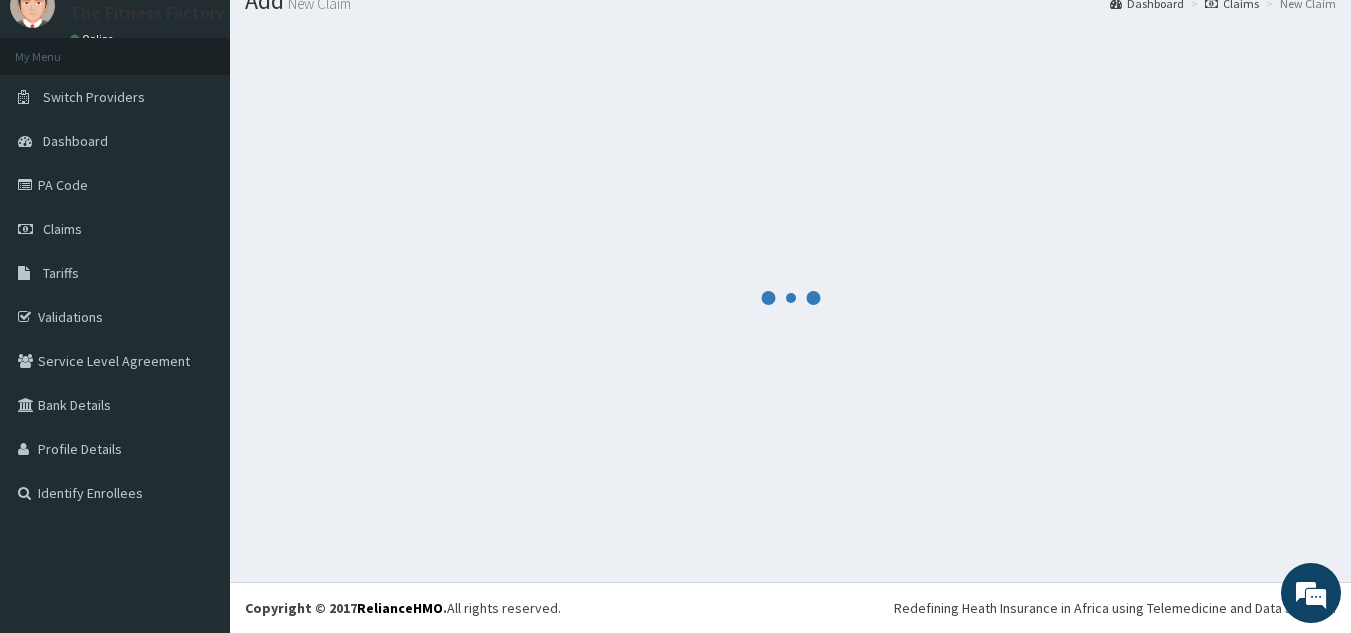 scroll, scrollTop: 729, scrollLeft: 0, axis: vertical 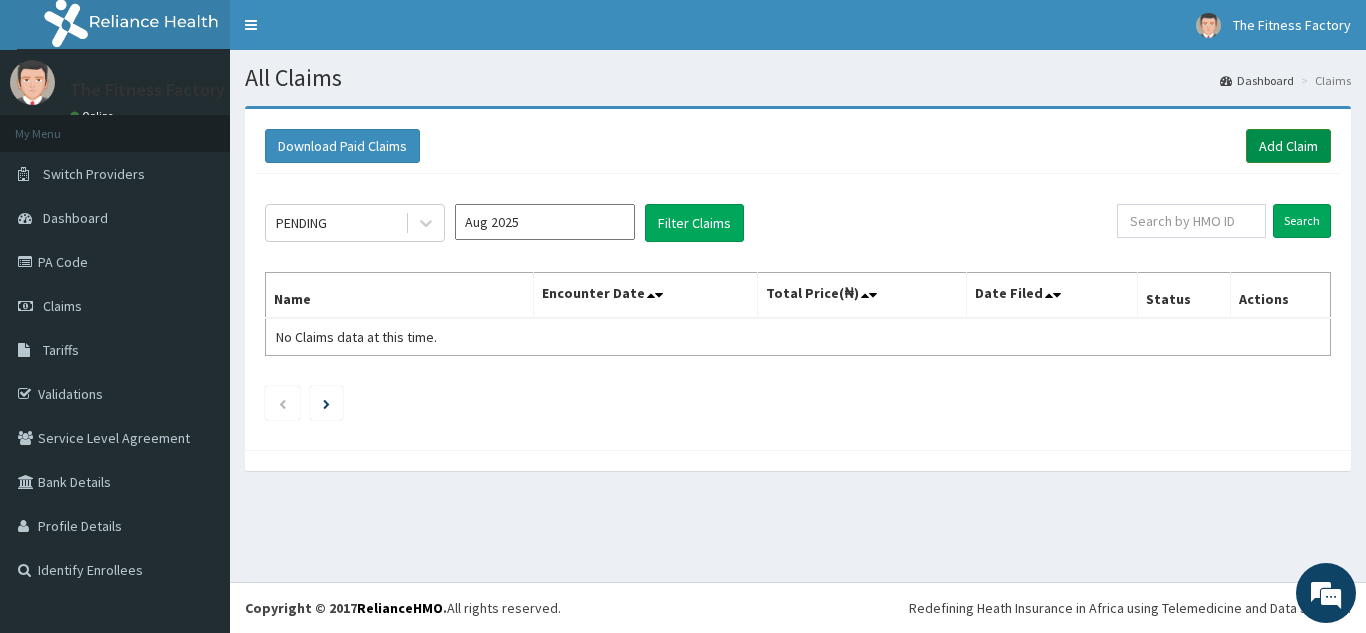 click on "Add Claim" at bounding box center [1288, 146] 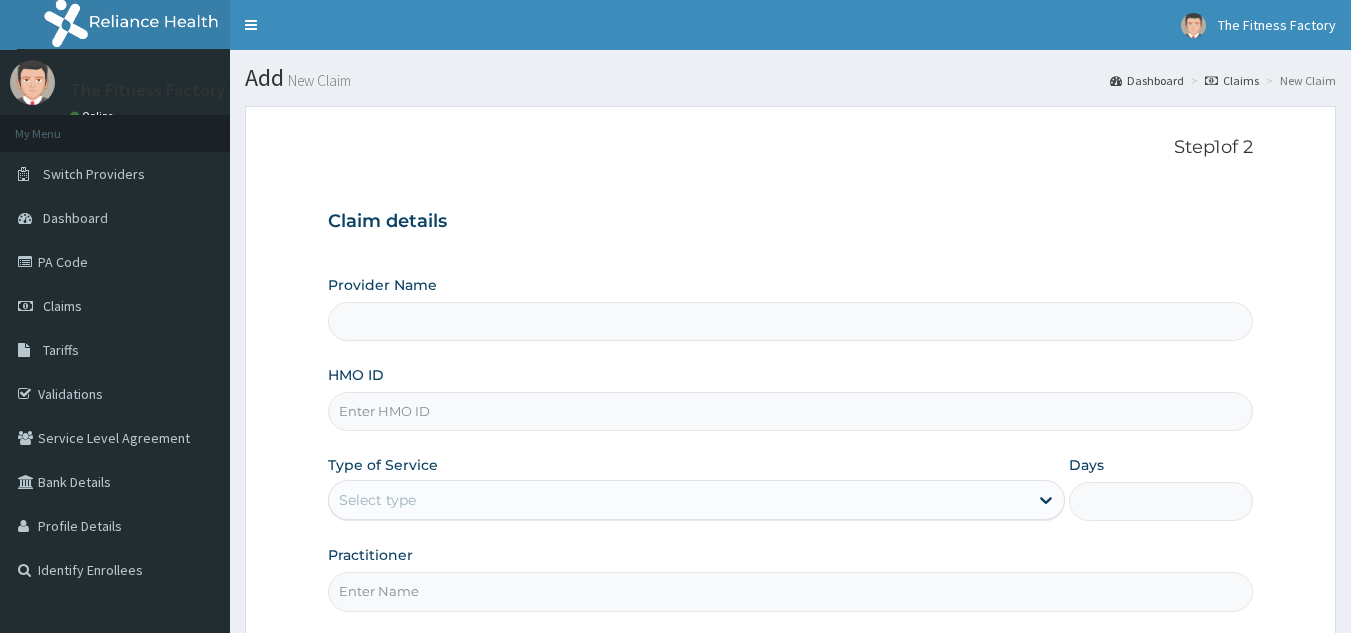 scroll, scrollTop: 181, scrollLeft: 0, axis: vertical 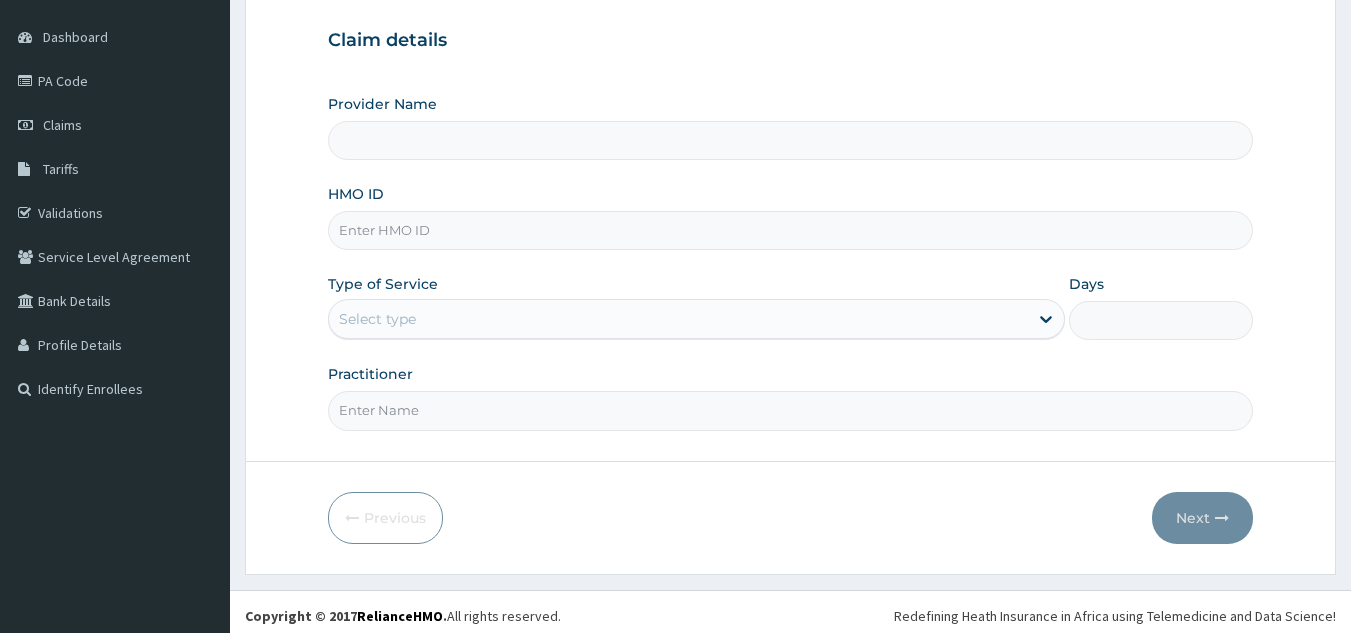 click on "HMO ID" at bounding box center (791, 230) 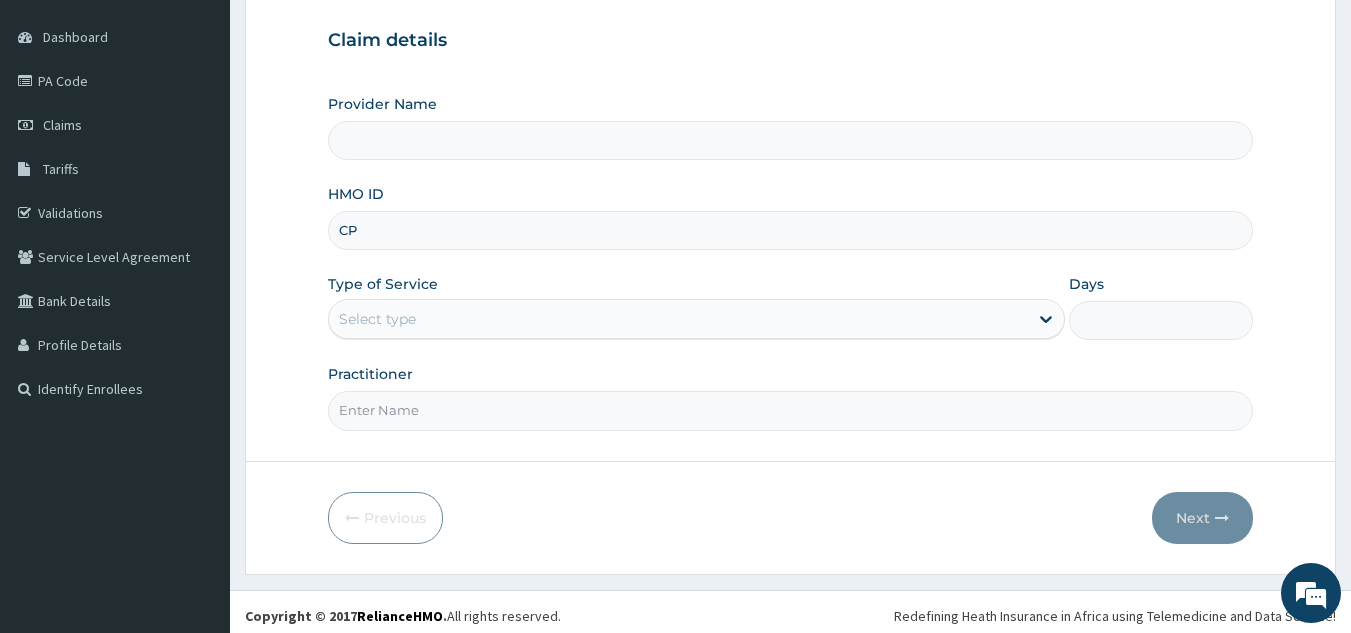 type on "CPW" 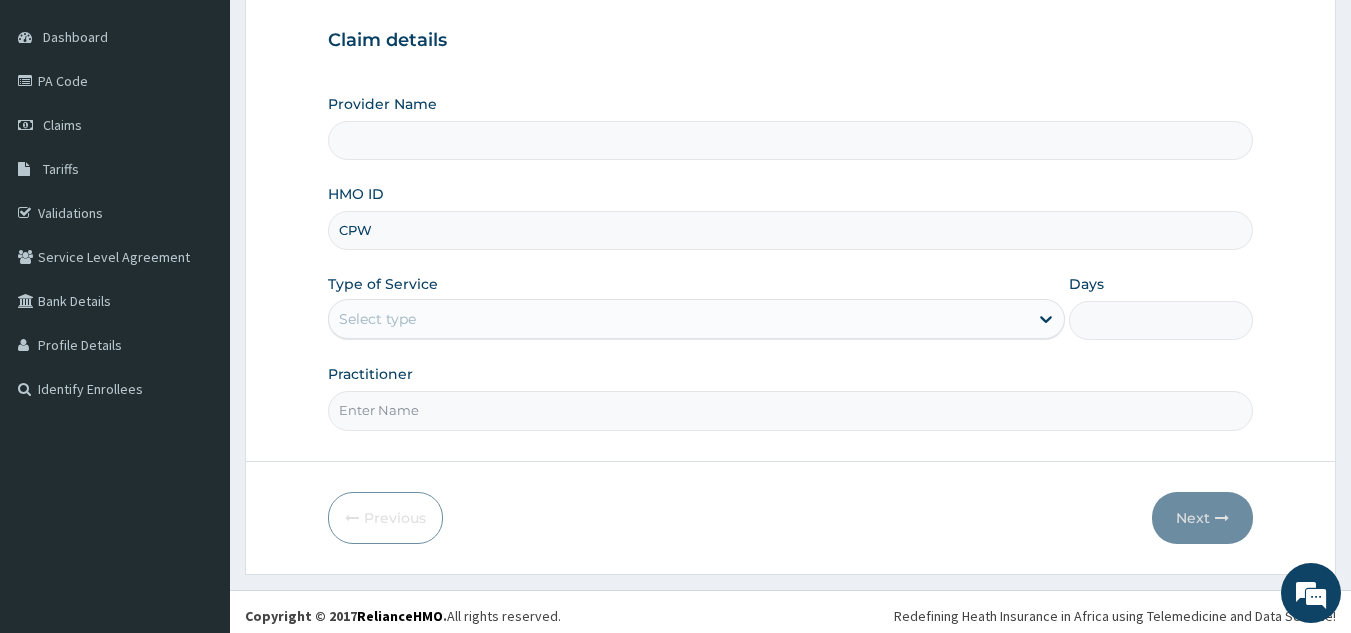 type on "Fitness Factory Ltd" 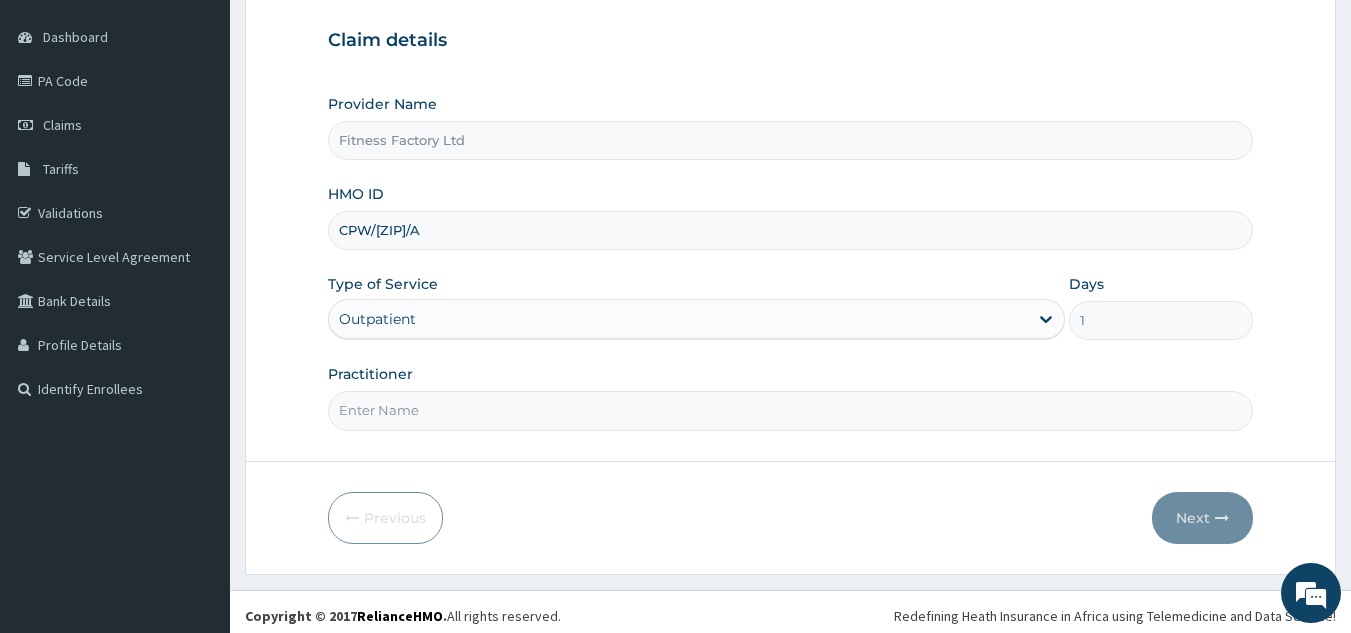 type on "CPW/[ZIP]/A" 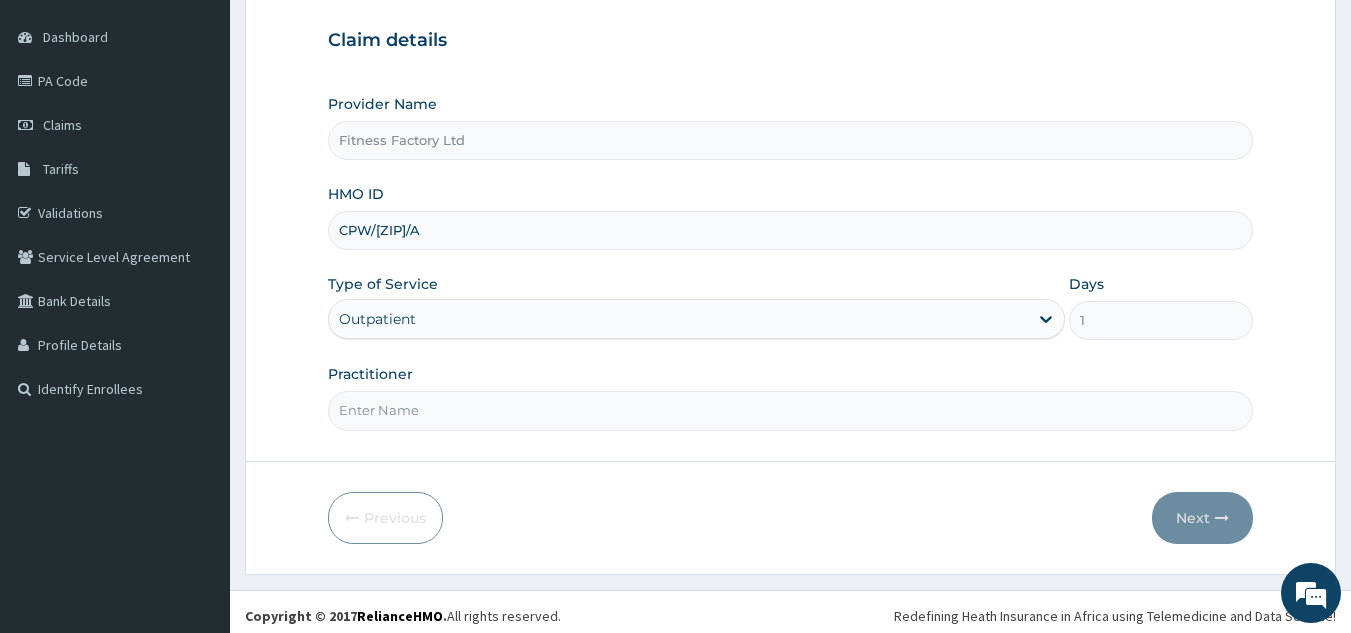 scroll, scrollTop: 0, scrollLeft: 0, axis: both 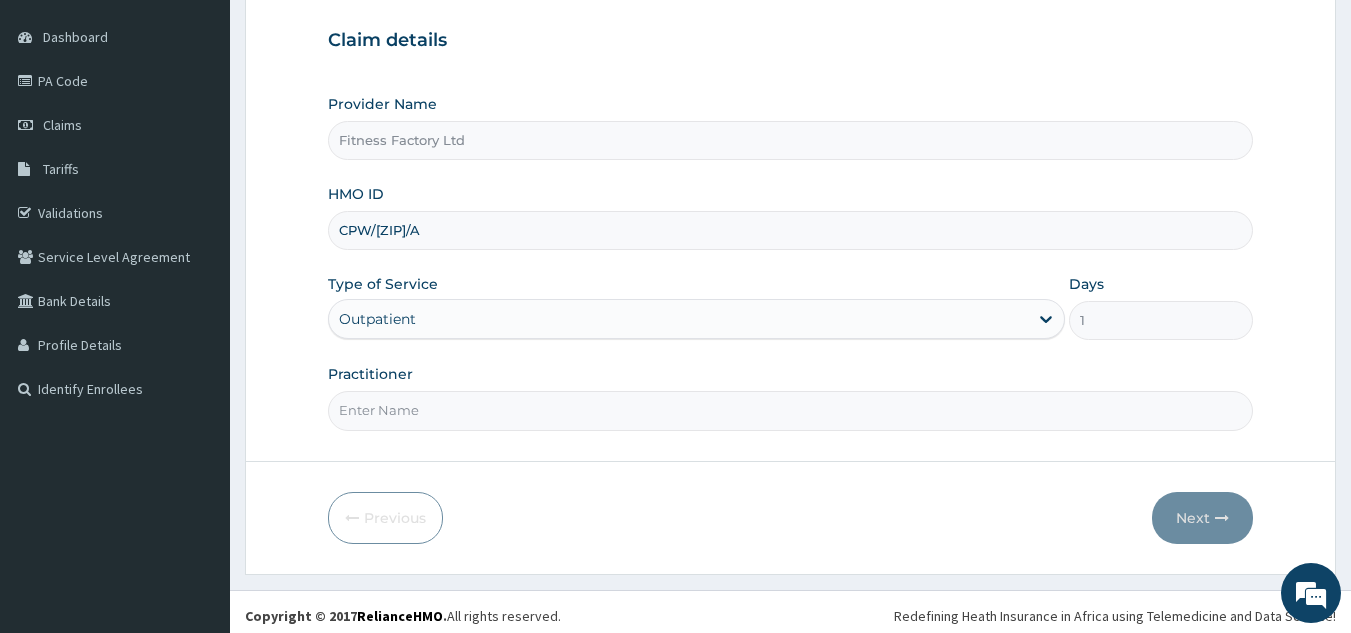 click on "Practitioner" at bounding box center [791, 410] 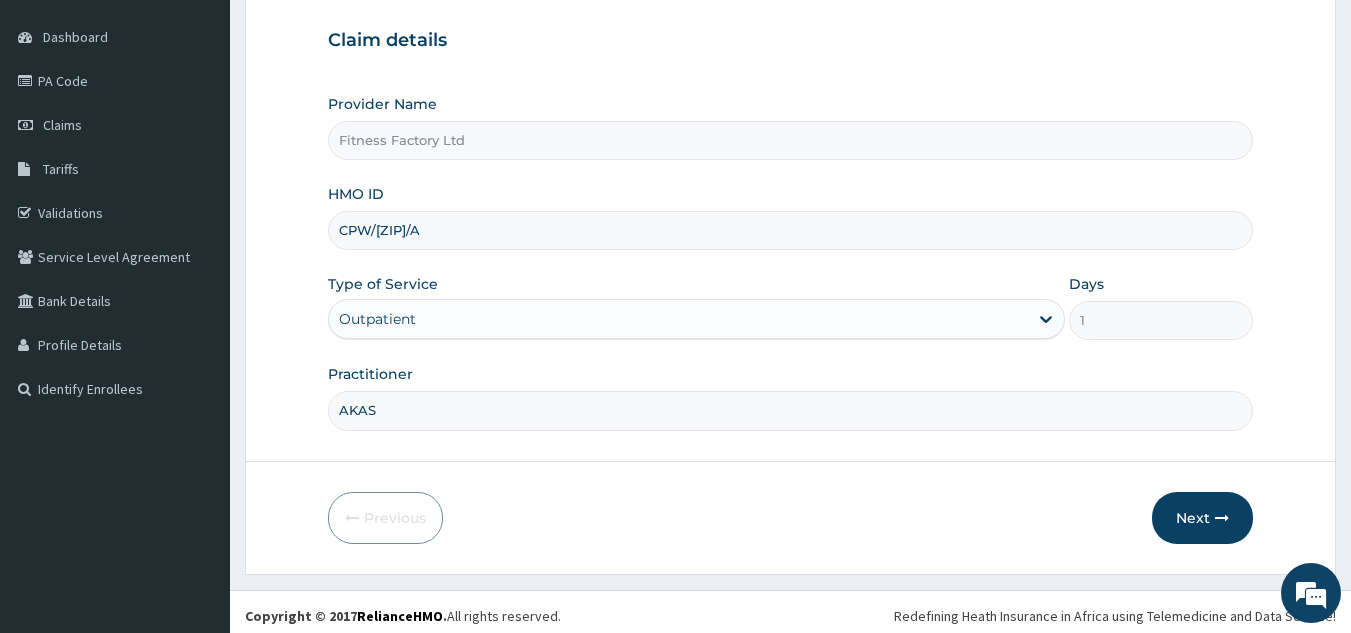 type on "AKASH" 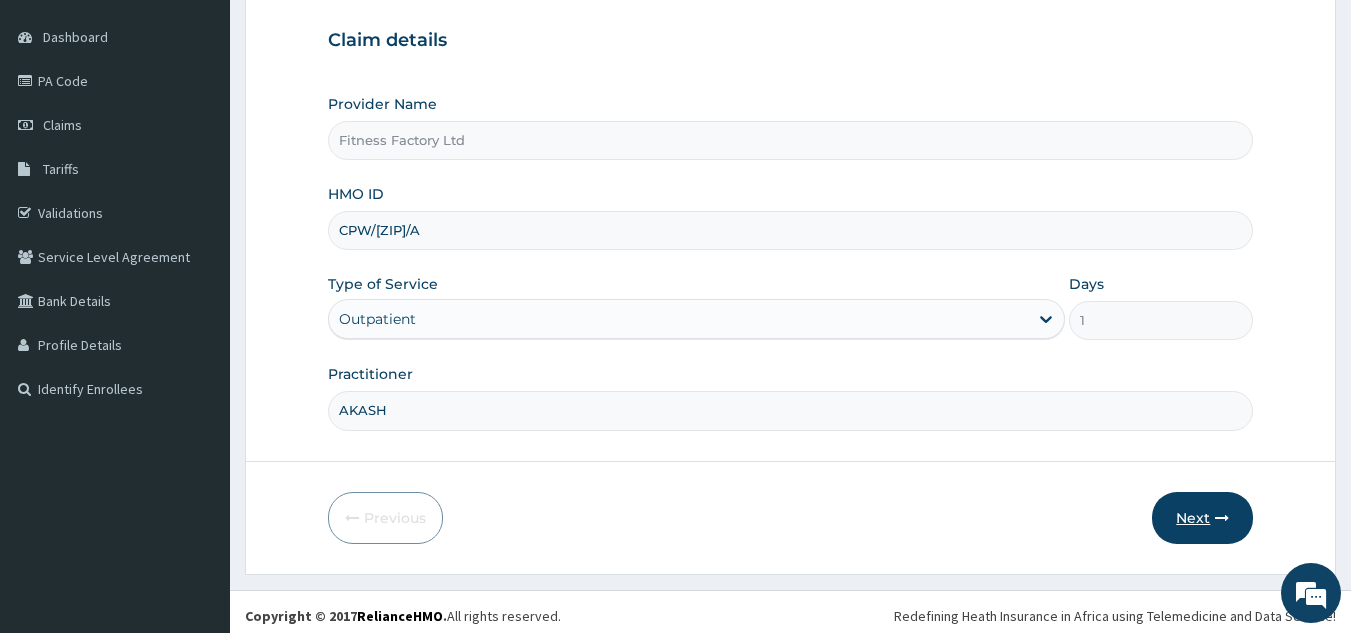 click on "Next" at bounding box center [1202, 518] 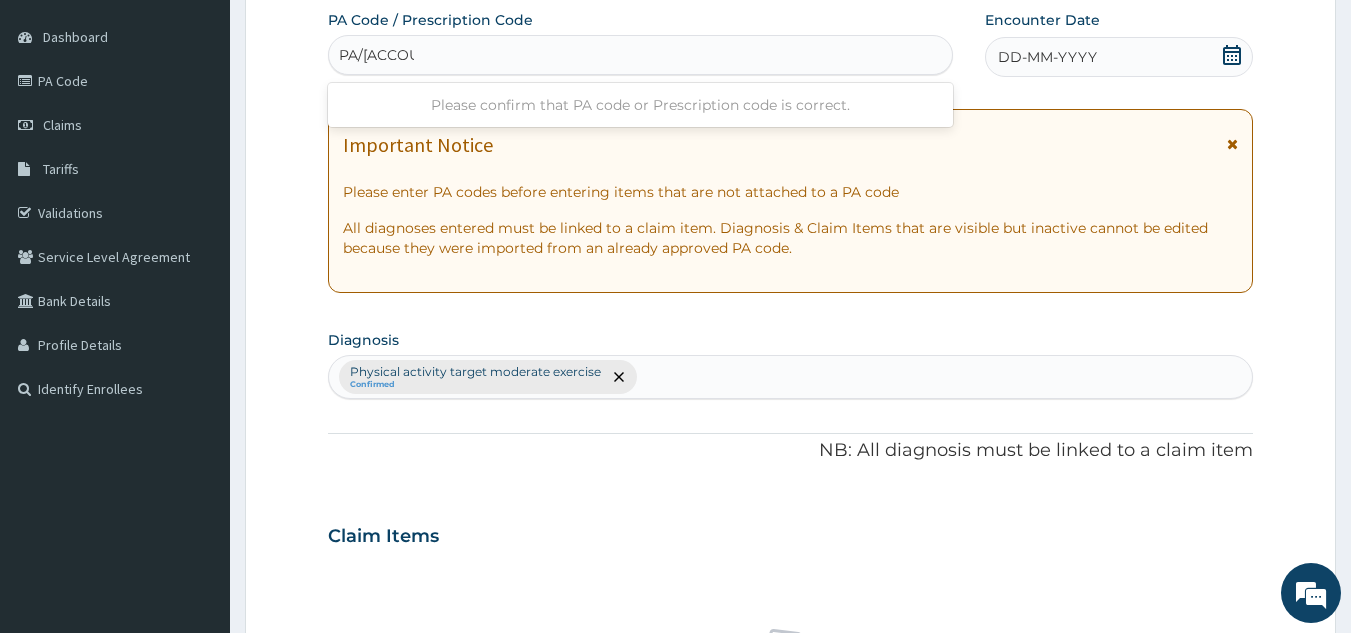 type on "PA/[ACCOUNT_ID]" 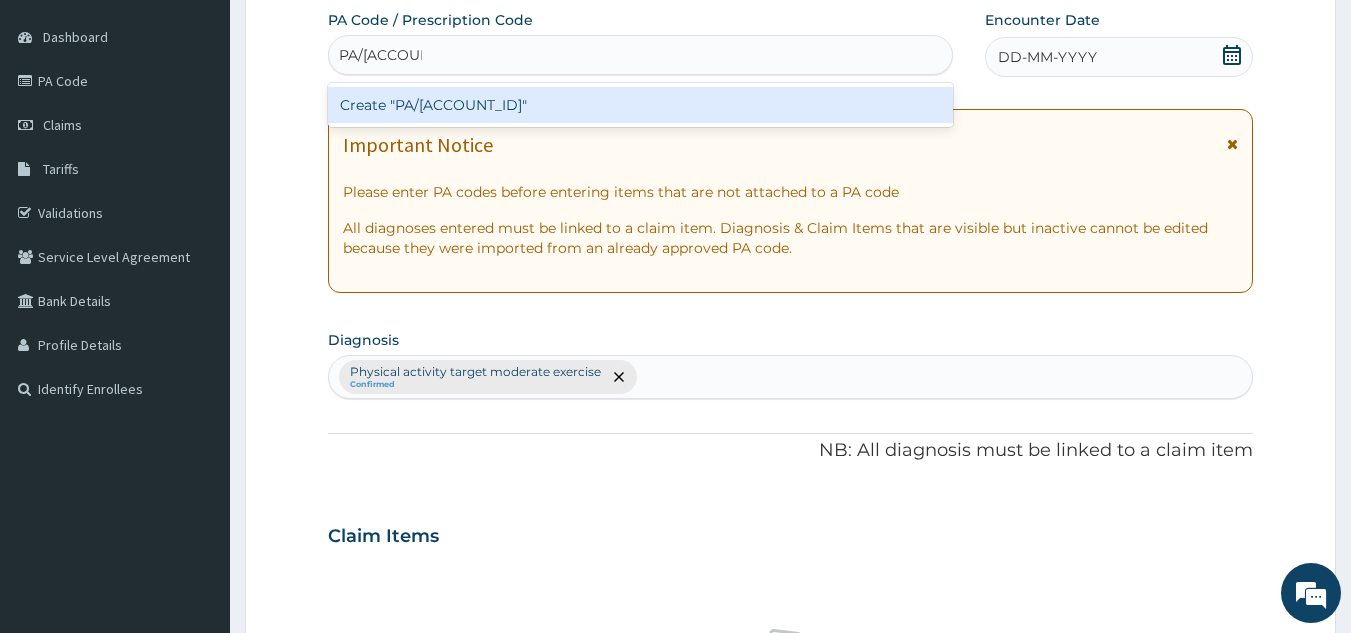 click on "Create "PA/[ACCOUNT_ID]"" at bounding box center [641, 105] 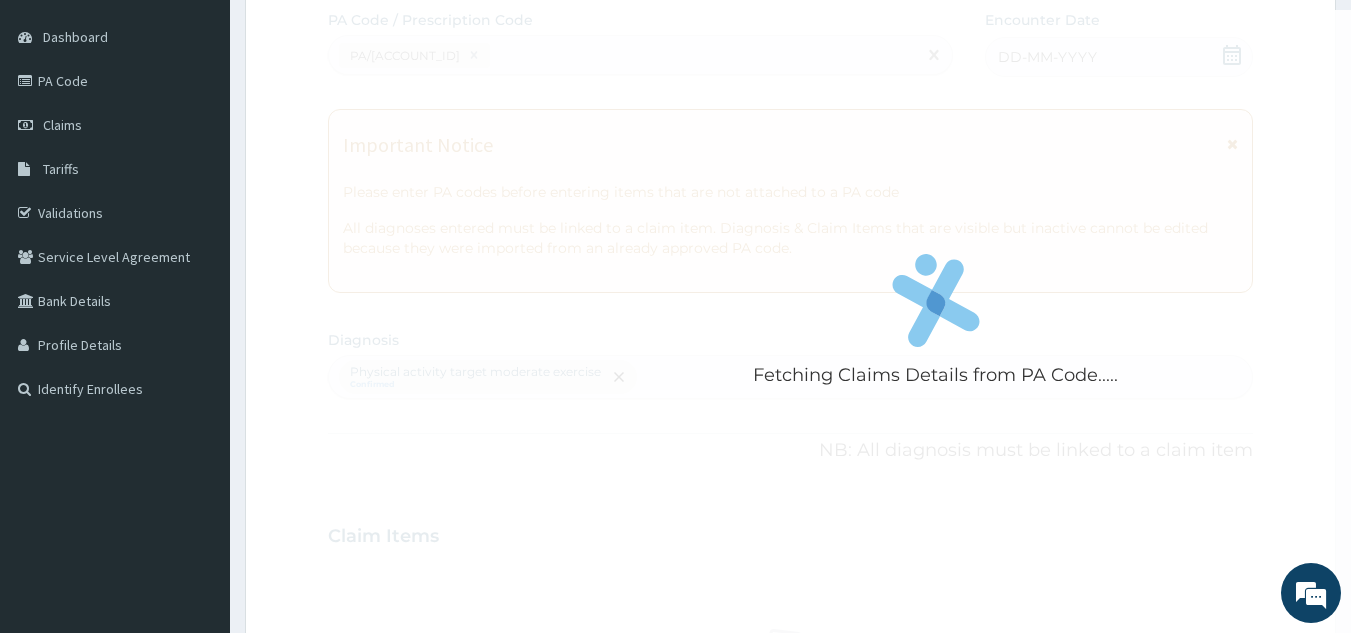 scroll, scrollTop: 218, scrollLeft: 0, axis: vertical 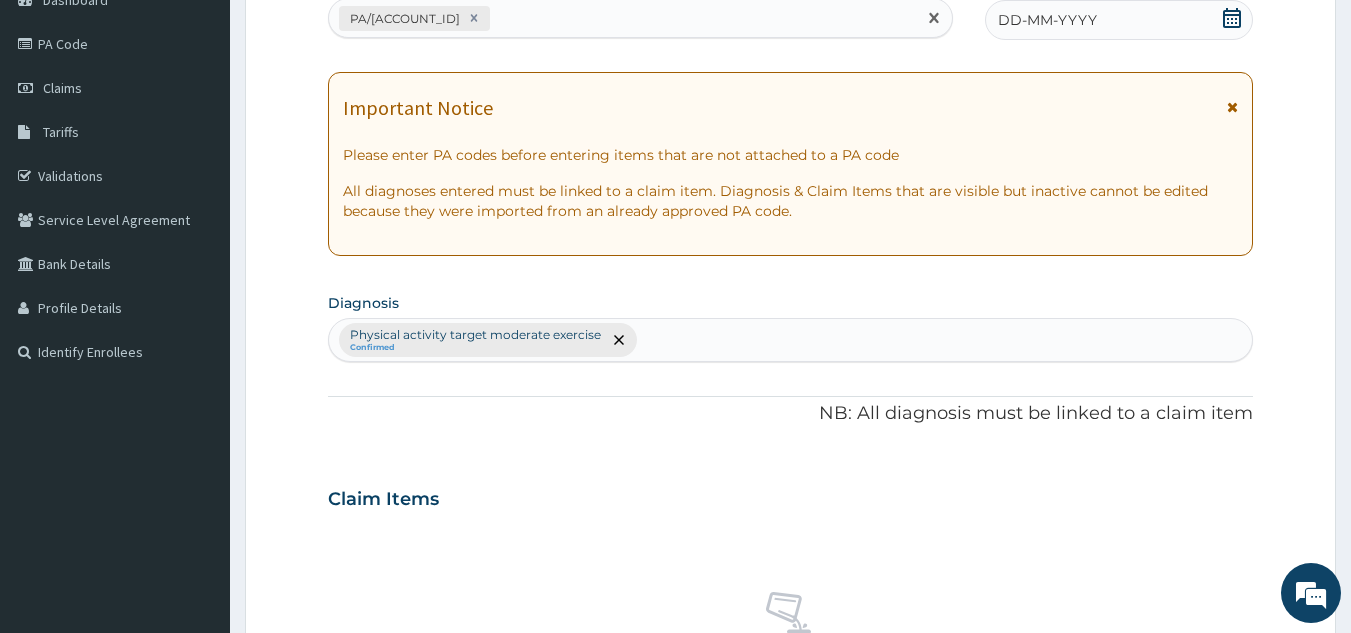 click on "DD-MM-YYYY" at bounding box center (1047, 20) 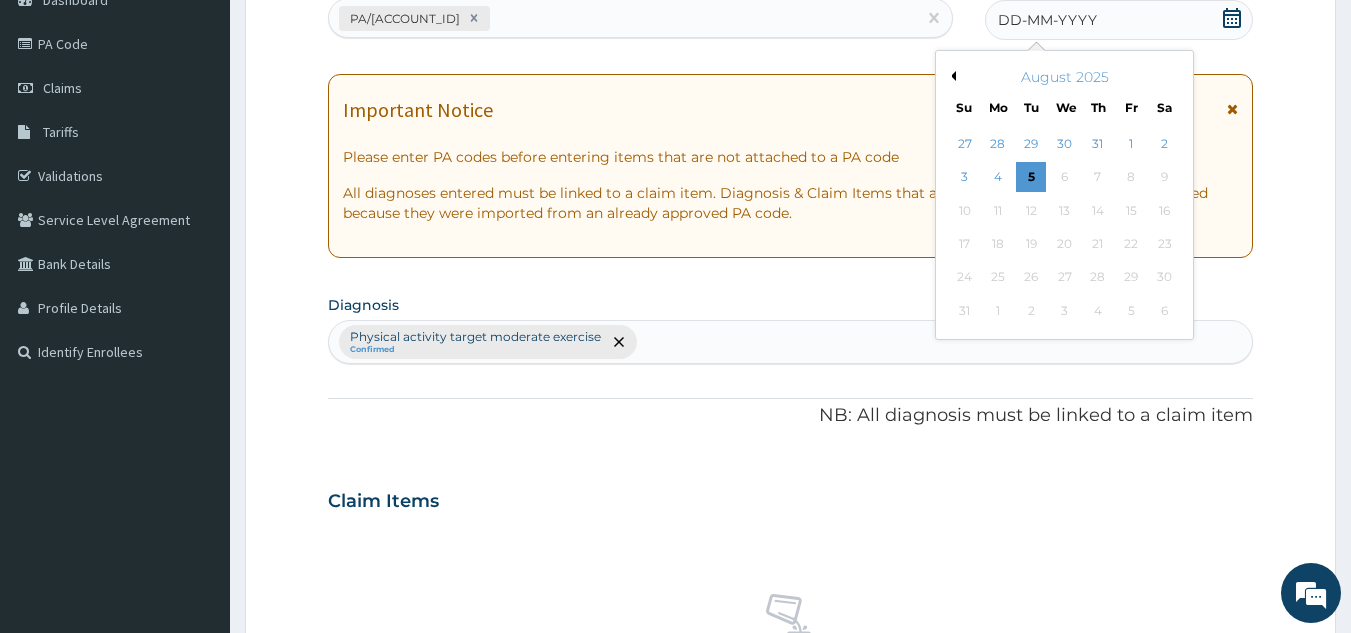 click on "August 2025 Su Mo Tu We Th Fr Sa" at bounding box center (1064, 88) 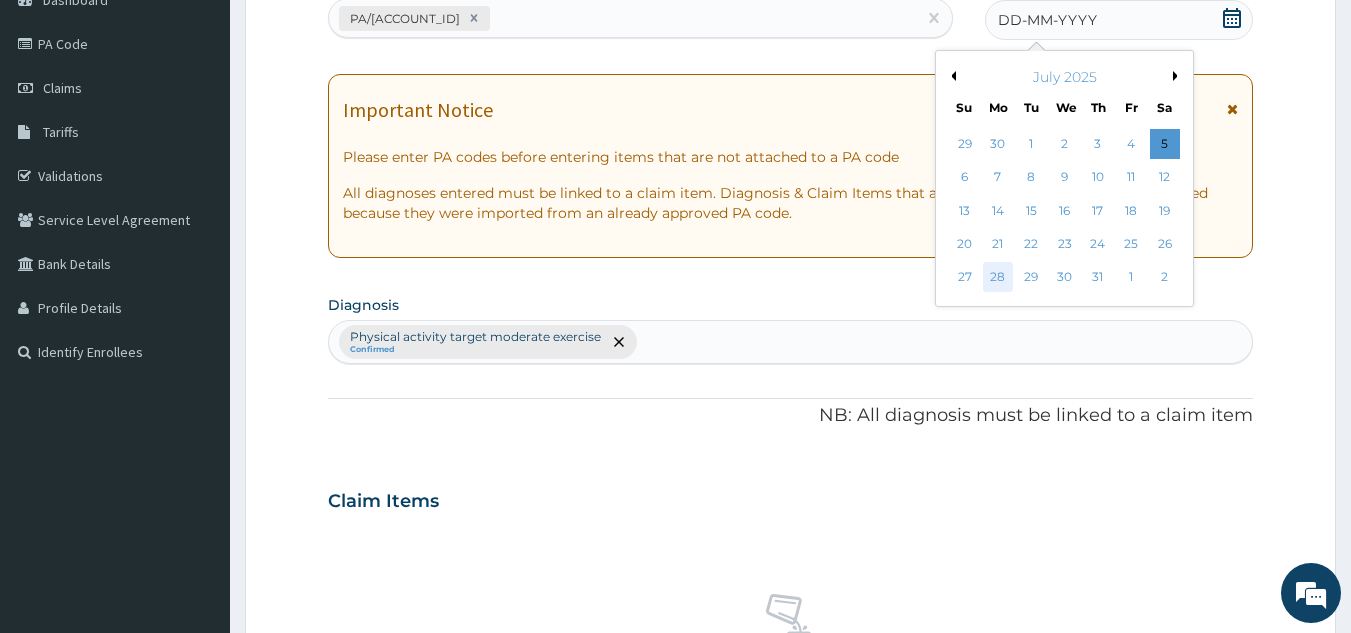 click on "28" at bounding box center (998, 278) 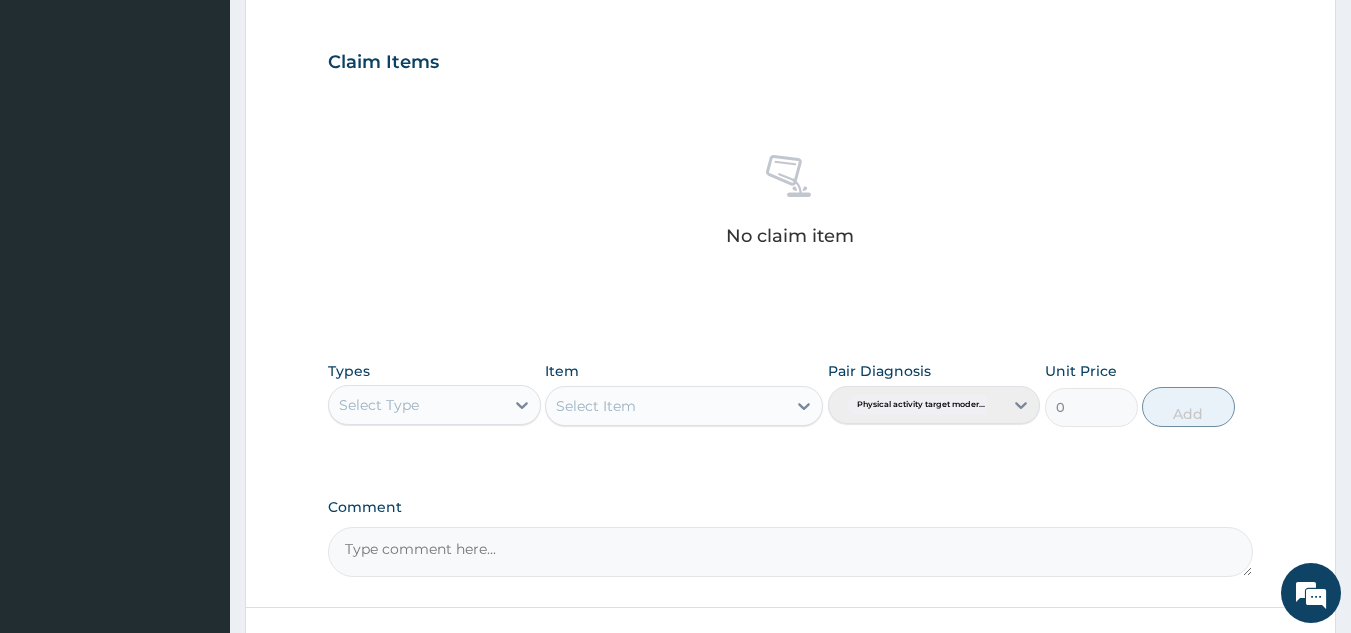 scroll, scrollTop: 809, scrollLeft: 0, axis: vertical 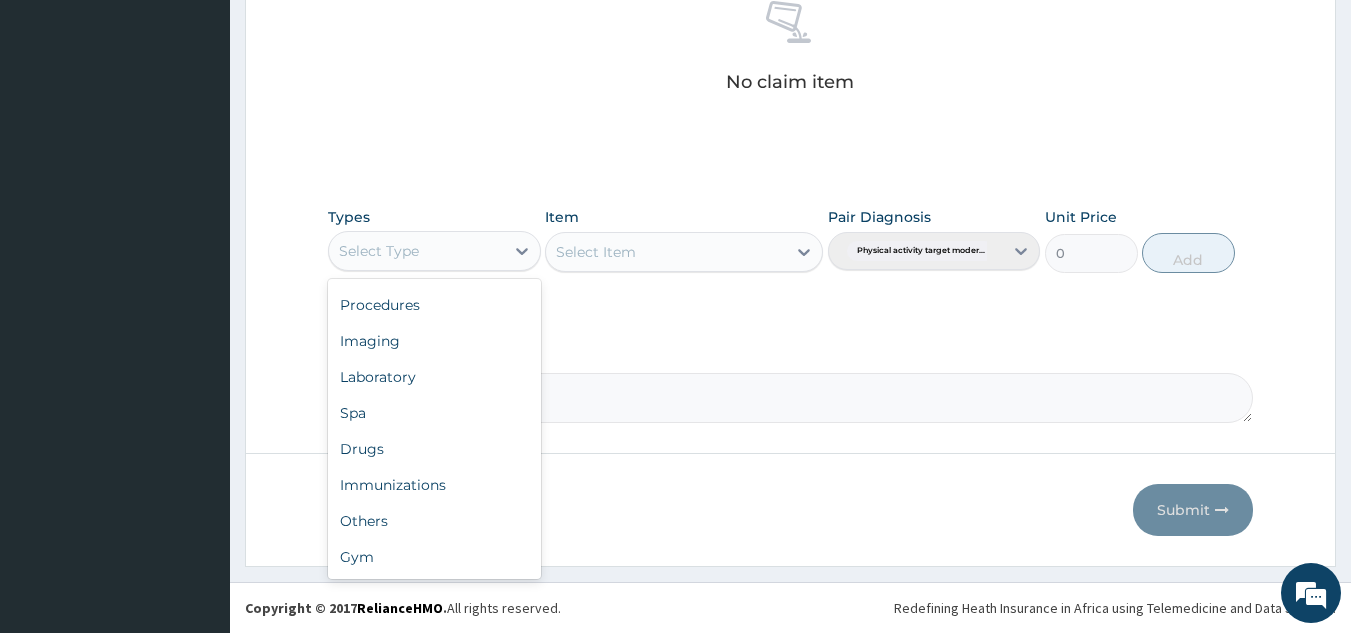 click on "Gym" at bounding box center (434, 557) 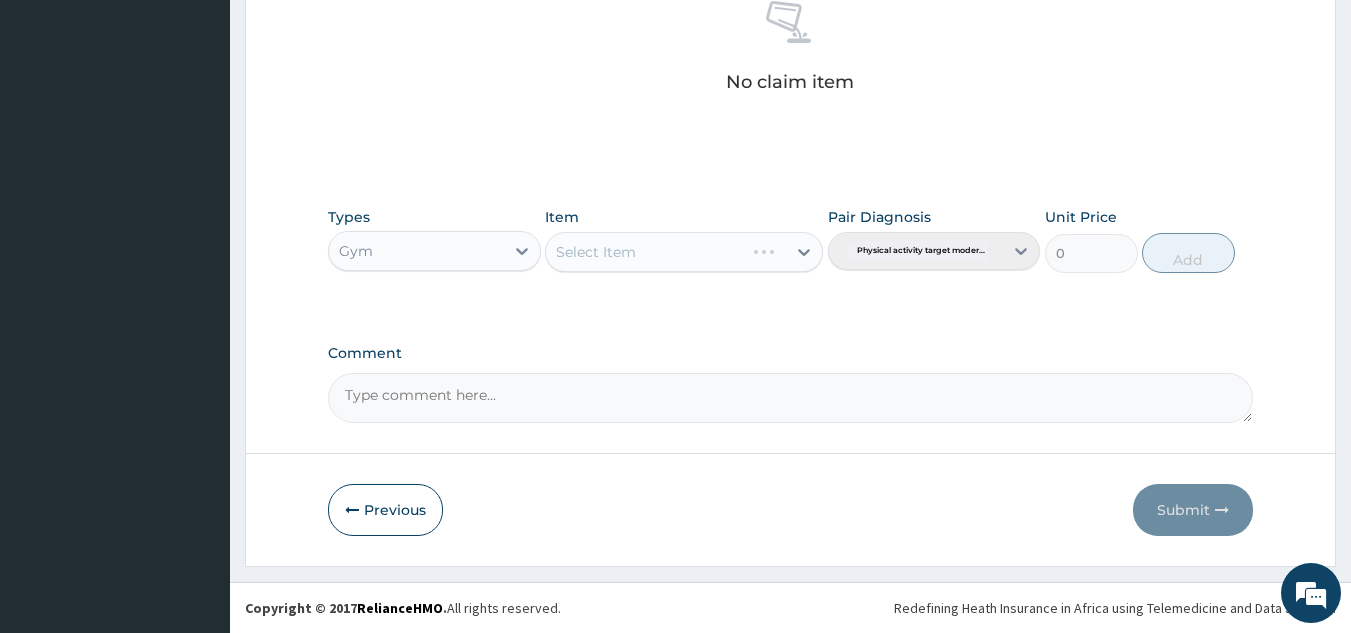 click on "Select Item" at bounding box center (684, 252) 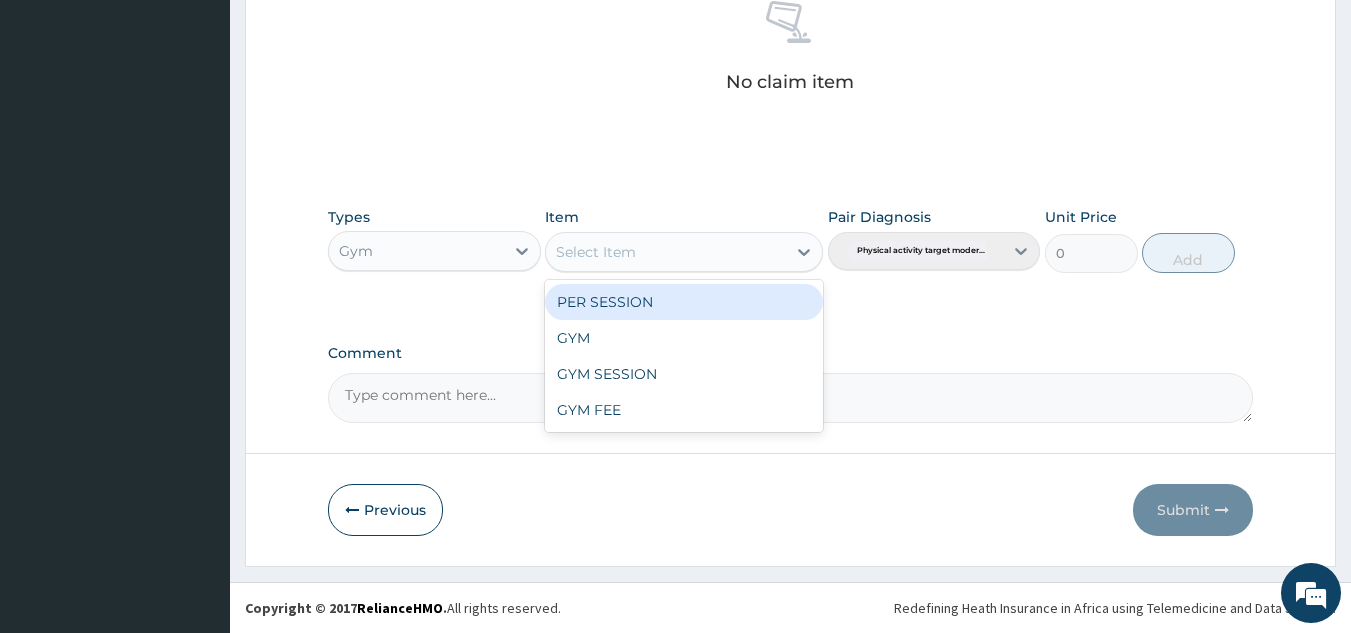 click on "GYM" at bounding box center (684, 338) 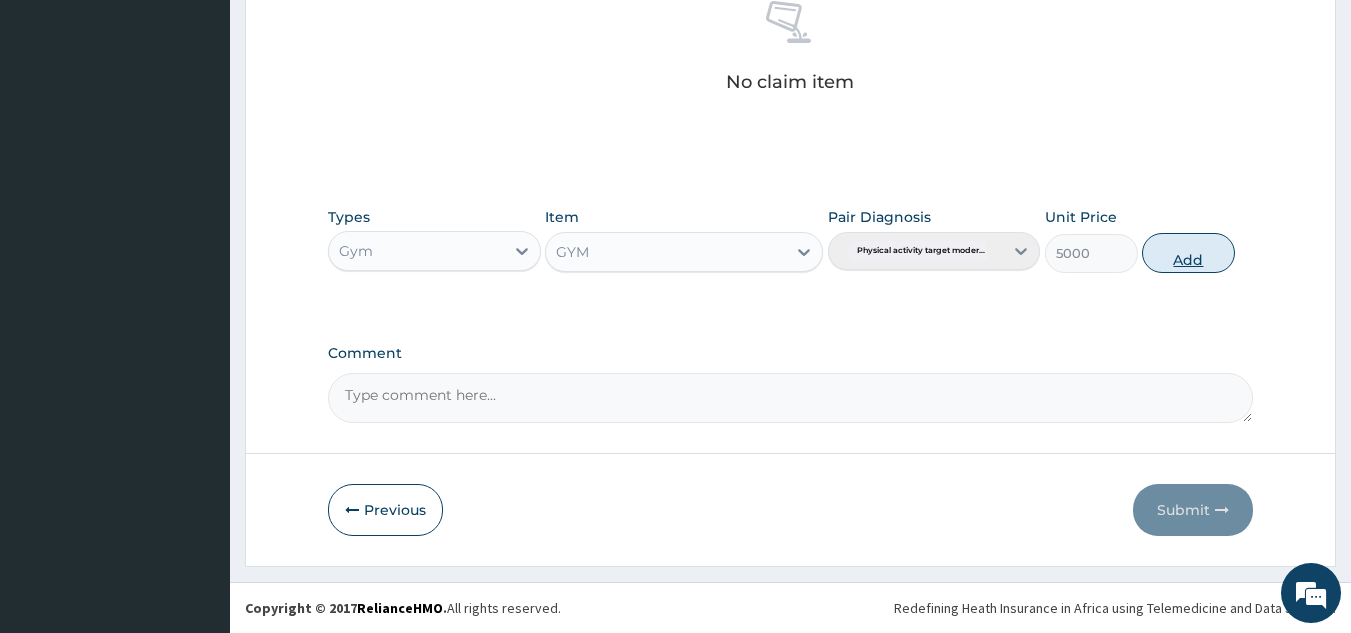 click on "Add" at bounding box center [1188, 253] 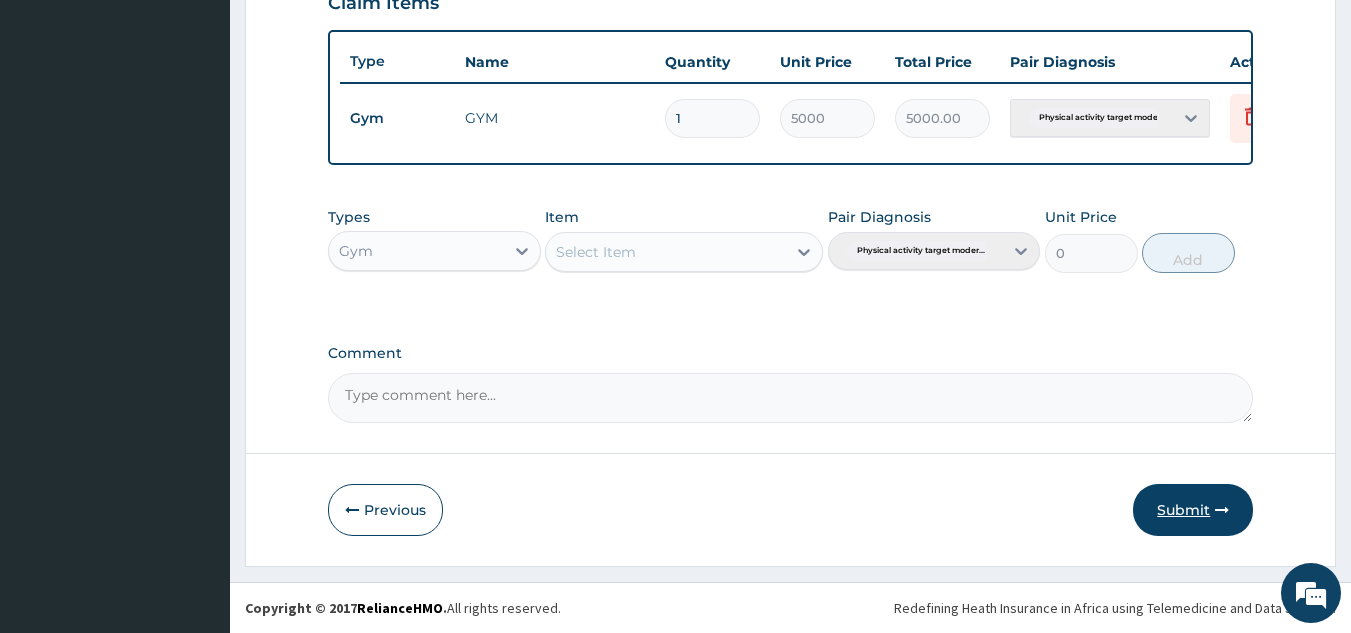 click on "Submit" at bounding box center (1193, 510) 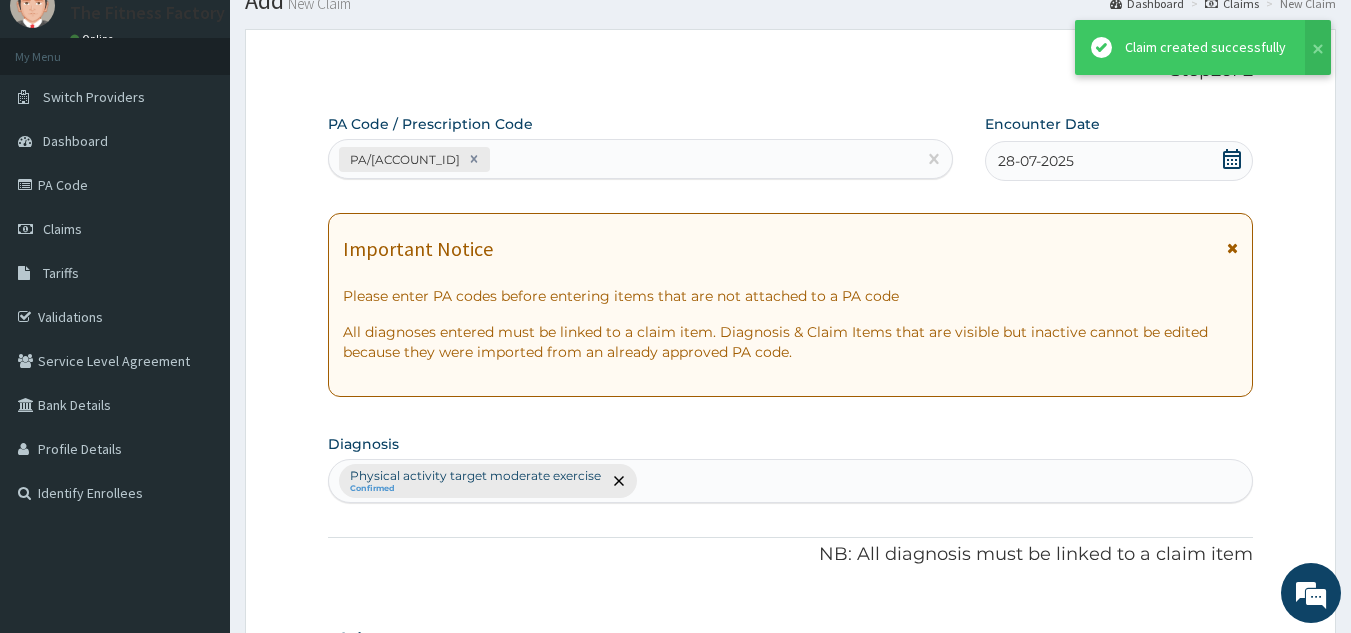 scroll, scrollTop: 729, scrollLeft: 0, axis: vertical 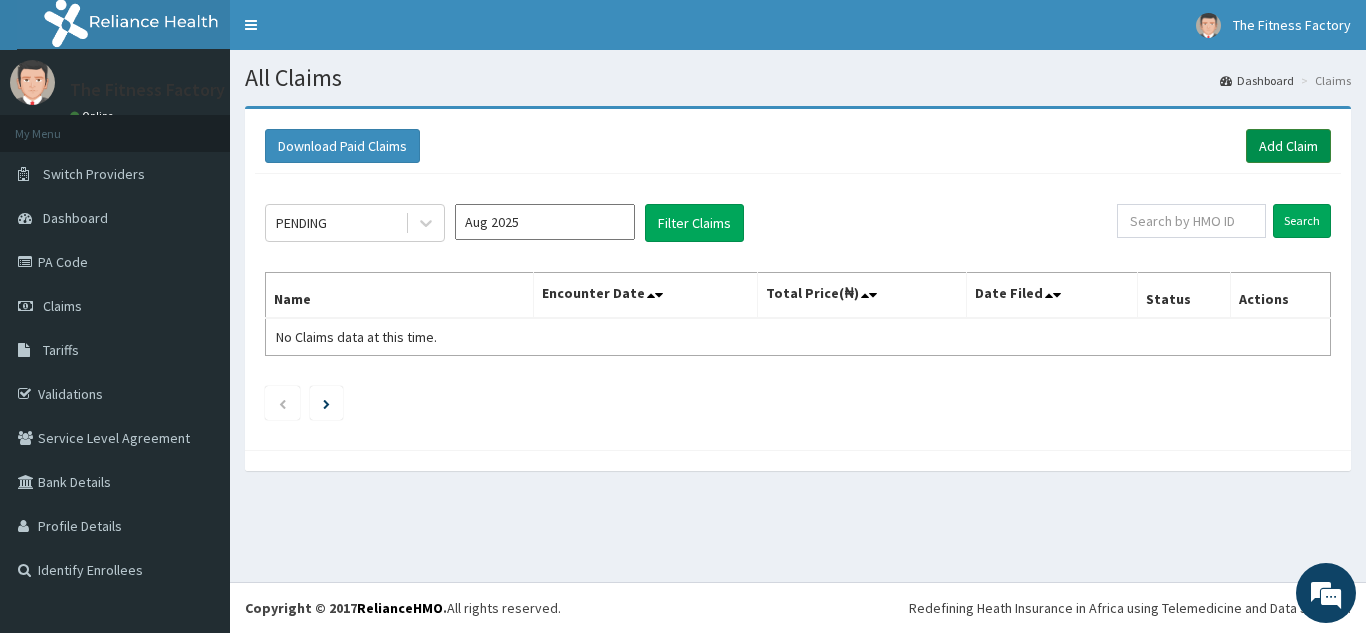 click on "Add Claim" at bounding box center [1288, 146] 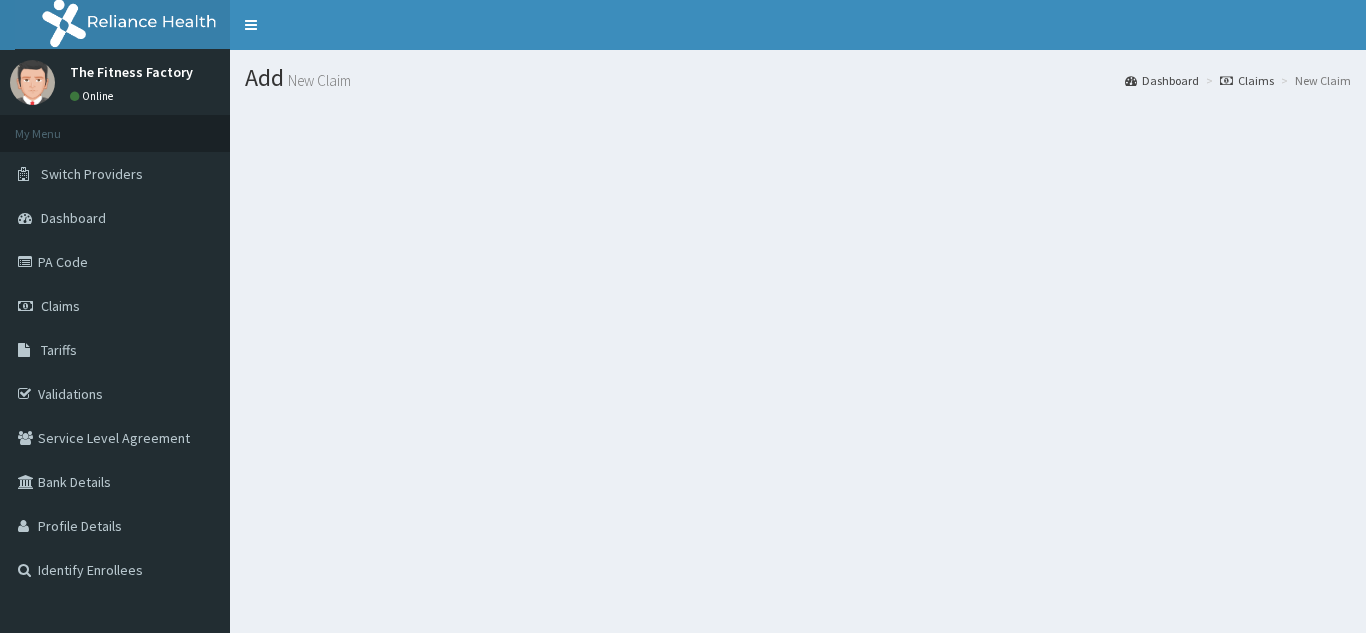 scroll, scrollTop: 0, scrollLeft: 0, axis: both 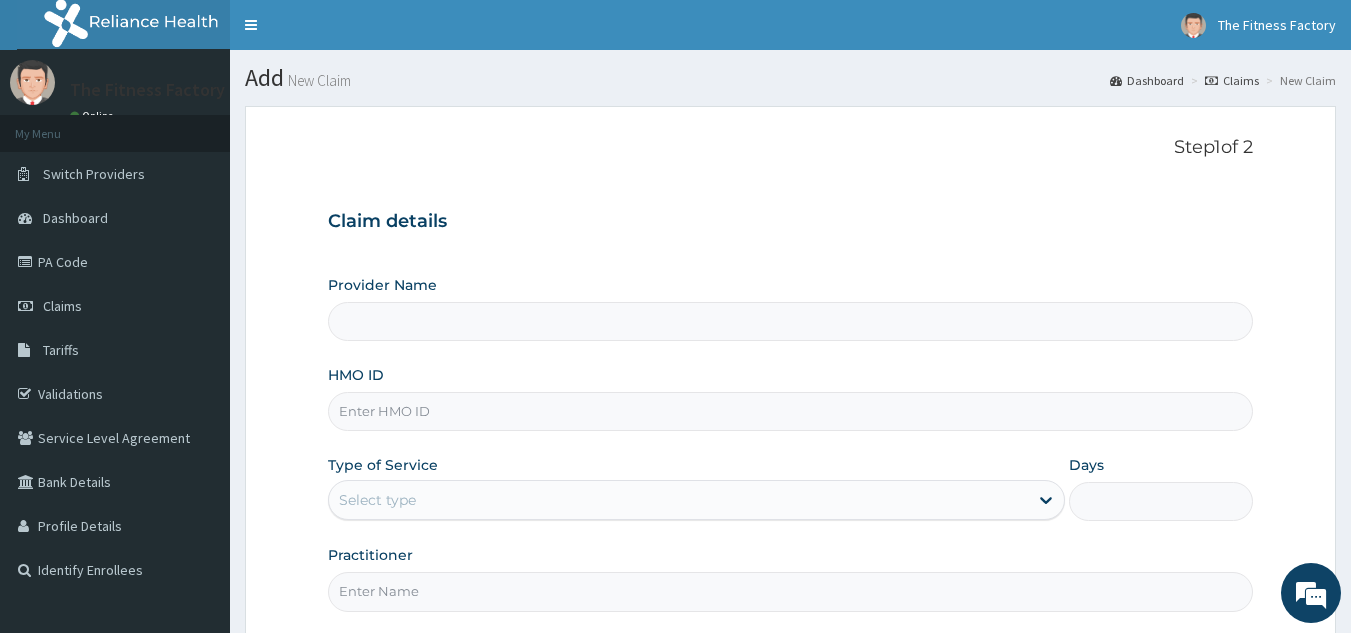 type on "Fitness Factory Ltd" 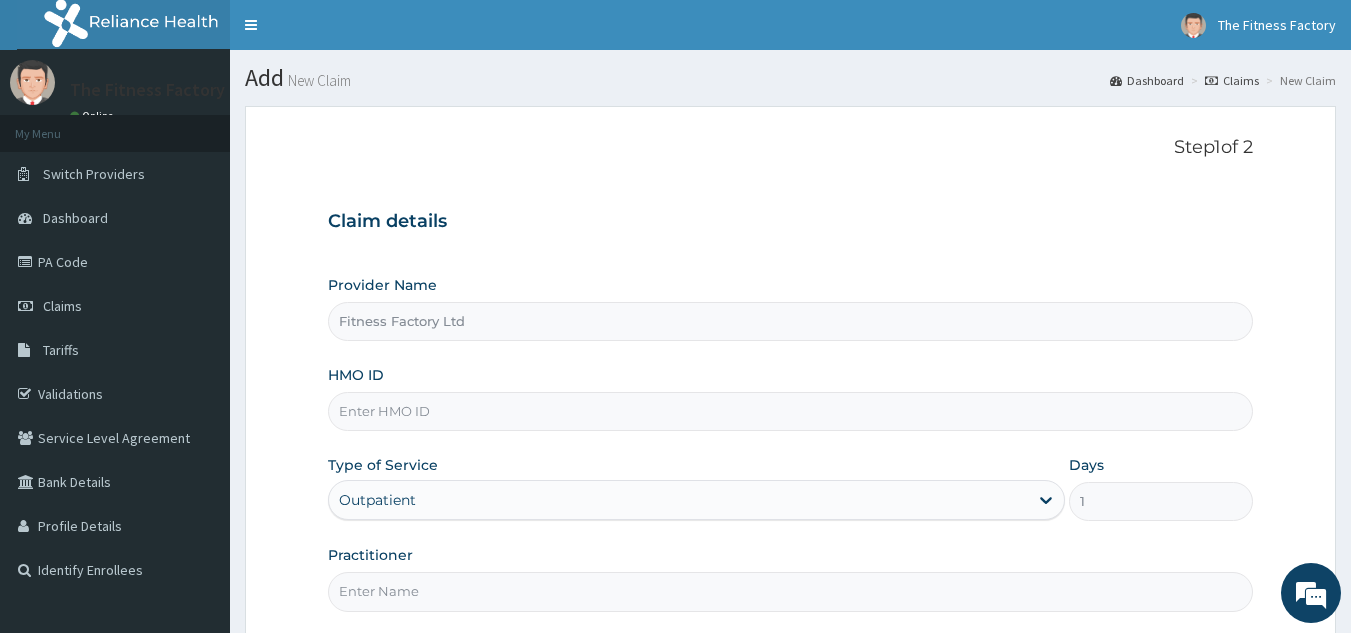click on "HMO ID" at bounding box center (791, 411) 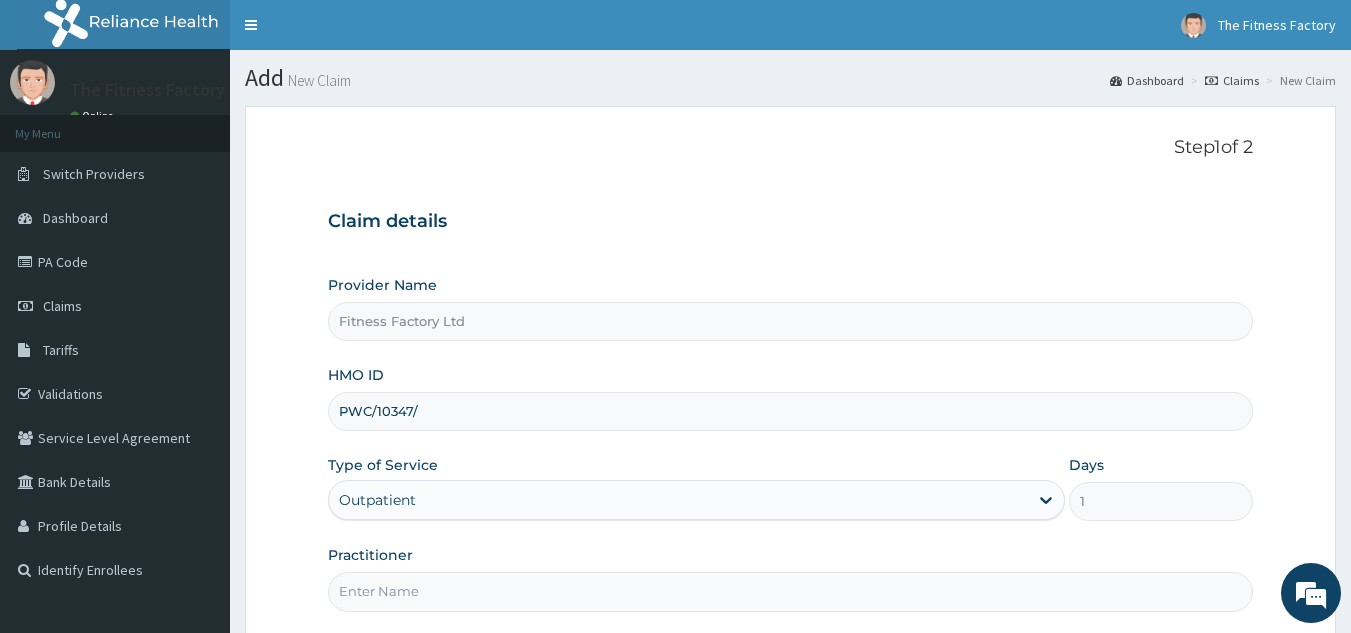 scroll, scrollTop: 0, scrollLeft: 0, axis: both 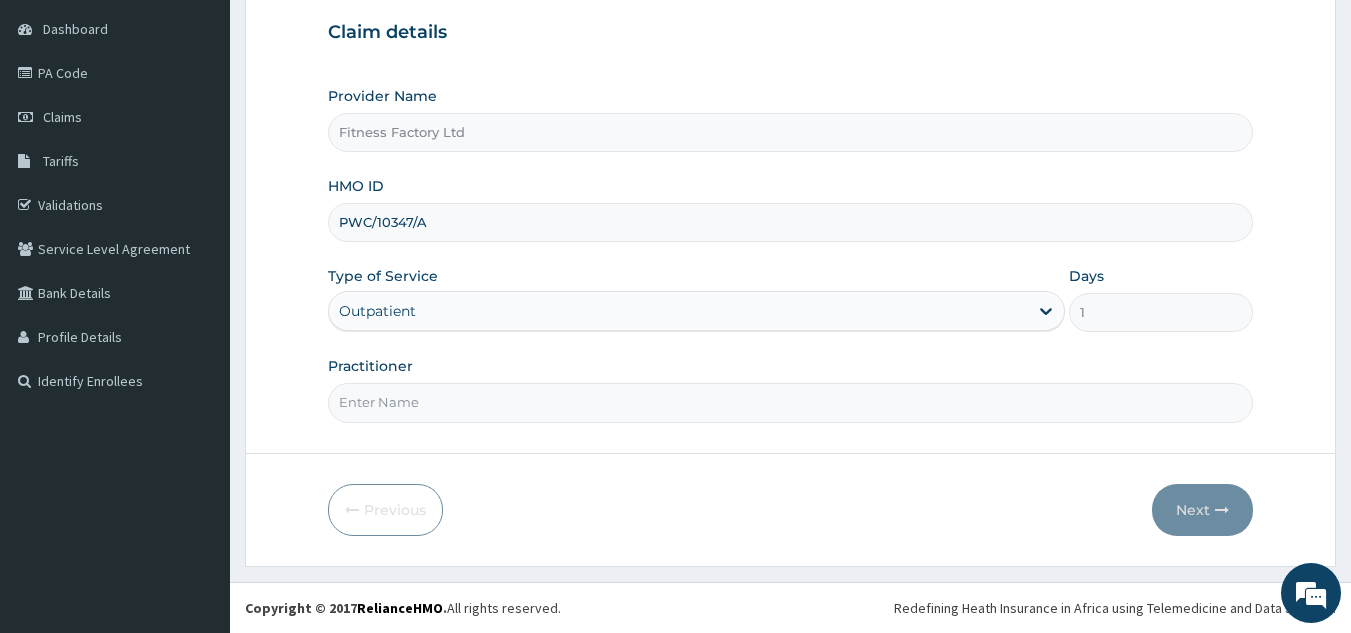 type on "PWC/10347/A" 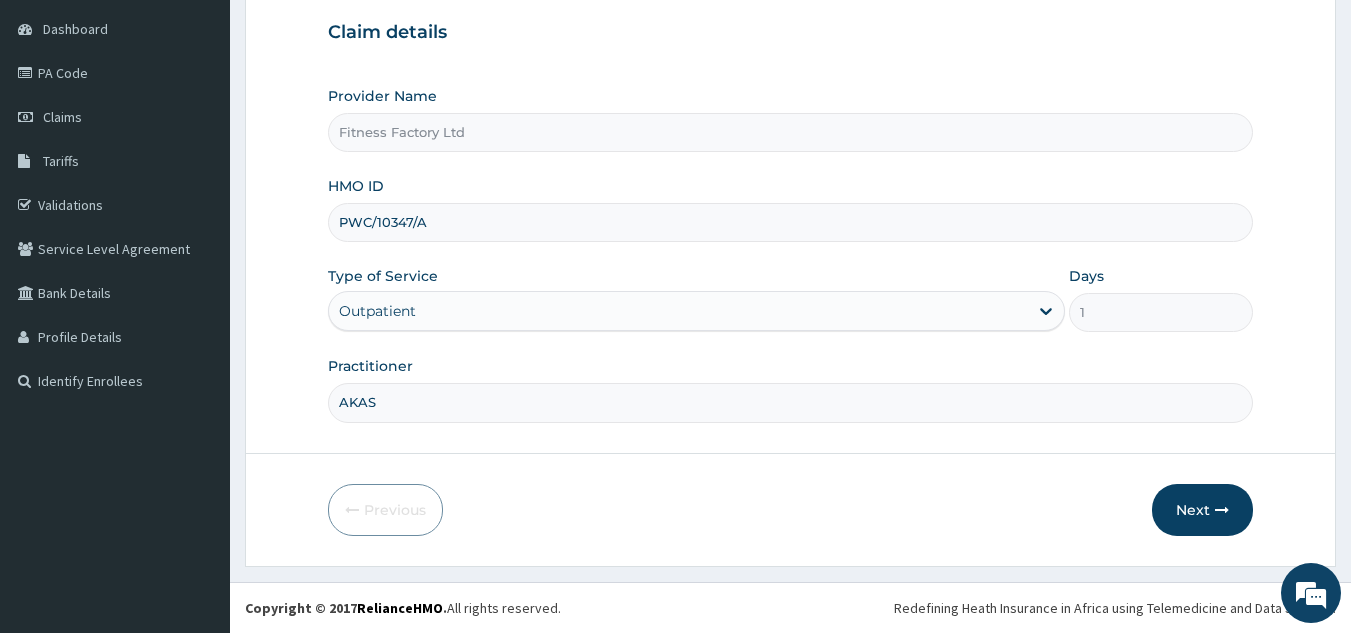 type on "AKASH" 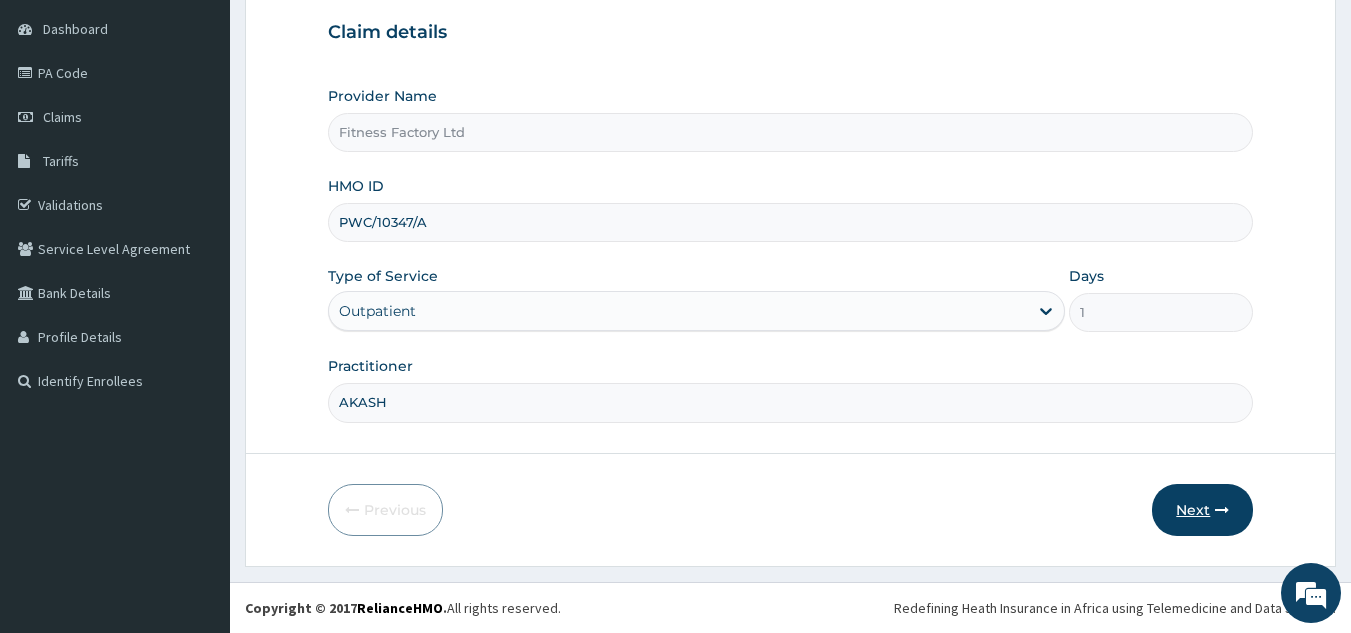 click on "Next" at bounding box center (1202, 510) 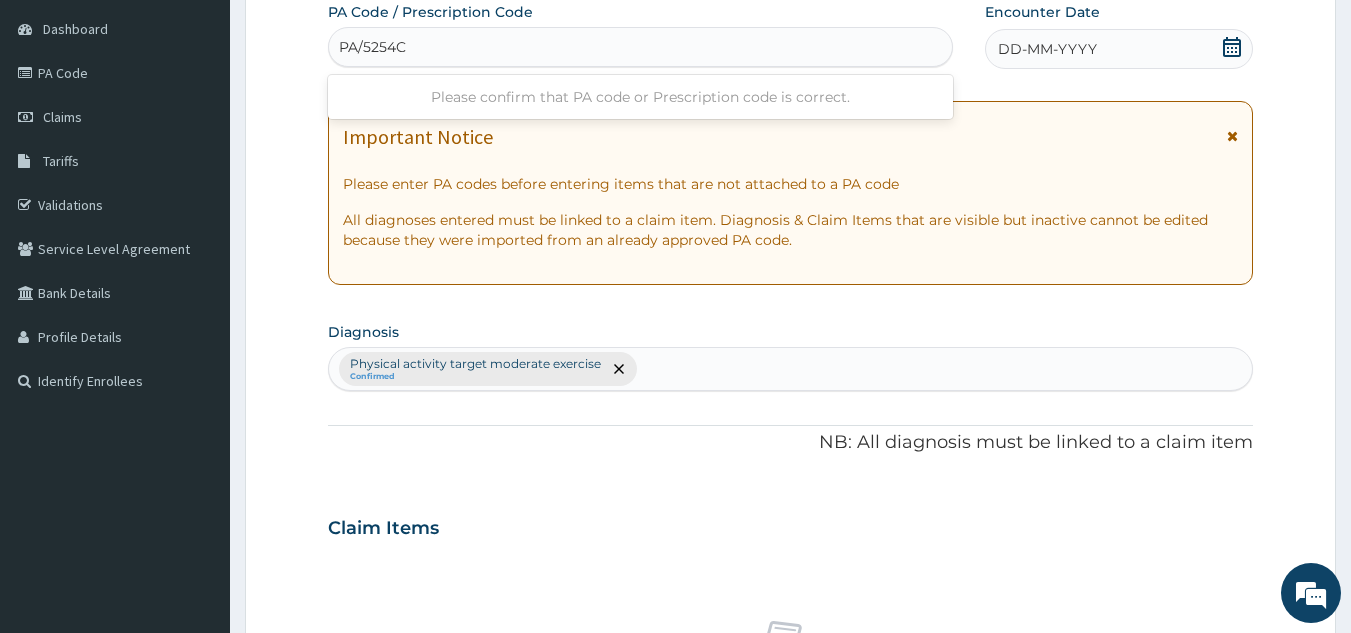 type on "PA/5254CE" 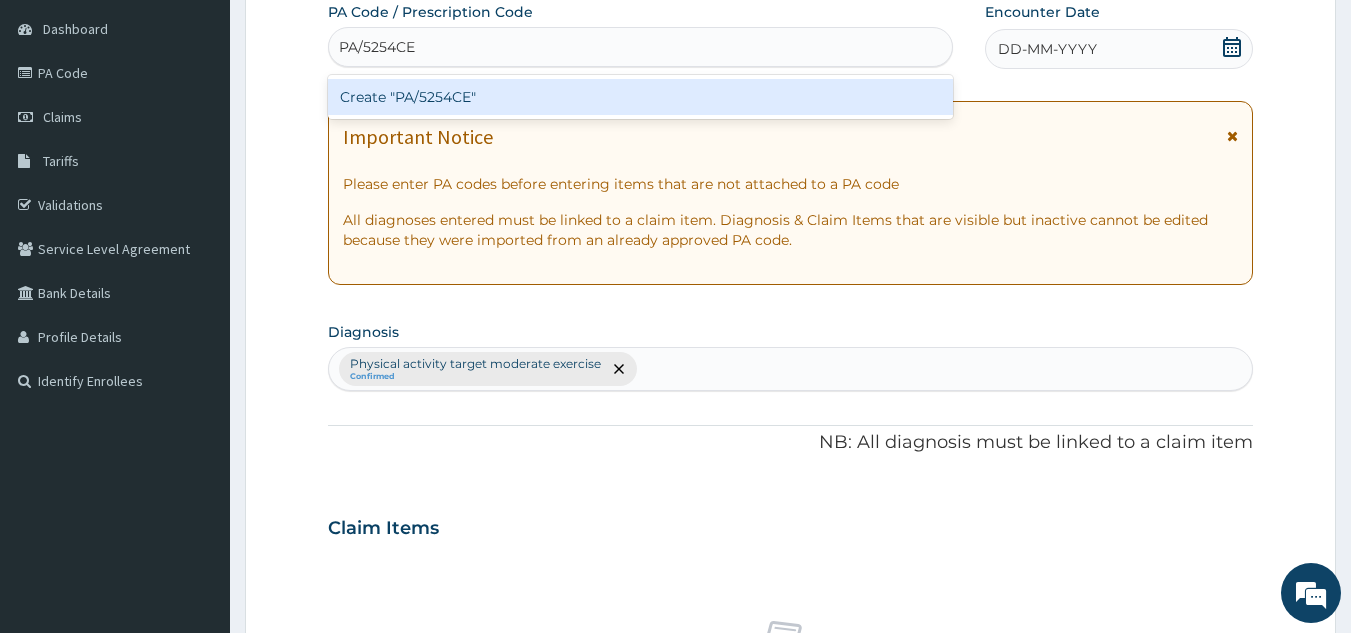 click on "Create "PA/5254CE"" at bounding box center [641, 97] 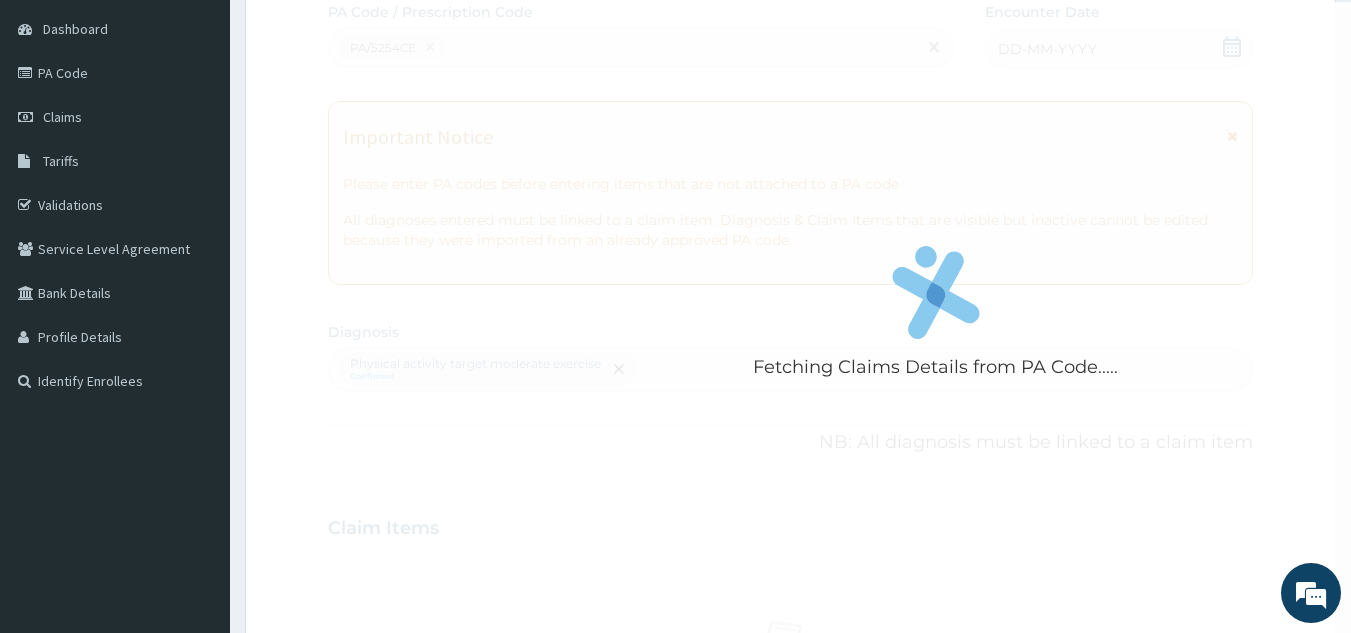 click on "Fetching Claims Details from PA Code....." at bounding box center (936, 318) 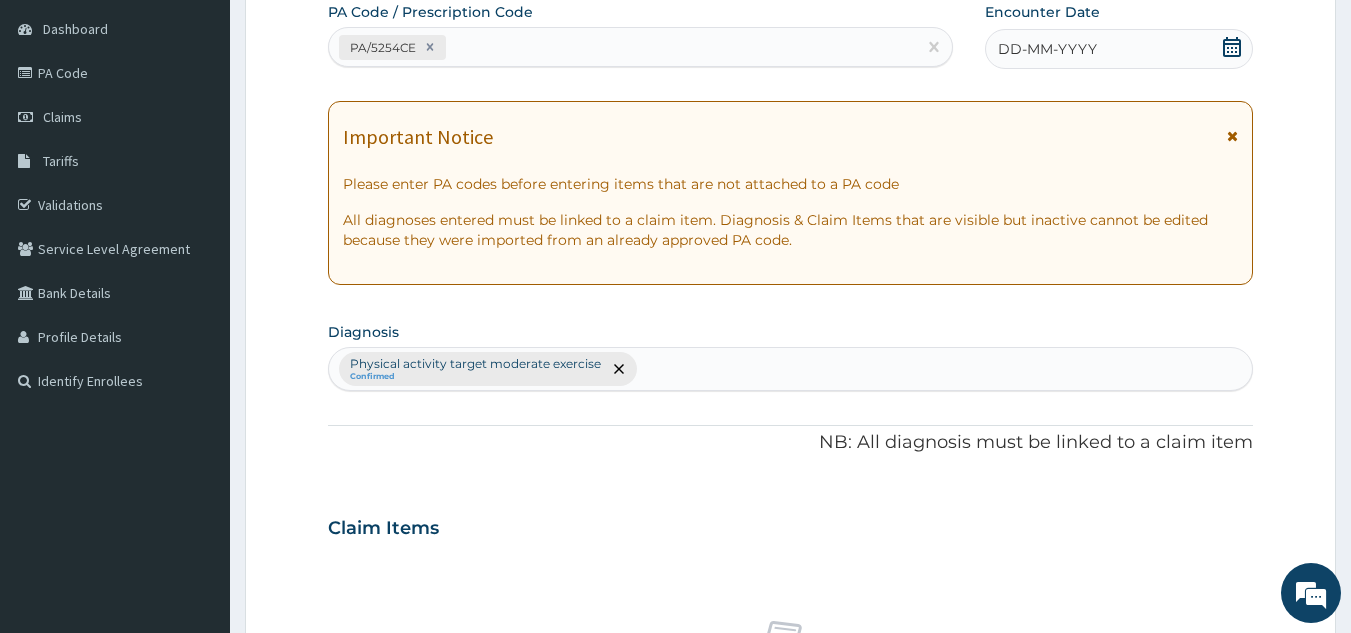 click on "DD-MM-YYYY" at bounding box center (1119, 49) 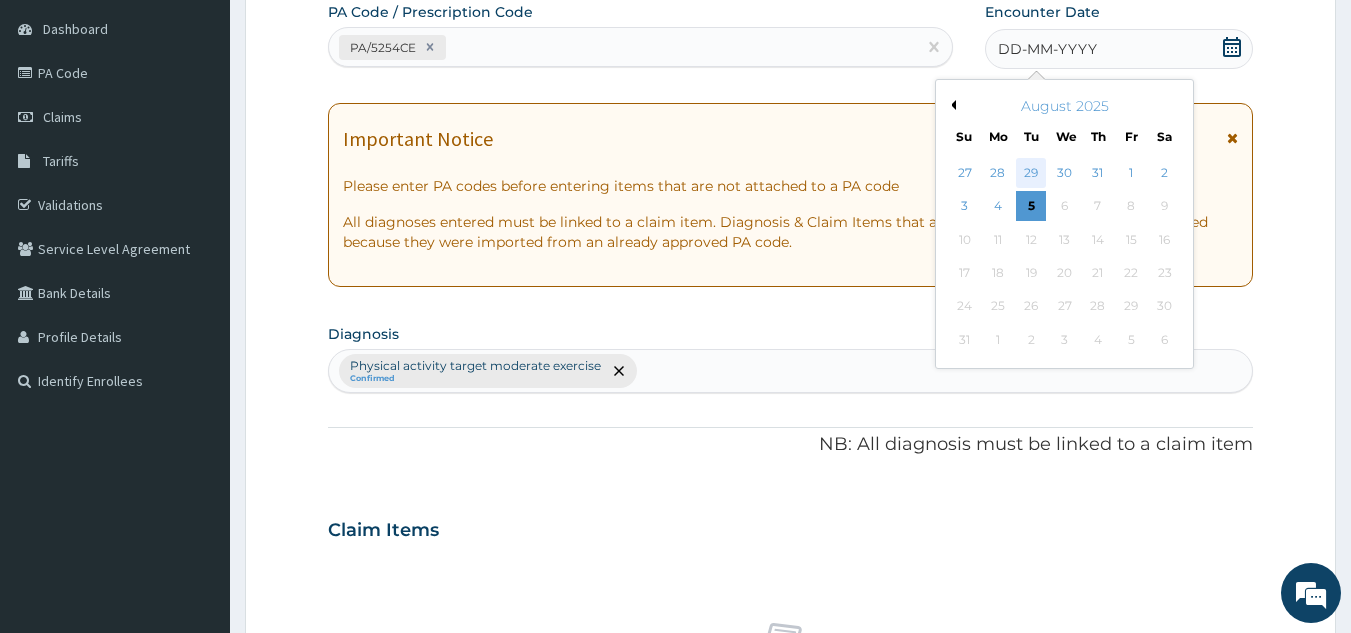 click on "29" at bounding box center [1032, 173] 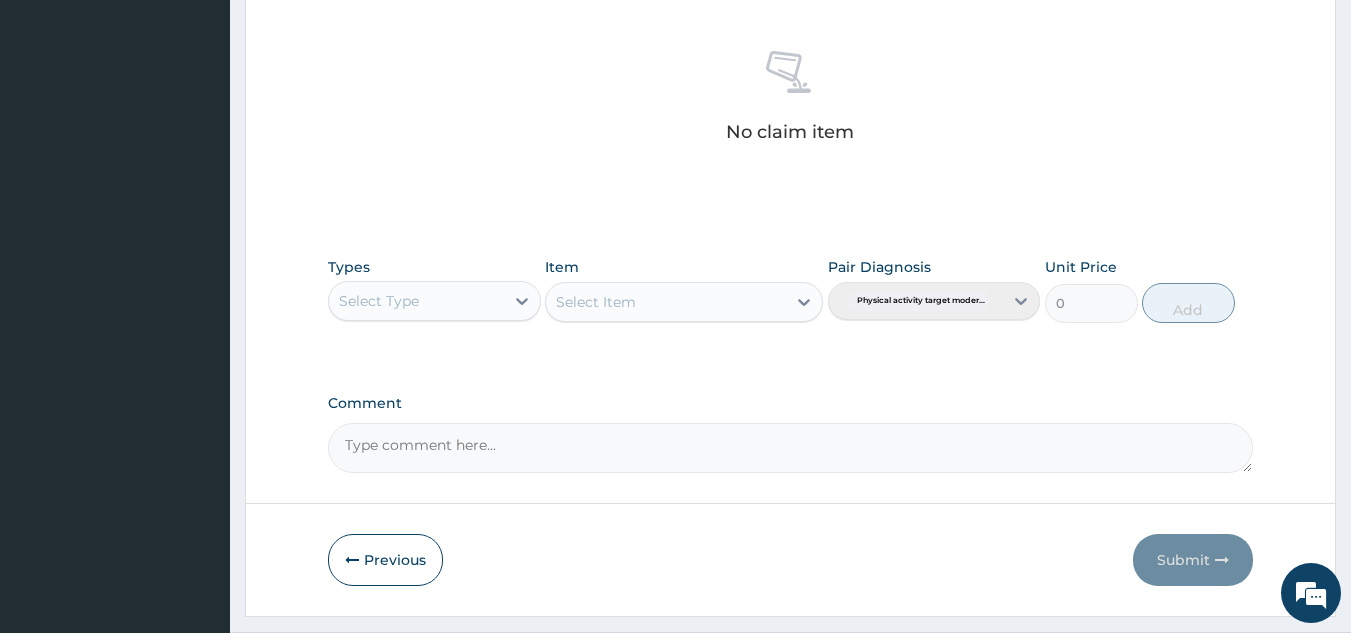 scroll, scrollTop: 809, scrollLeft: 0, axis: vertical 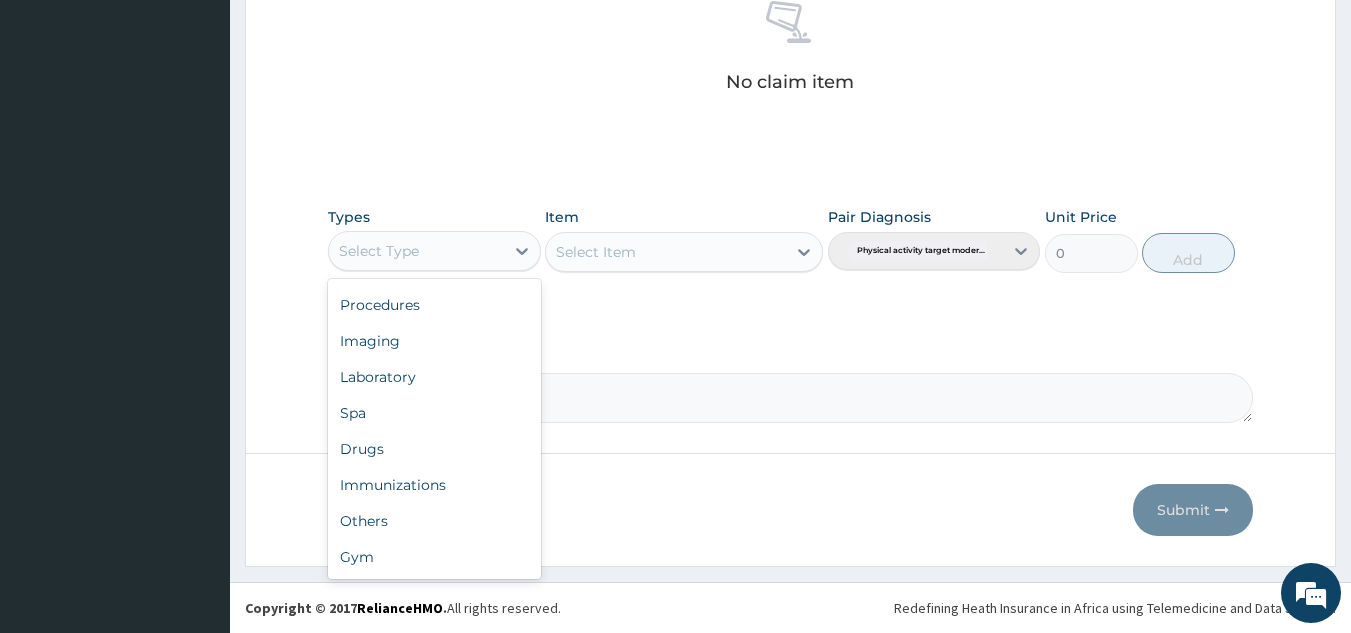 click on "Gym" at bounding box center (434, 557) 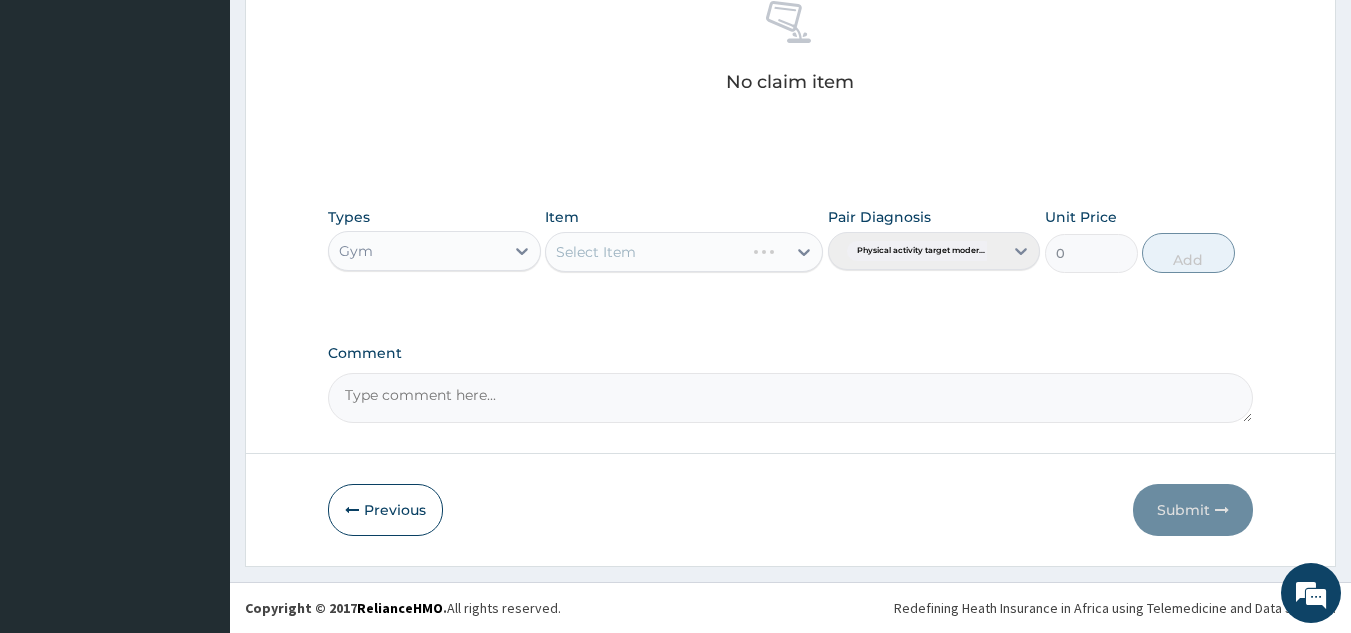 click on "Item Select Item" at bounding box center [684, 240] 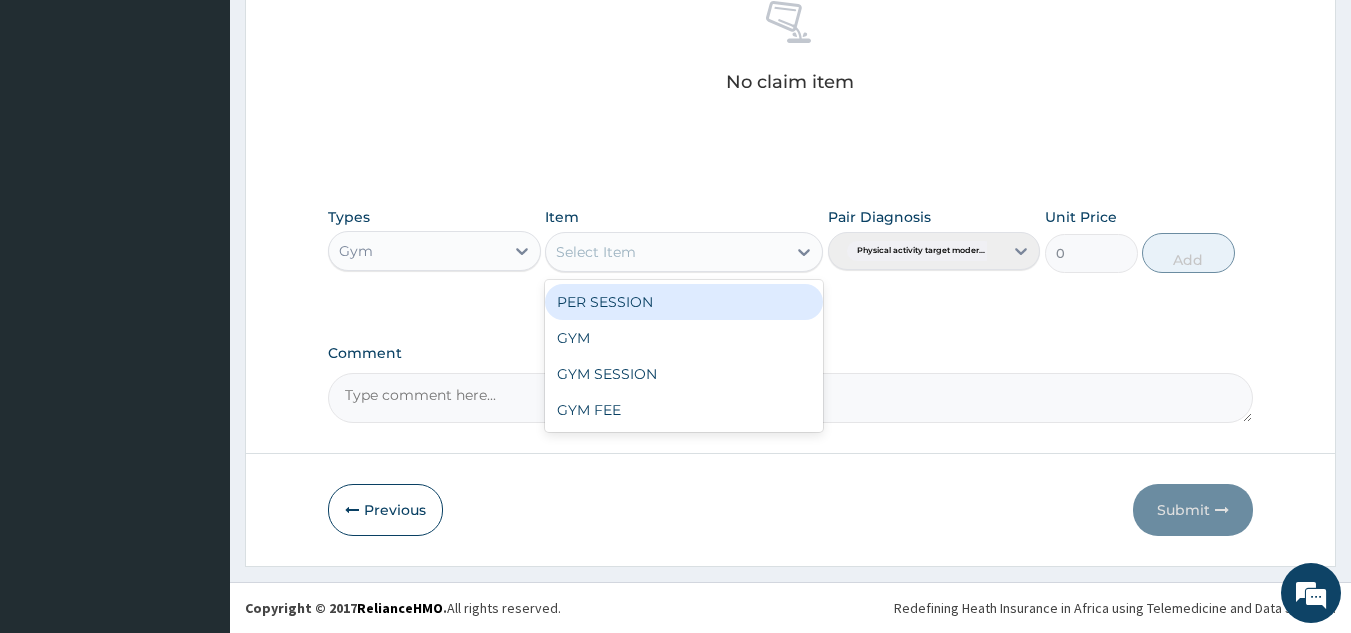 click on "GYM" at bounding box center (684, 338) 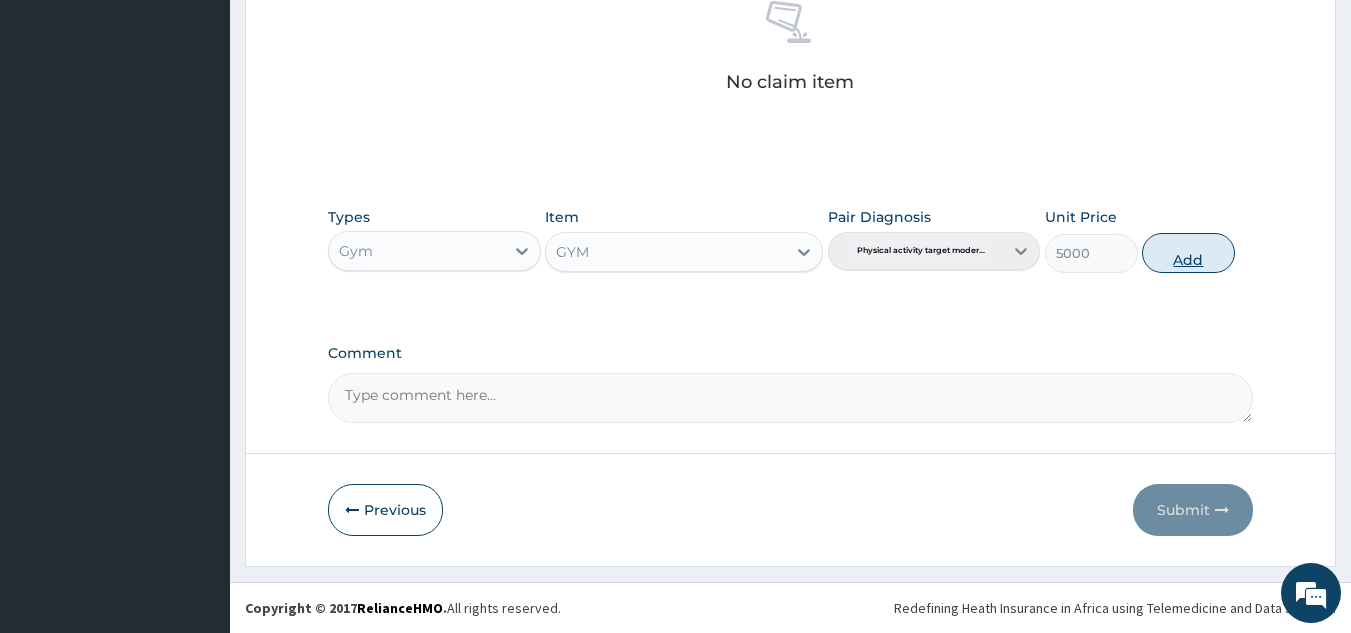 click on "Add" at bounding box center (1188, 253) 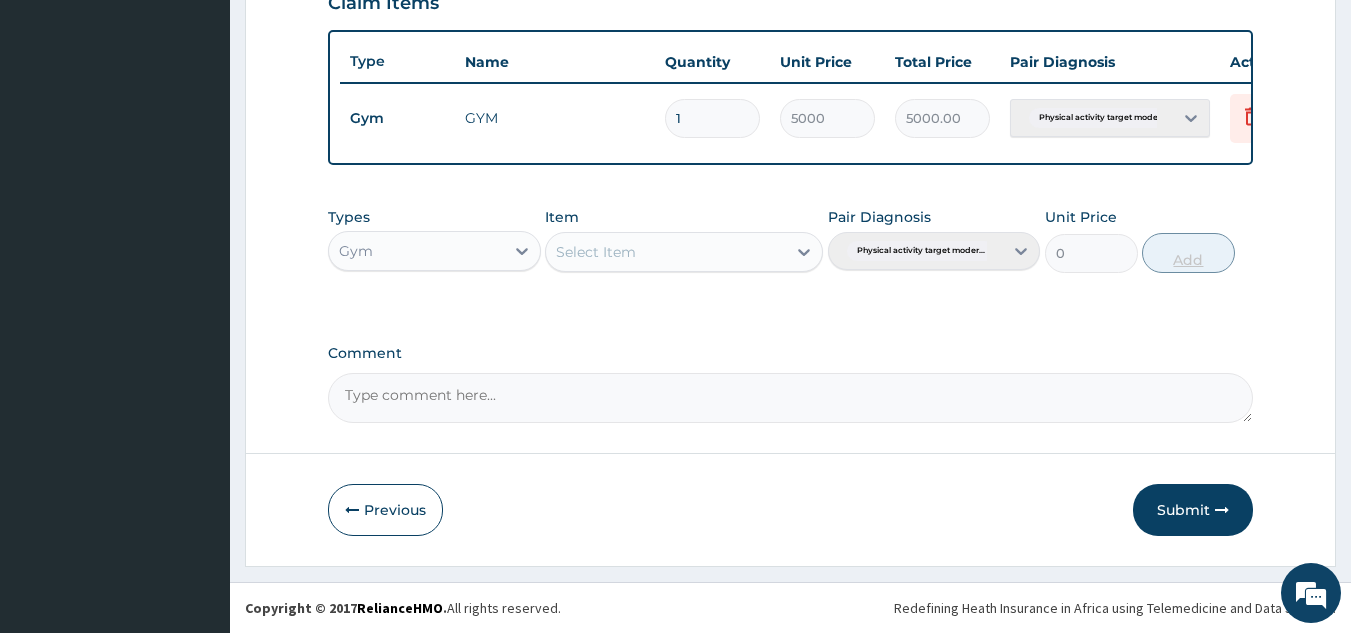 scroll, scrollTop: 729, scrollLeft: 0, axis: vertical 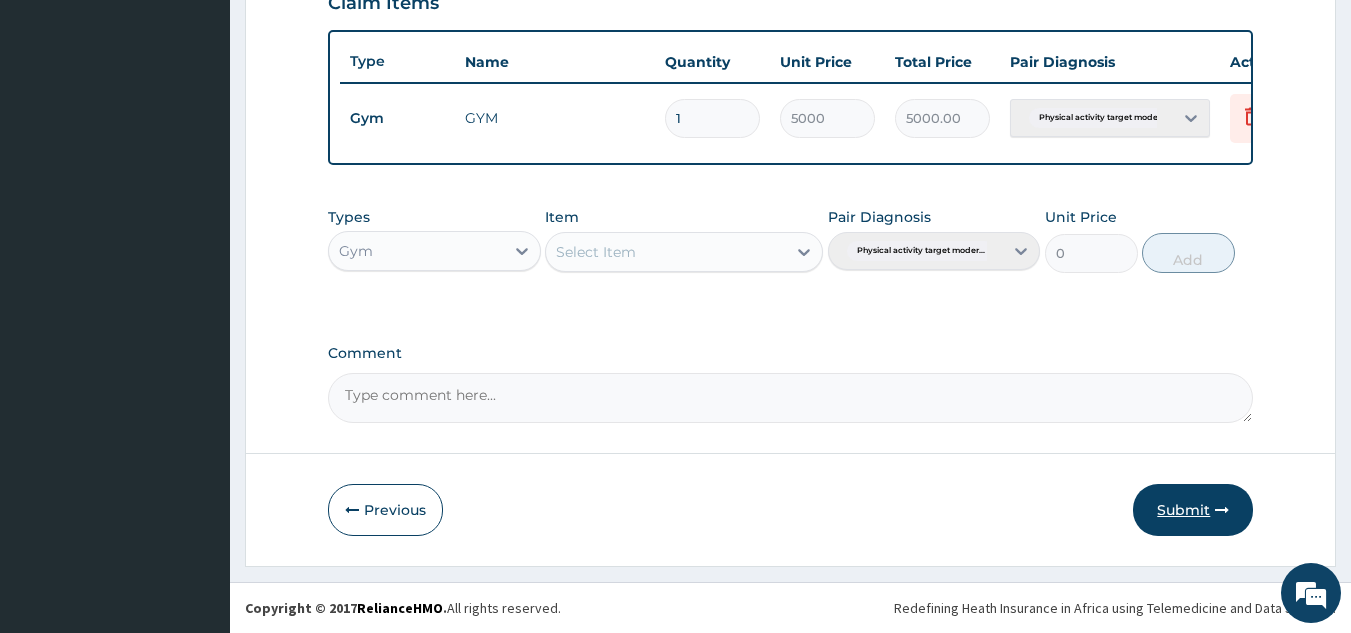 click on "Submit" at bounding box center [1193, 510] 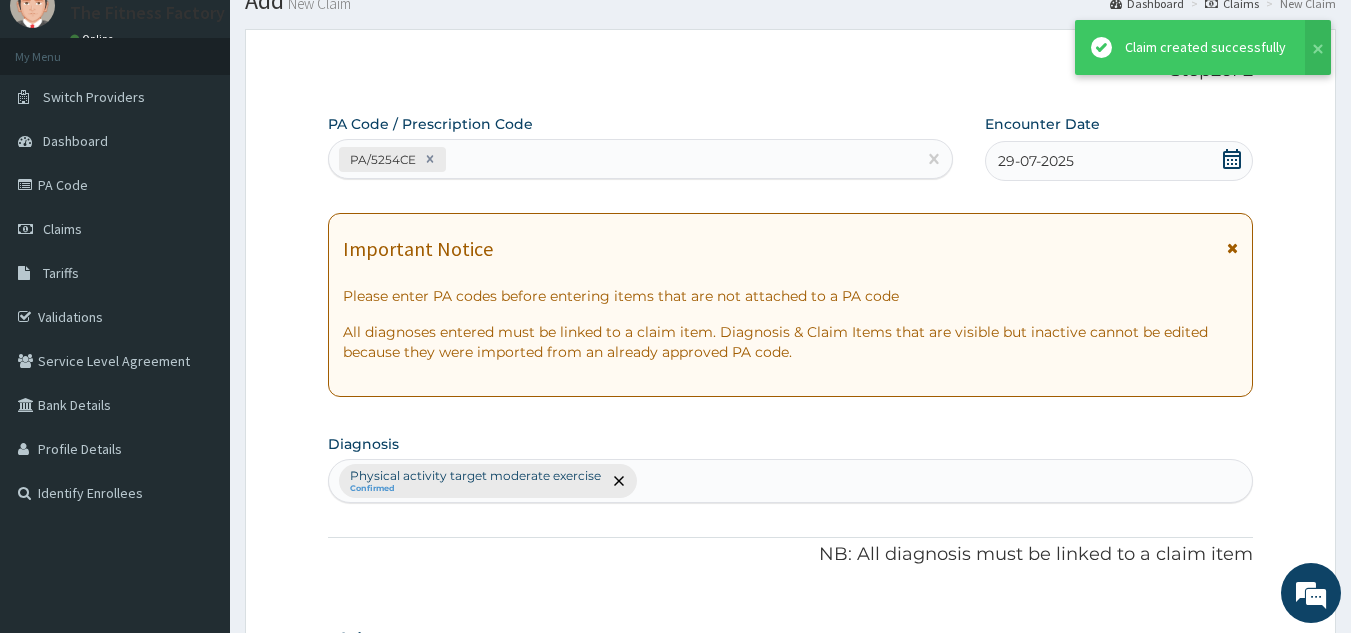 scroll, scrollTop: 729, scrollLeft: 0, axis: vertical 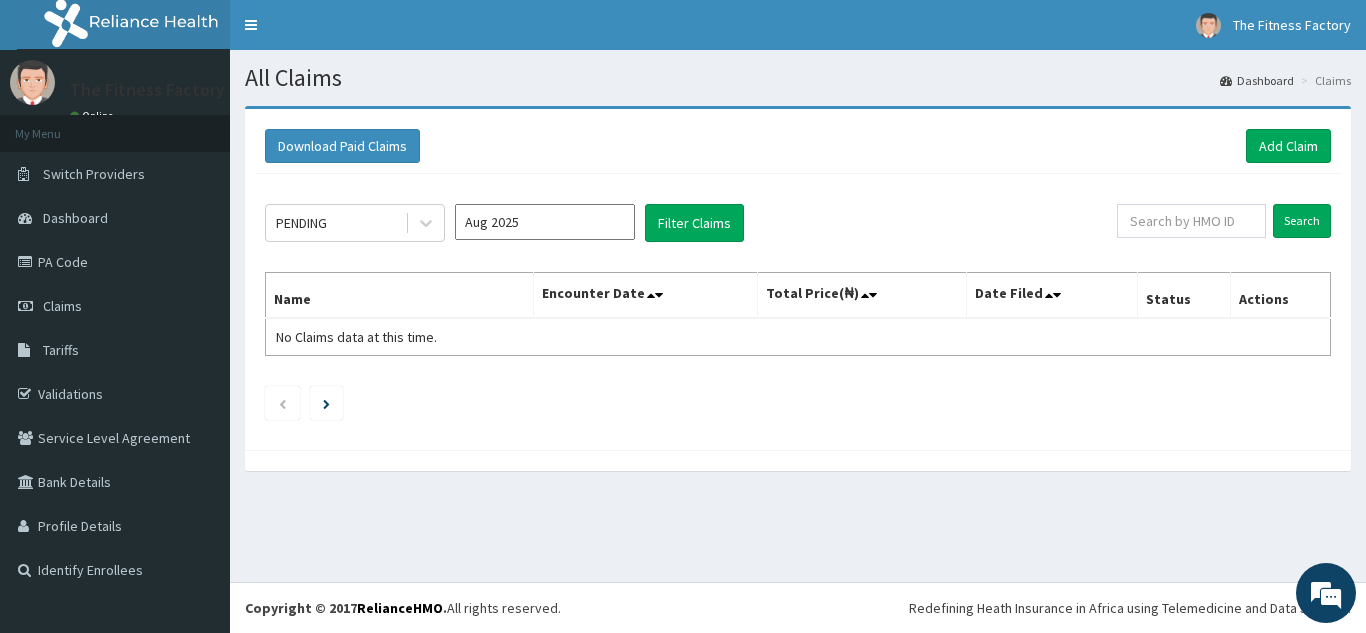 click at bounding box center [798, 403] 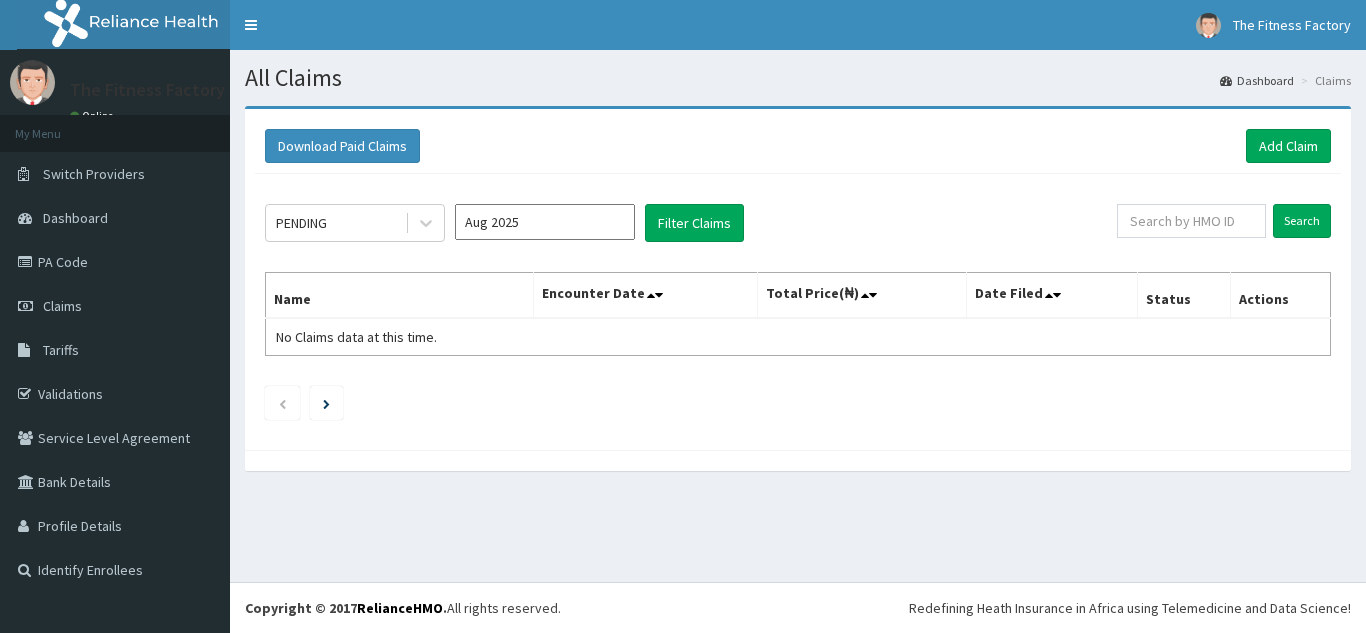 scroll, scrollTop: 0, scrollLeft: 0, axis: both 